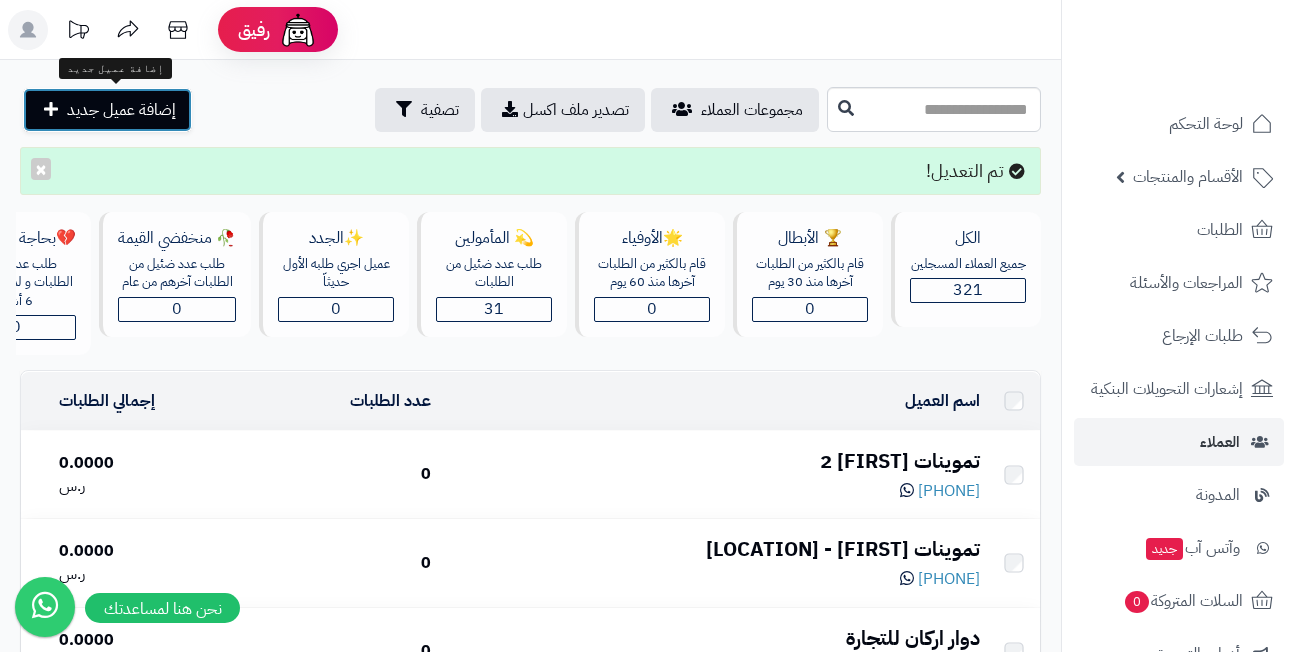 click on "إضافة عميل جديد" at bounding box center [121, 110] 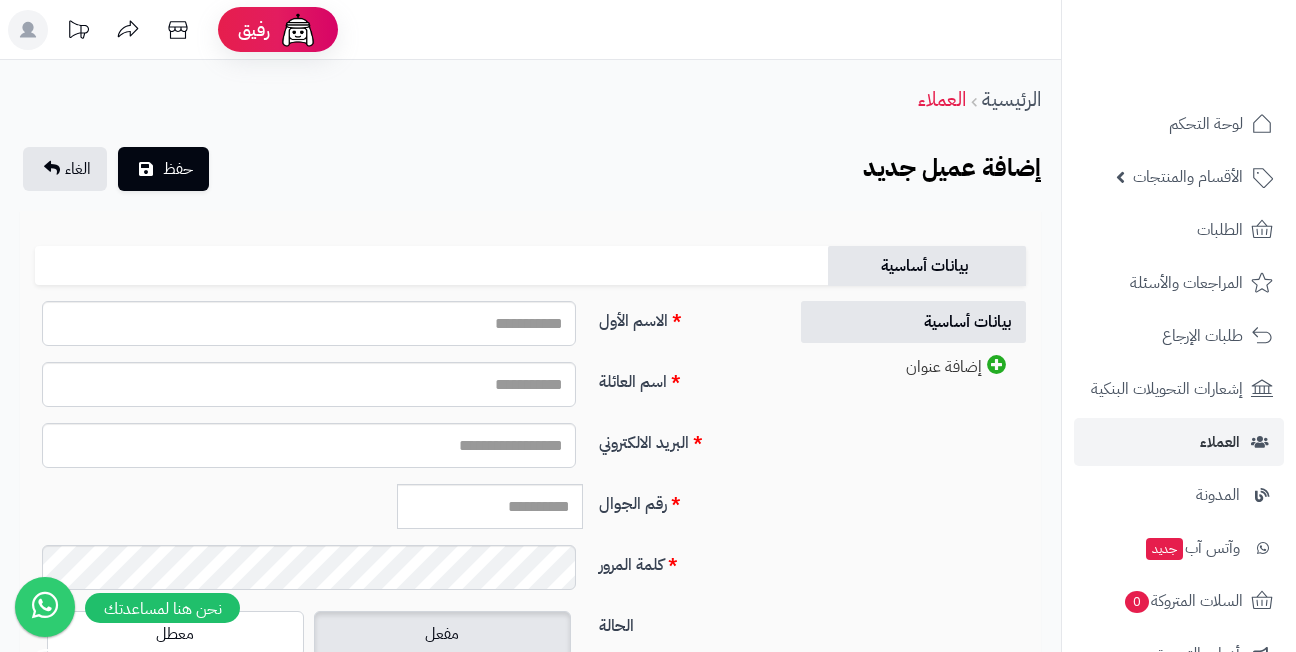 scroll, scrollTop: 0, scrollLeft: 0, axis: both 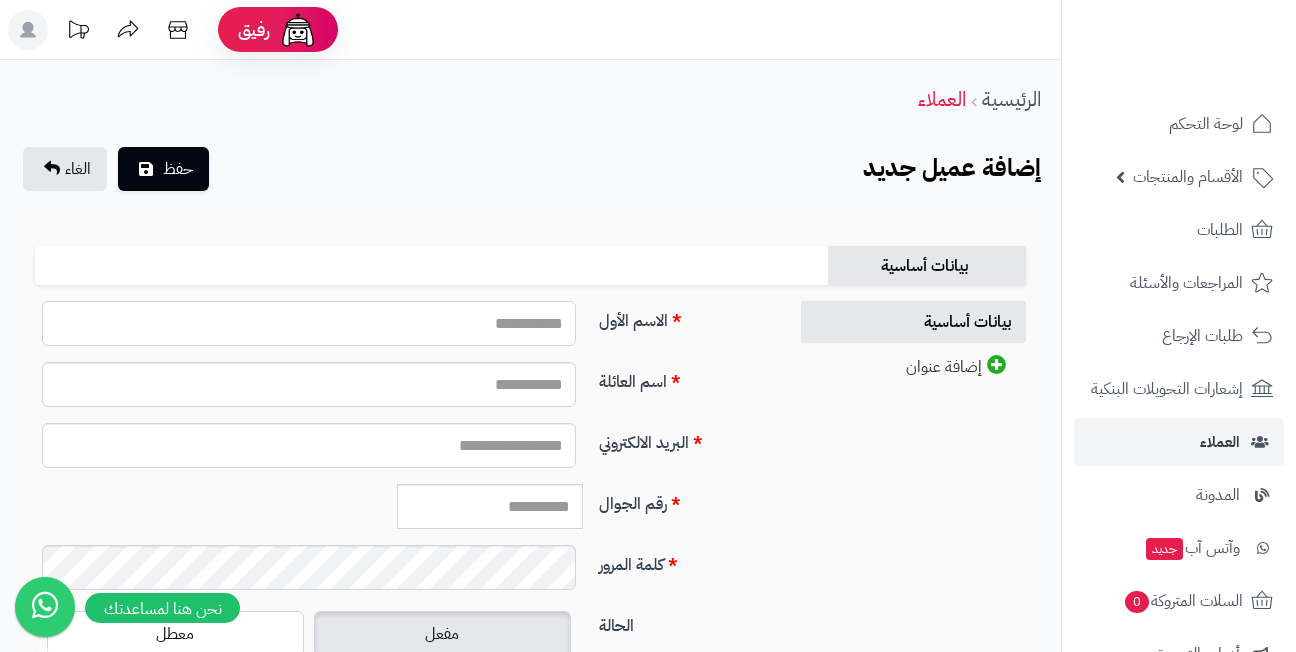 click on "الاسم الأول" at bounding box center [309, 323] 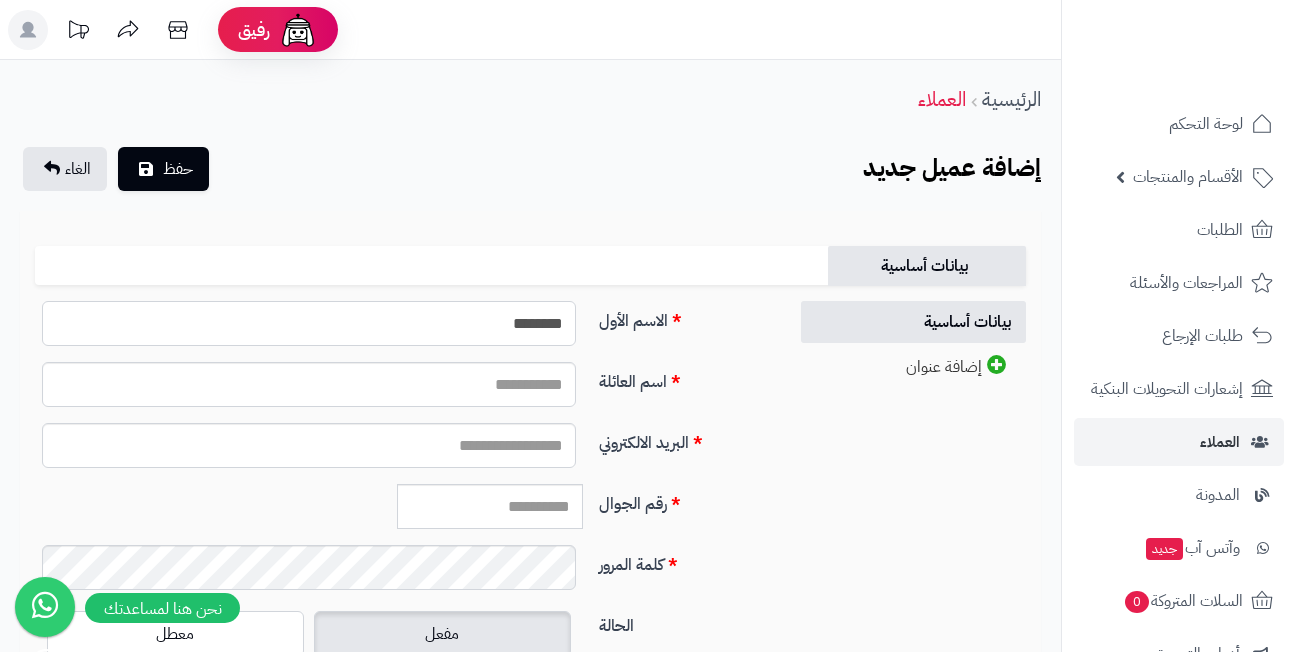 type on "*******" 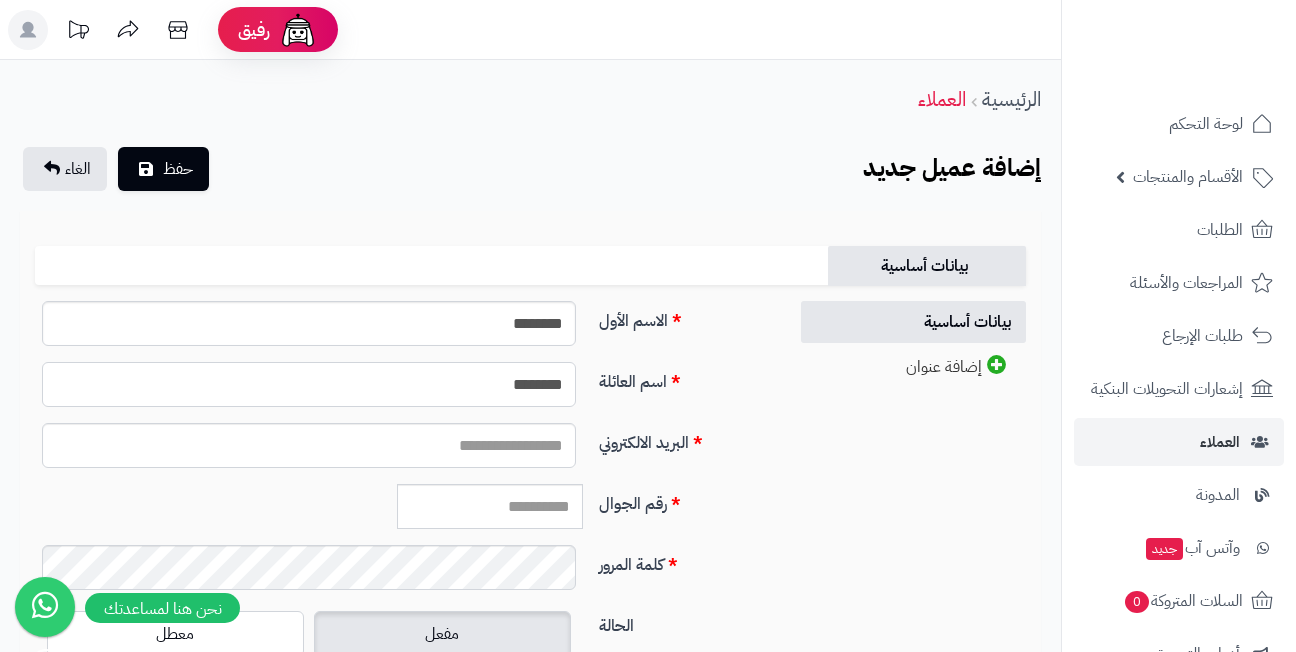 type on "********" 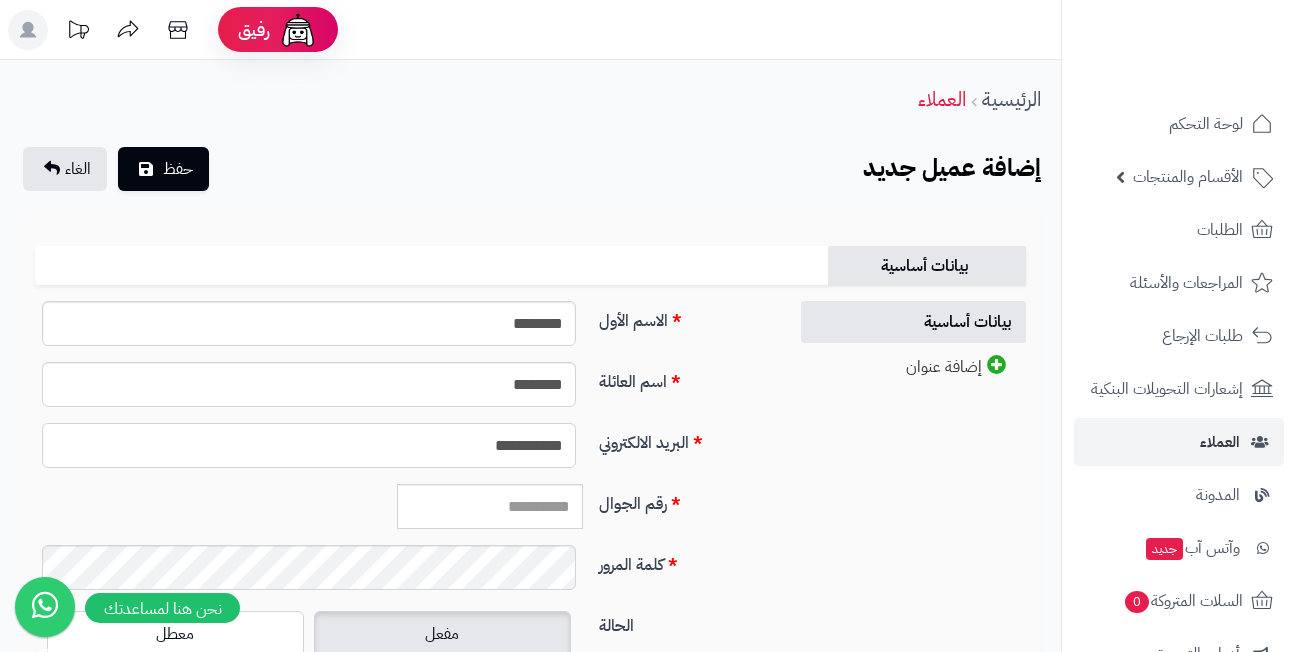 type on "**********" 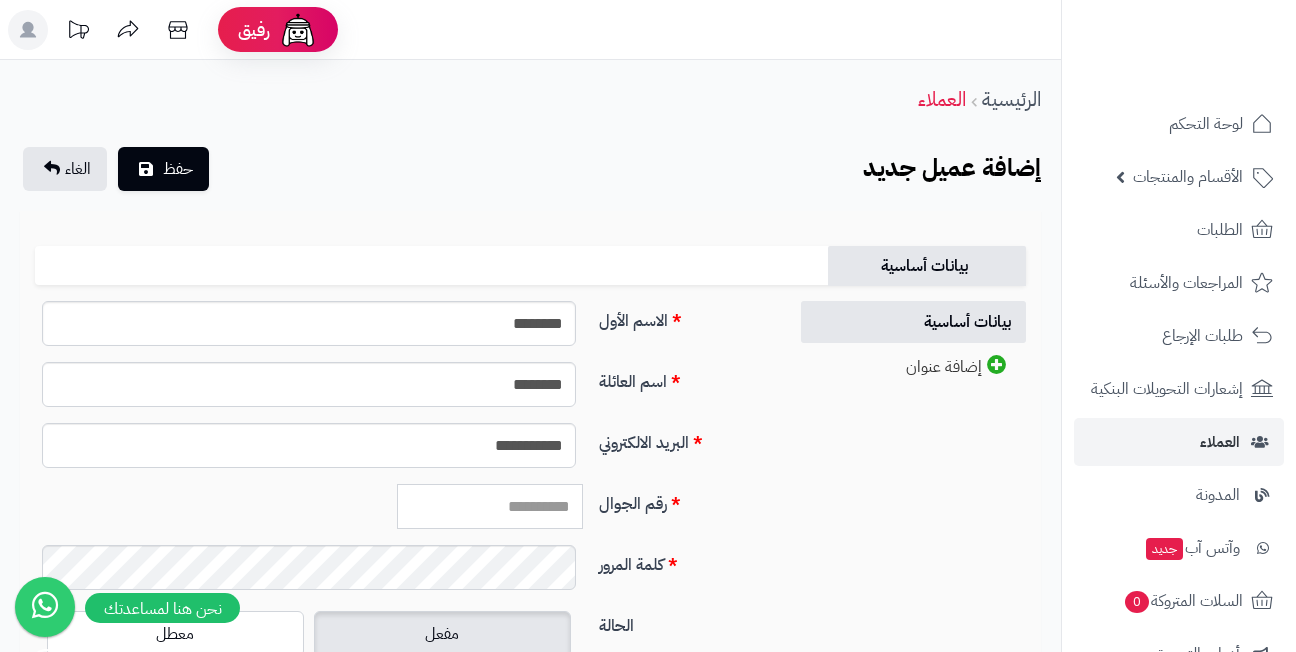 paste on "*********" 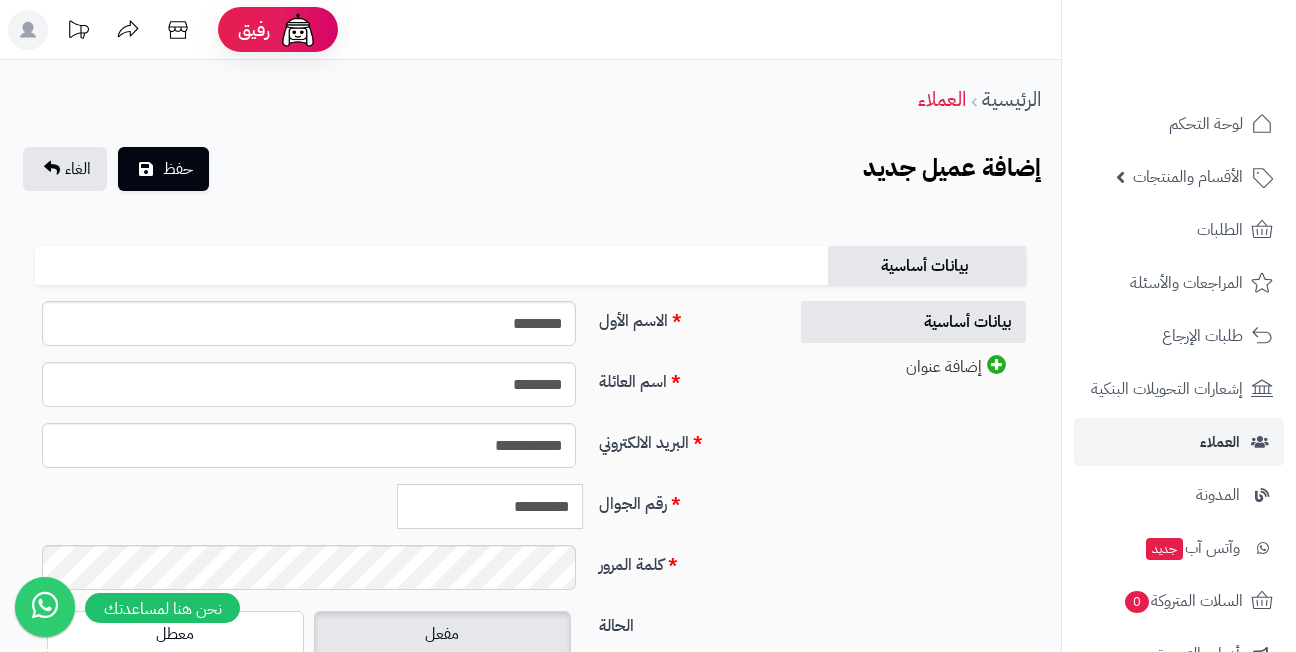 type on "*********" 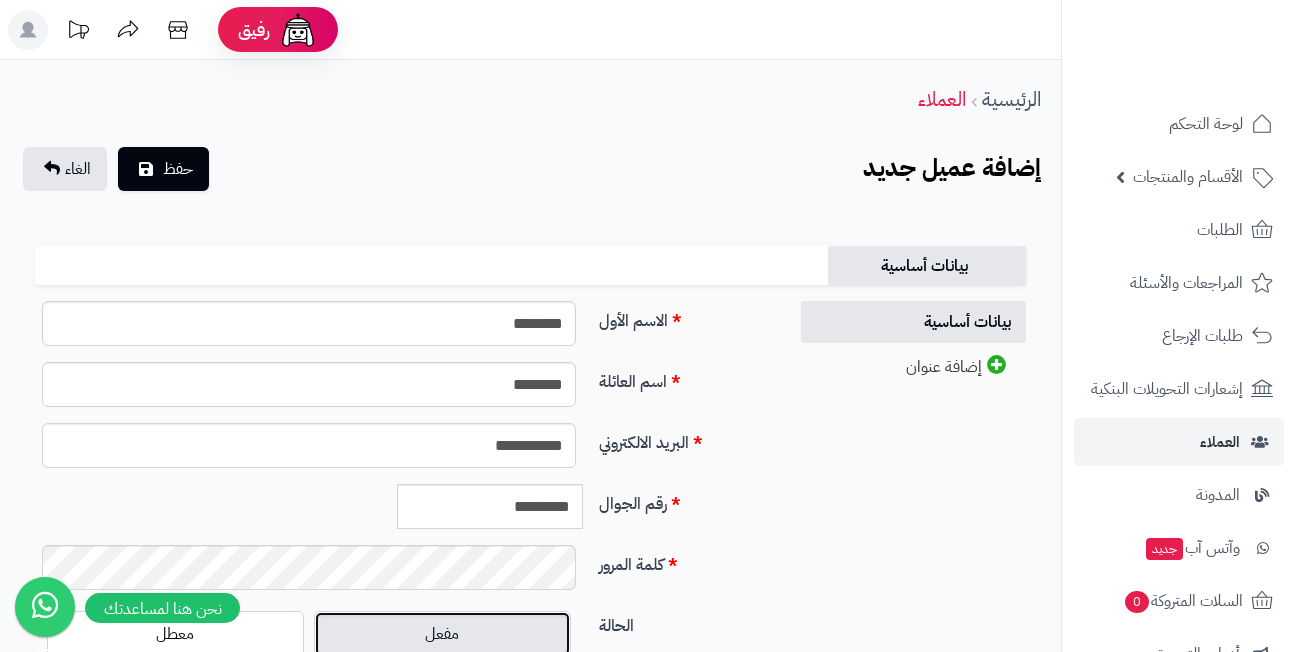 scroll, scrollTop: 320, scrollLeft: 0, axis: vertical 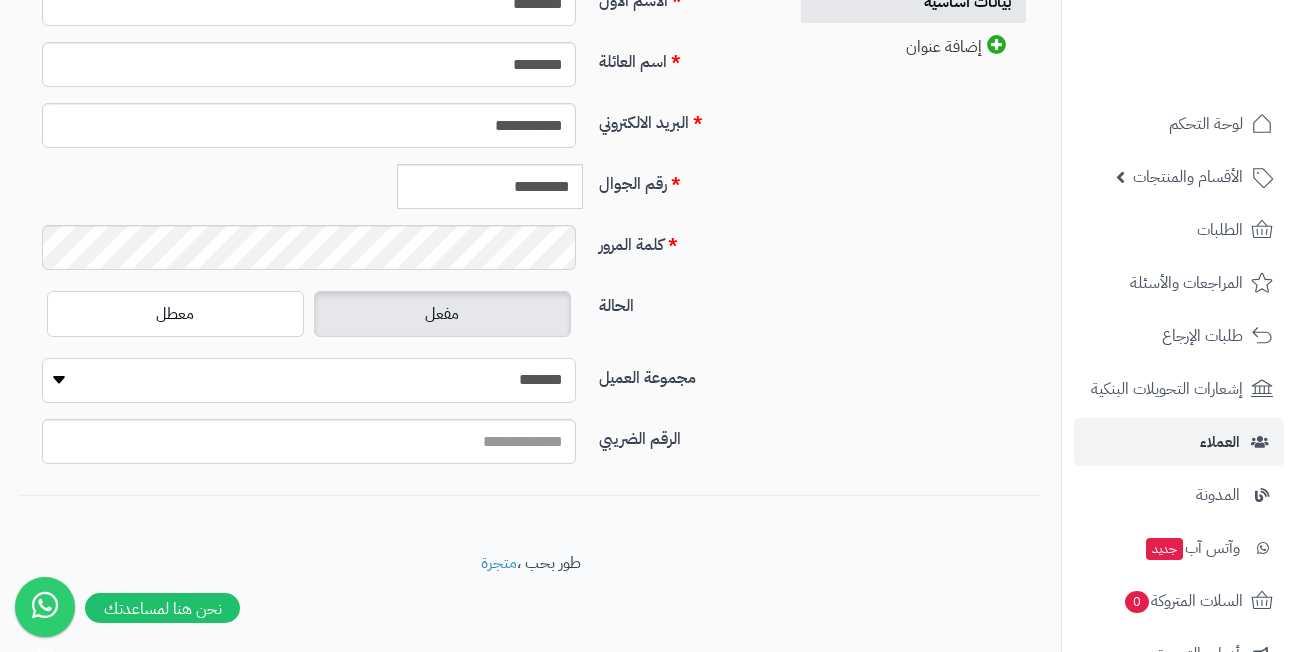 click on "**********" at bounding box center [309, 380] 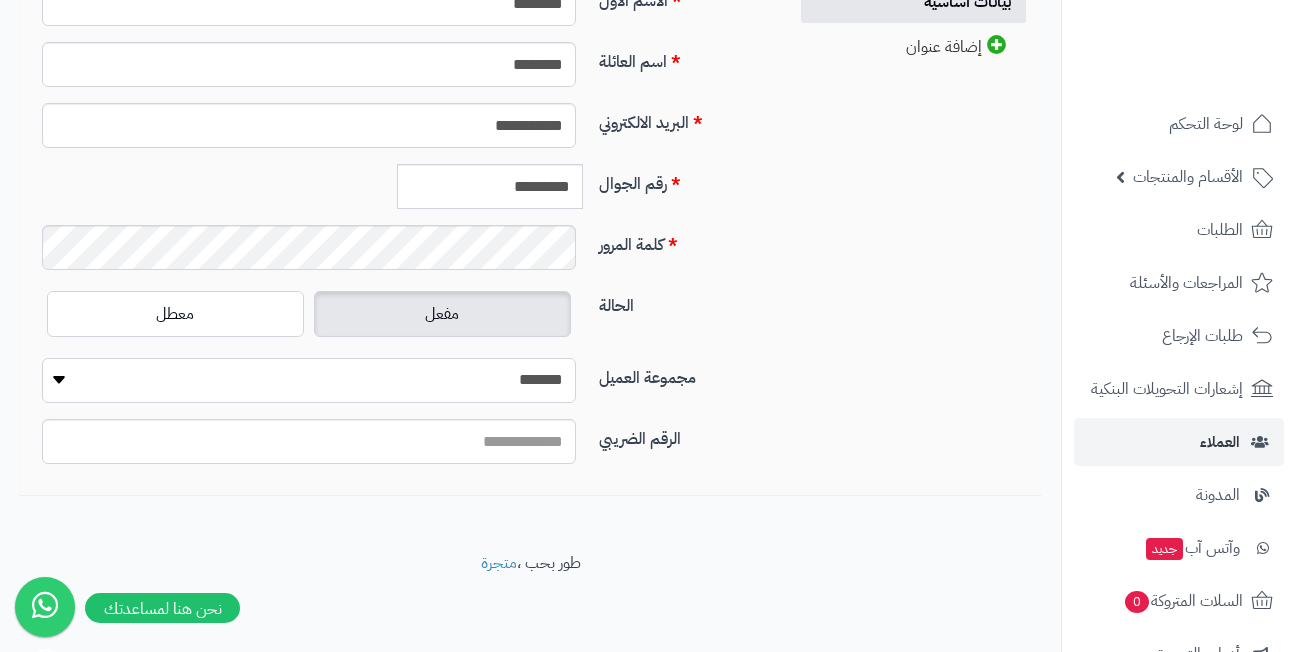 select on "*" 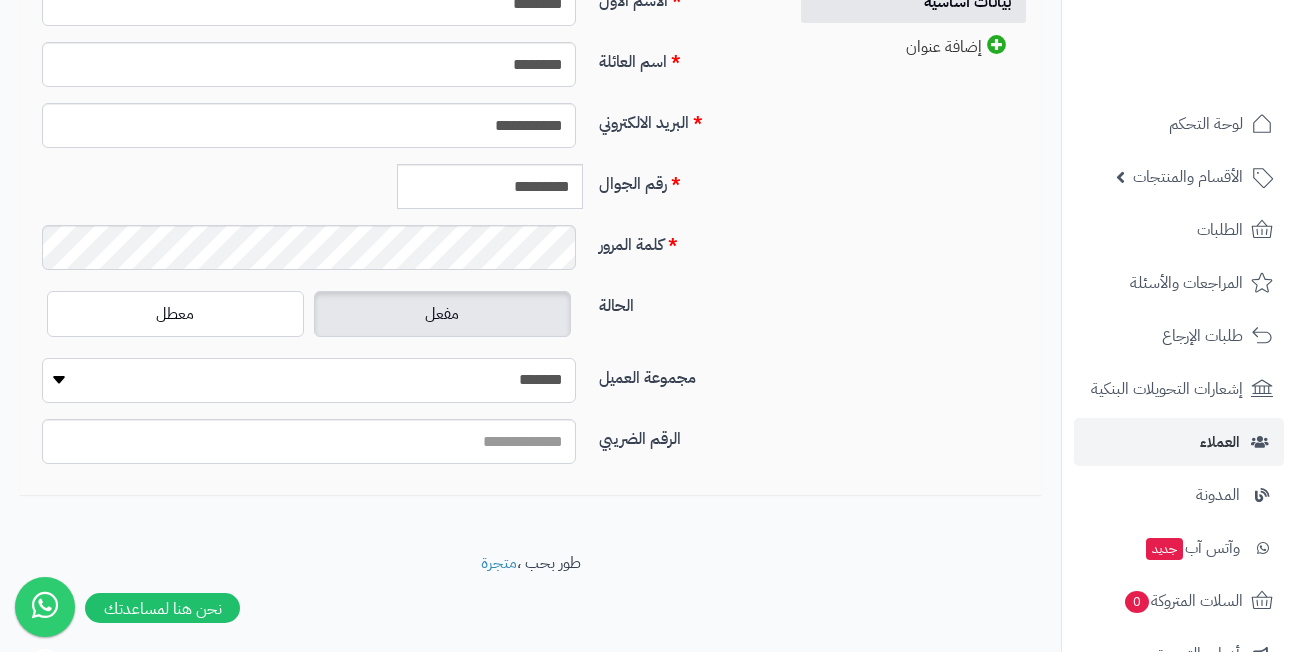 click on "**********" at bounding box center (309, 380) 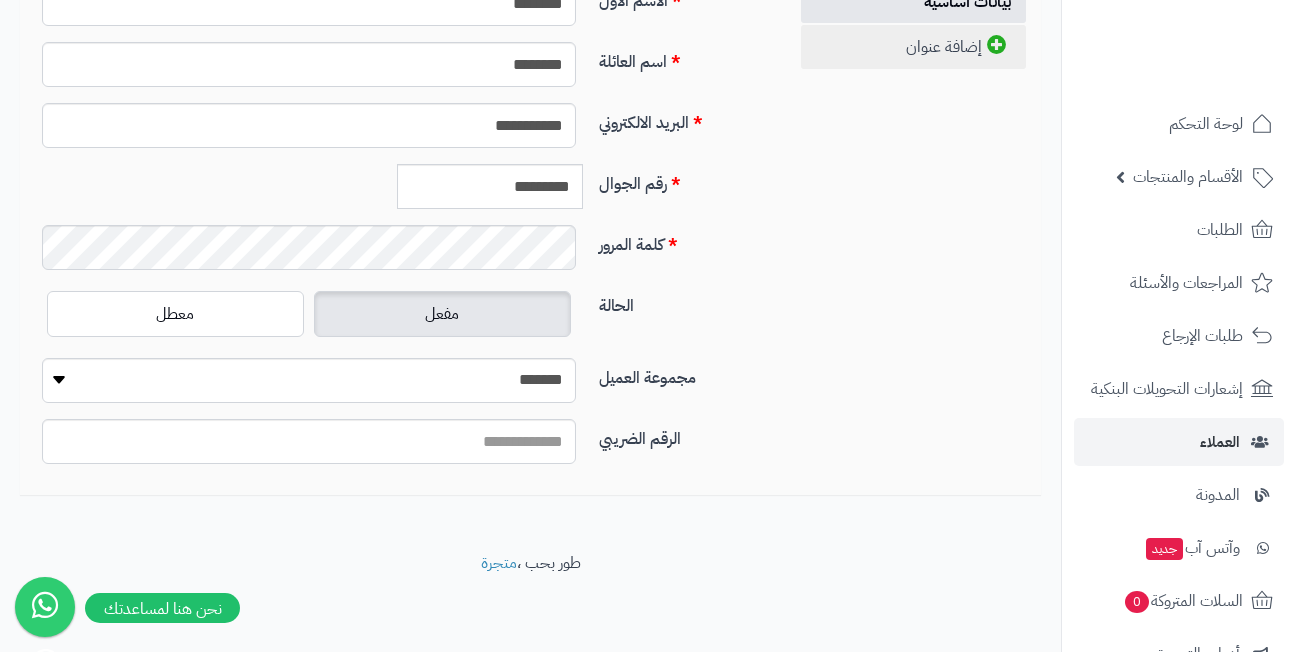 click on "إضافة عنوان" at bounding box center [913, 47] 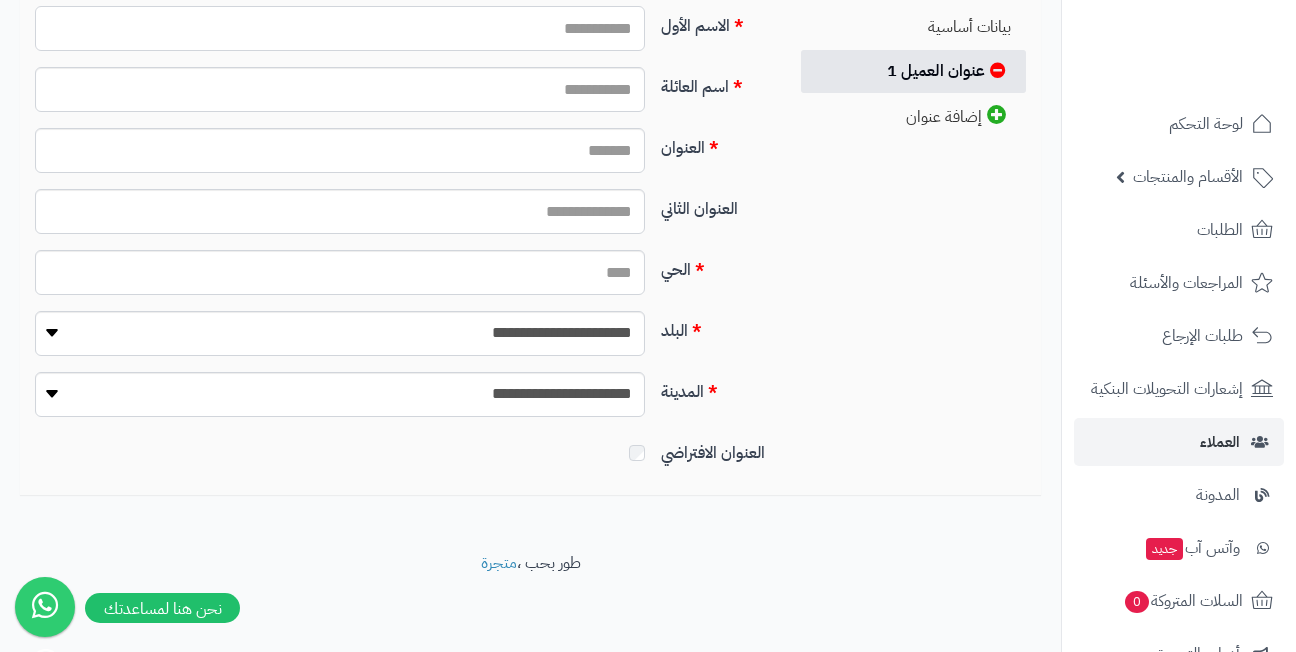click on "الاسم الأول" at bounding box center (340, 28) 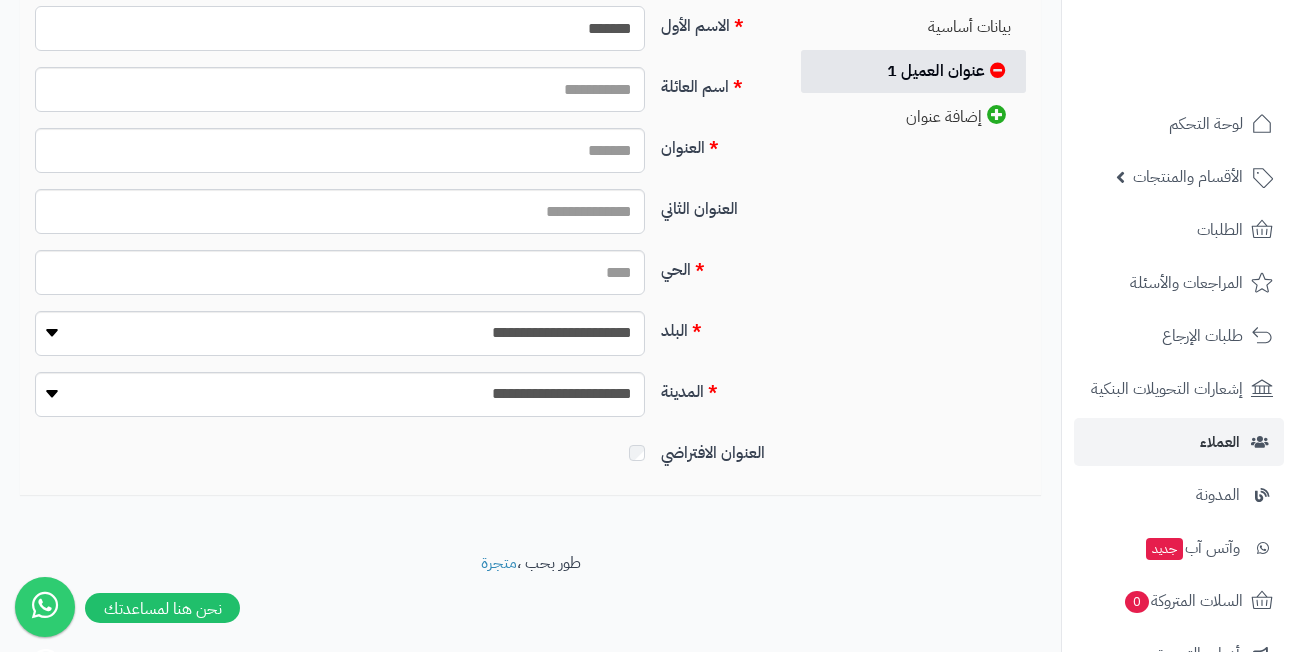 type on "*******" 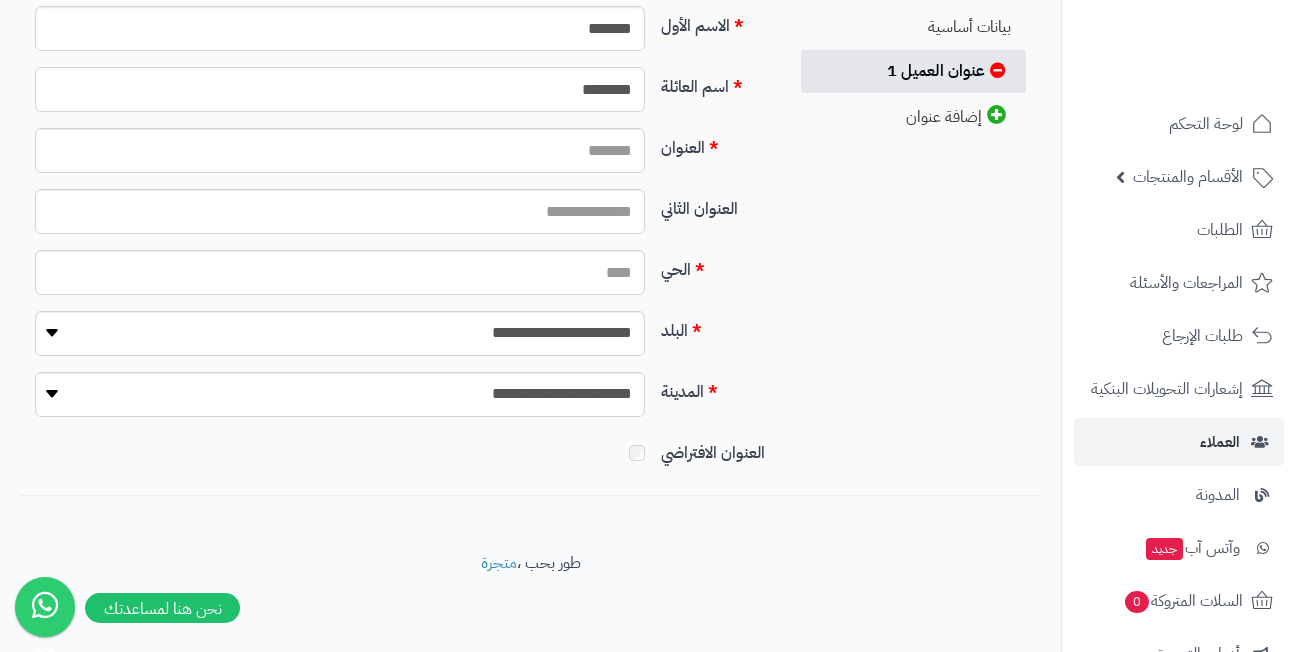 type on "********" 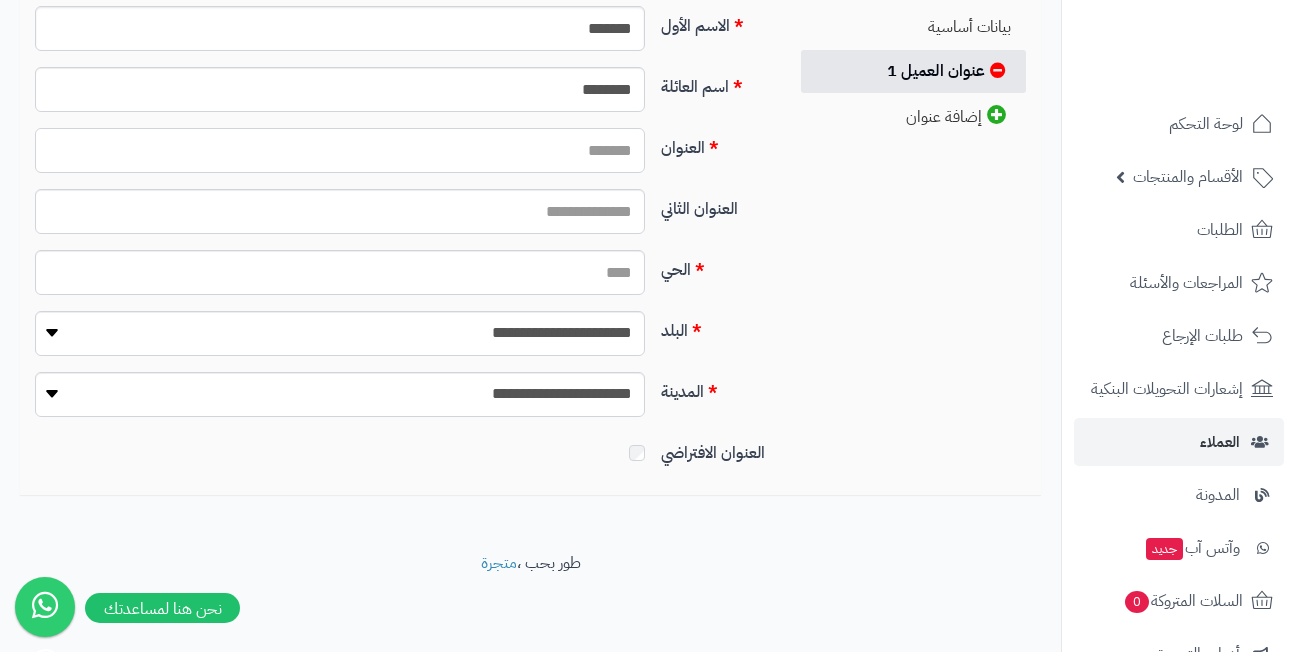 paste on "**********" 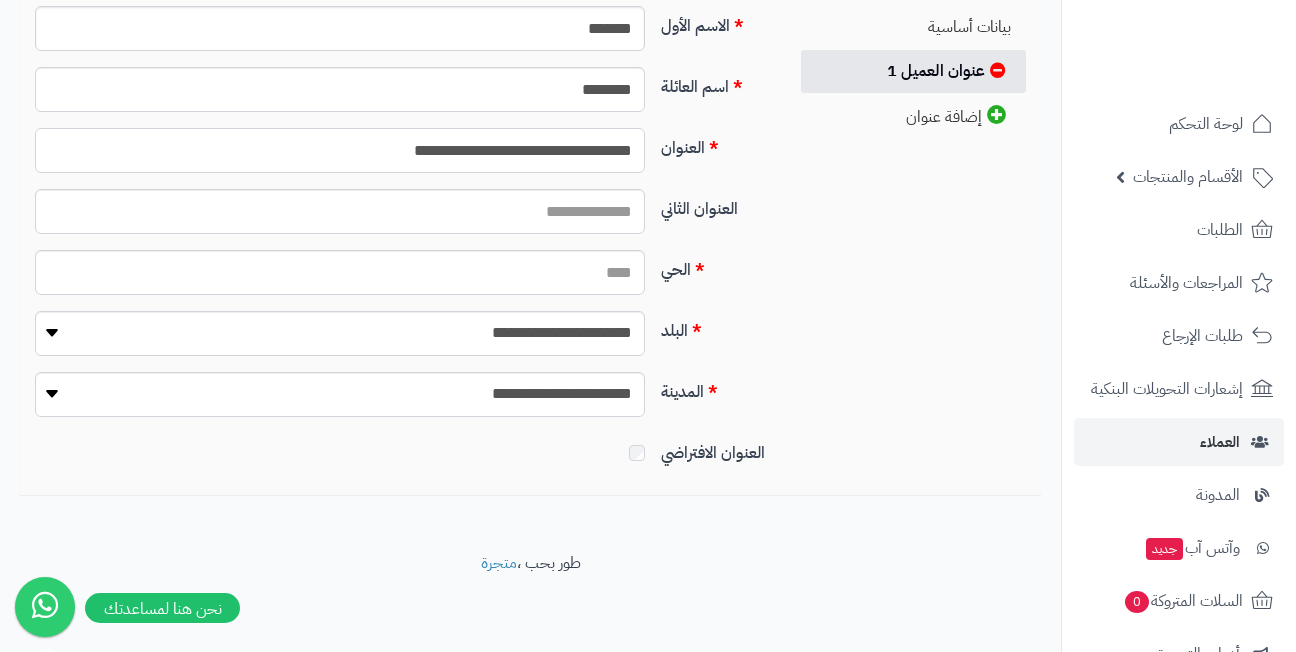 type on "**********" 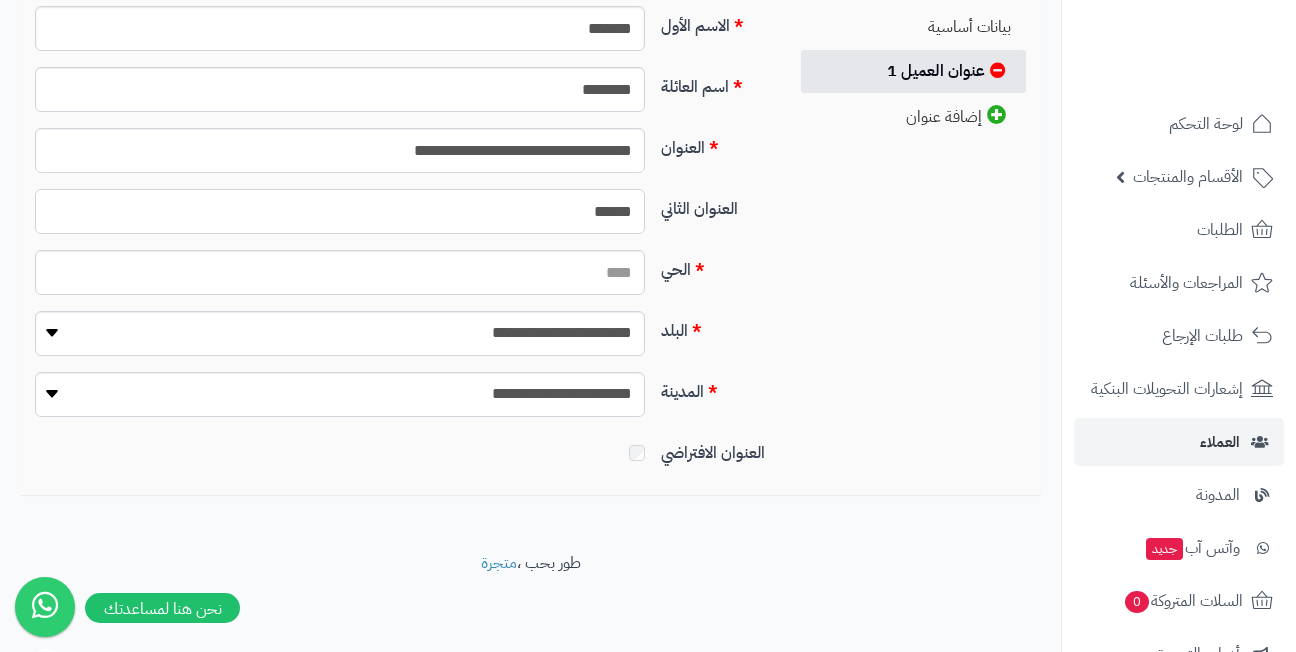 type on "******" 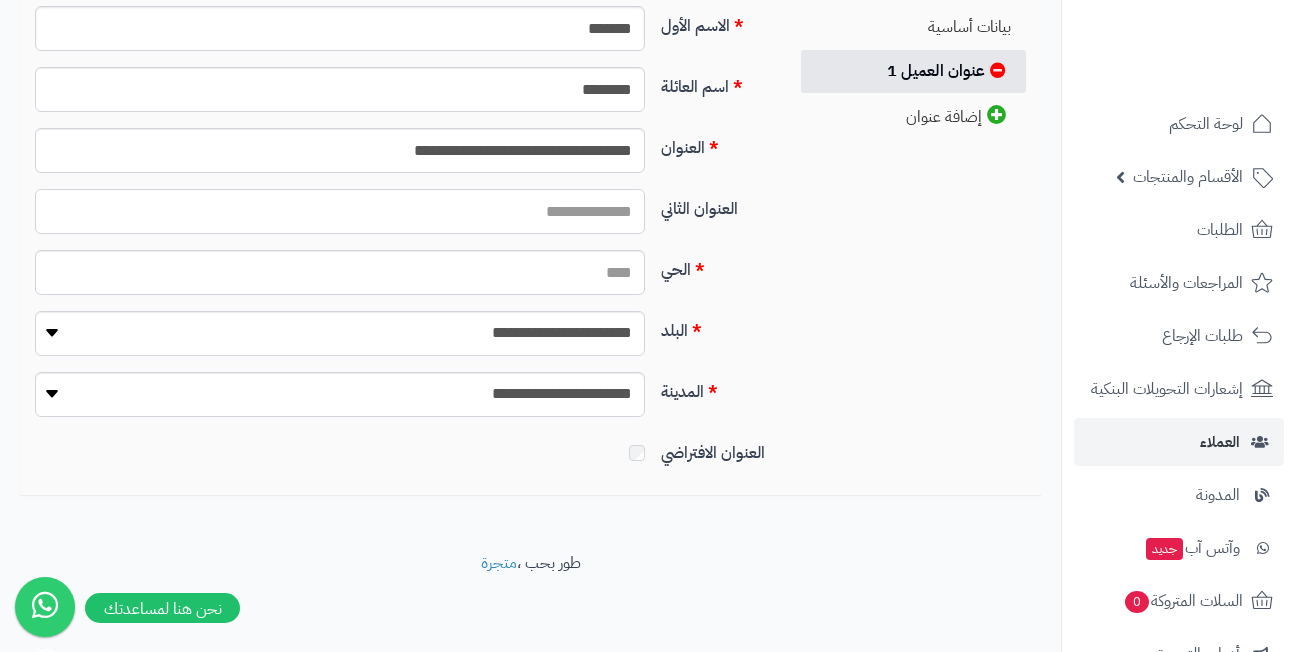 type 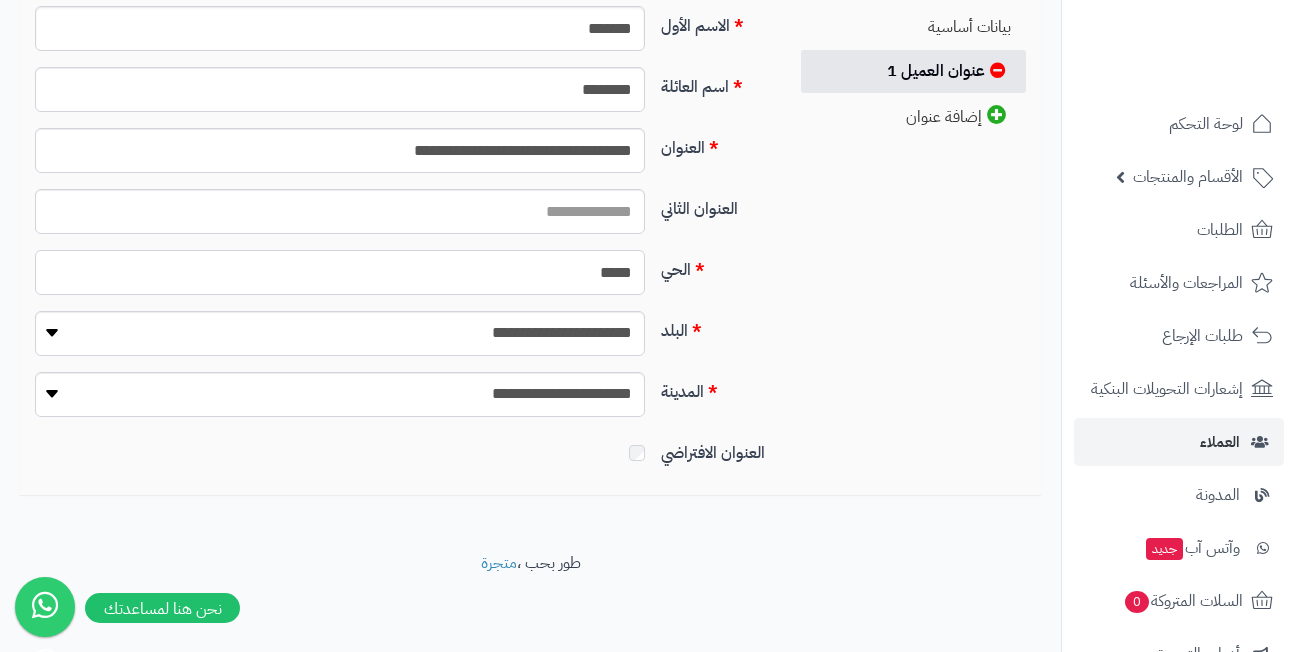 type on "******" 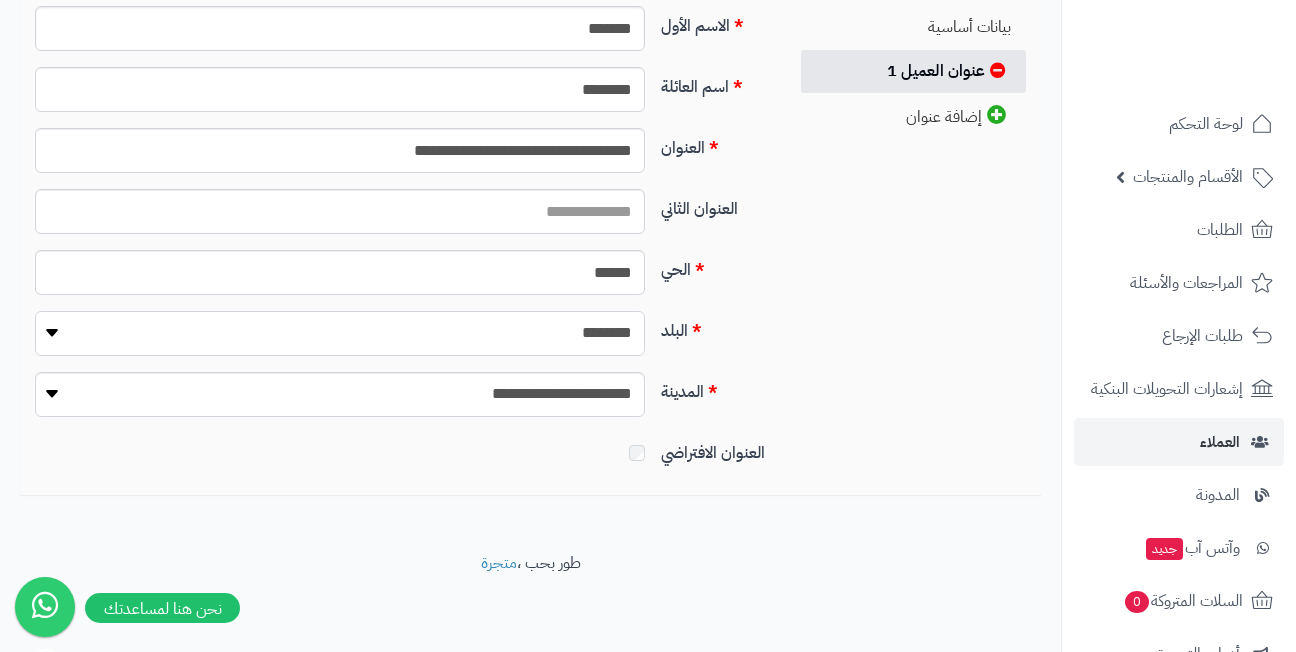 select on "***" 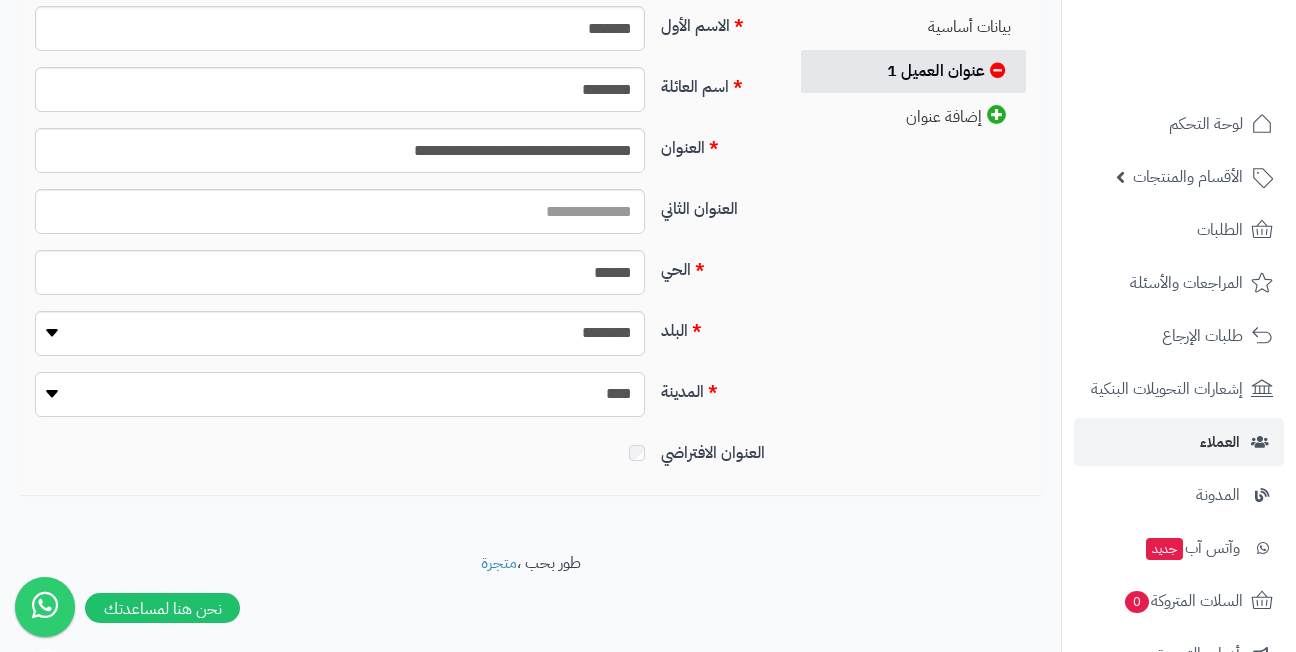 select on "***" 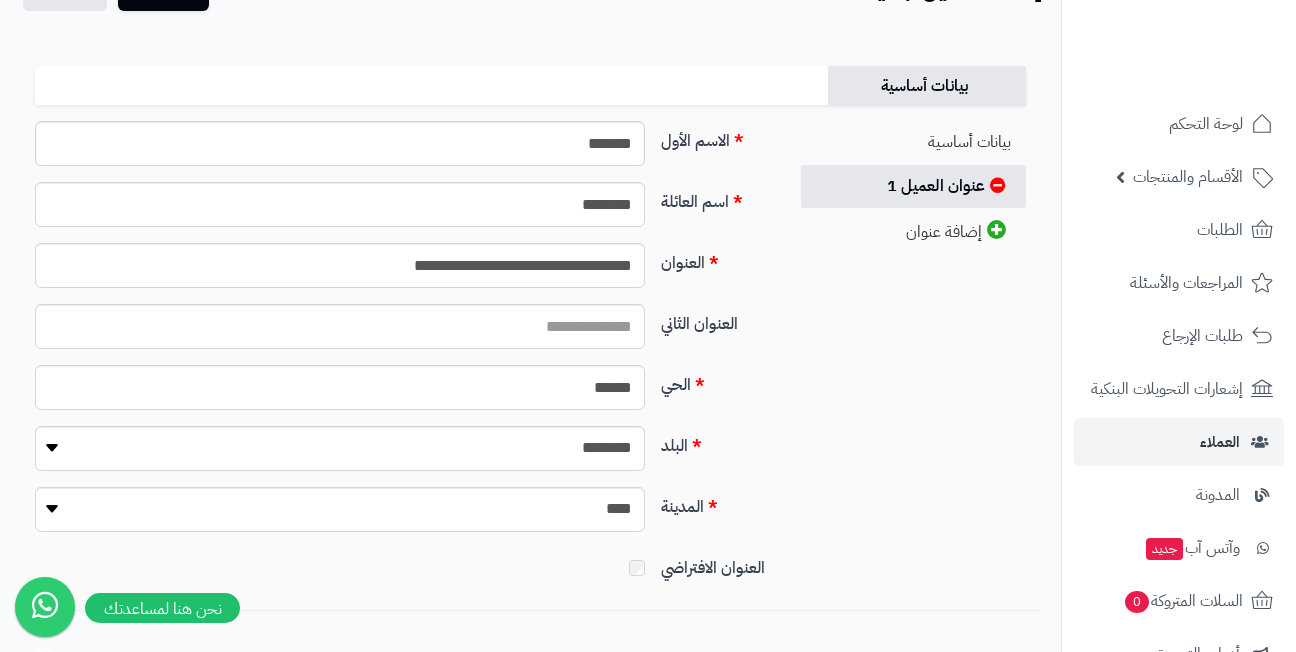 scroll, scrollTop: 0, scrollLeft: 0, axis: both 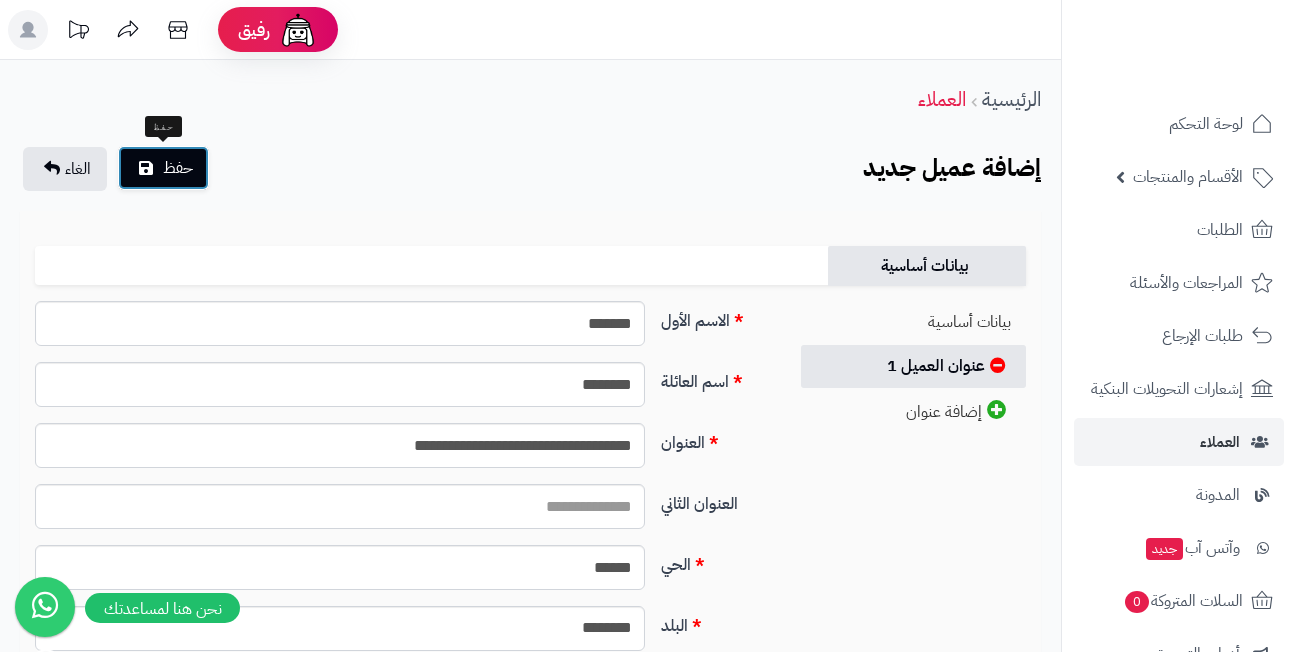 click on "حفظ" at bounding box center (178, 168) 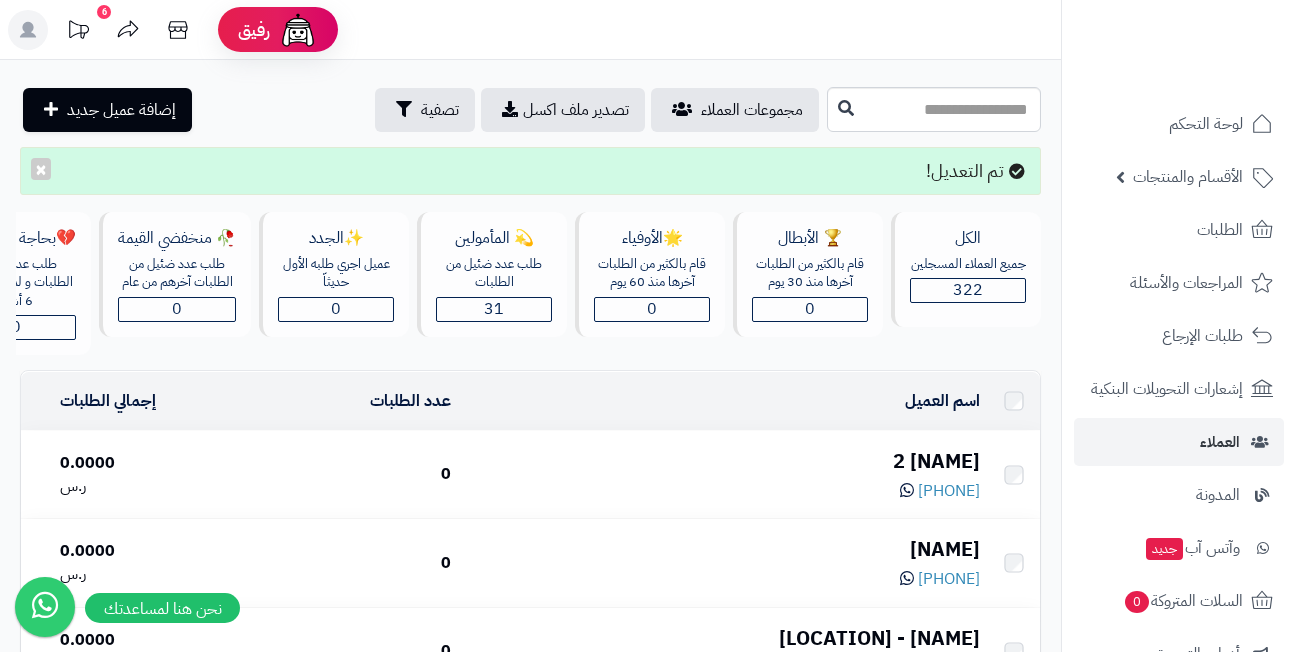 scroll, scrollTop: 0, scrollLeft: 0, axis: both 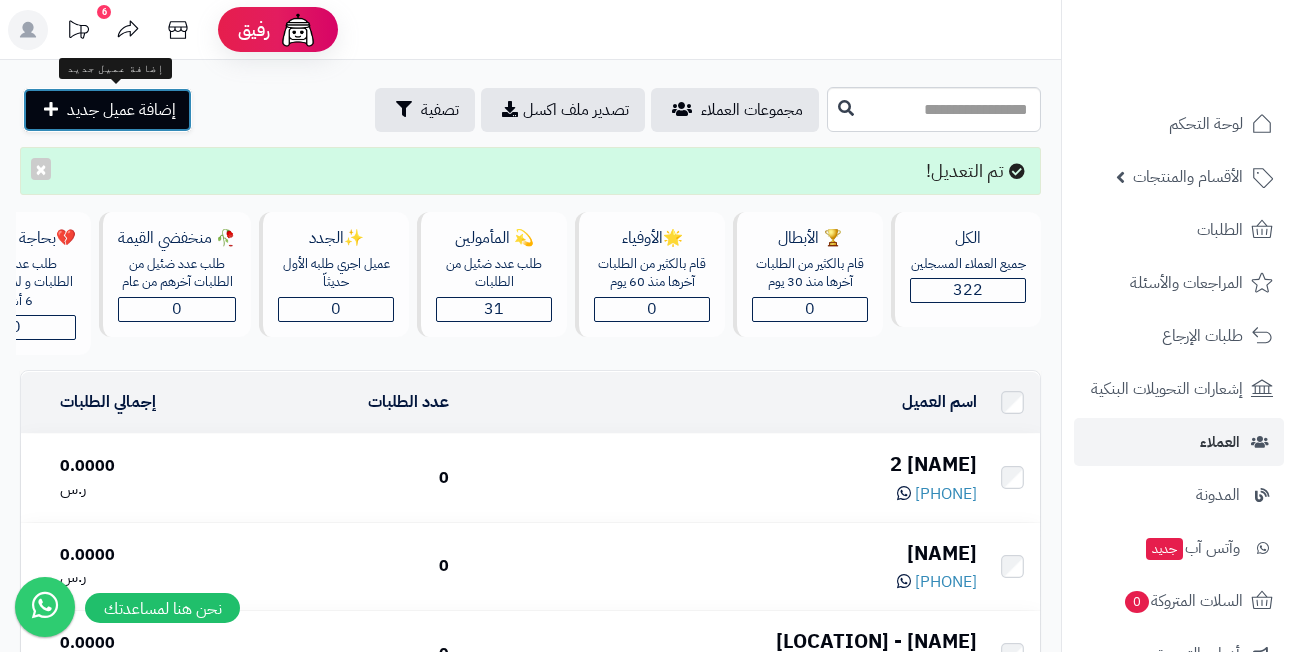 click on "إضافة عميل جديد" at bounding box center (121, 110) 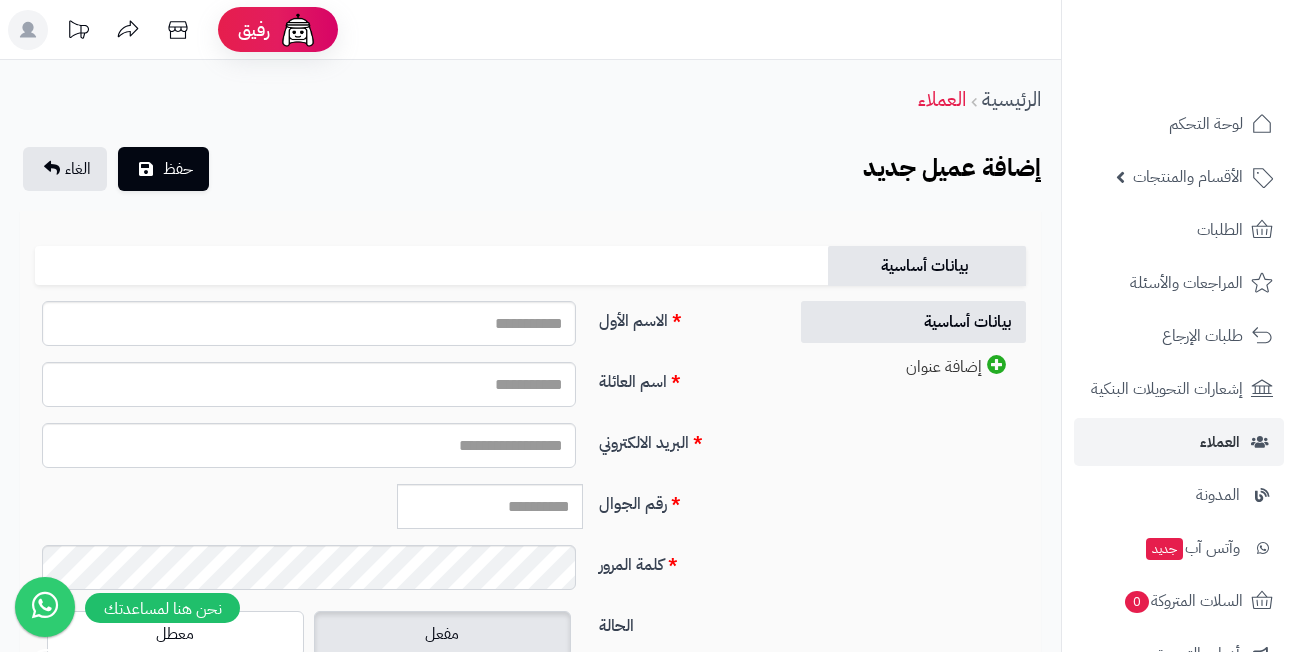 scroll, scrollTop: 0, scrollLeft: 0, axis: both 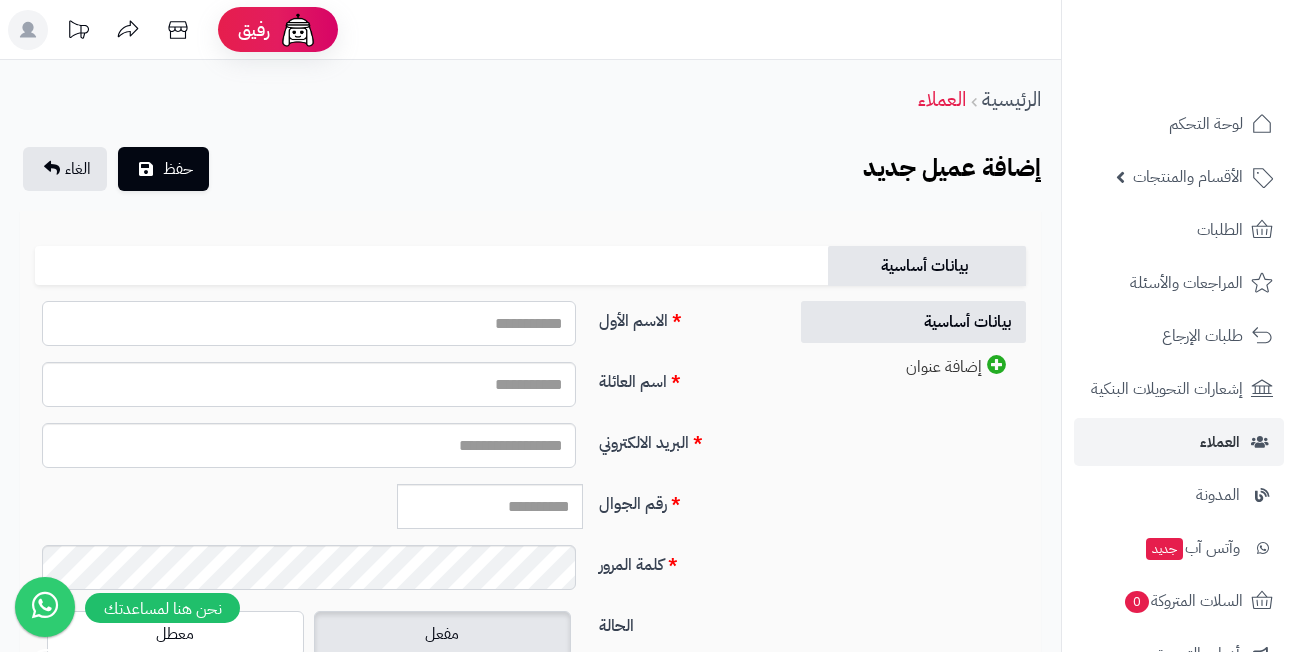 click on "الاسم الأول" at bounding box center (309, 323) 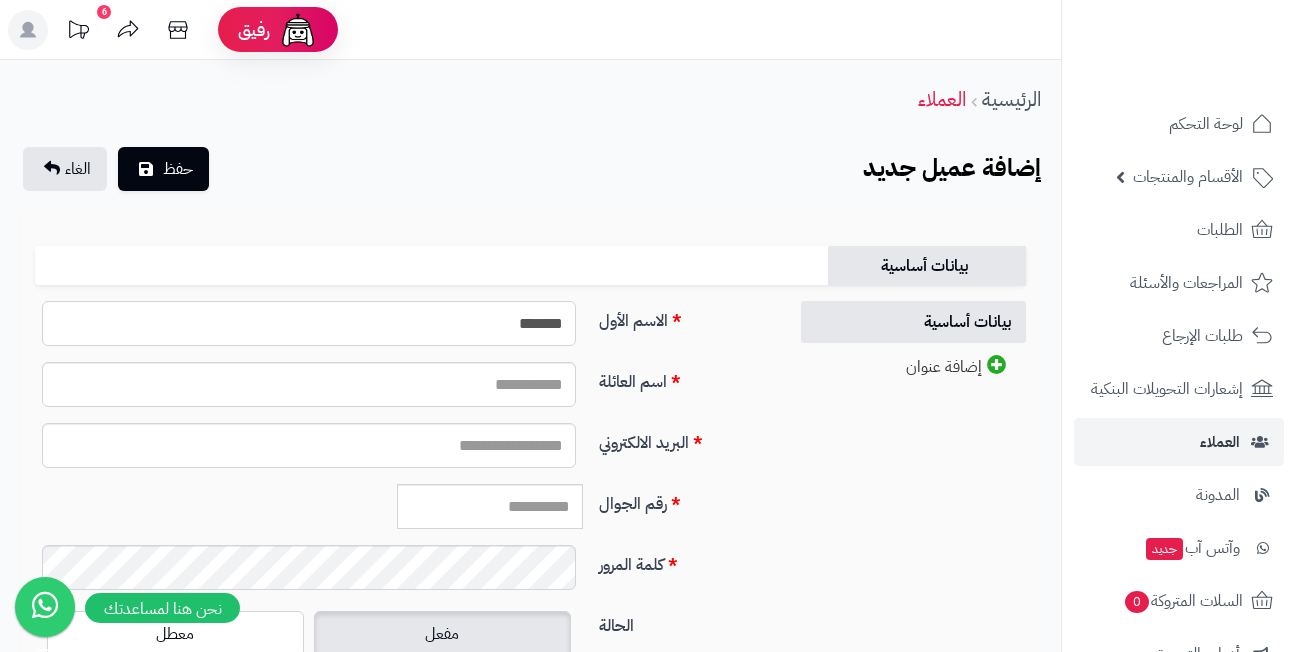 type on "*******" 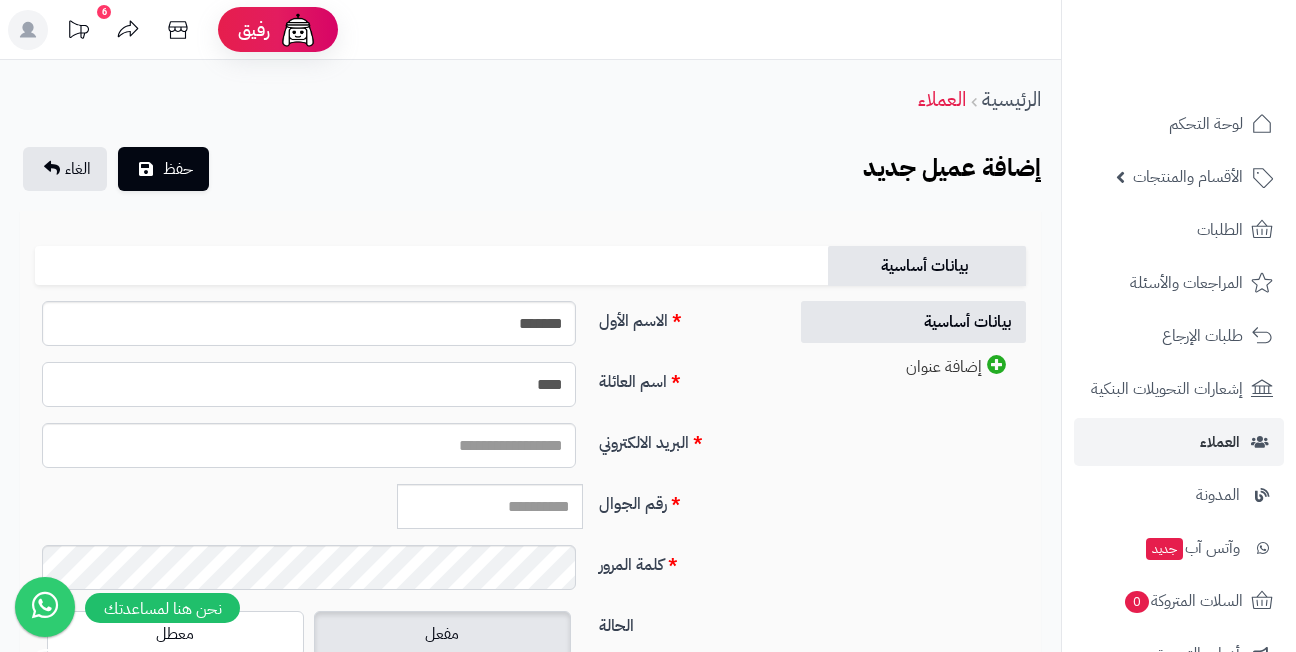 type on "****" 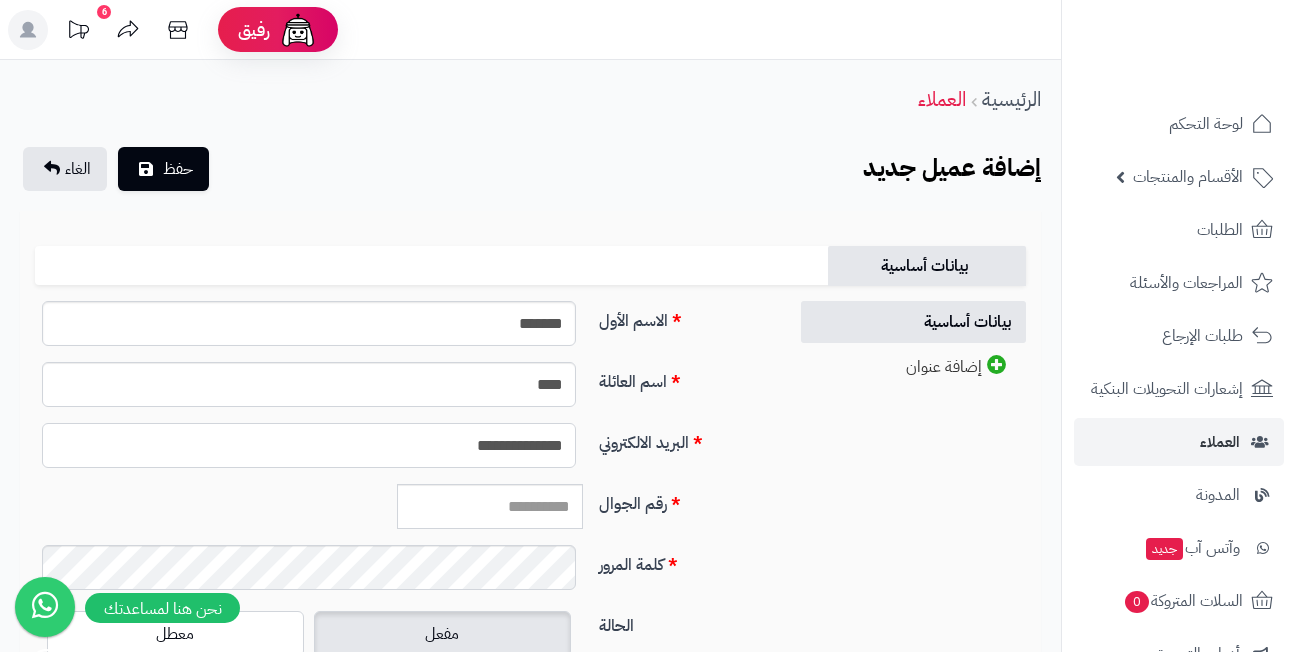 type on "**********" 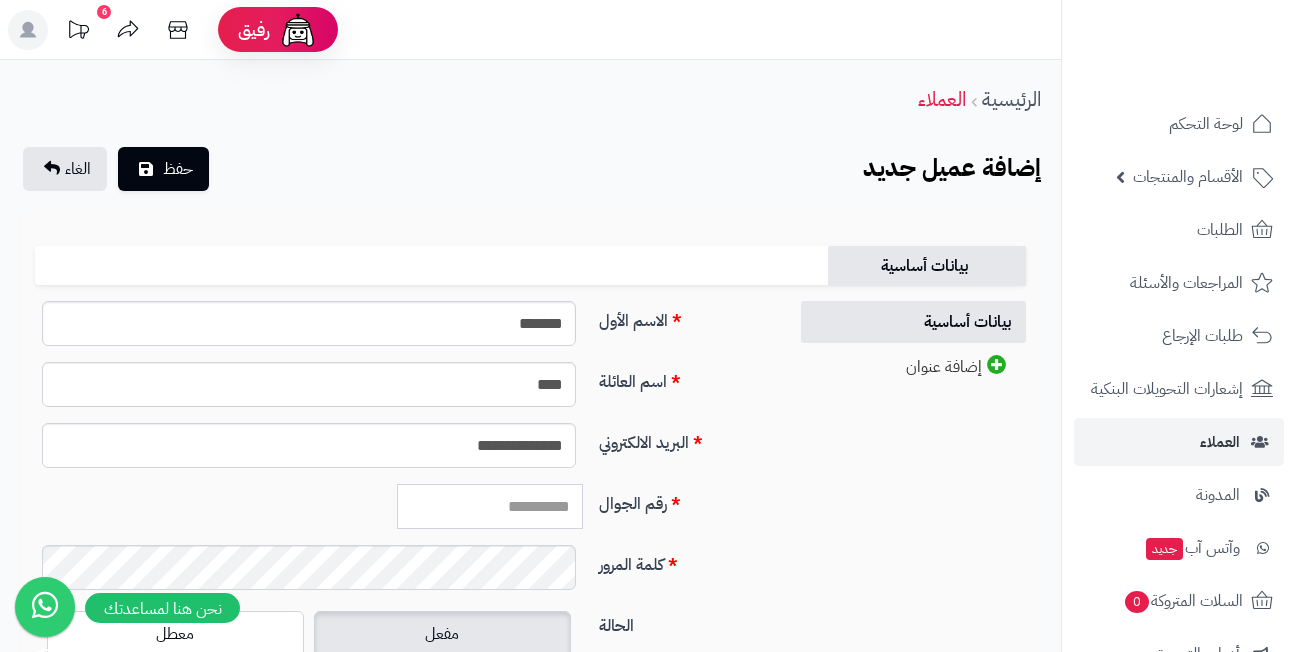 paste on "*********" 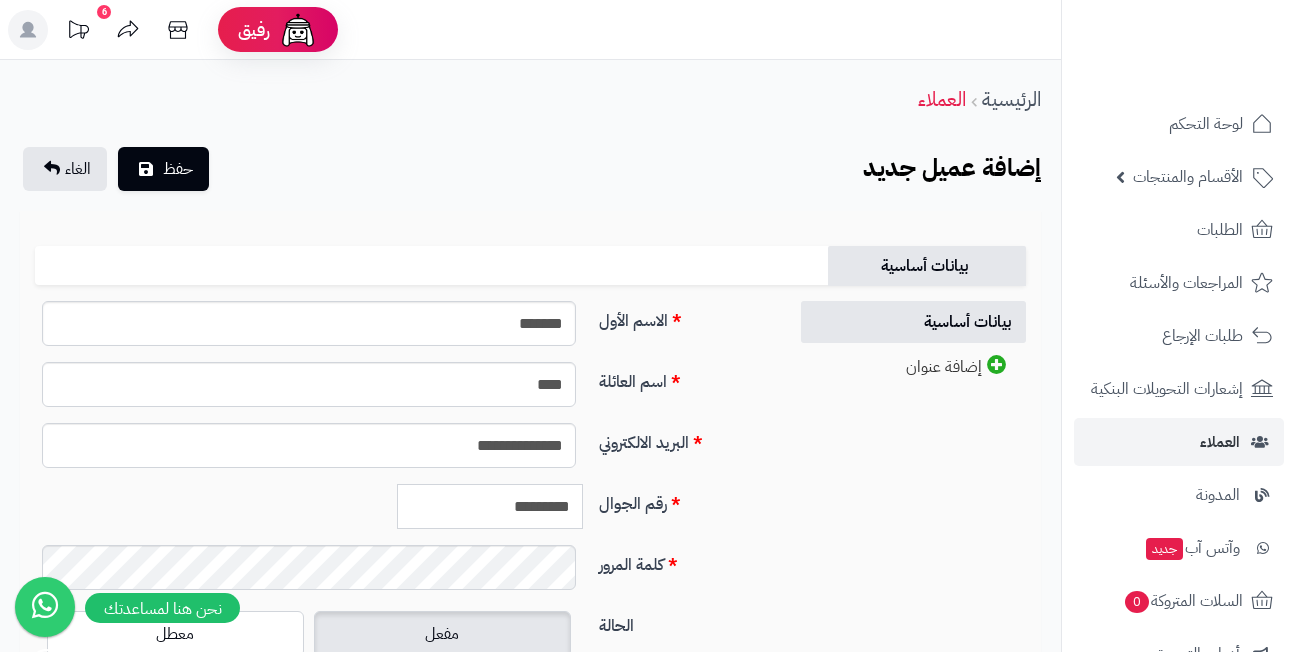 type on "*********" 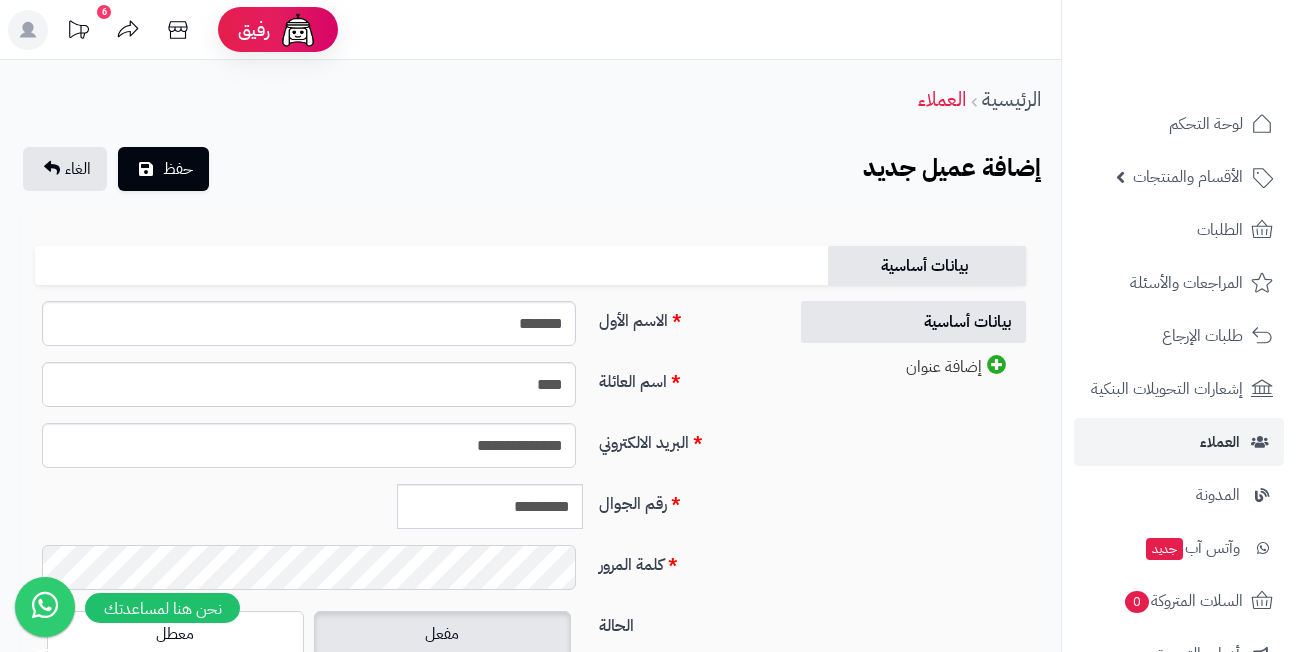 scroll, scrollTop: 300, scrollLeft: 0, axis: vertical 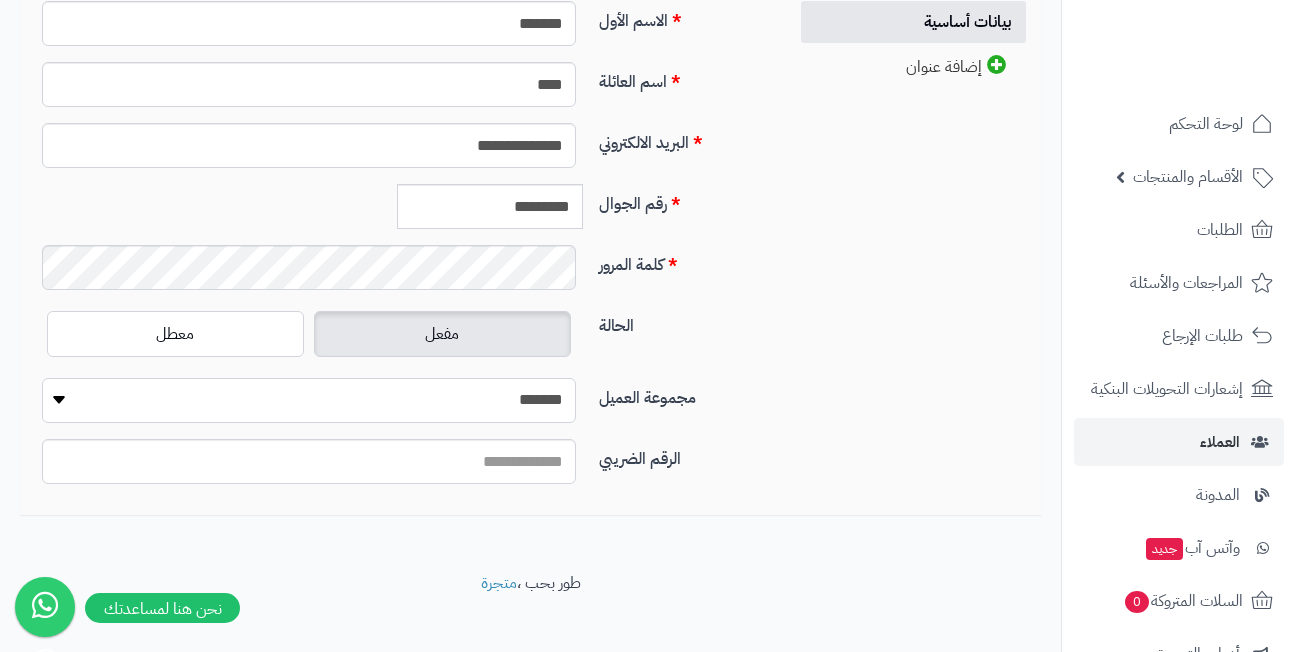 click on "**********" at bounding box center [309, 400] 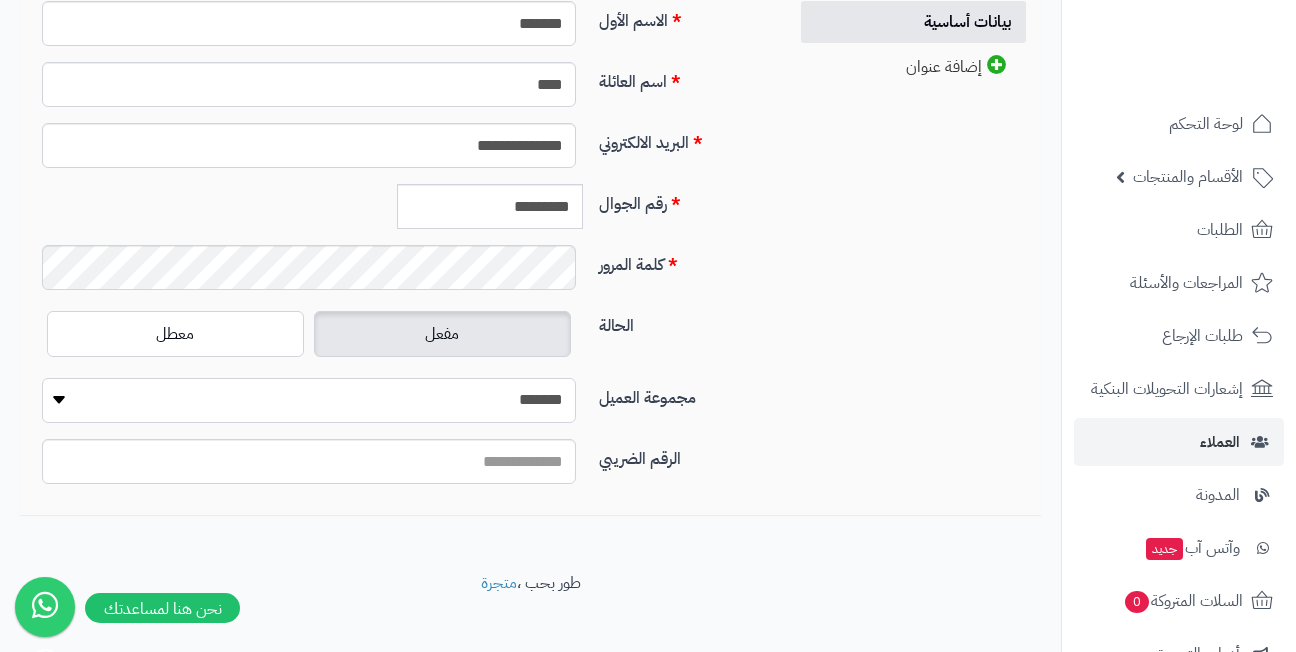 click on "**********" at bounding box center (309, 400) 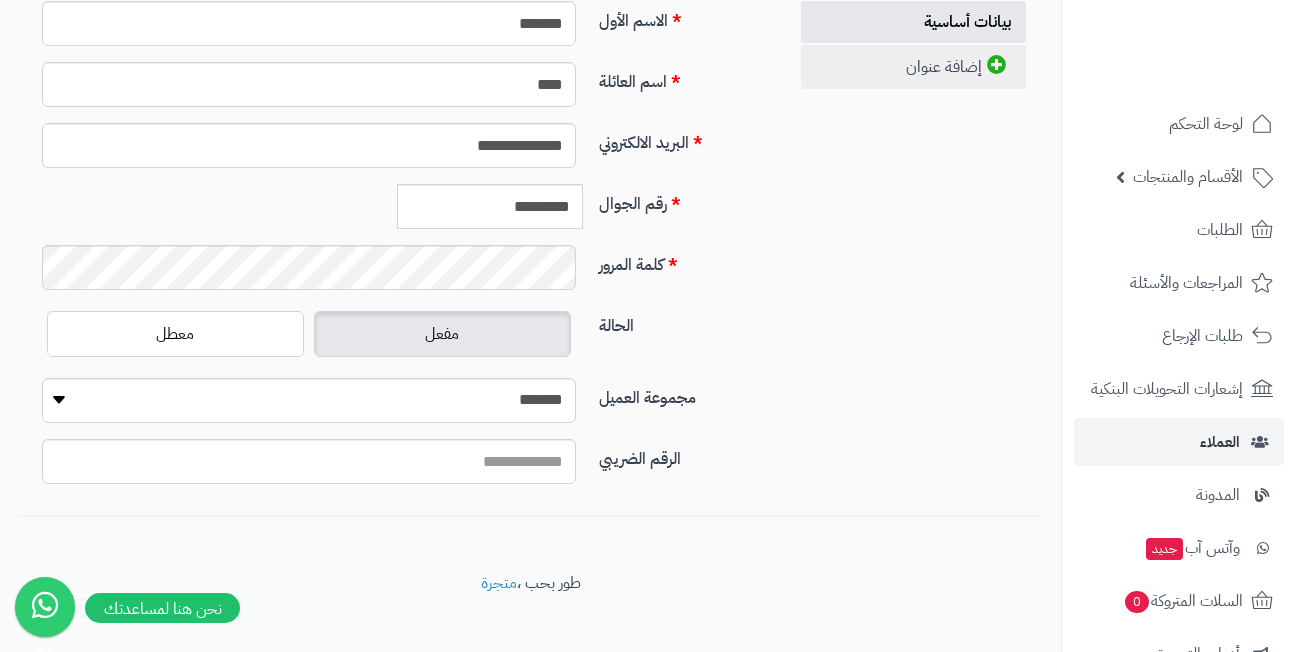 click on "إضافة عنوان" at bounding box center [913, 67] 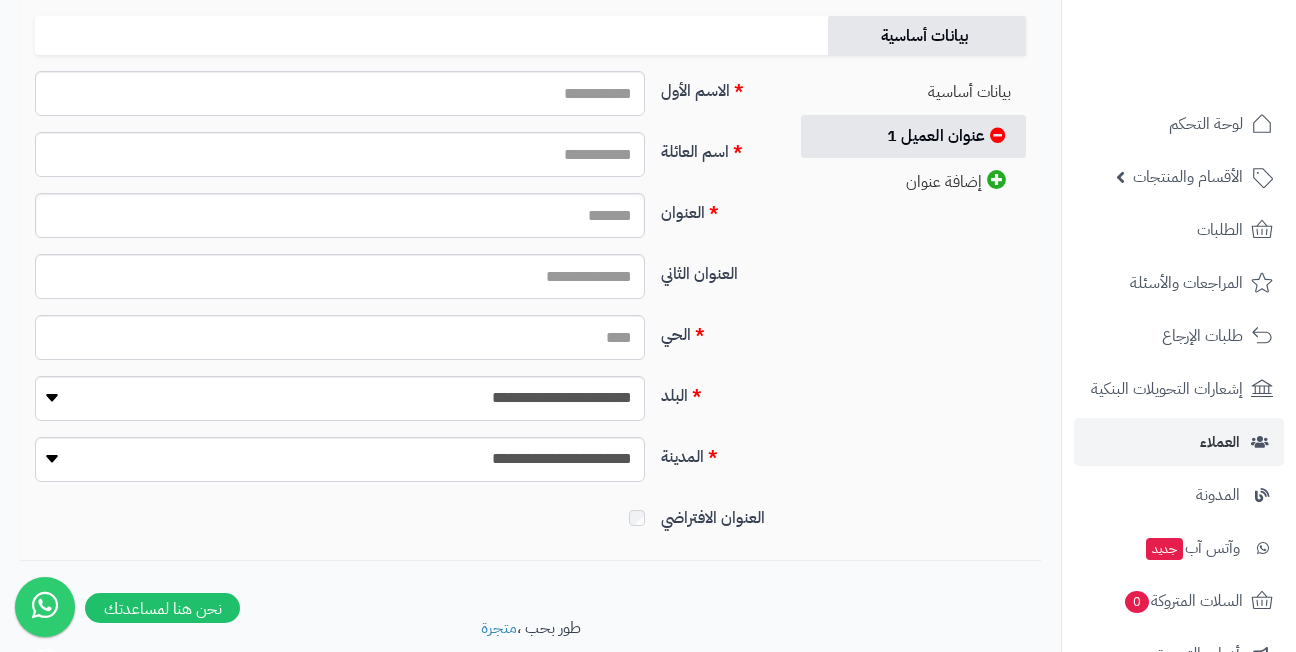 scroll, scrollTop: 195, scrollLeft: 0, axis: vertical 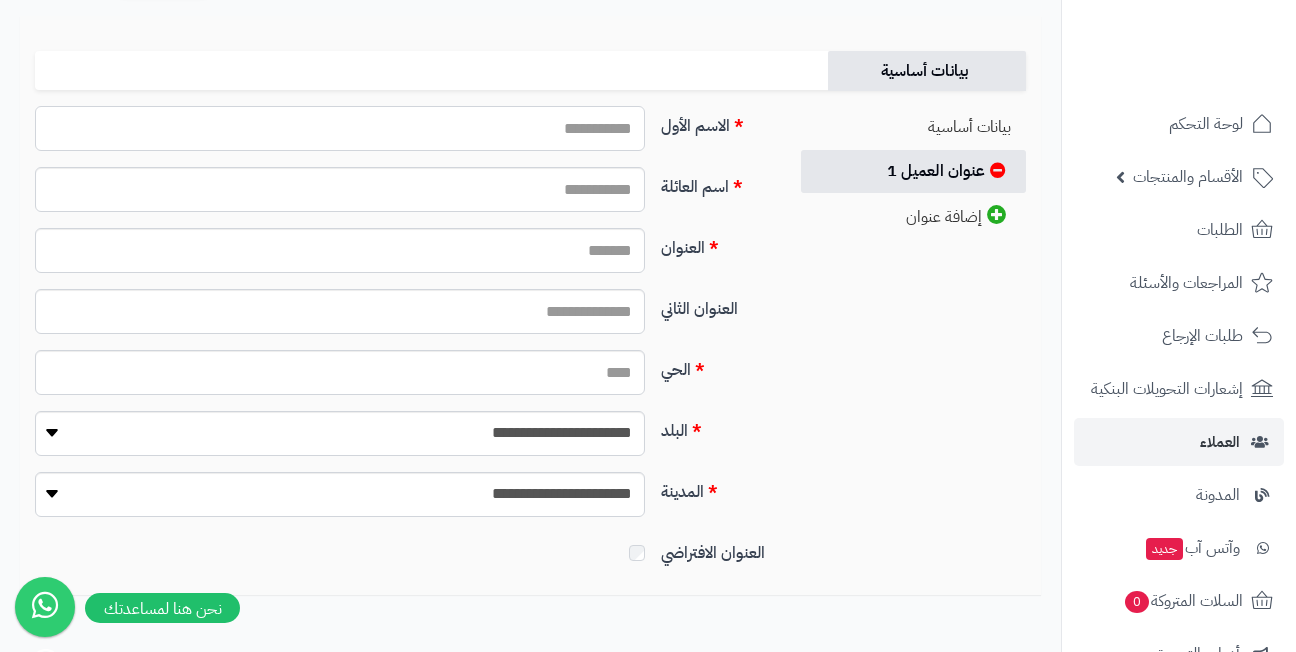 click on "الاسم الأول" at bounding box center (340, 128) 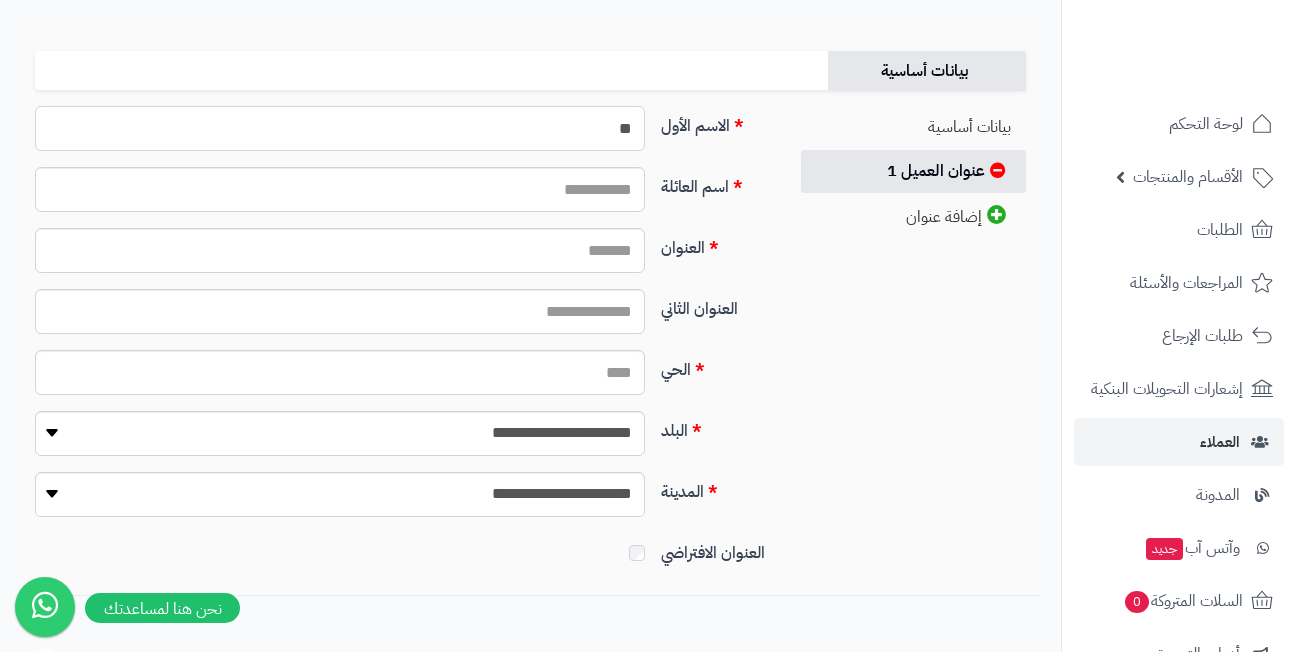 type on "*" 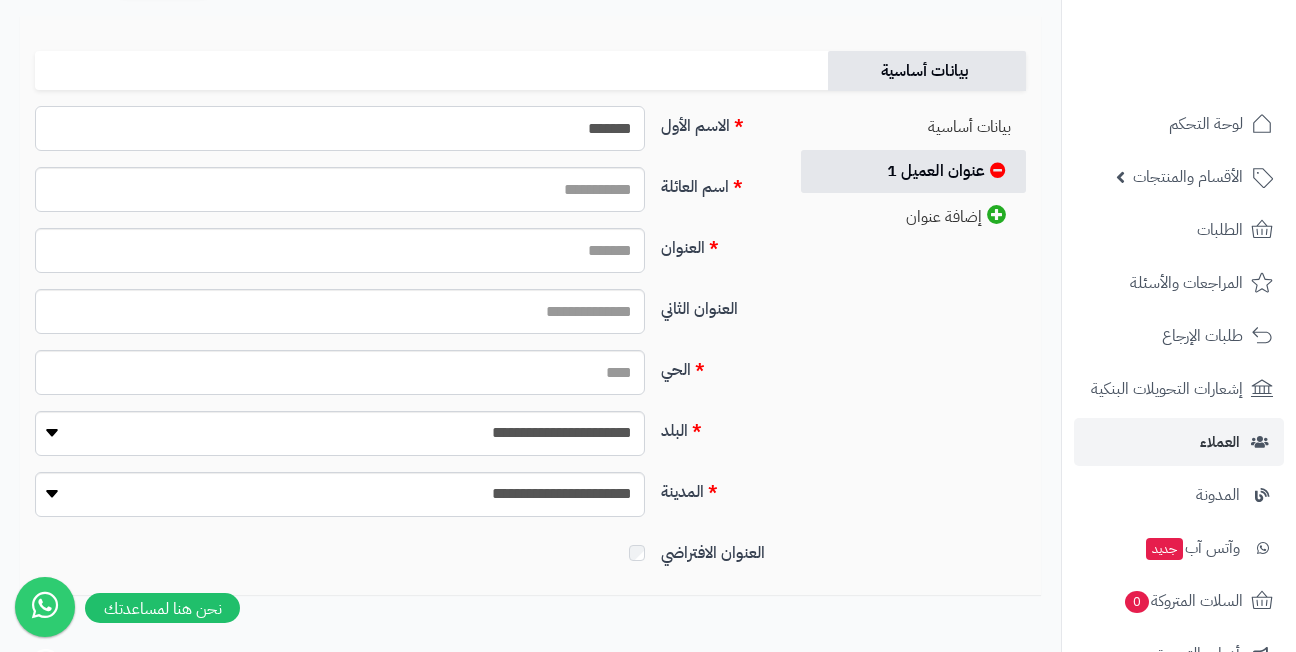 type on "*******" 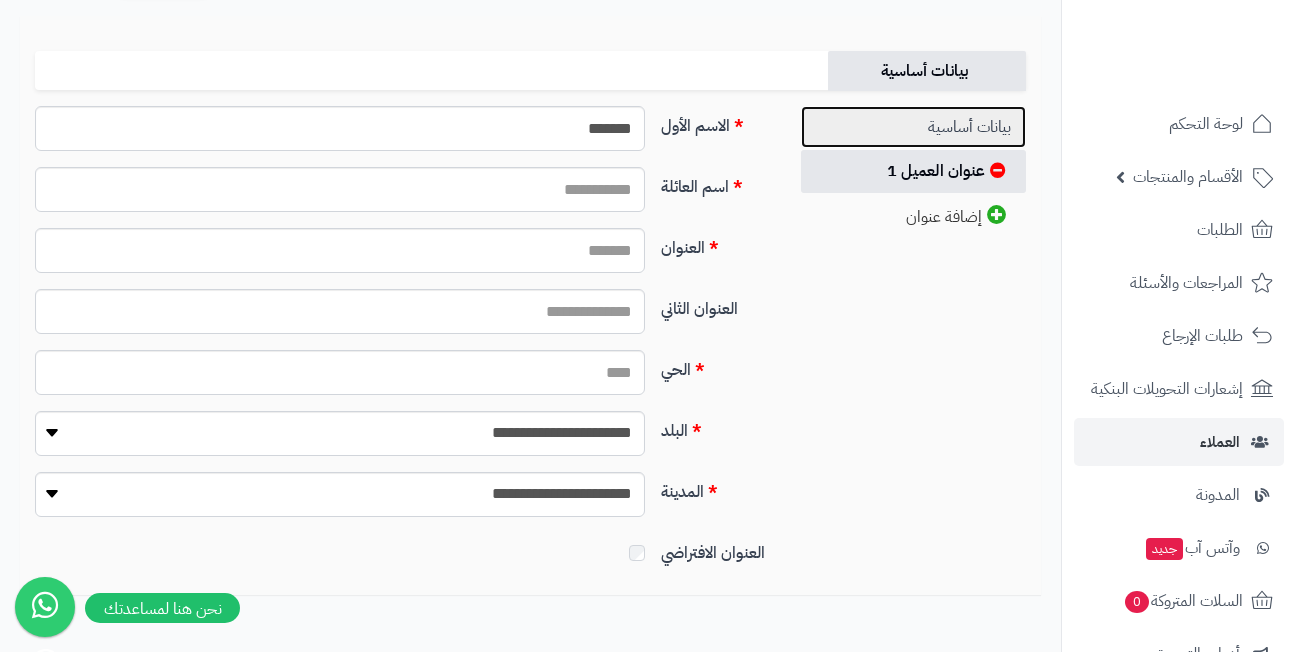 click on "بيانات أساسية" at bounding box center (913, 127) 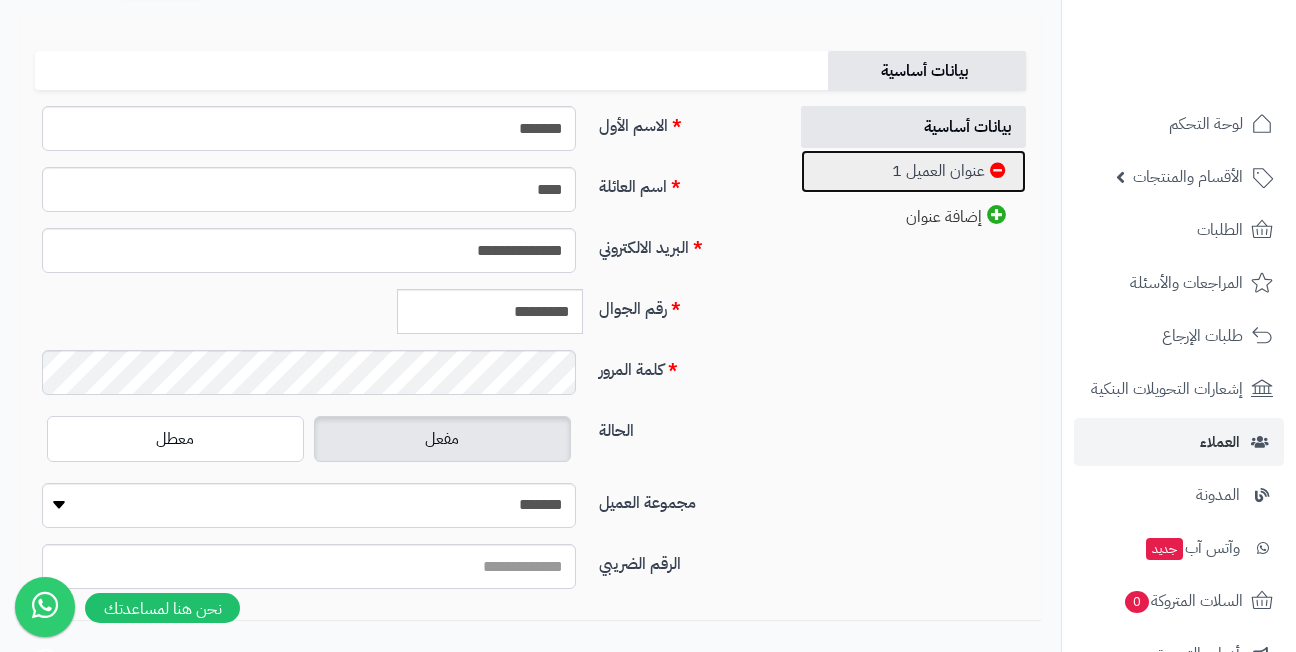 click on "عنوان العميل 1" at bounding box center (913, 171) 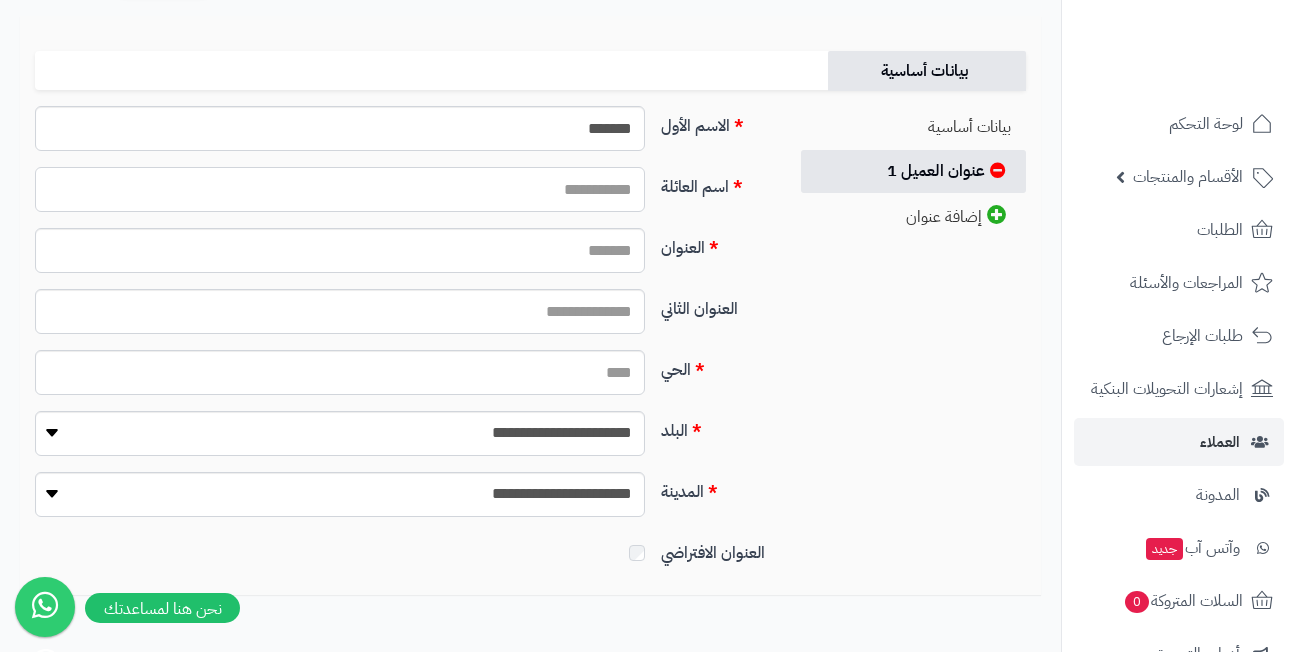 click on "اسم العائلة" at bounding box center (340, 189) 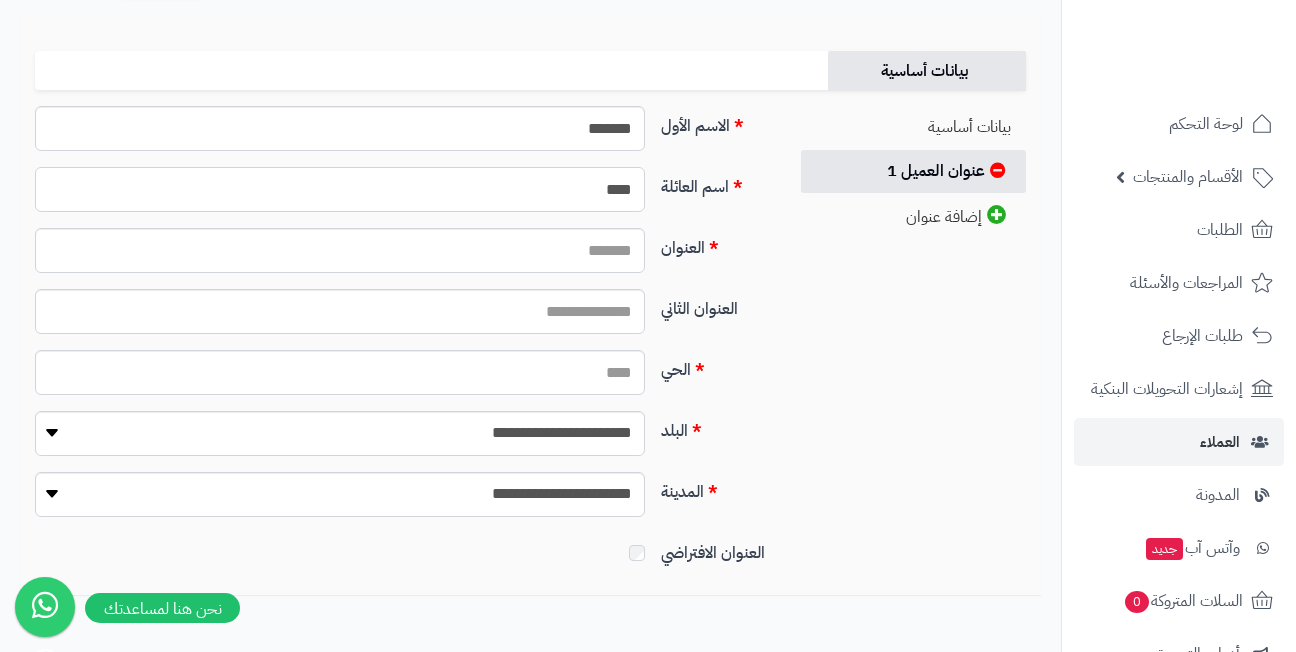 type on "****" 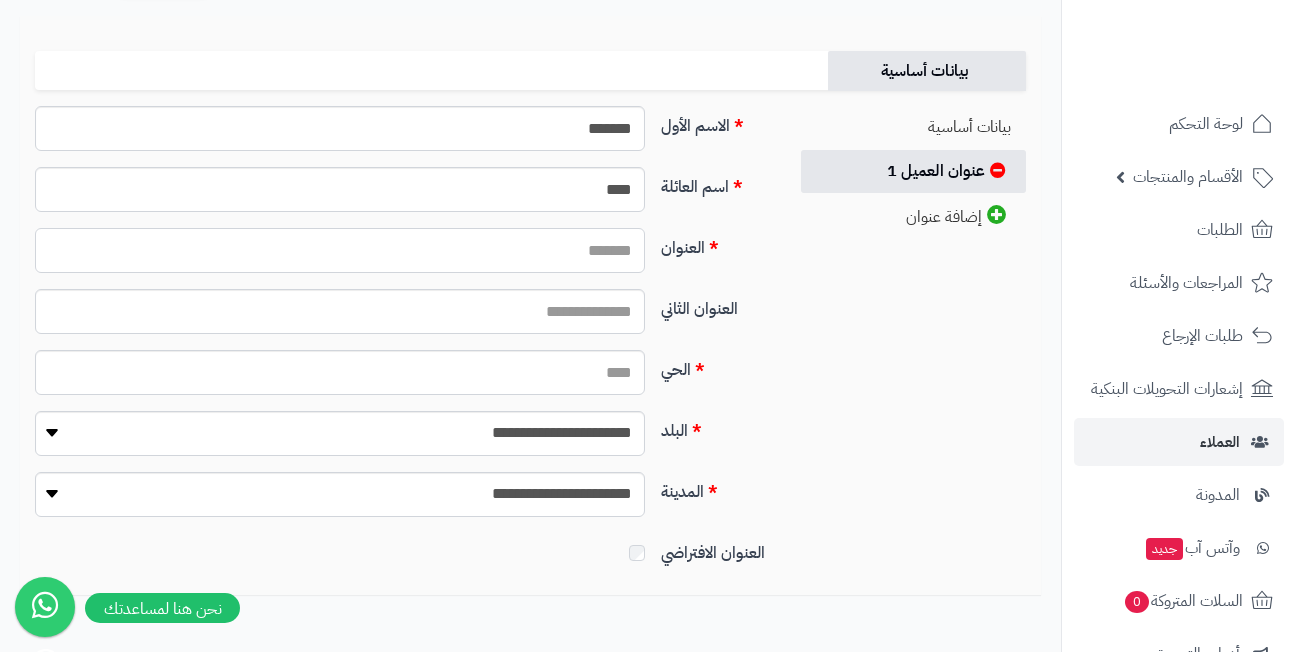 paste on "**********" 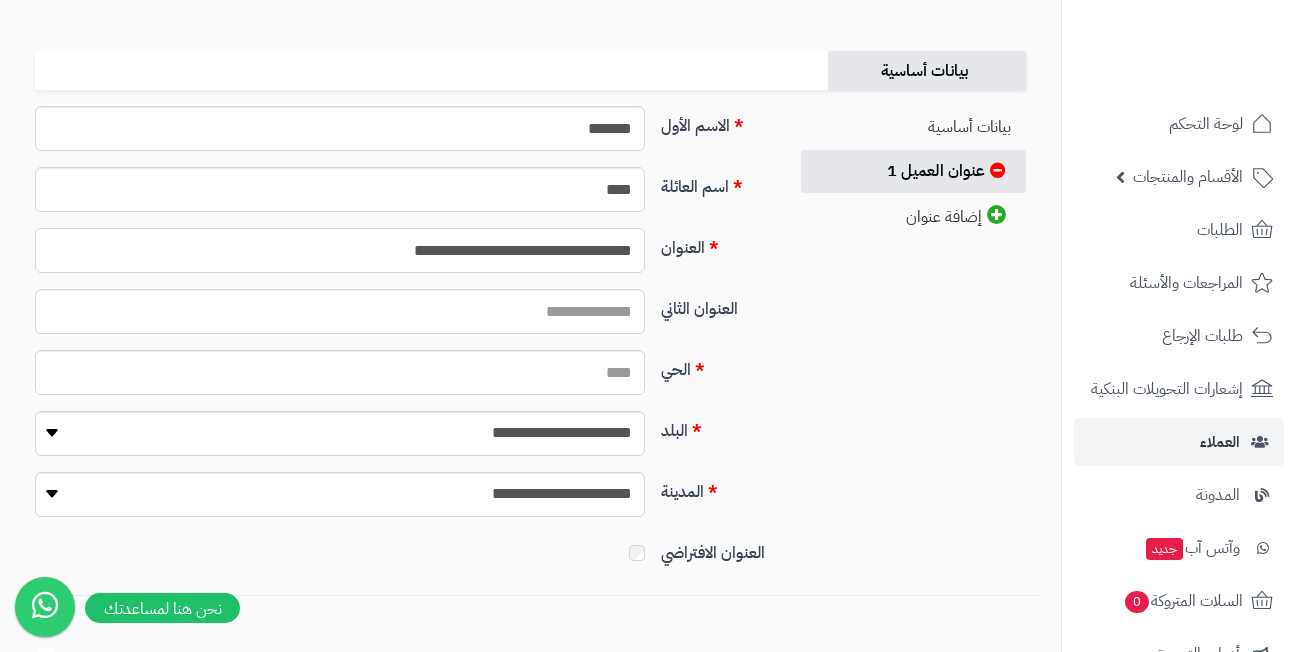 type on "**********" 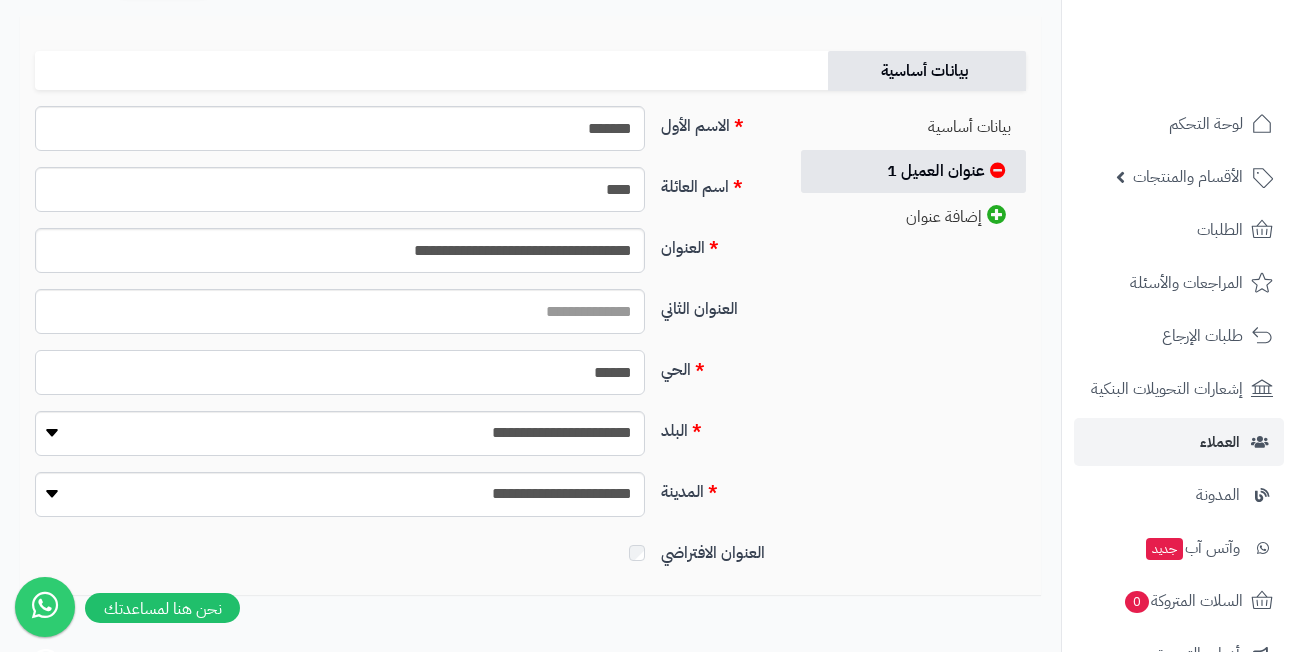 type on "******" 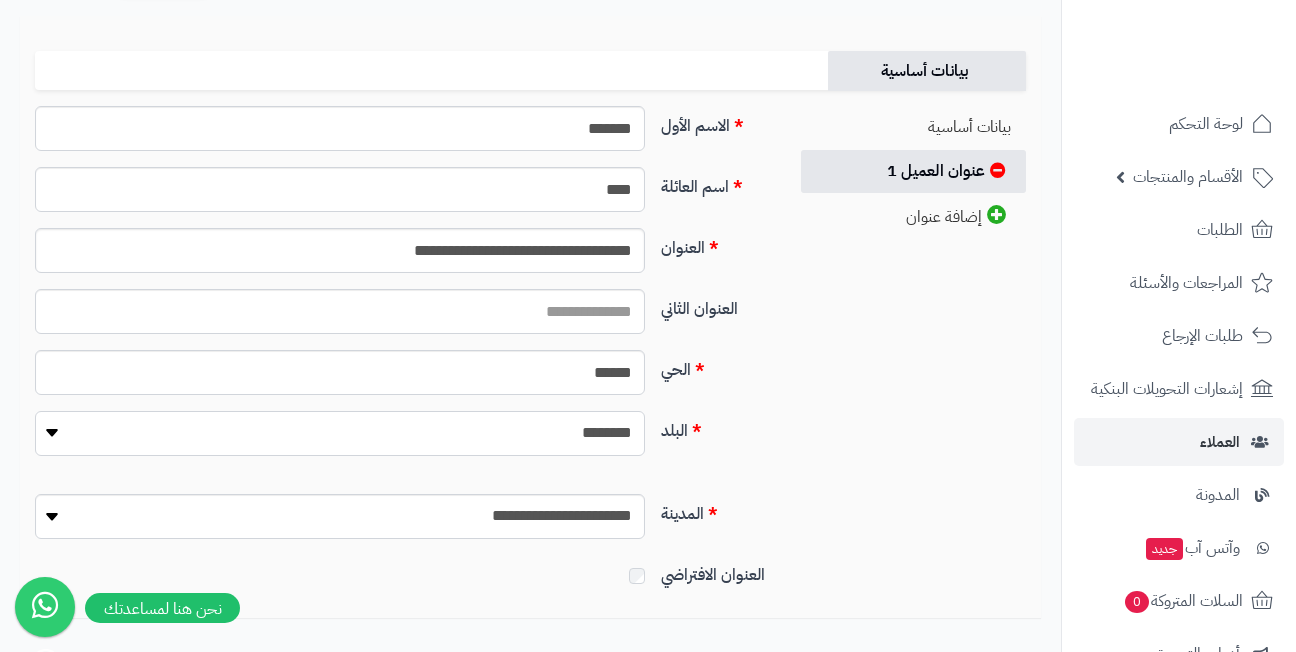 select on "***" 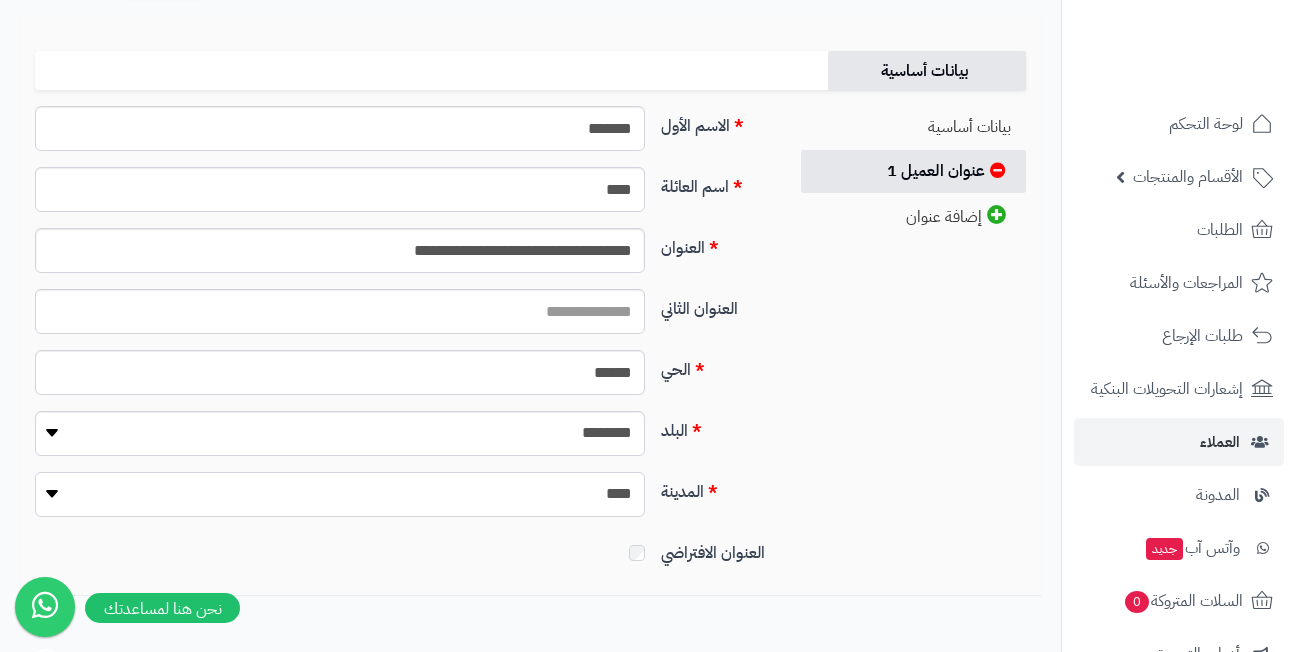select on "***" 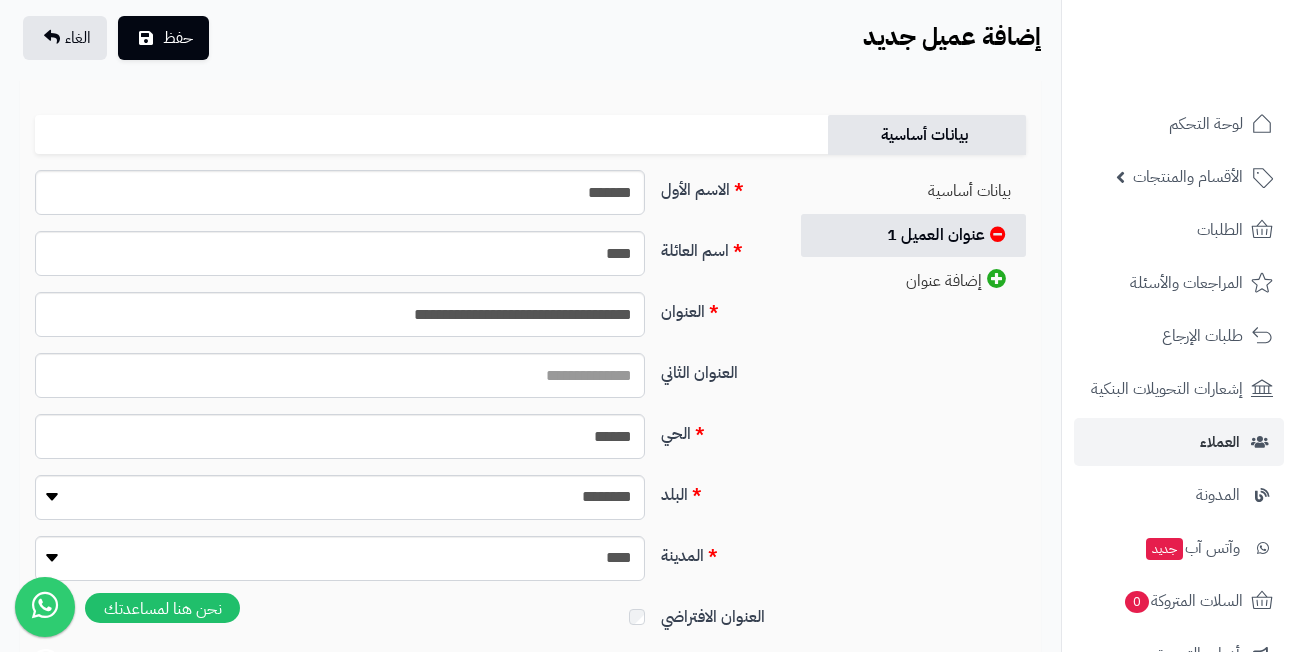 scroll, scrollTop: 95, scrollLeft: 0, axis: vertical 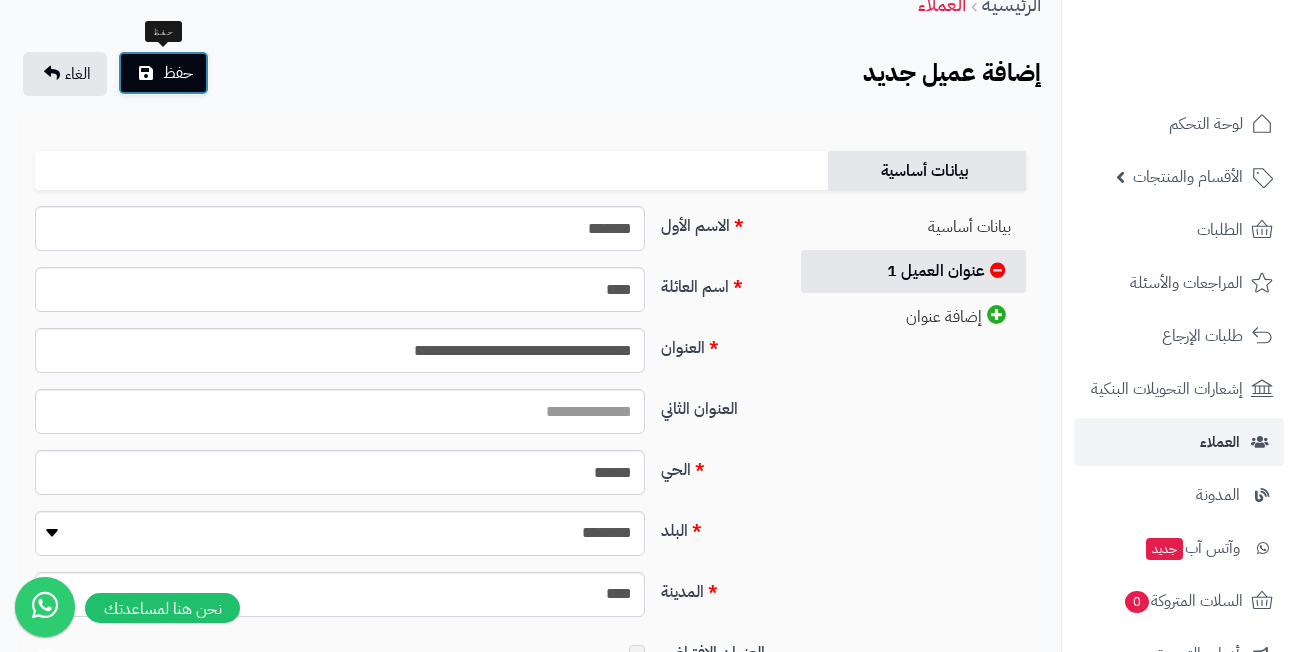 click on "حفظ" at bounding box center [178, 73] 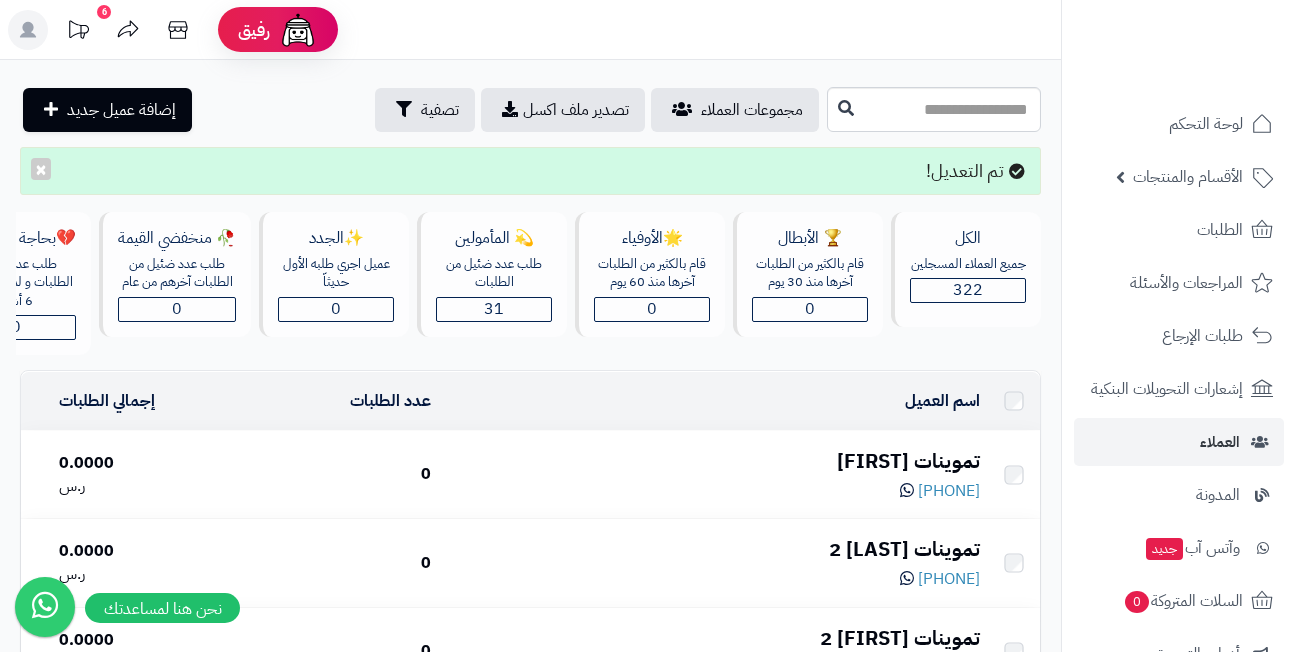 scroll, scrollTop: 0, scrollLeft: 0, axis: both 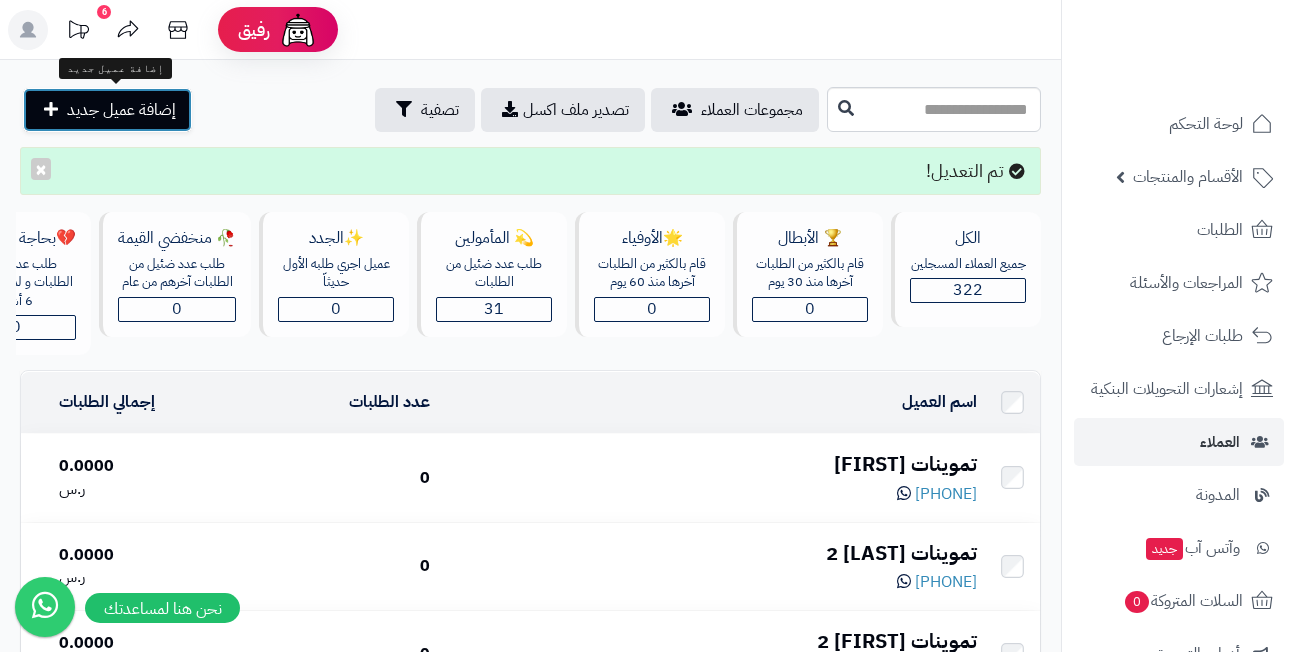 click on "إضافة عميل جديد" at bounding box center (121, 110) 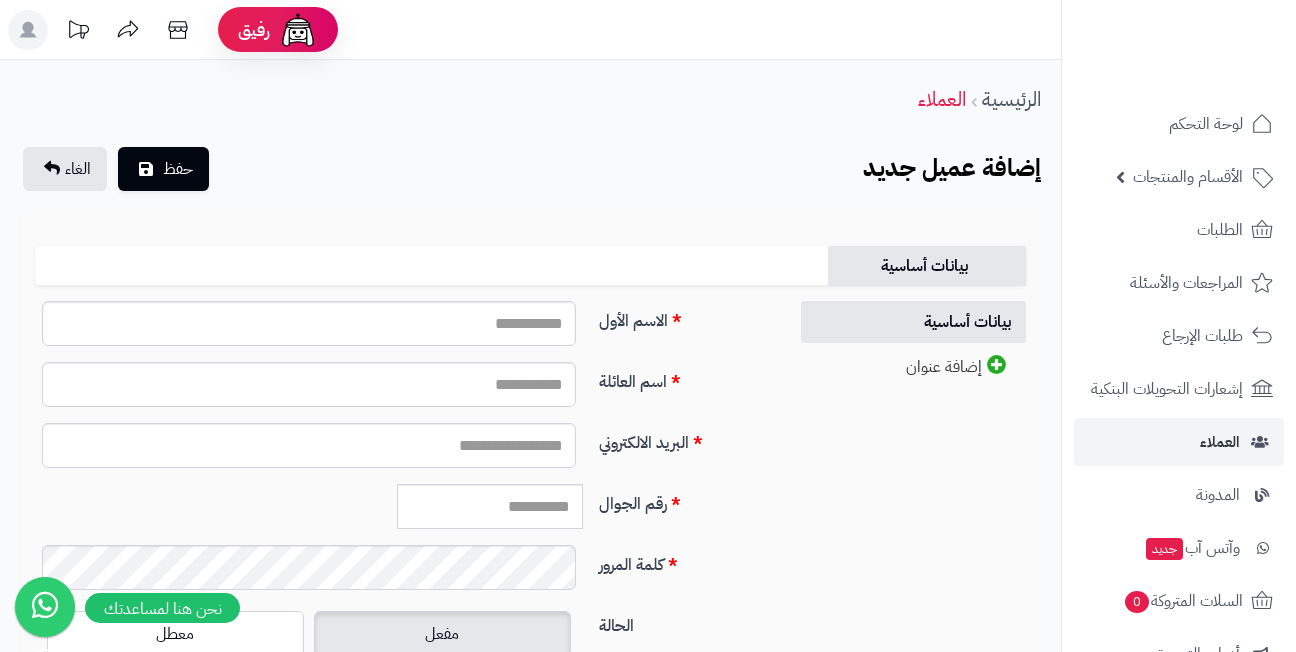 scroll, scrollTop: 0, scrollLeft: 0, axis: both 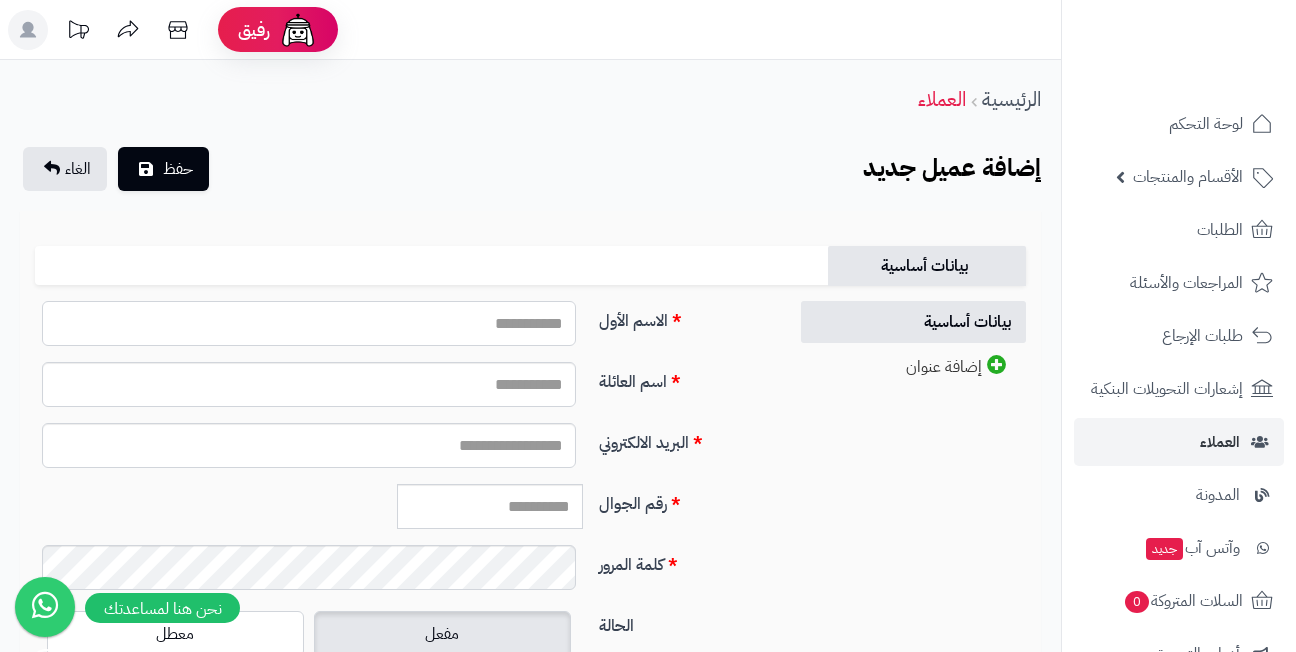 click on "الاسم الأول" at bounding box center (309, 323) 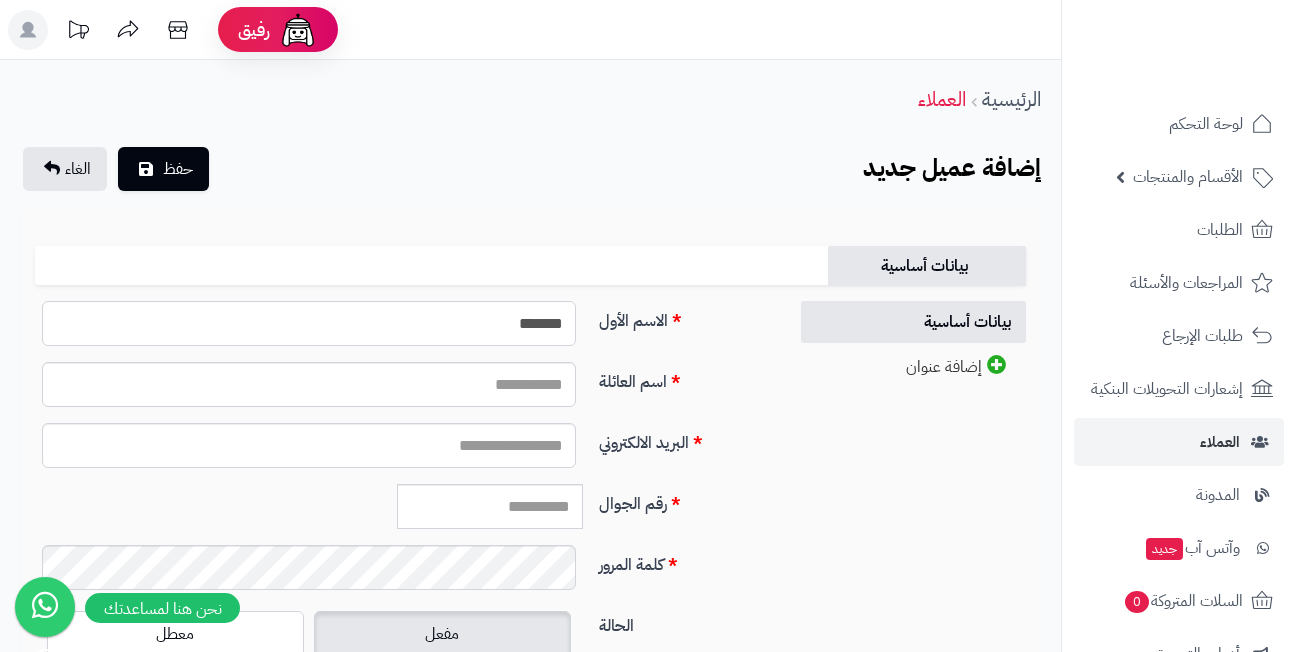 type on "*******" 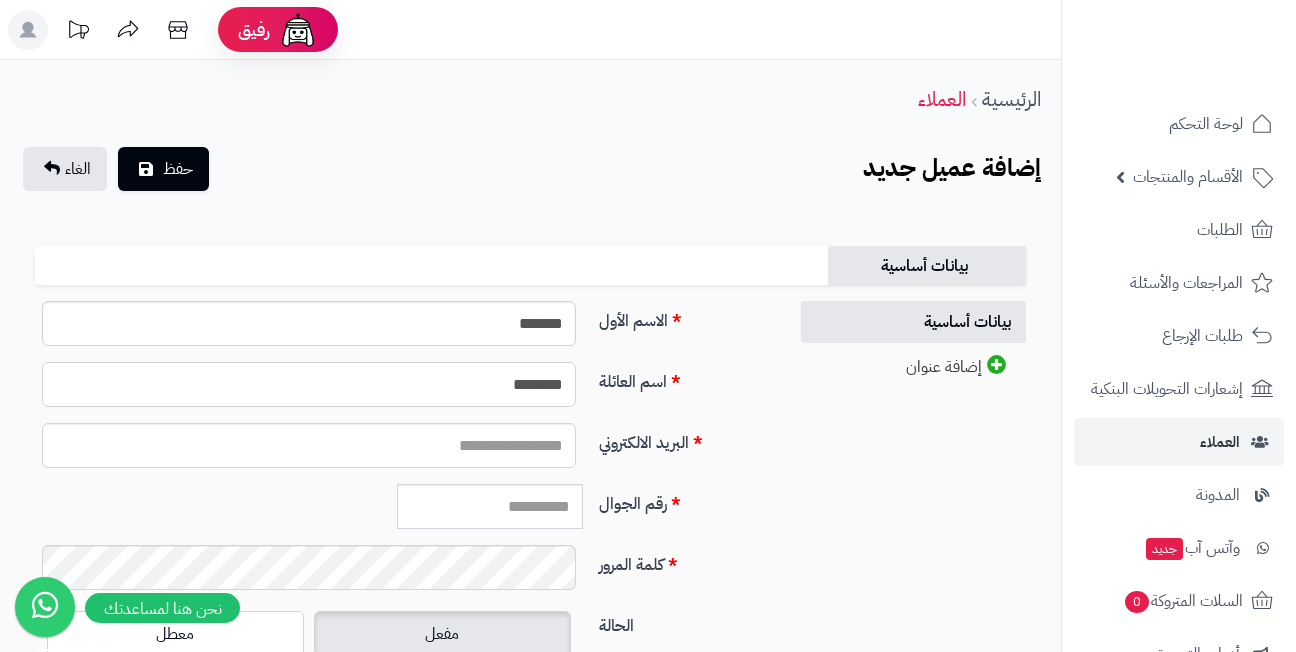 type on "********" 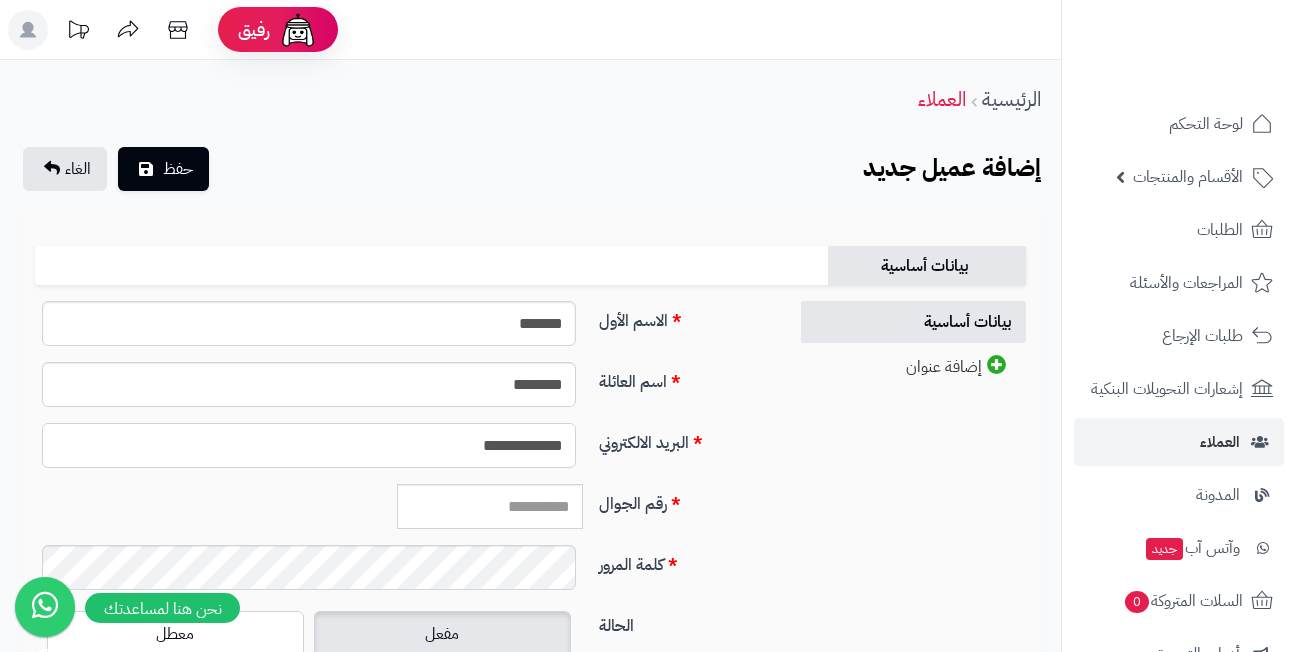 type on "**********" 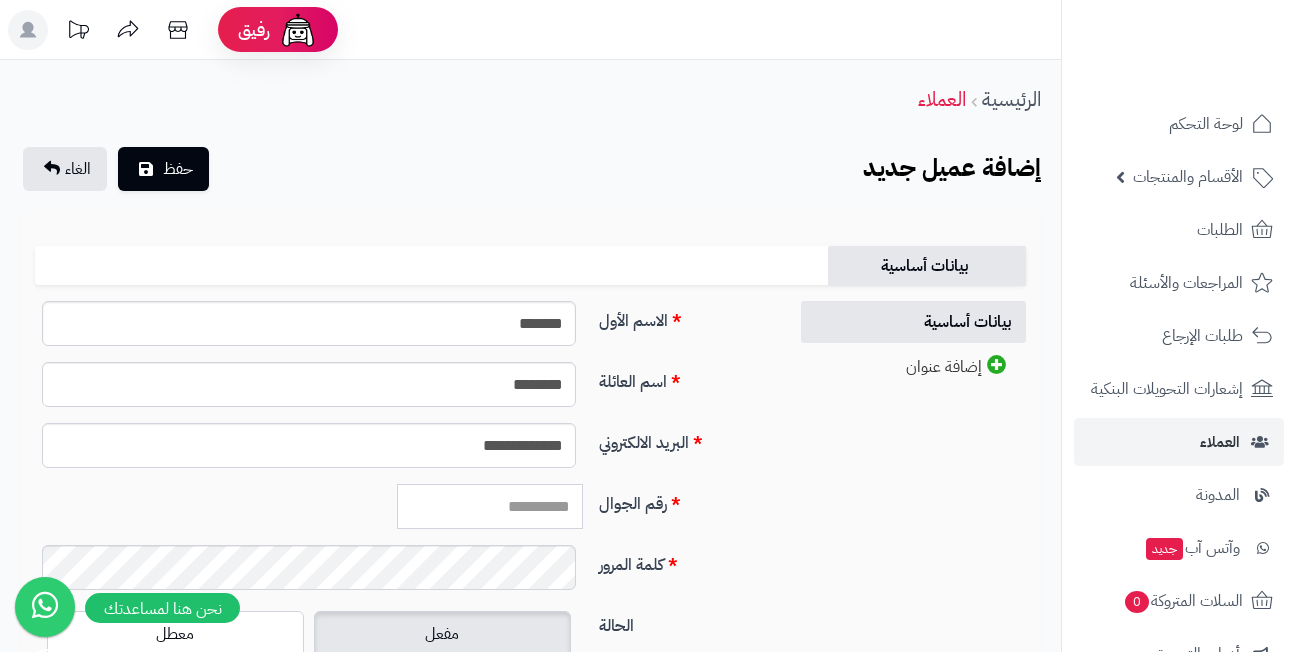 paste on "*********" 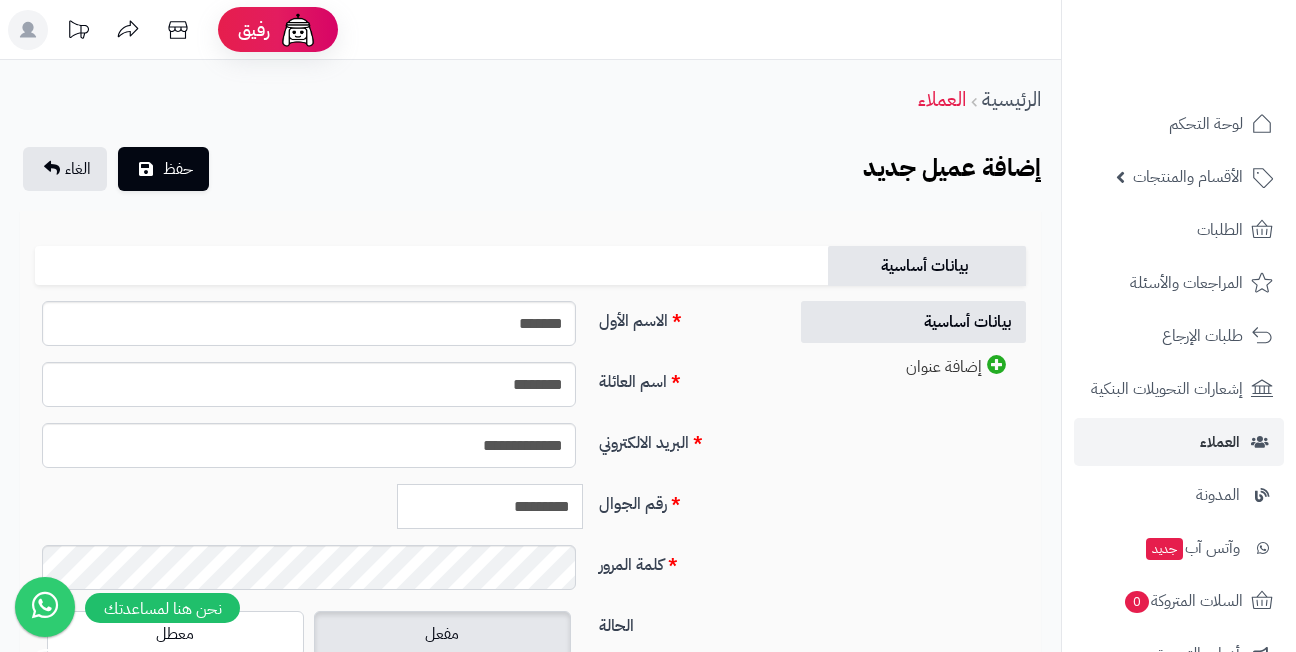 type on "*********" 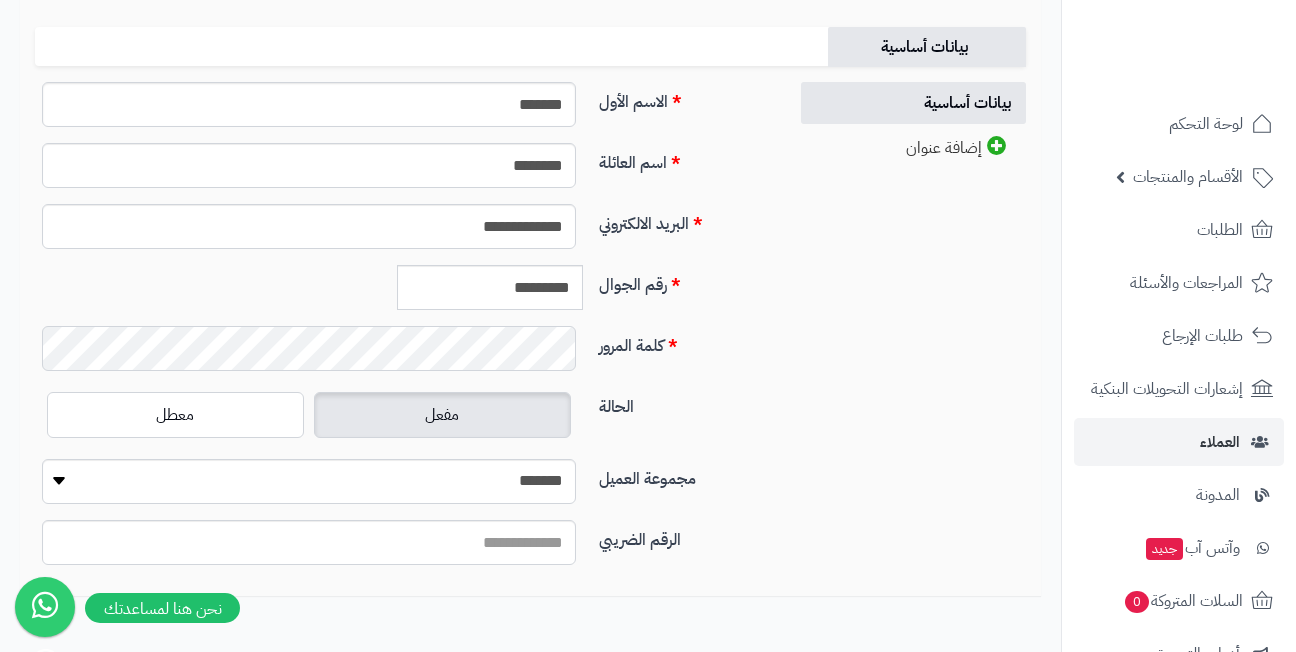 scroll, scrollTop: 320, scrollLeft: 0, axis: vertical 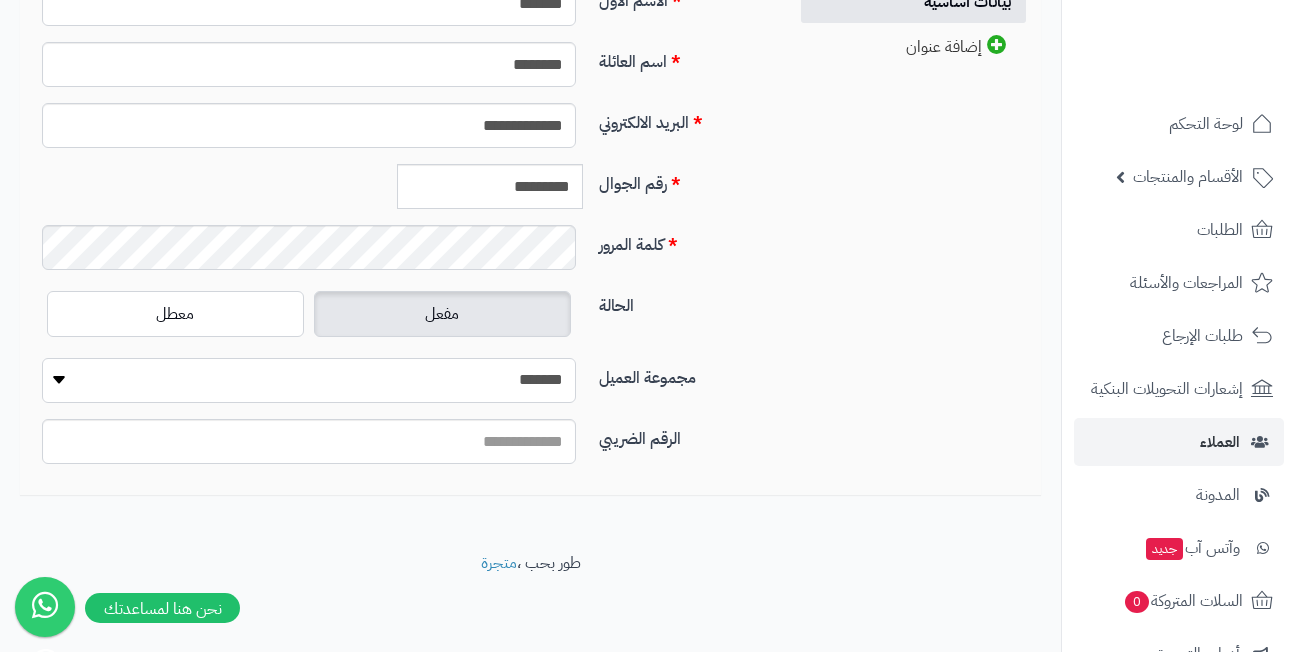 click on "**********" at bounding box center [309, 380] 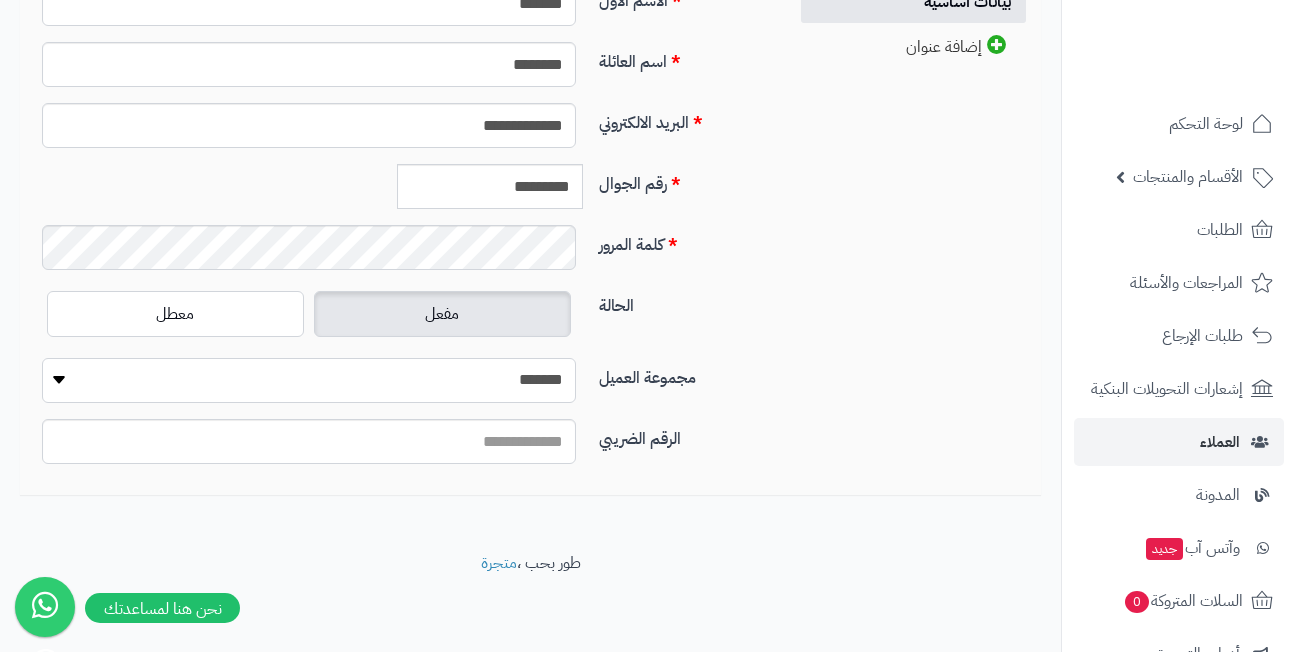 click on "**********" at bounding box center (309, 380) 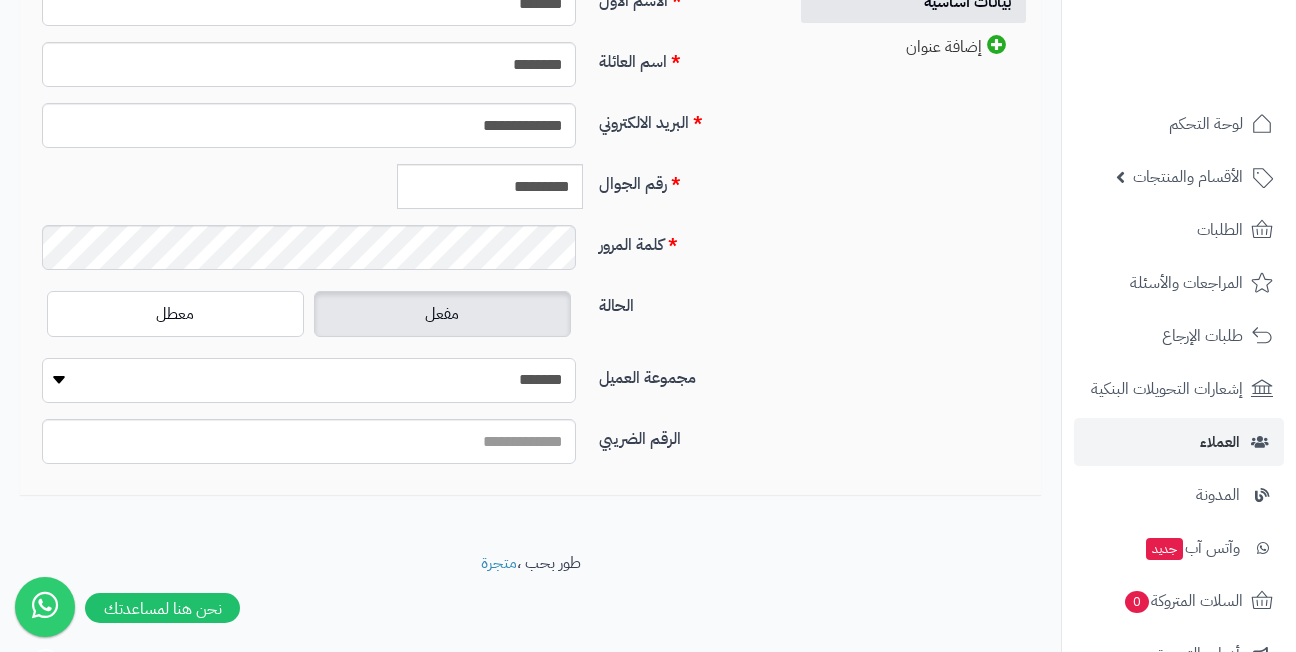 select on "*" 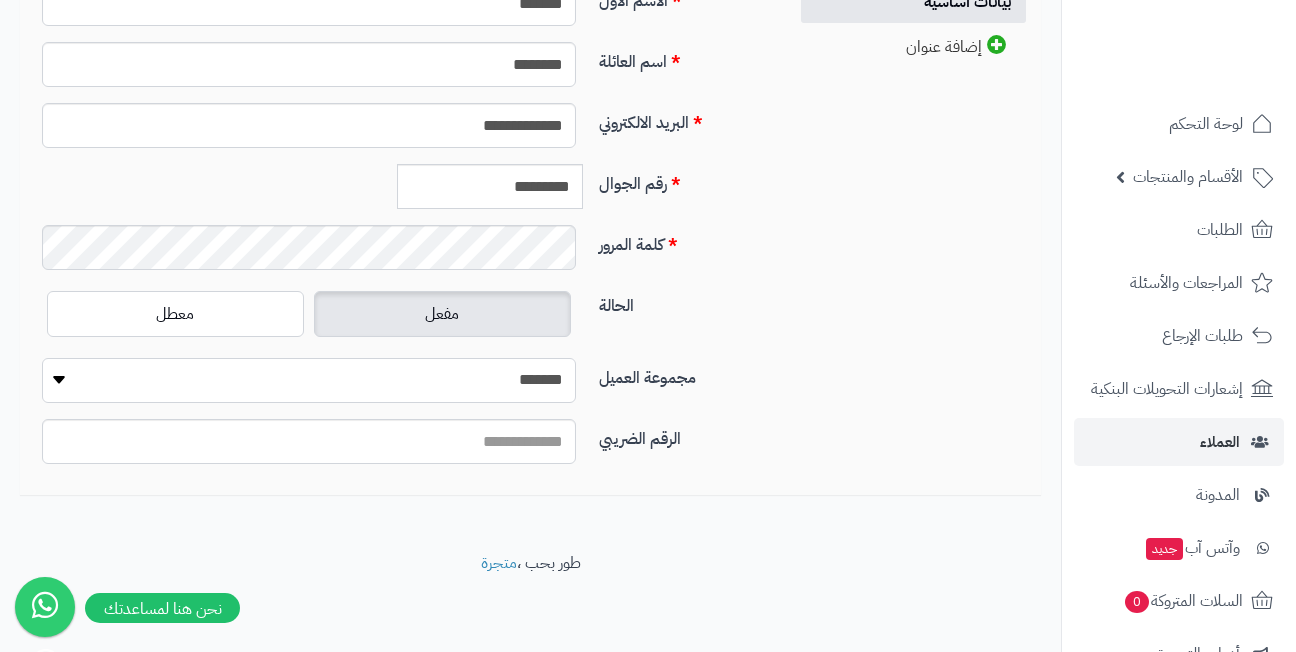 click on "**********" at bounding box center [309, 380] 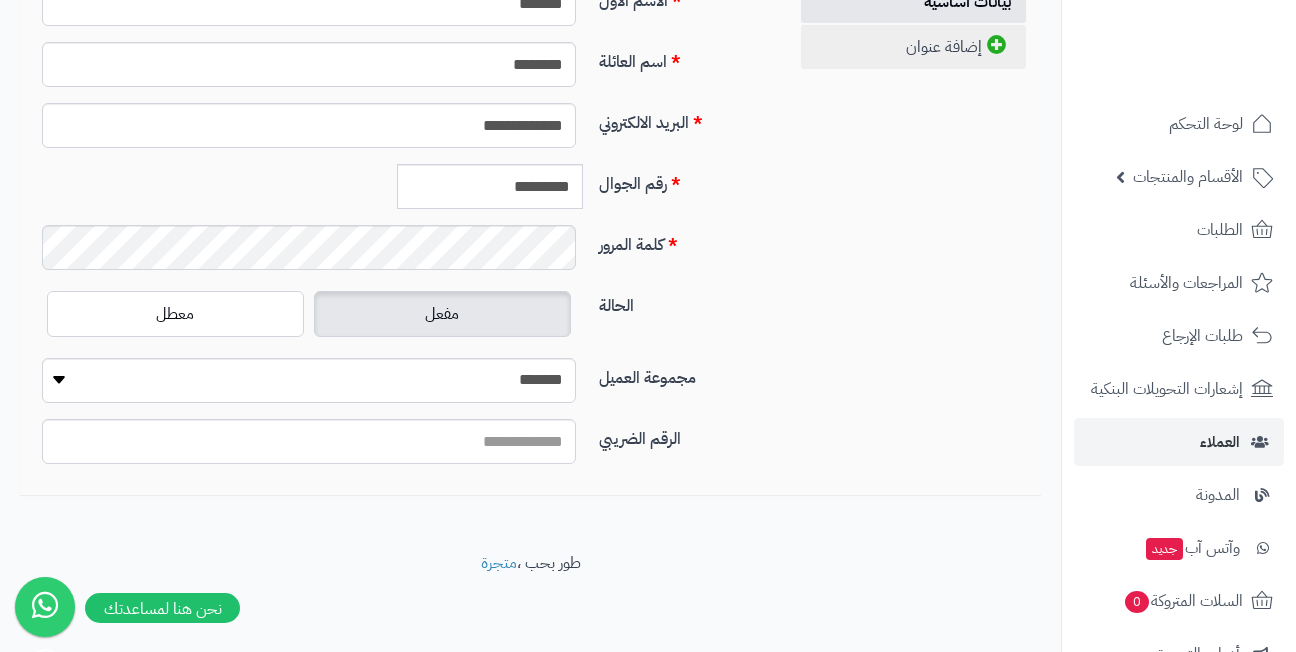 click on "إضافة عنوان" at bounding box center [913, 47] 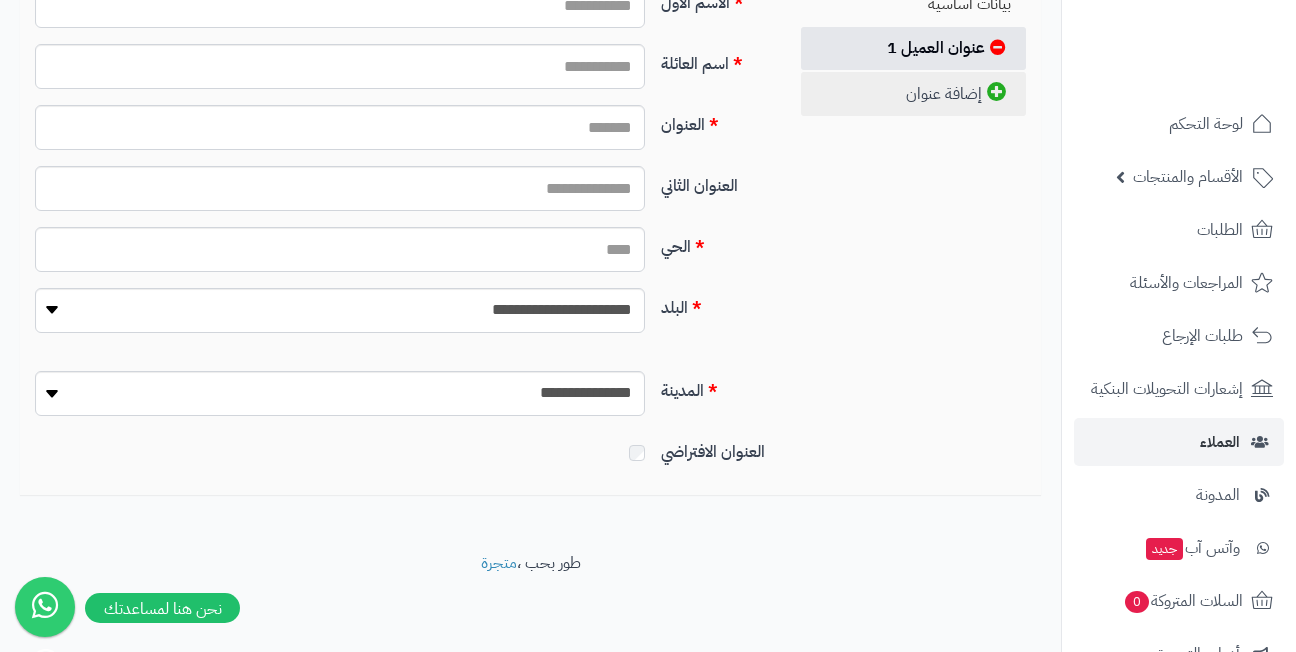 scroll, scrollTop: 295, scrollLeft: 0, axis: vertical 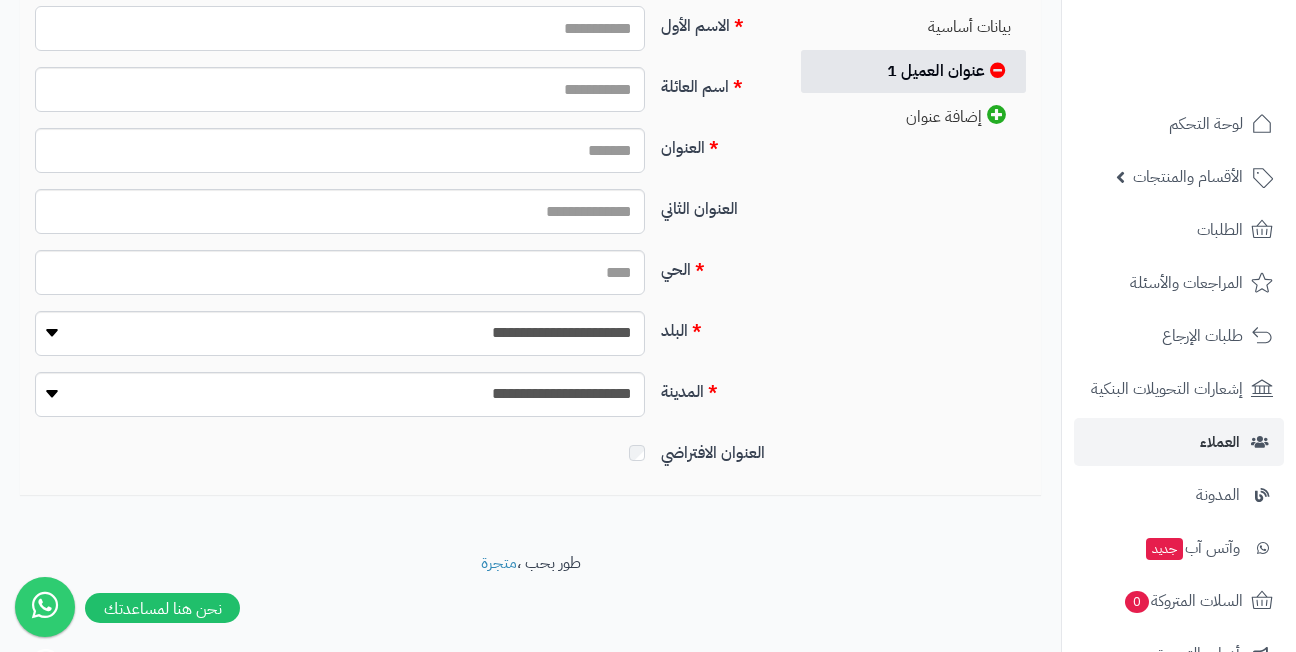 click on "الاسم الأول" at bounding box center [340, 28] 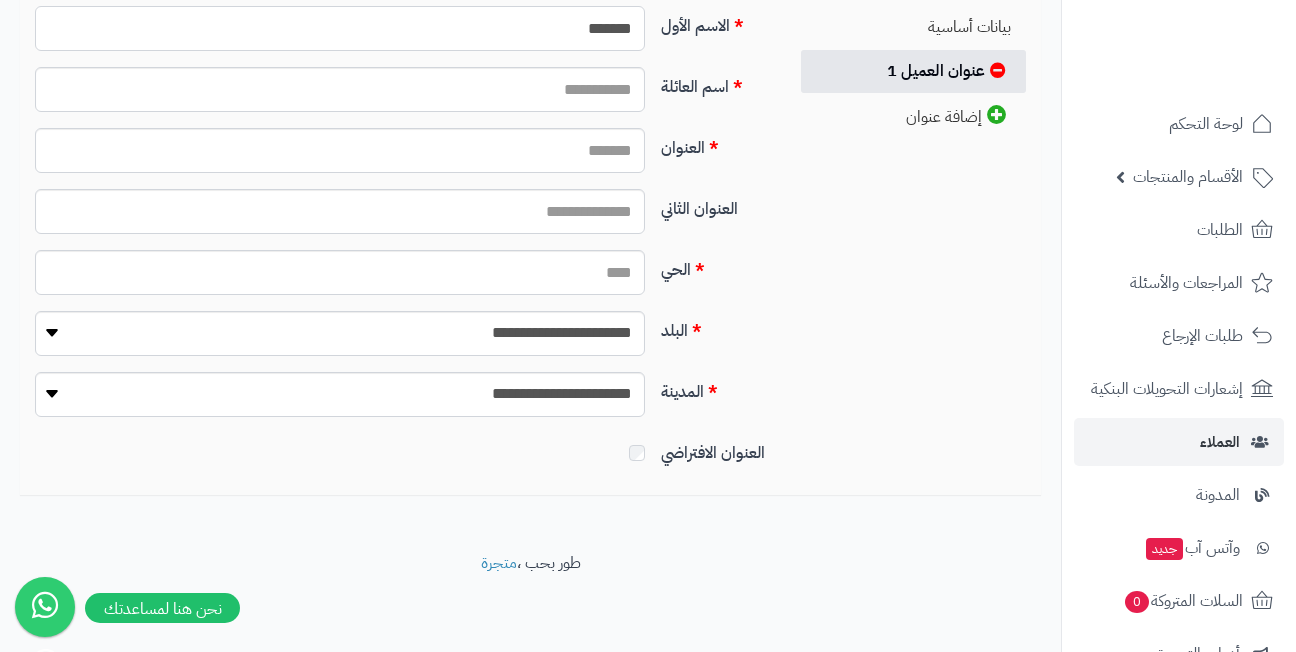type on "*******" 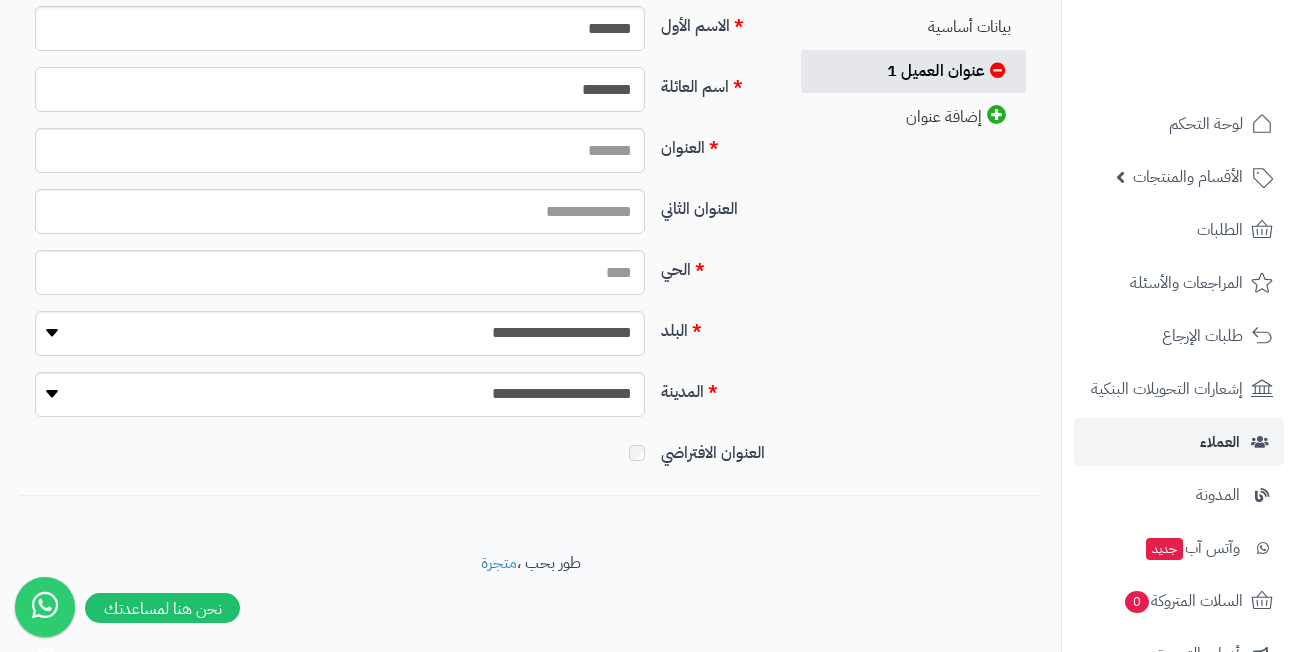 type on "********" 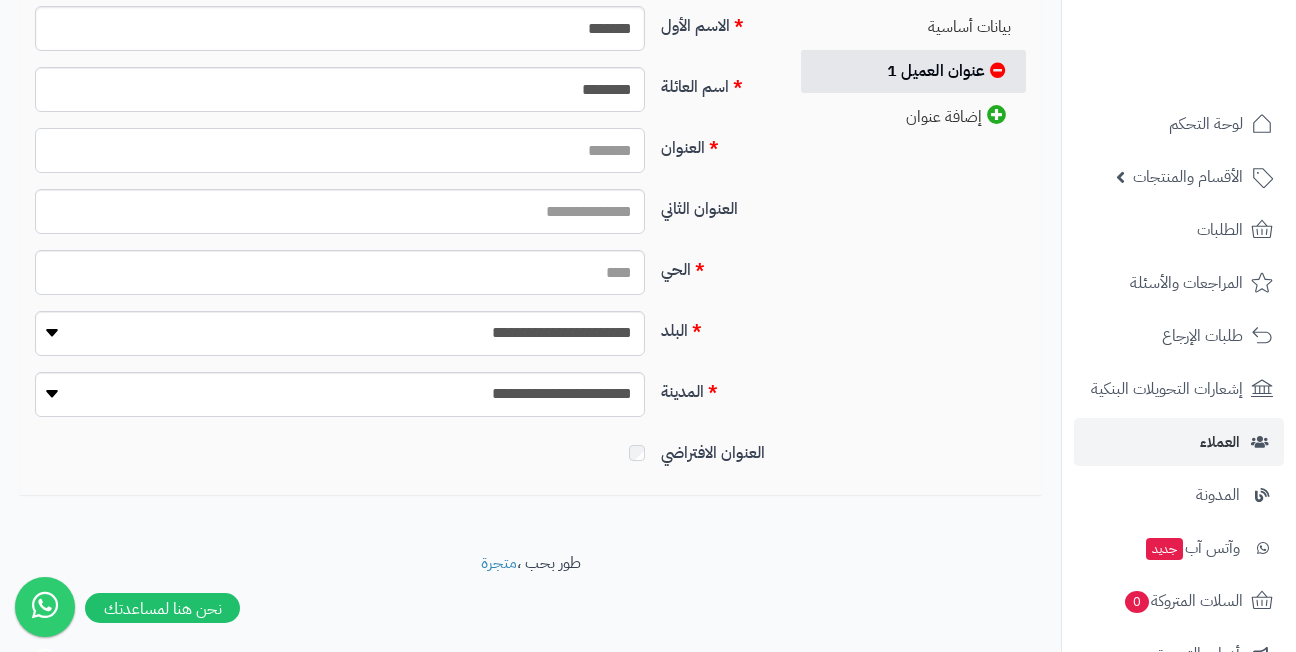 paste on "**********" 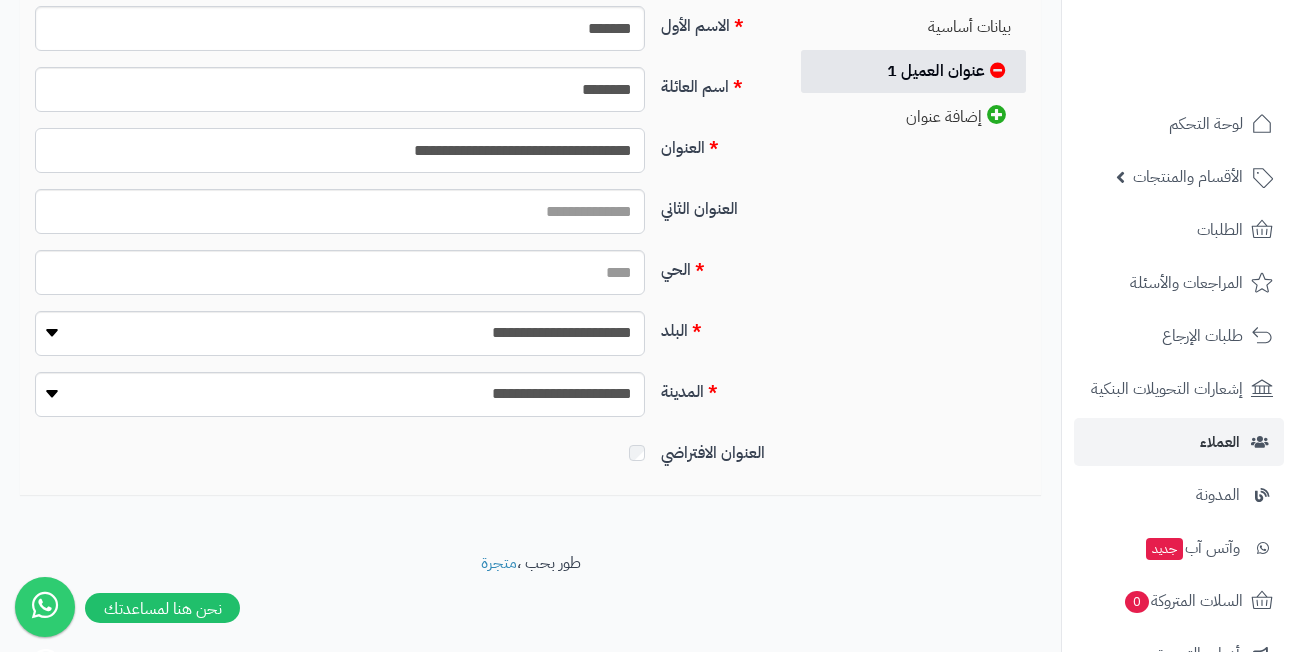 type on "**********" 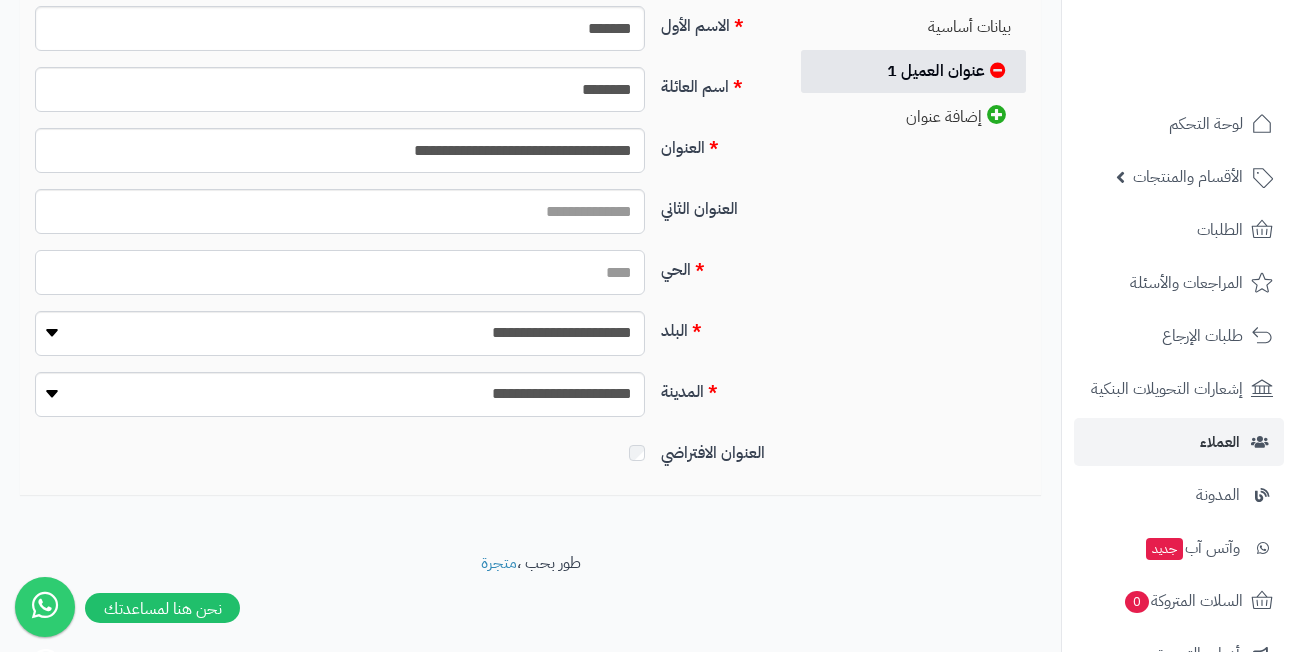 type on "*" 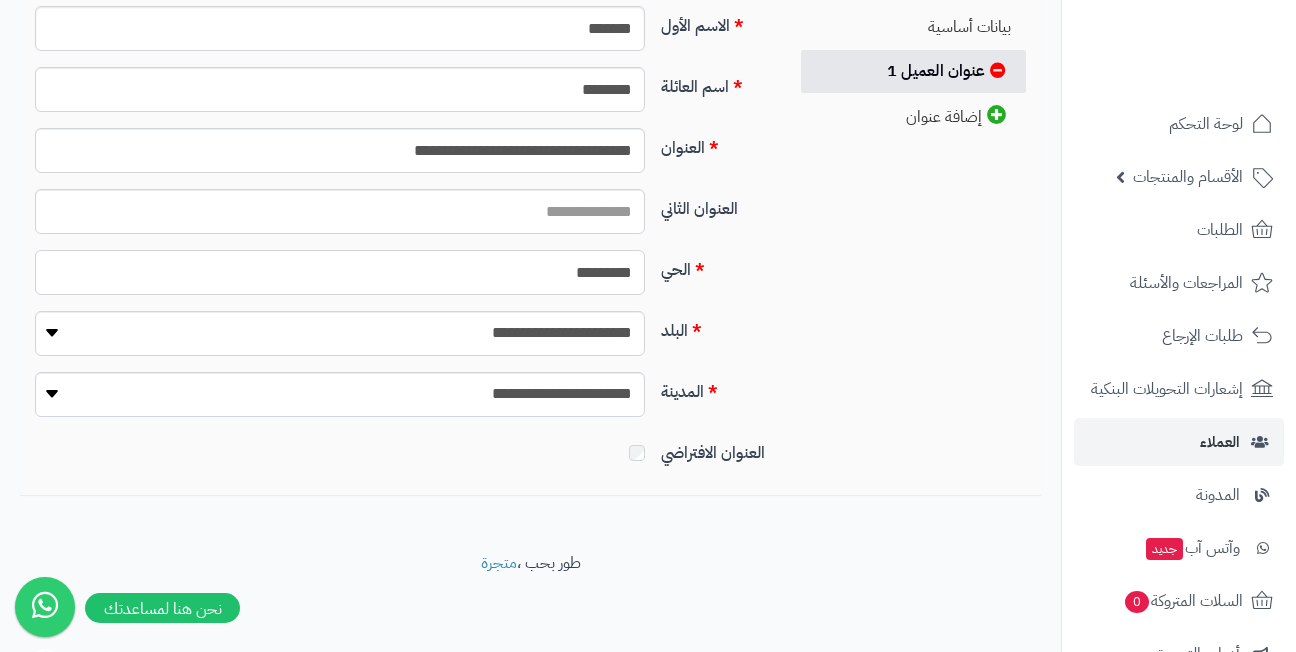 type on "*********" 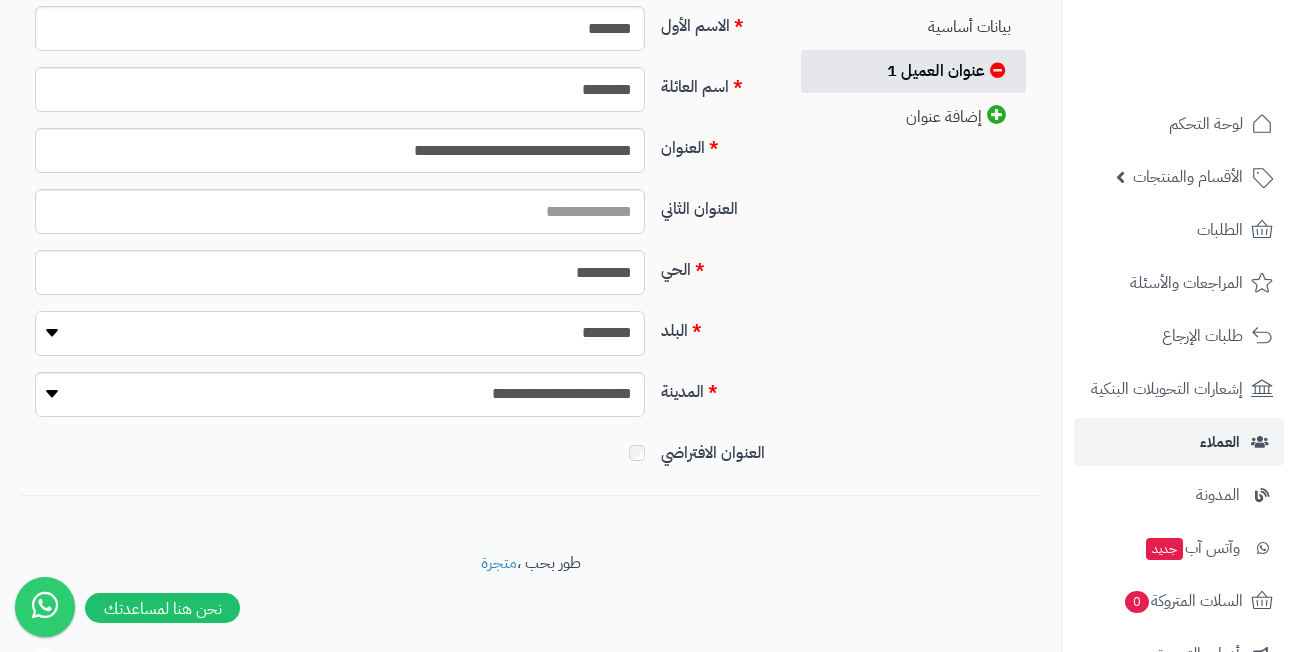 select on "***" 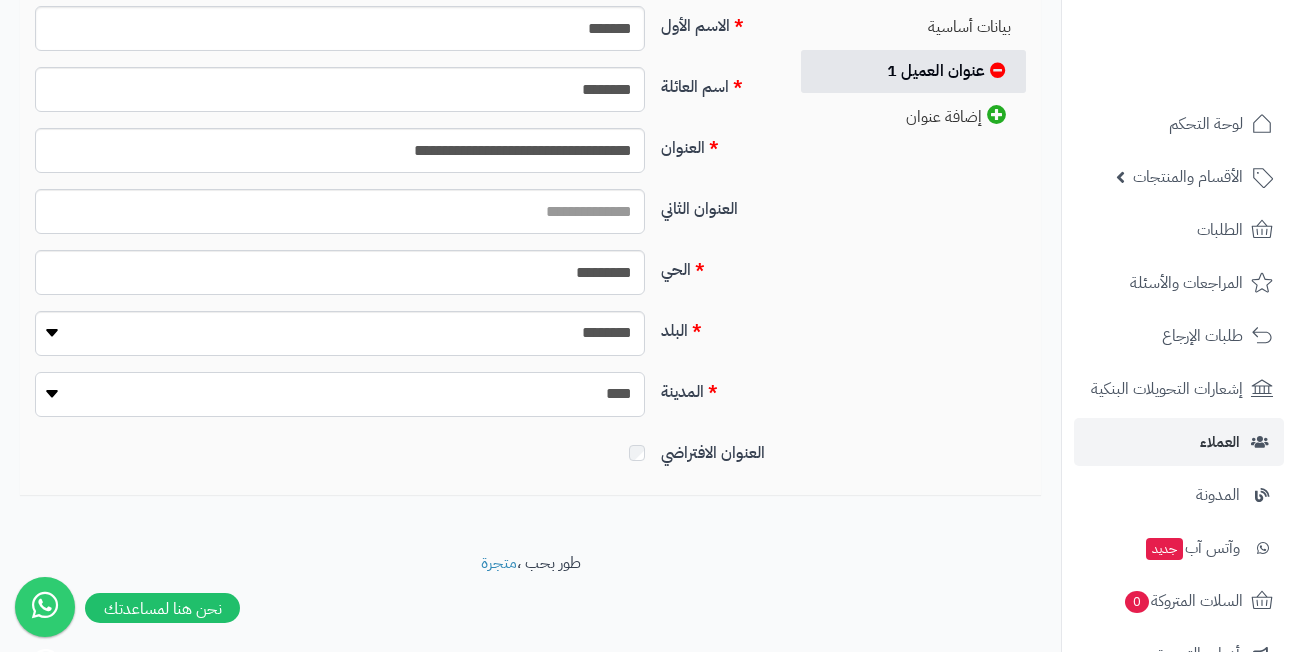 select on "***" 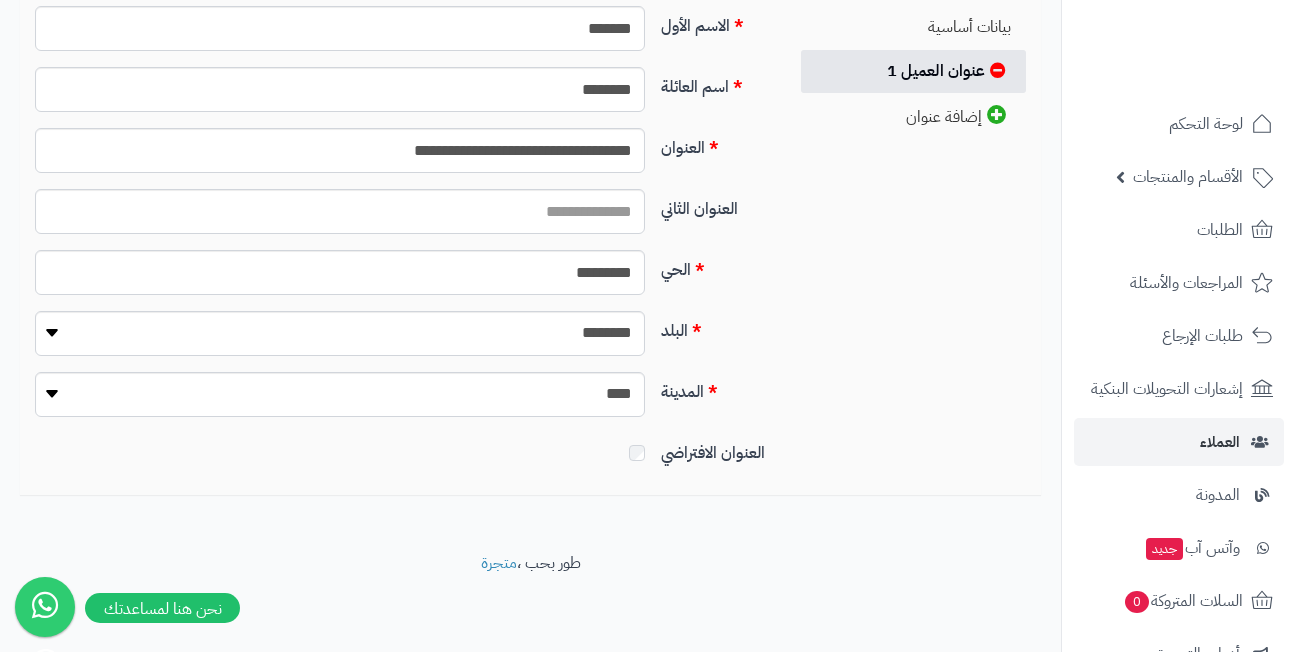 click at bounding box center (340, 449) 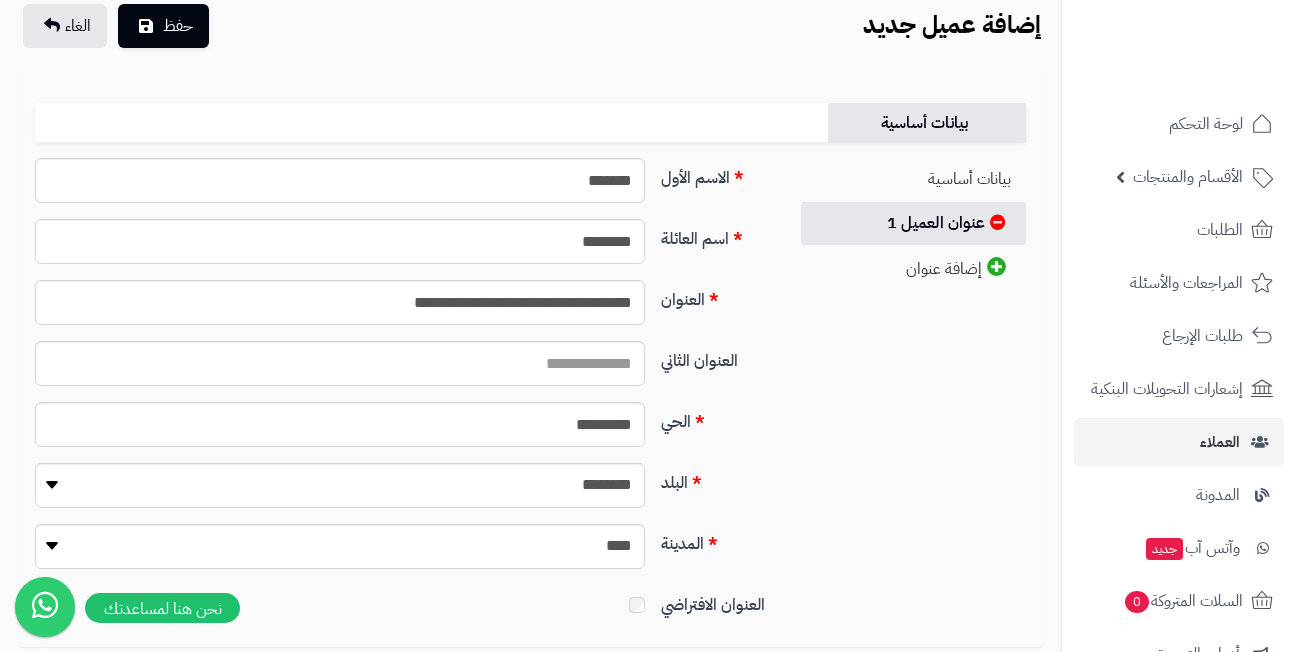 scroll, scrollTop: 0, scrollLeft: 0, axis: both 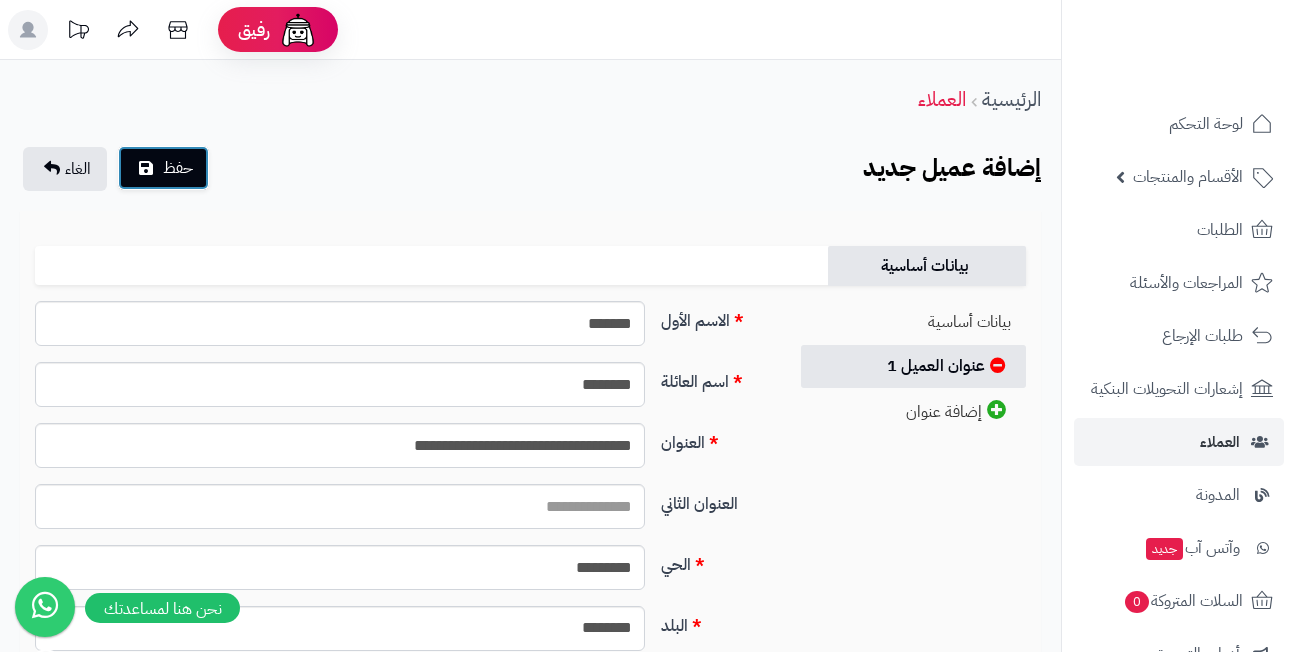 click on "حفظ" at bounding box center [163, 168] 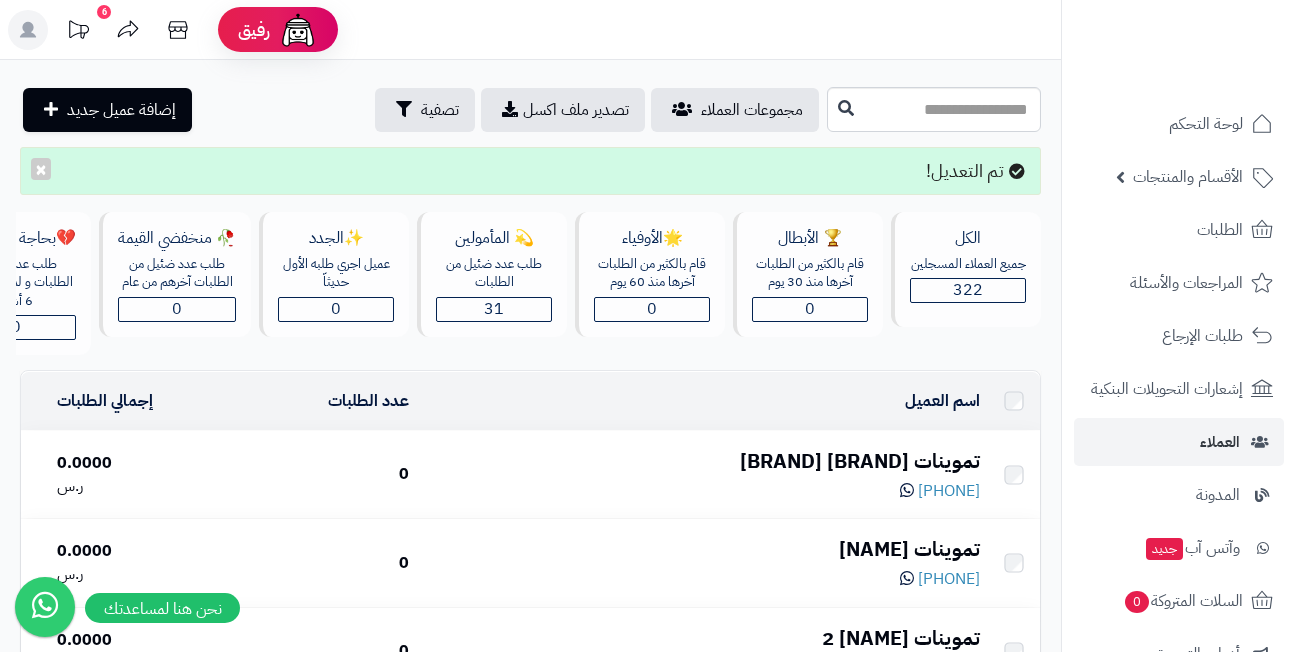 scroll, scrollTop: 0, scrollLeft: 0, axis: both 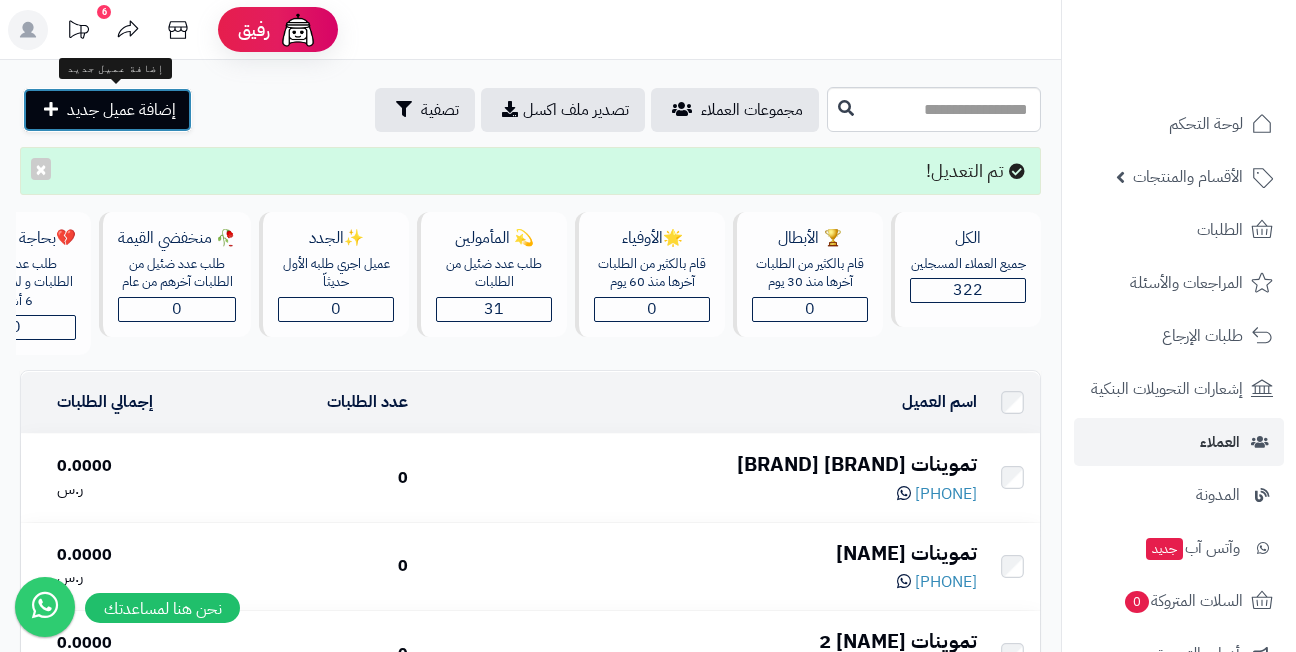 click on "إضافة عميل جديد" at bounding box center [121, 110] 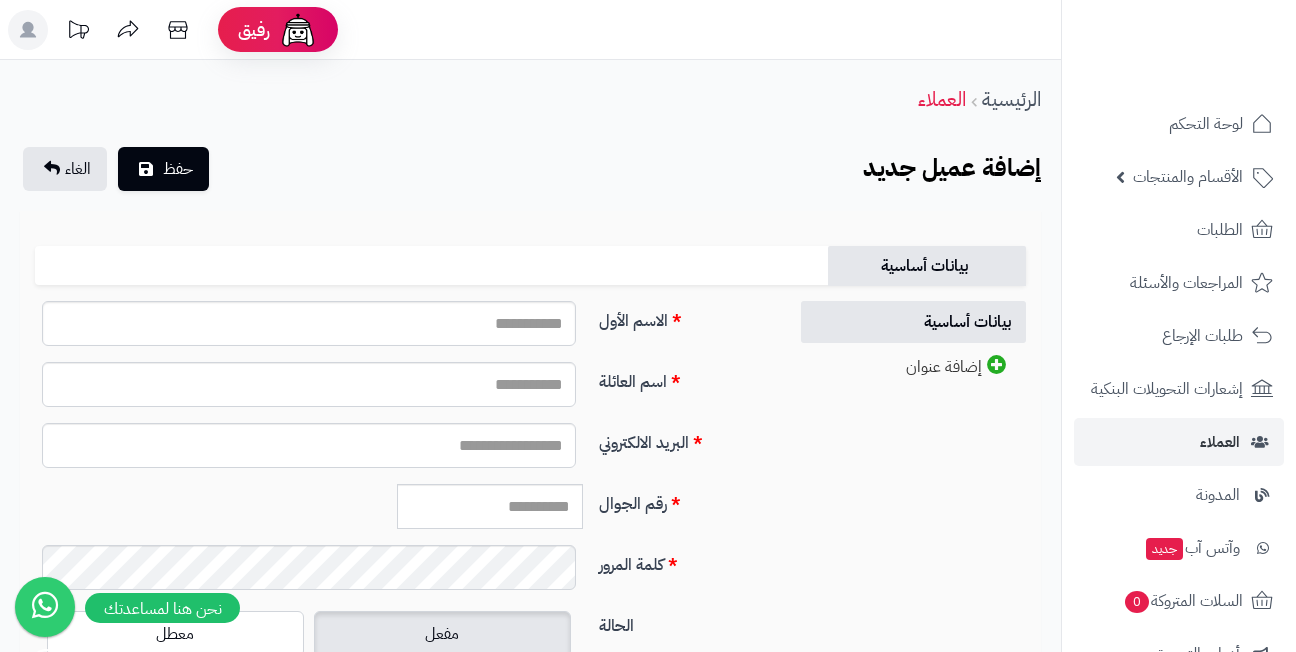 scroll, scrollTop: 0, scrollLeft: 0, axis: both 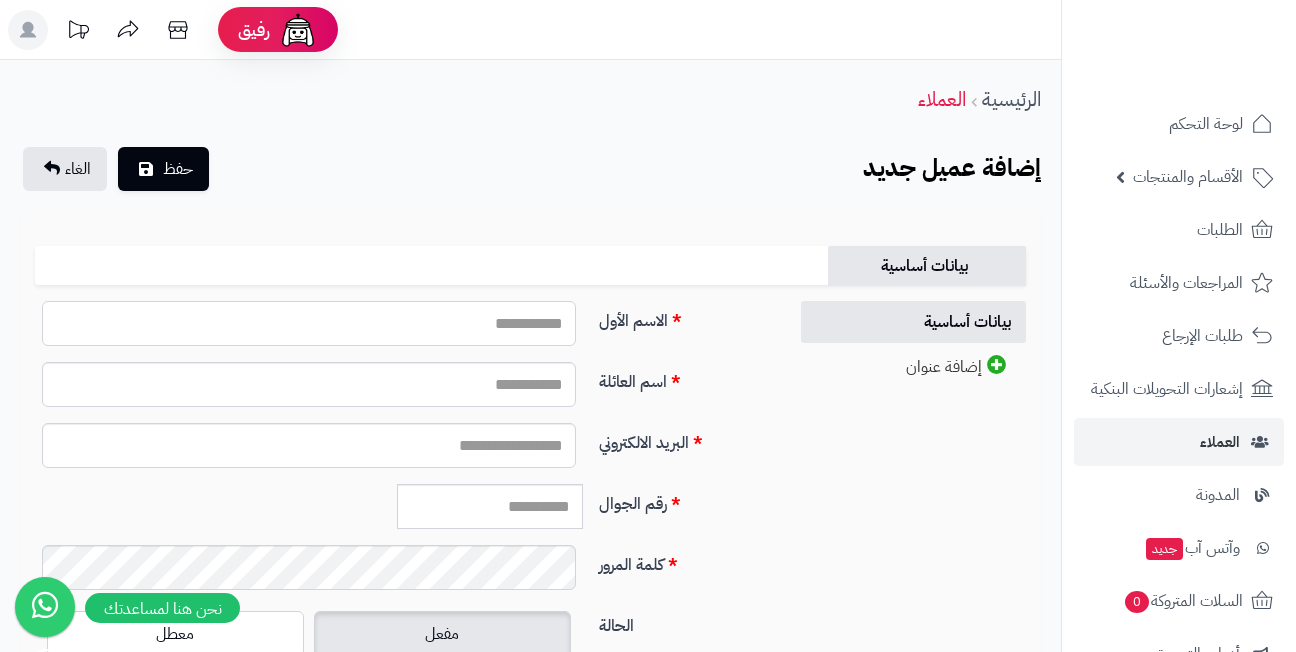 click on "الاسم الأول" at bounding box center (309, 323) 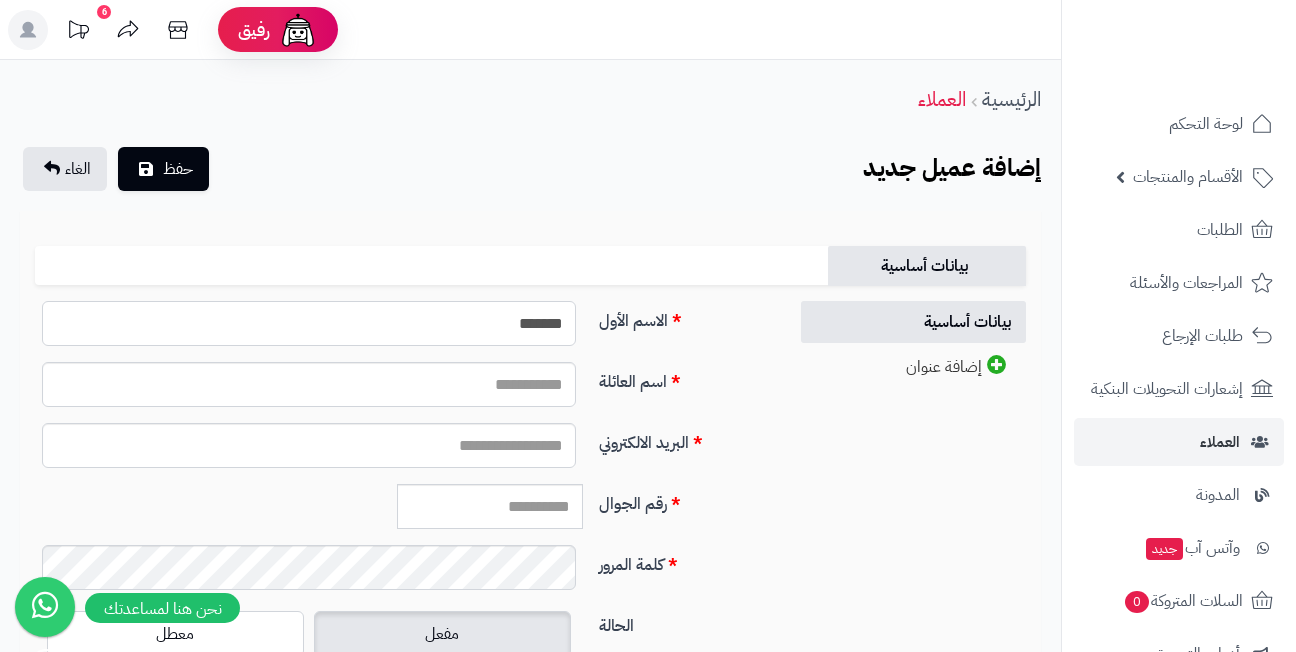 type on "*******" 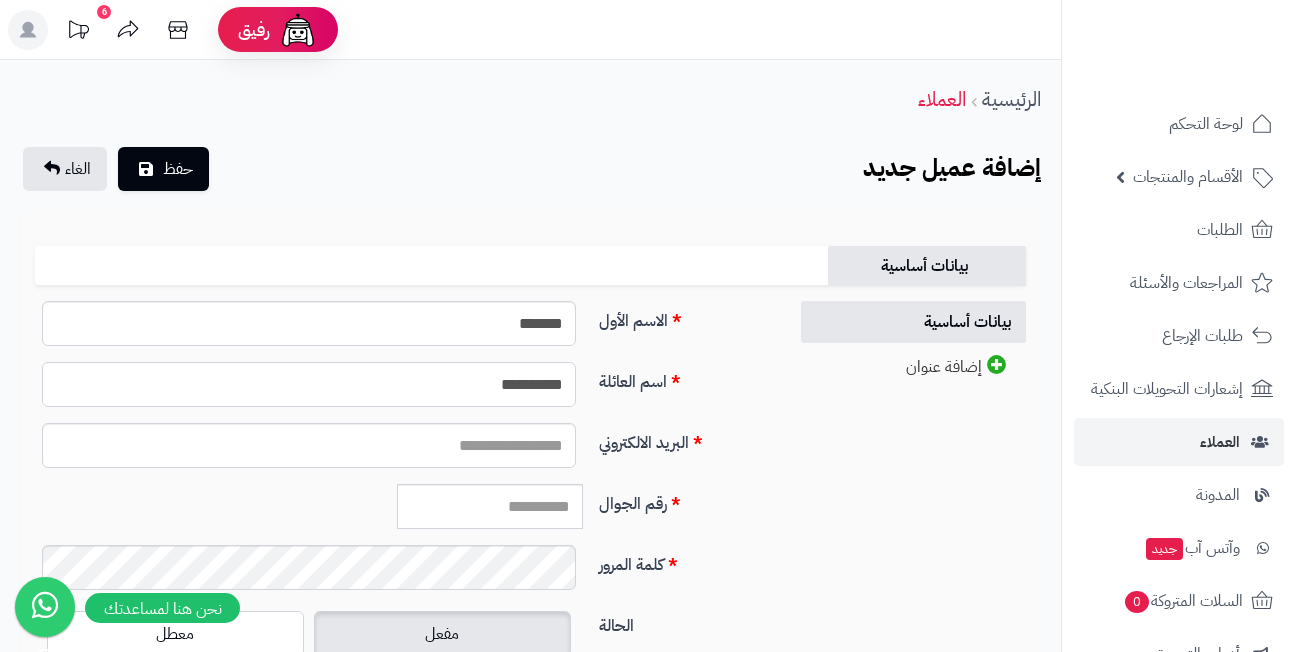 type on "**********" 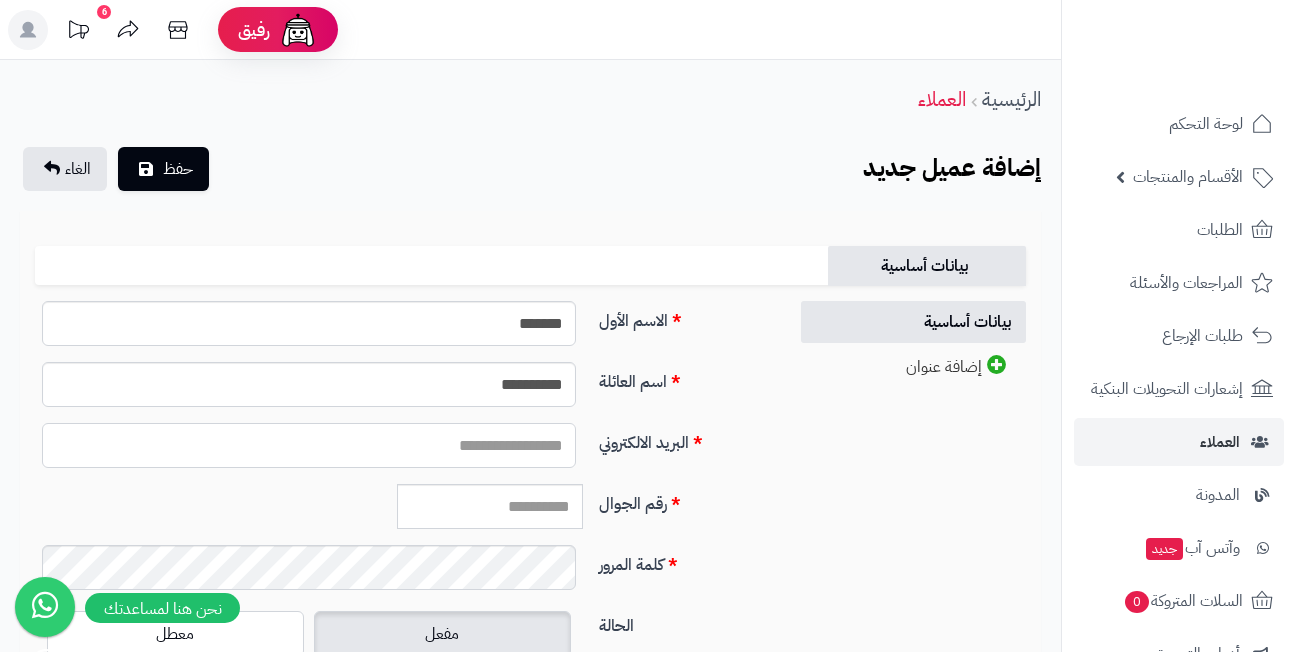 click on "البريد الالكتروني" at bounding box center [309, 445] 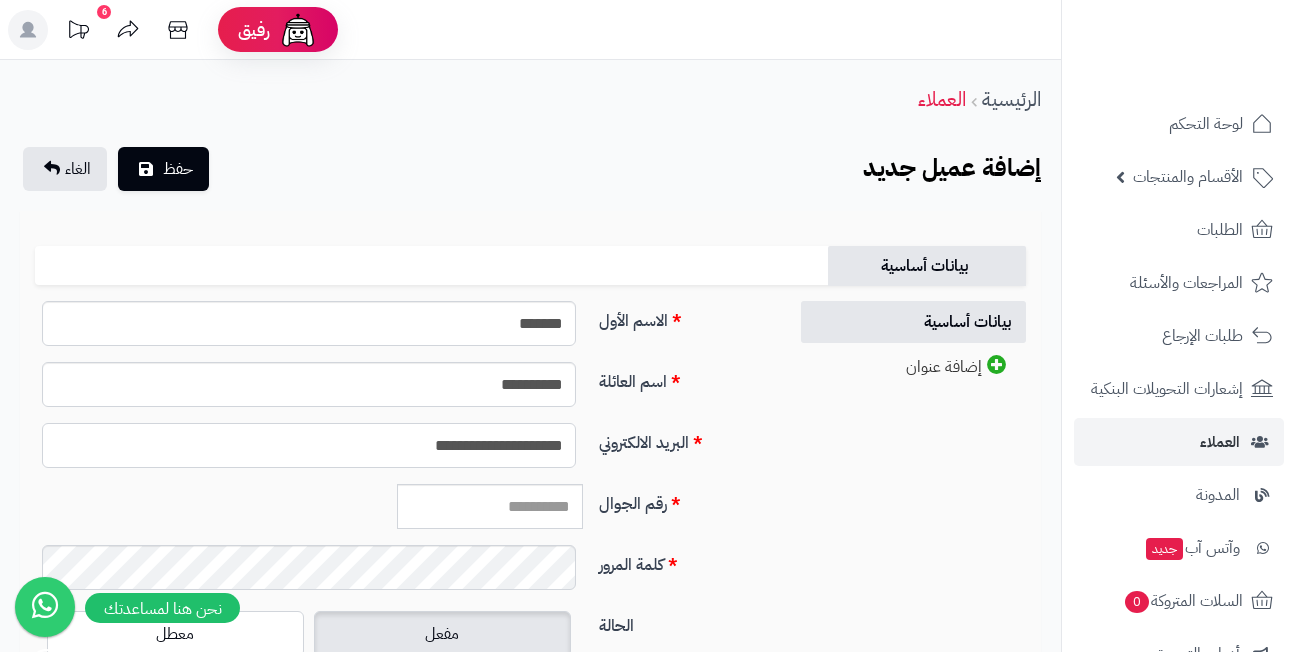 type on "**********" 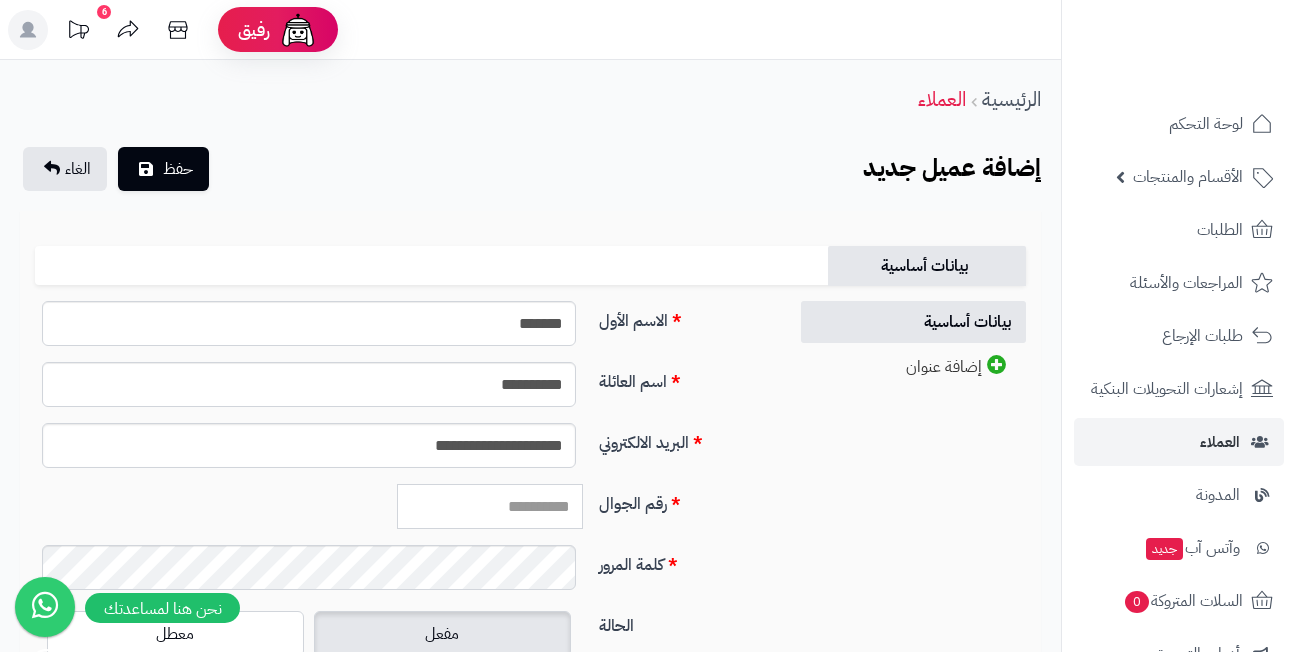 paste on "*********" 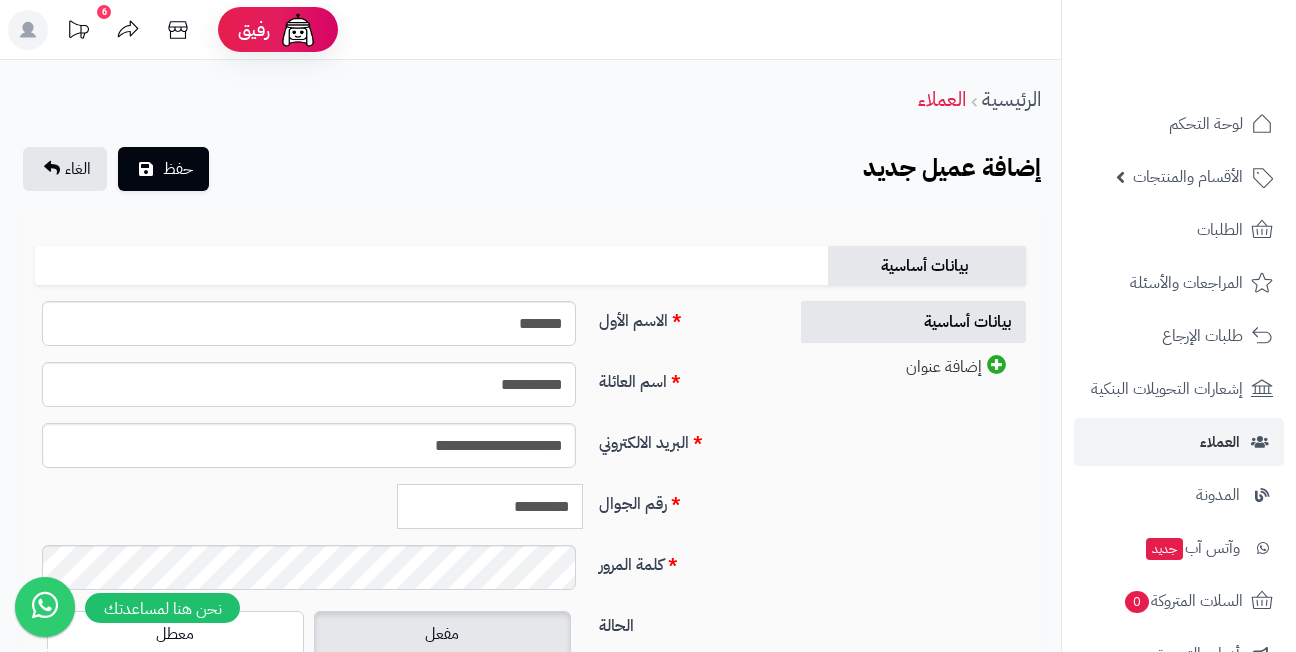 type on "*********" 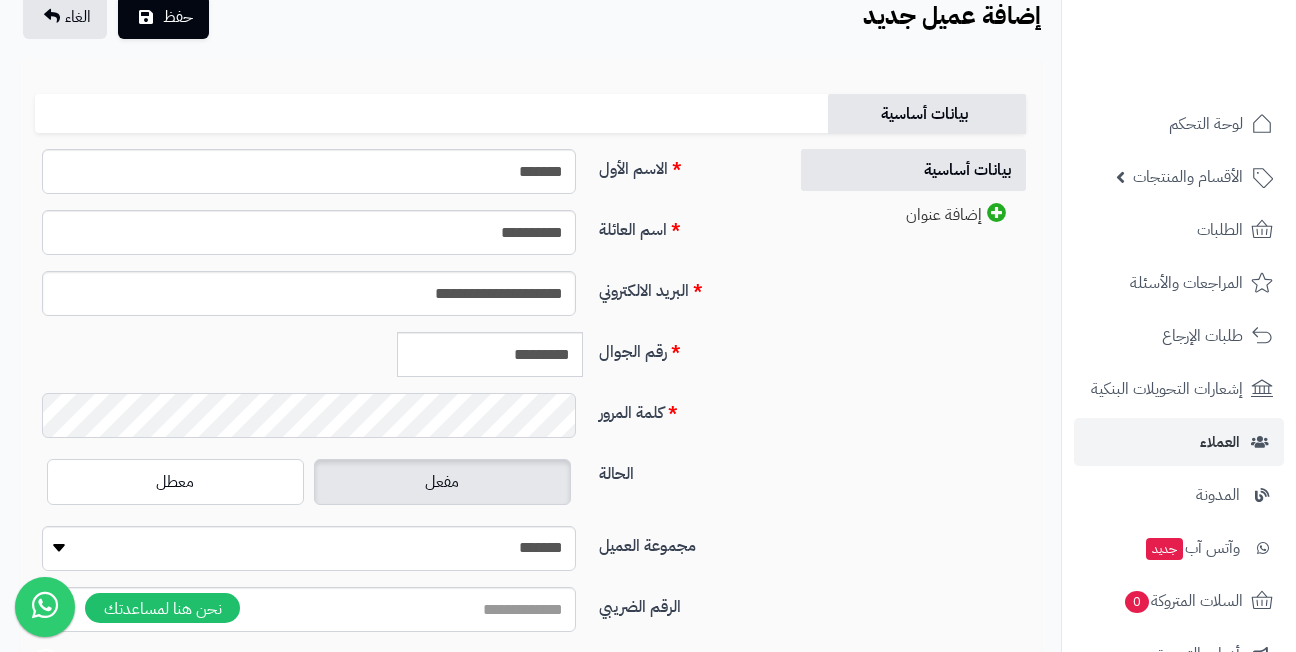scroll, scrollTop: 200, scrollLeft: 0, axis: vertical 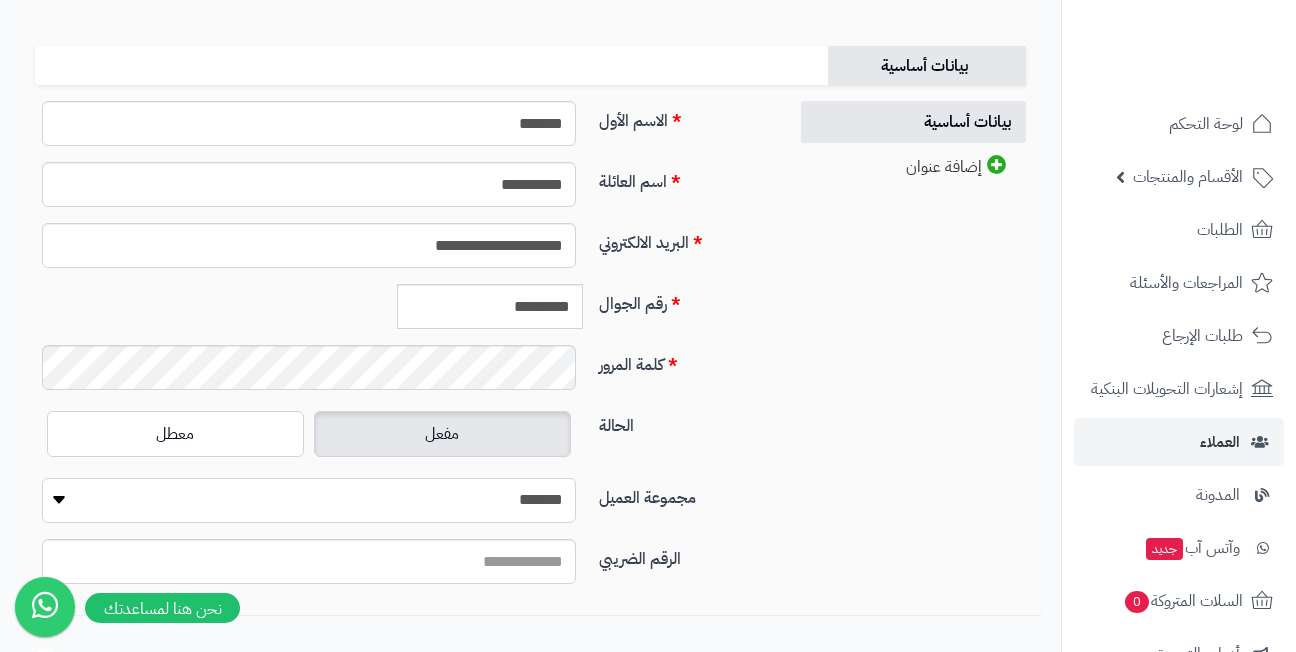 click on "**********" at bounding box center (309, 500) 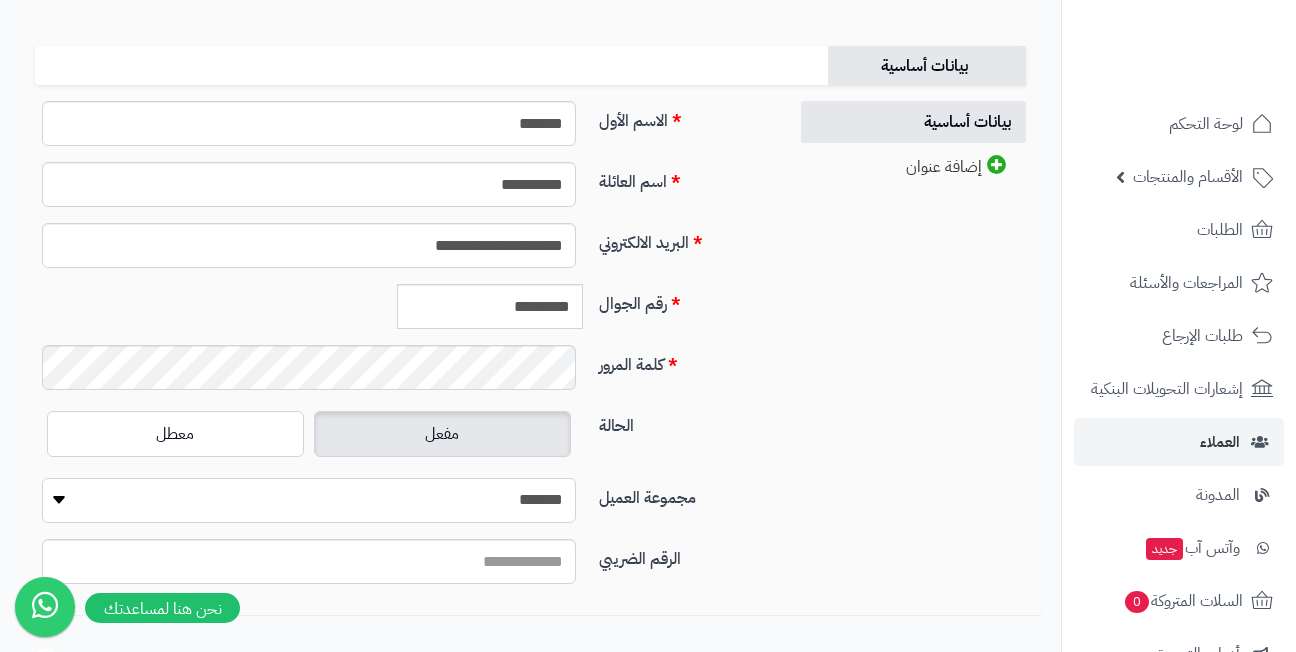 select on "*" 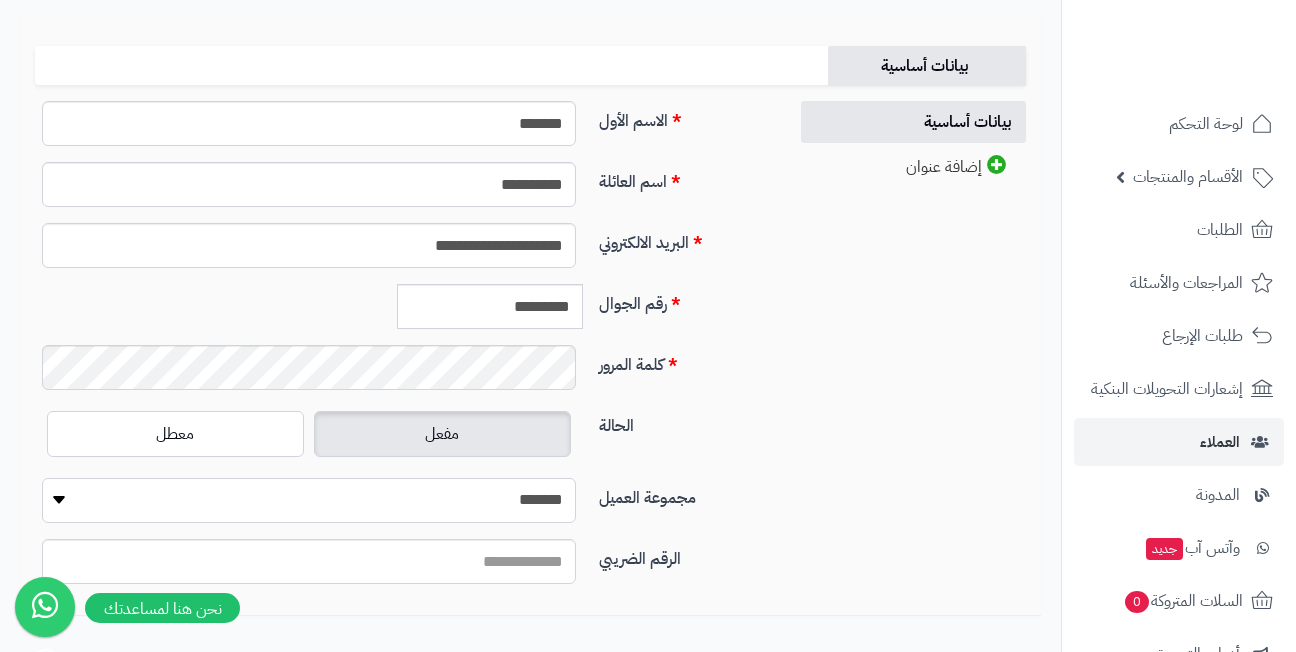 click on "**********" at bounding box center (309, 500) 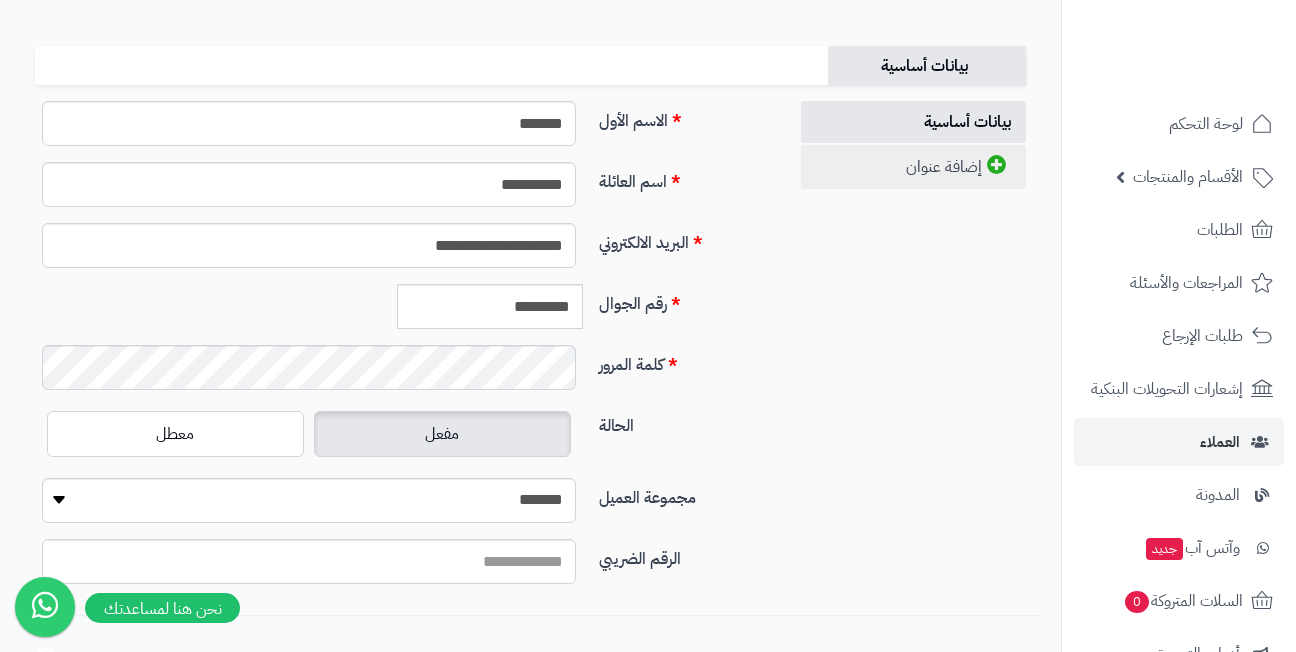 click on "إضافة عنوان" at bounding box center [913, 167] 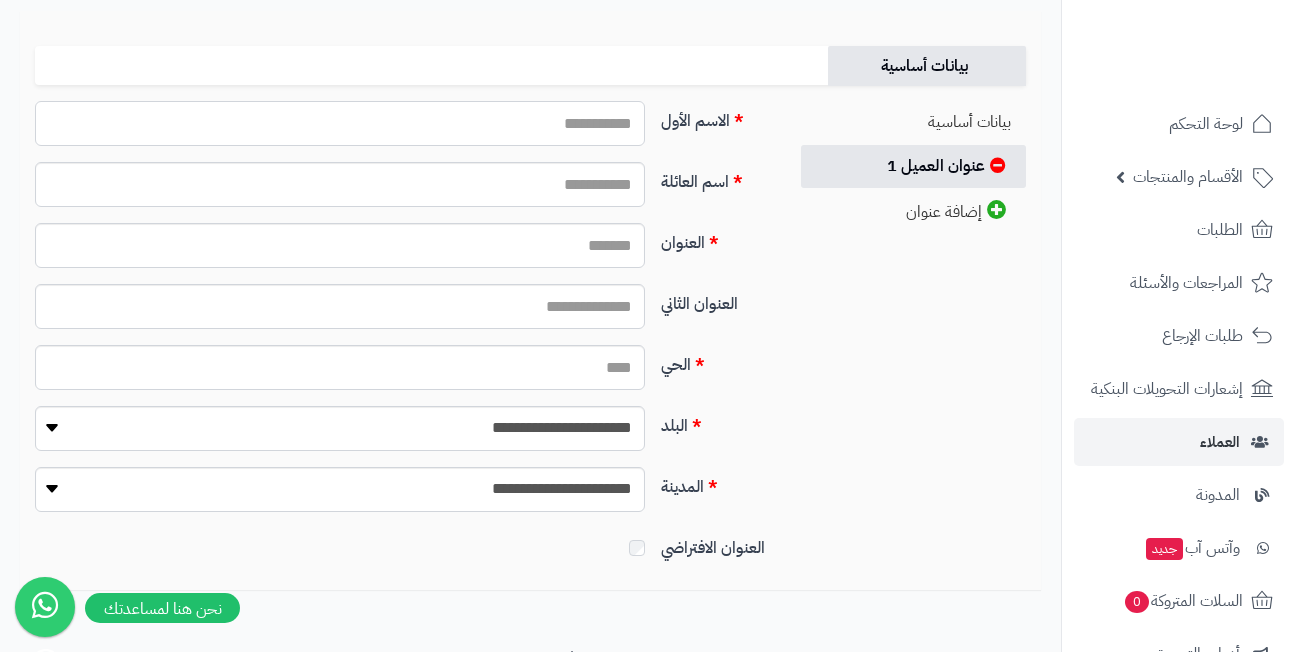 click on "الاسم الأول" at bounding box center [340, 123] 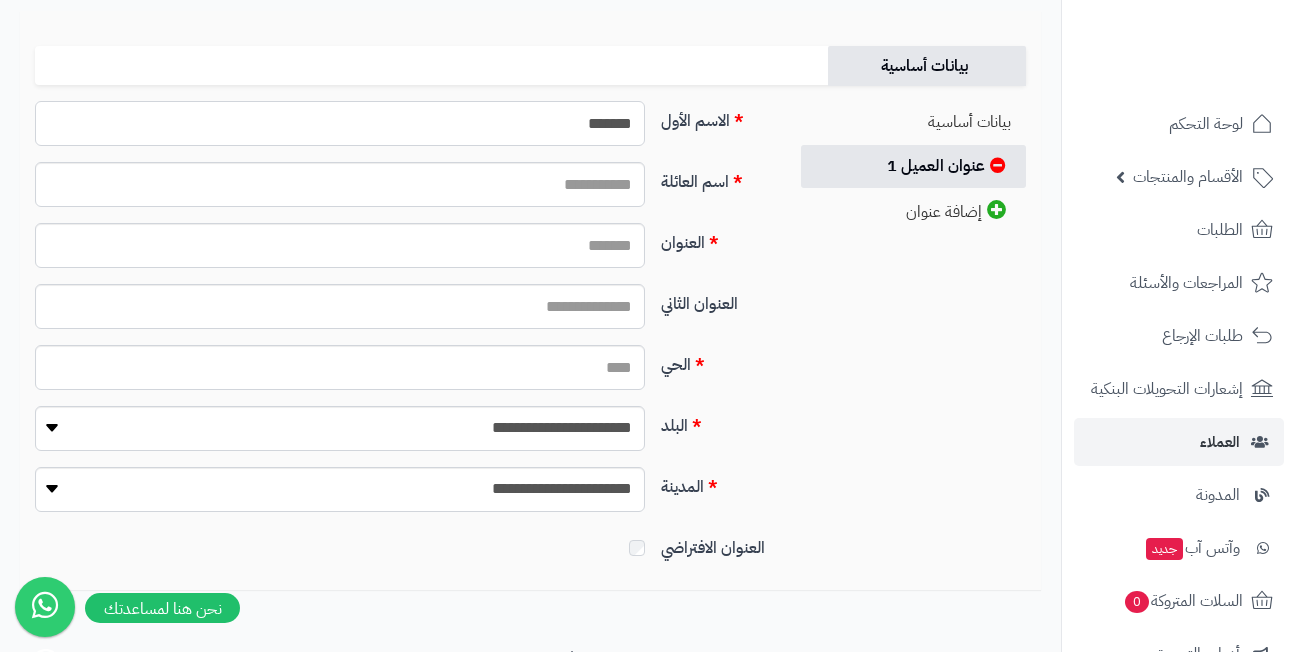 type on "*******" 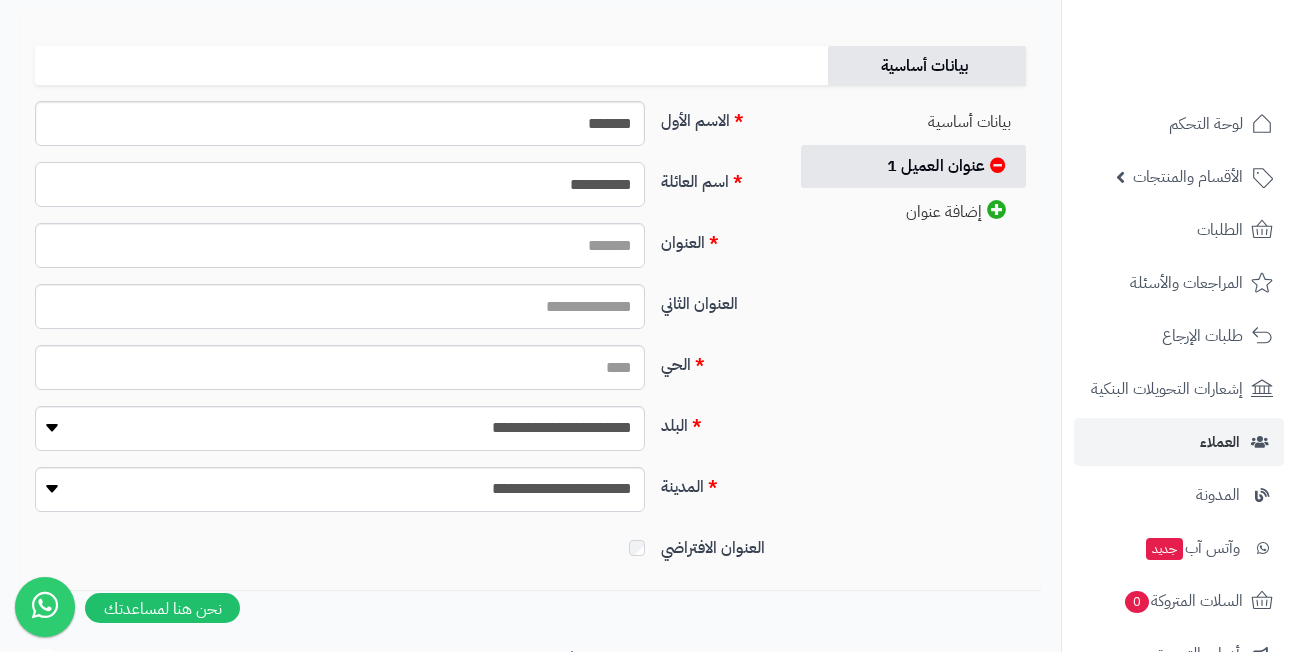 type on "**********" 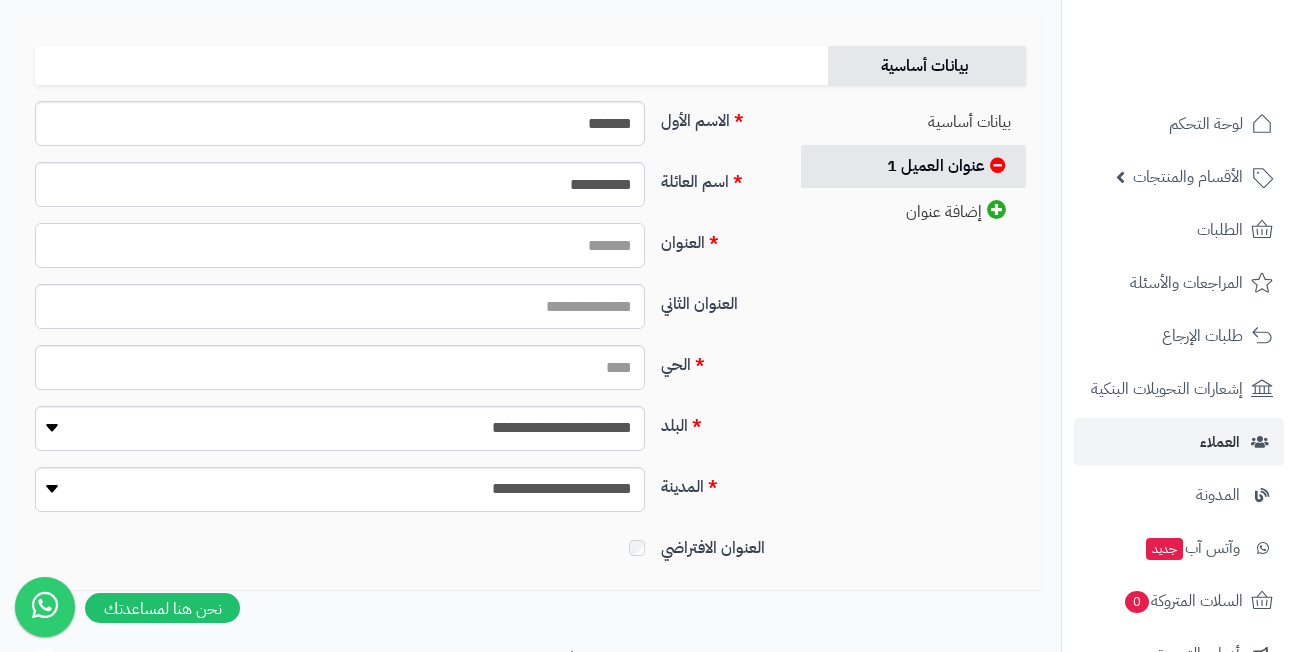 paste on "**********" 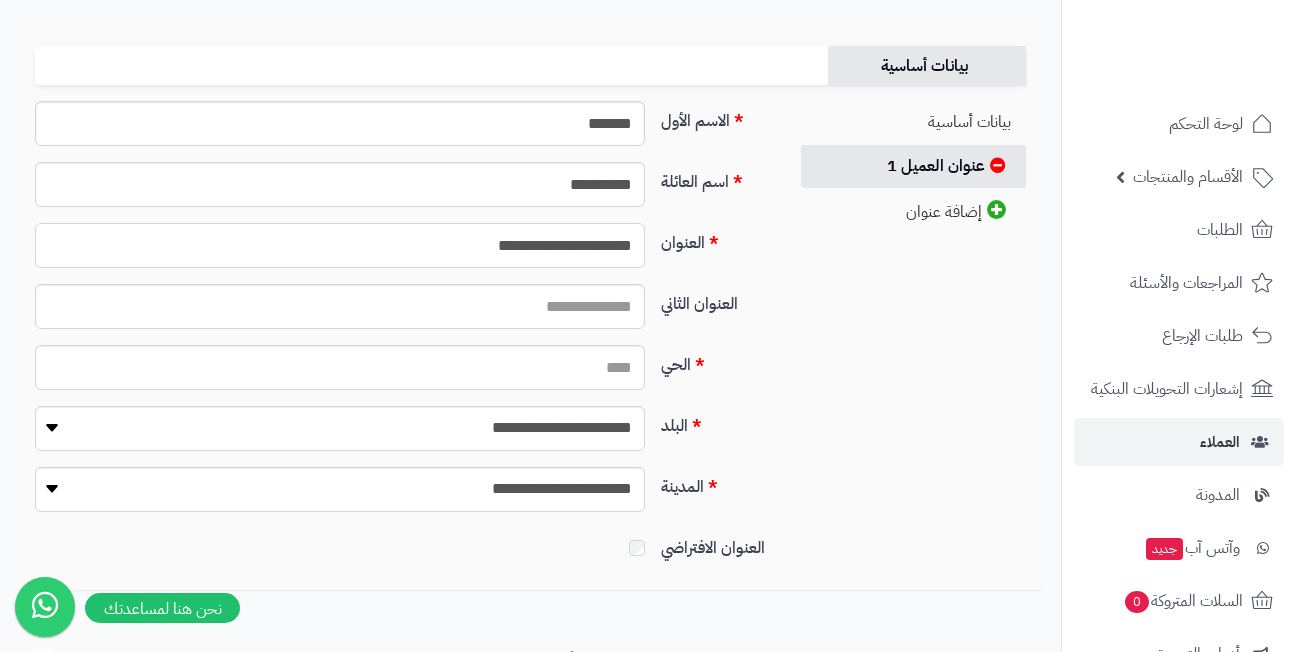 type on "**********" 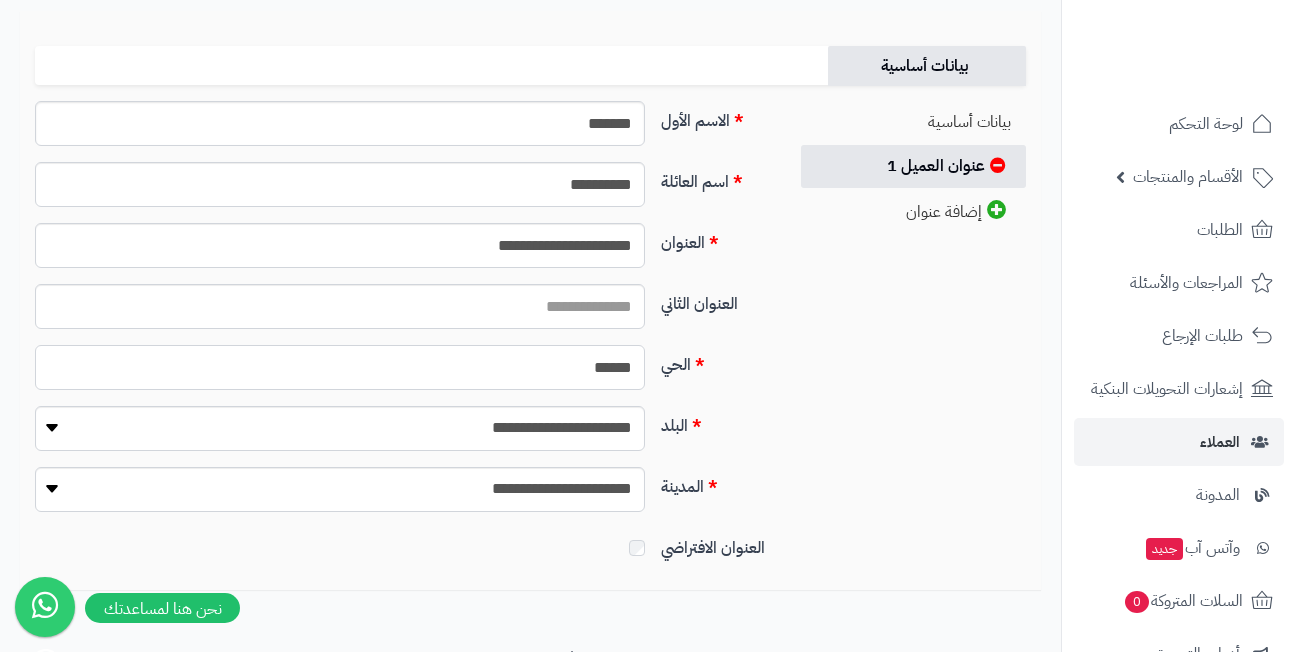 type on "******" 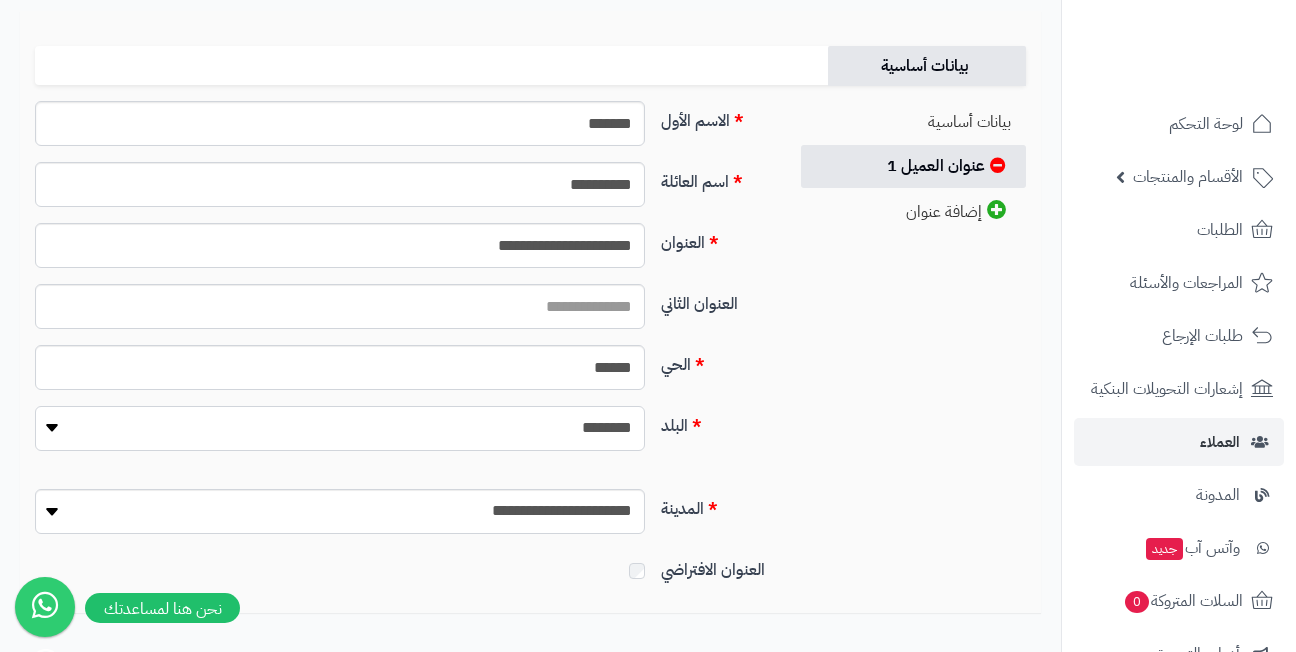 select on "***" 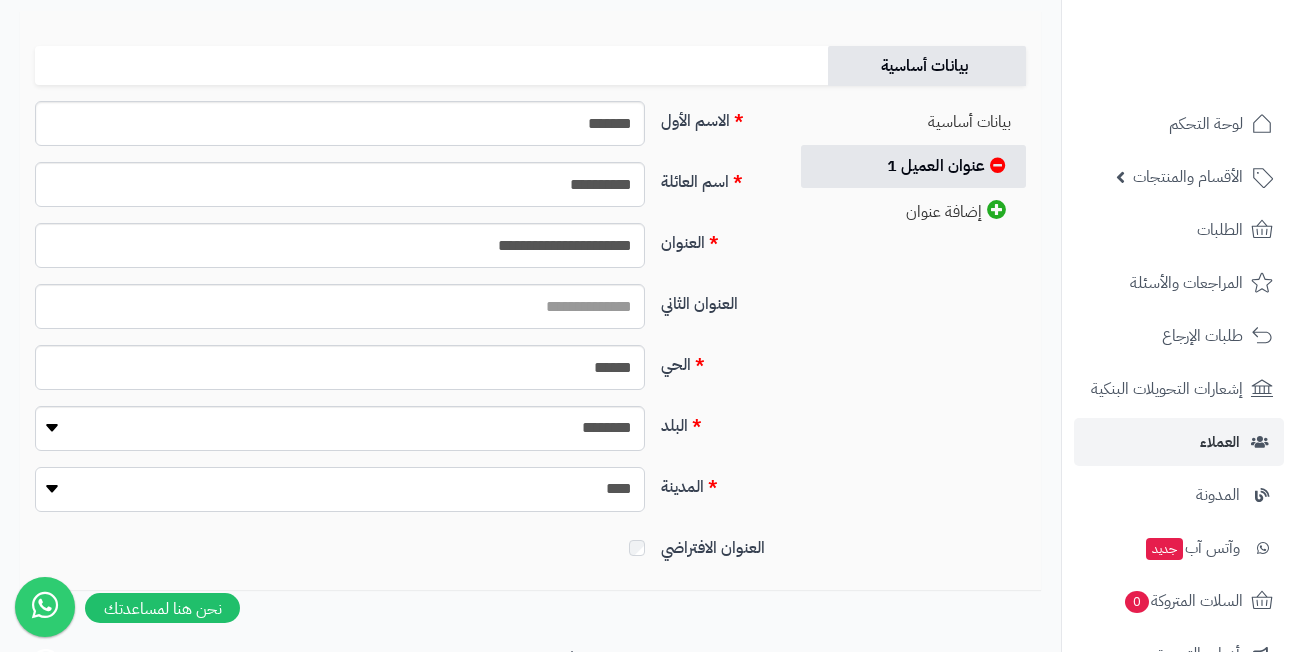select on "***" 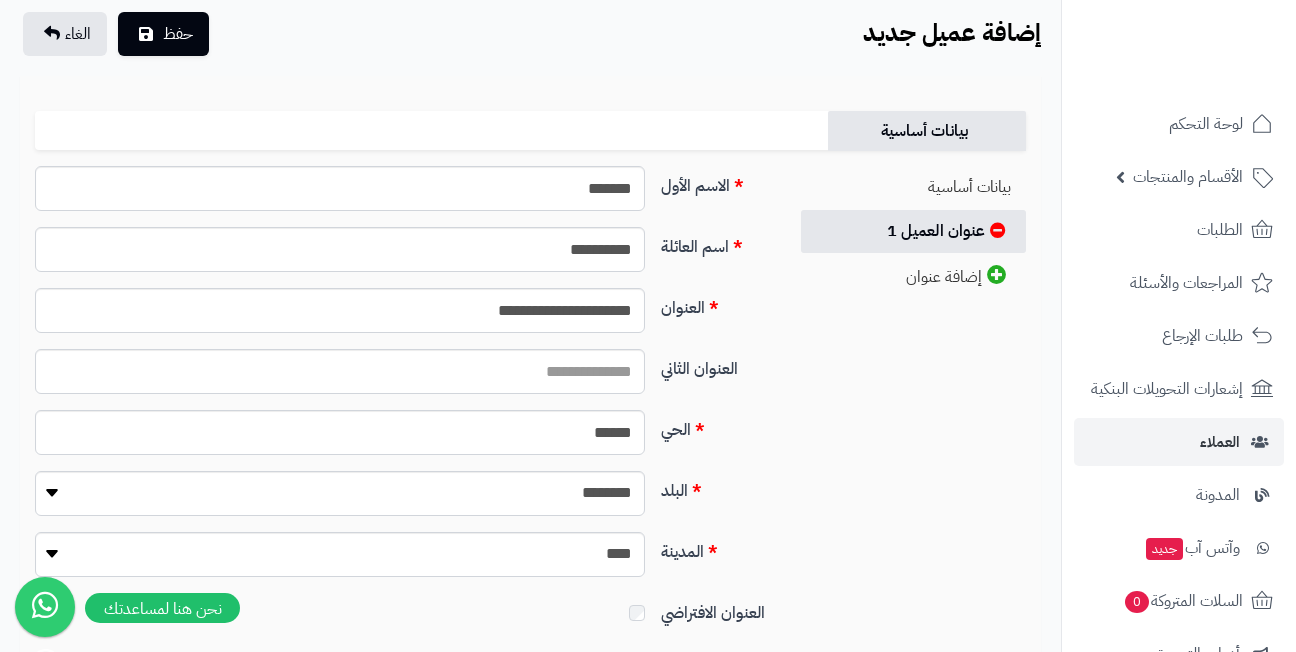 scroll, scrollTop: 100, scrollLeft: 0, axis: vertical 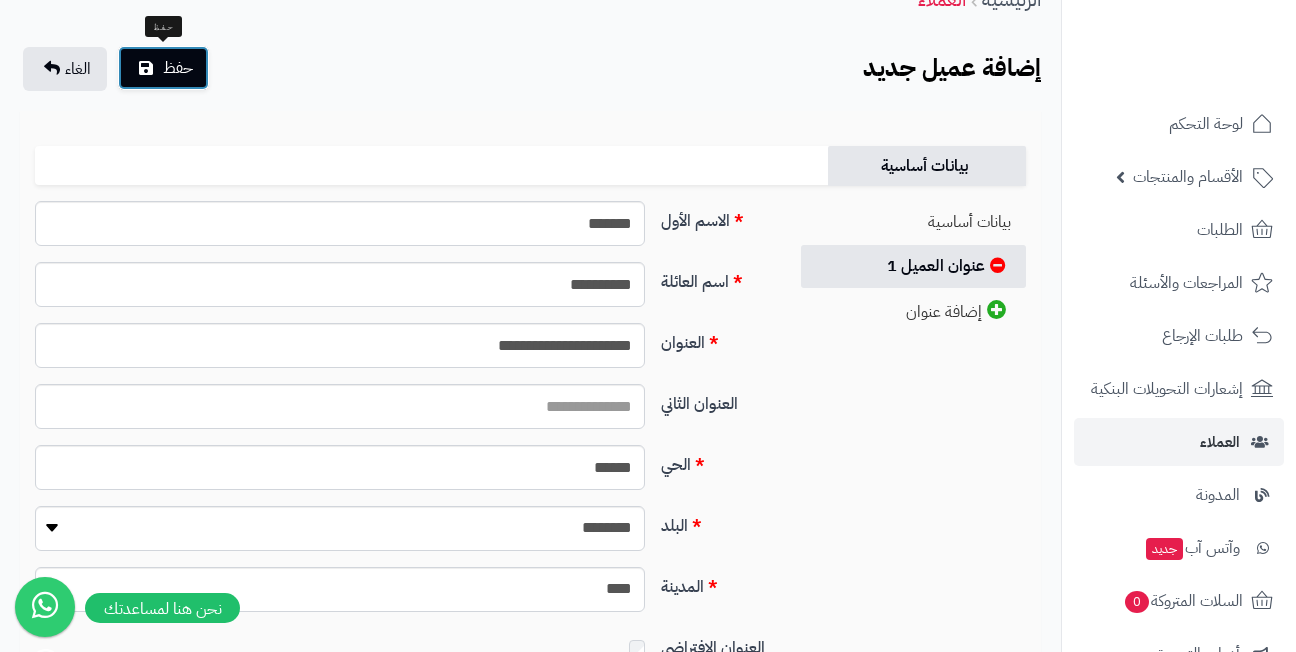 click on "حفظ" at bounding box center [178, 68] 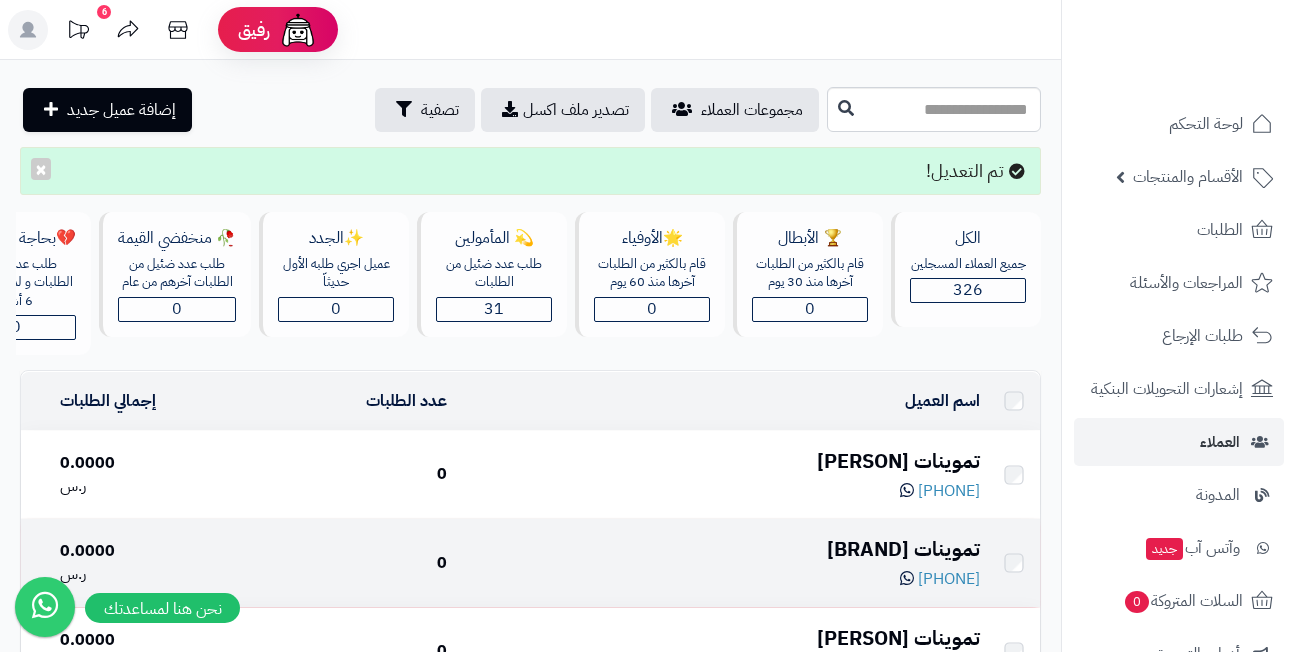 scroll, scrollTop: 0, scrollLeft: 0, axis: both 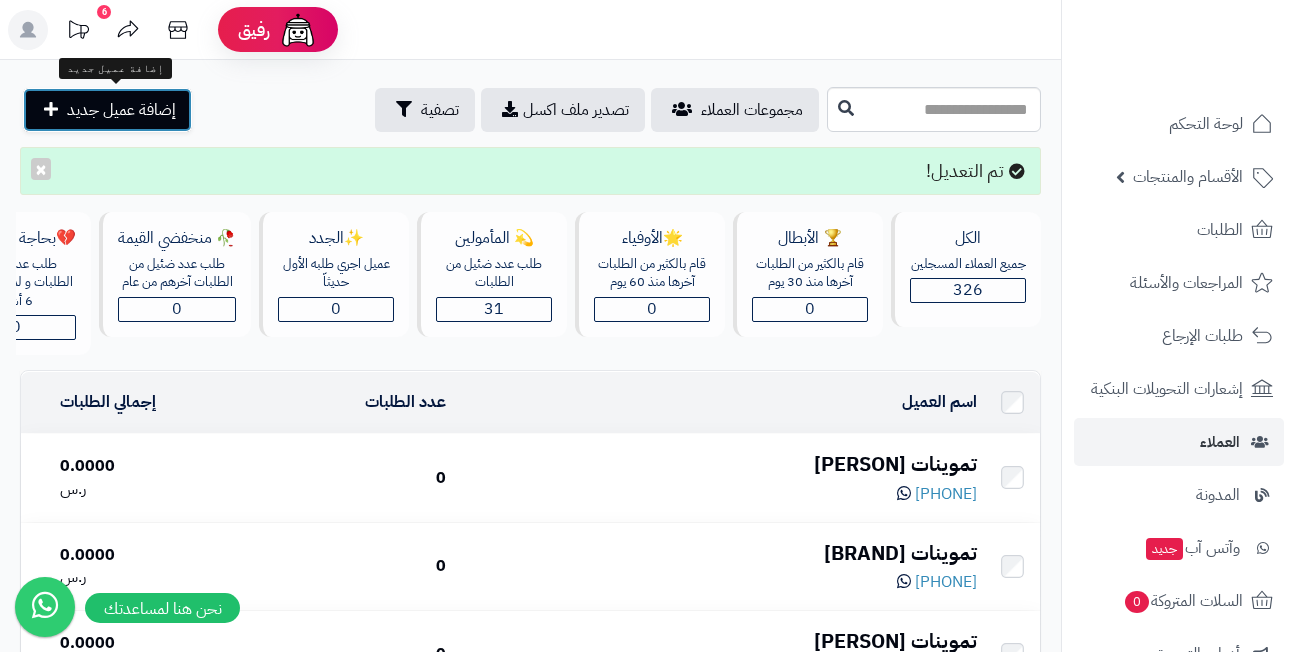 click on "إضافة عميل جديد" at bounding box center [121, 110] 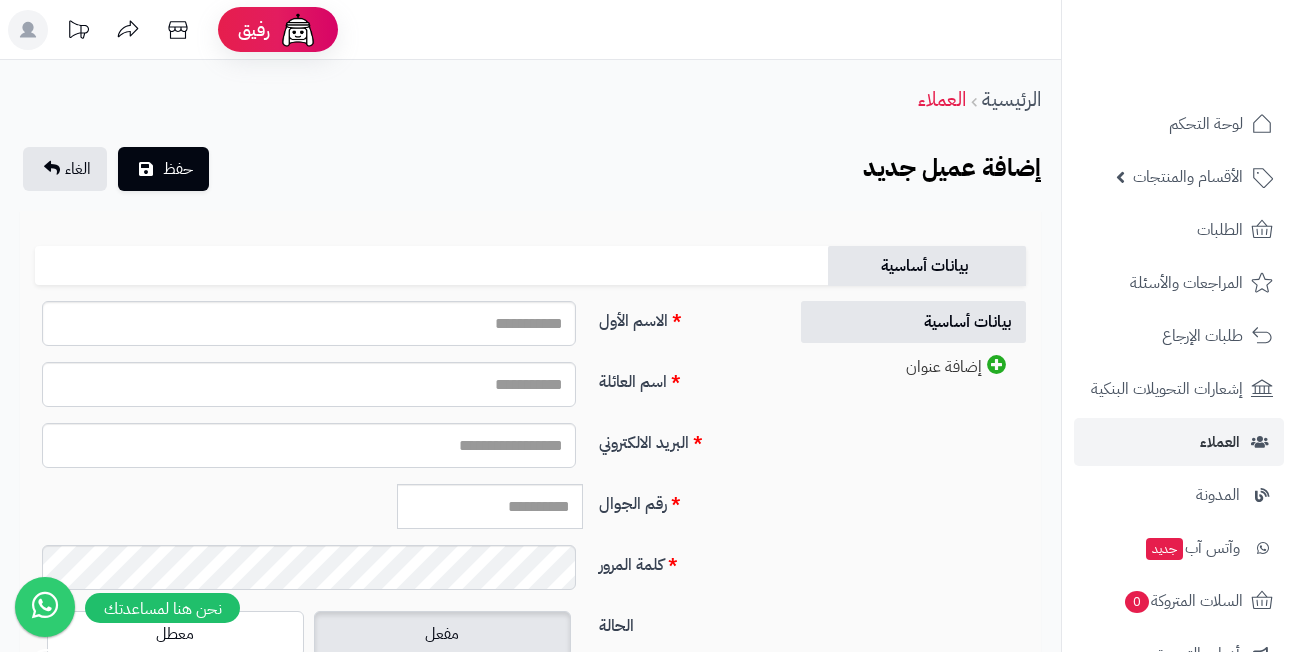 scroll, scrollTop: 0, scrollLeft: 0, axis: both 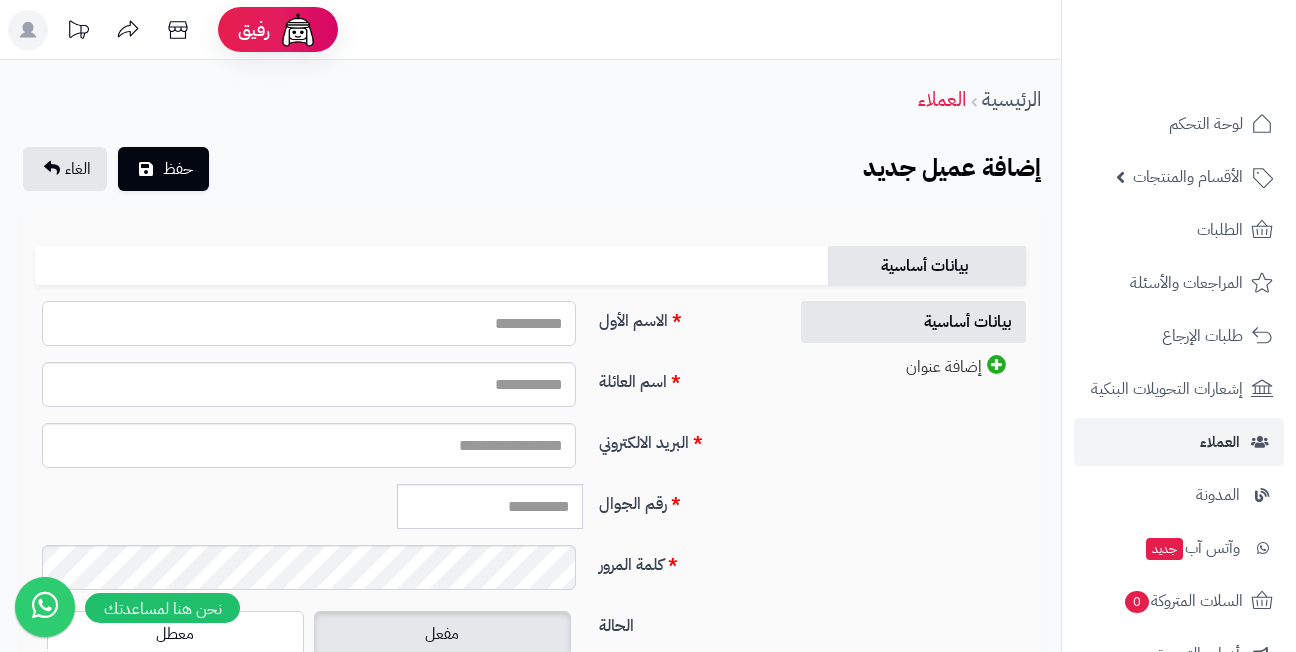 click on "الاسم الأول" at bounding box center [309, 323] 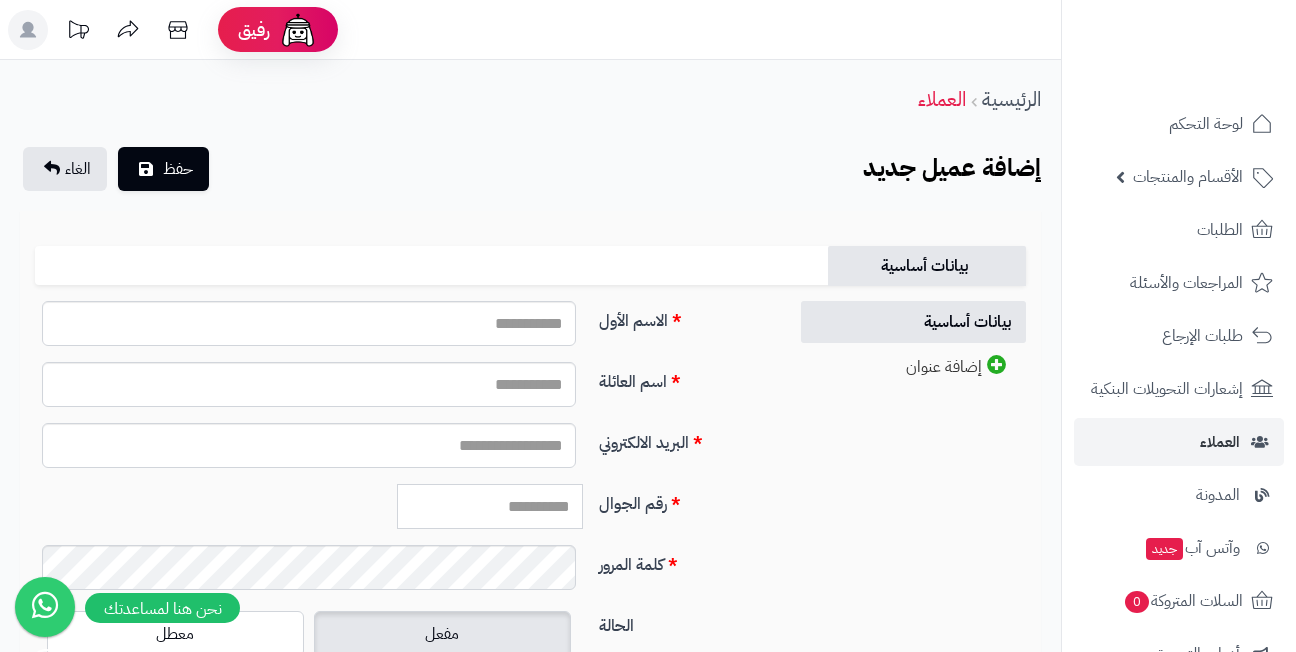 click on "رقم الجوال" at bounding box center [490, 506] 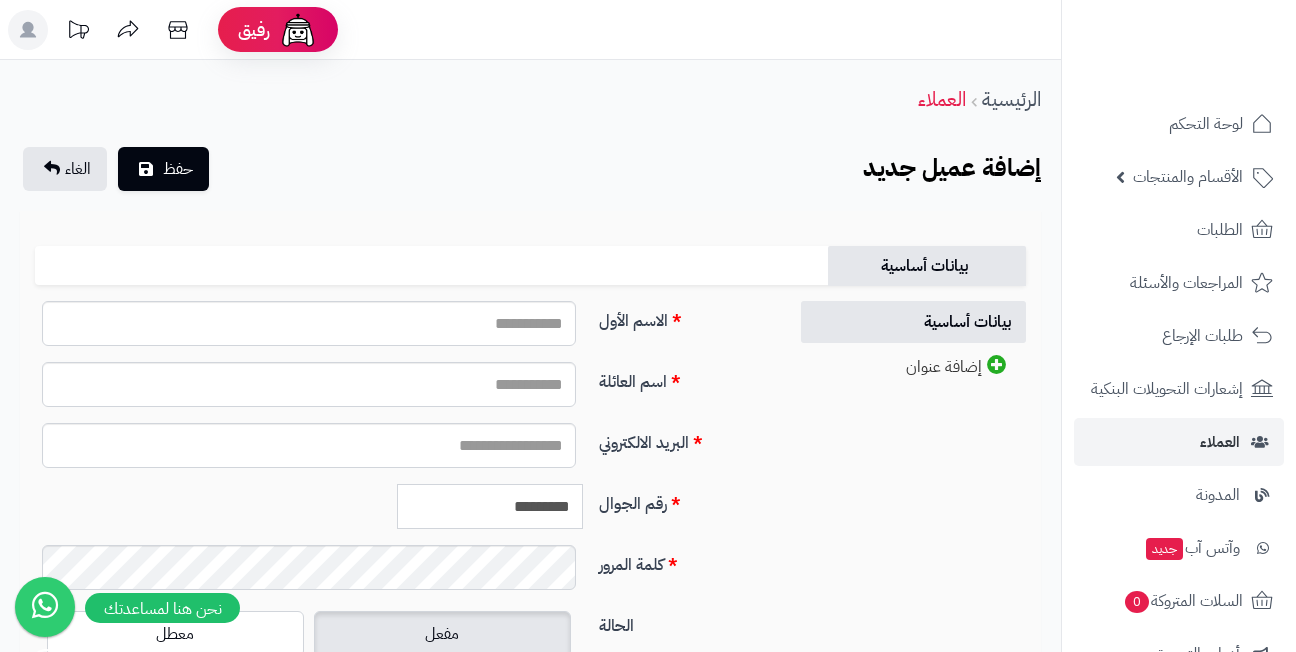 type on "*********" 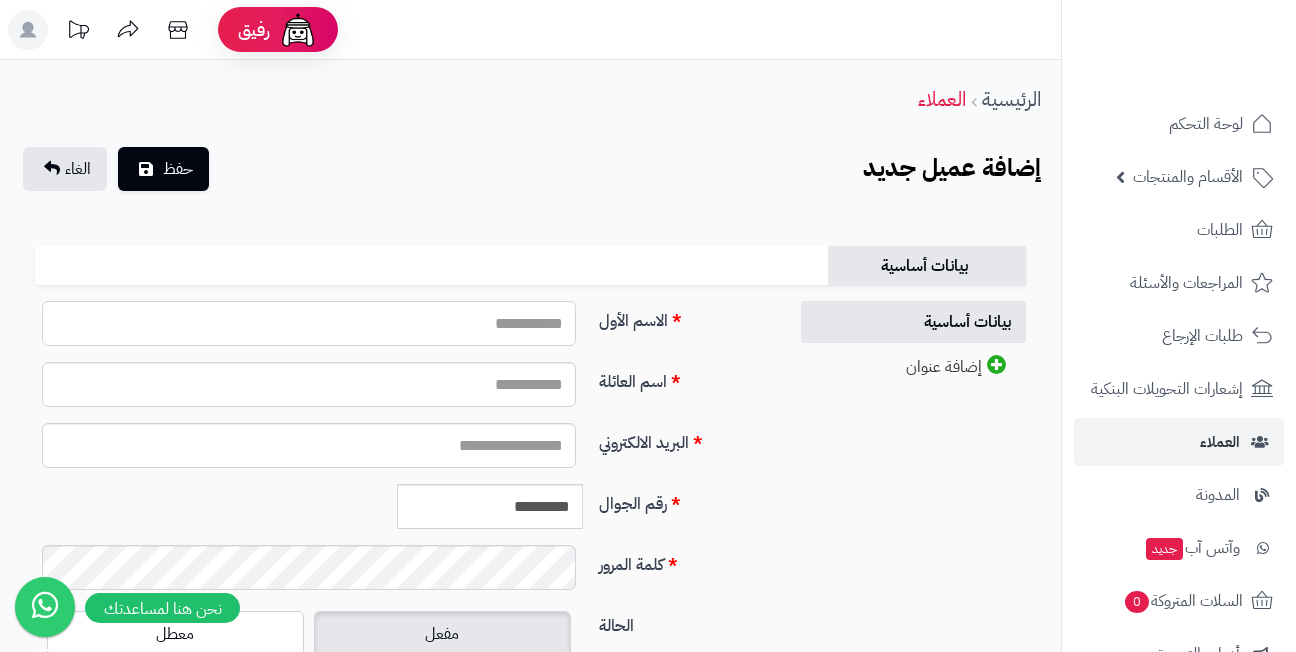click on "الاسم الأول" at bounding box center [309, 323] 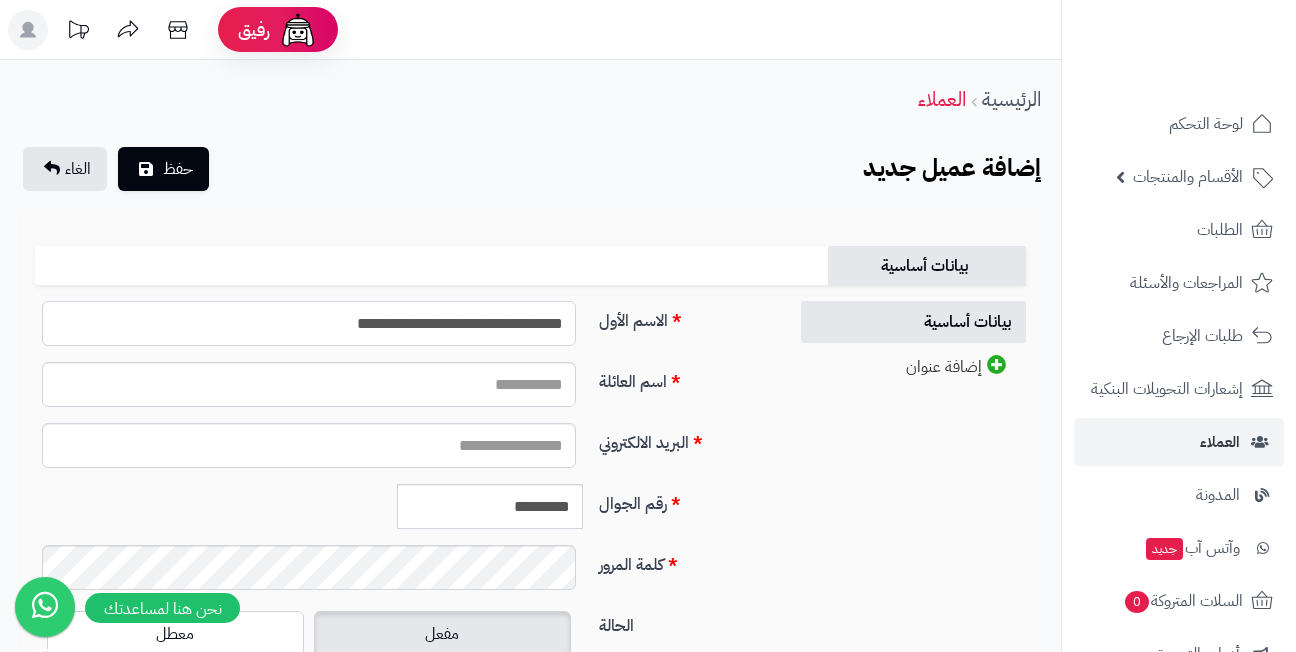 drag, startPoint x: 324, startPoint y: 323, endPoint x: 405, endPoint y: 327, distance: 81.09871 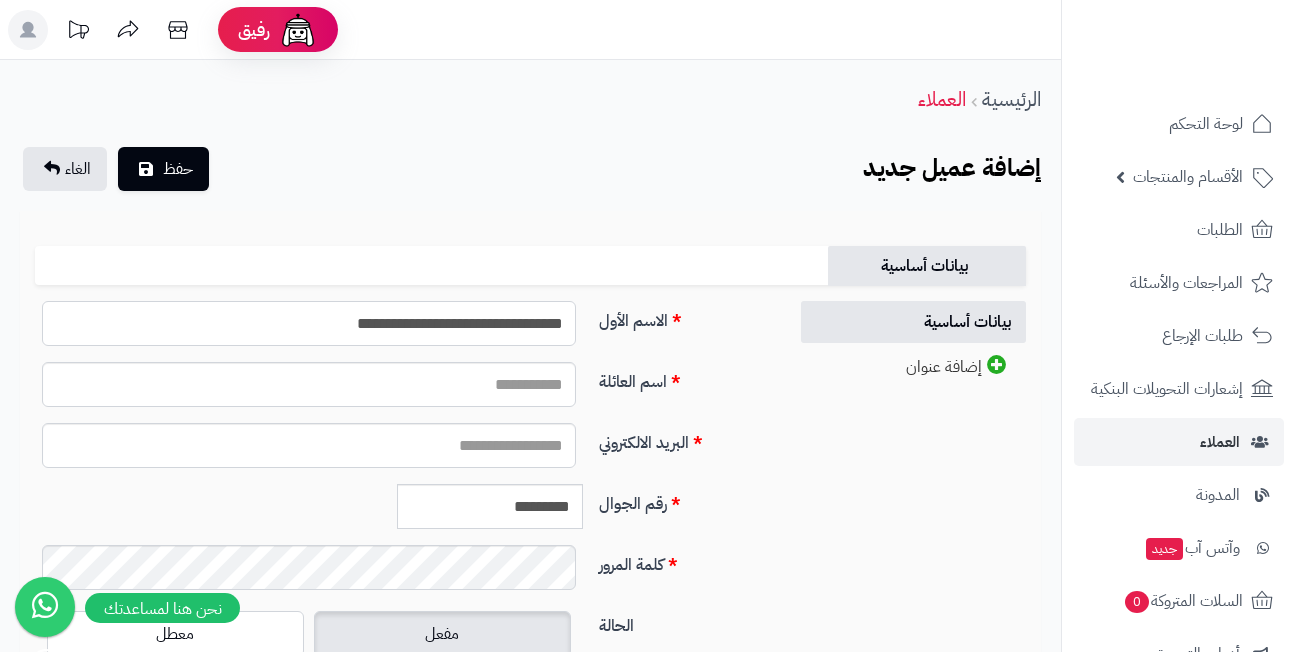 click on "**********" at bounding box center [309, 323] 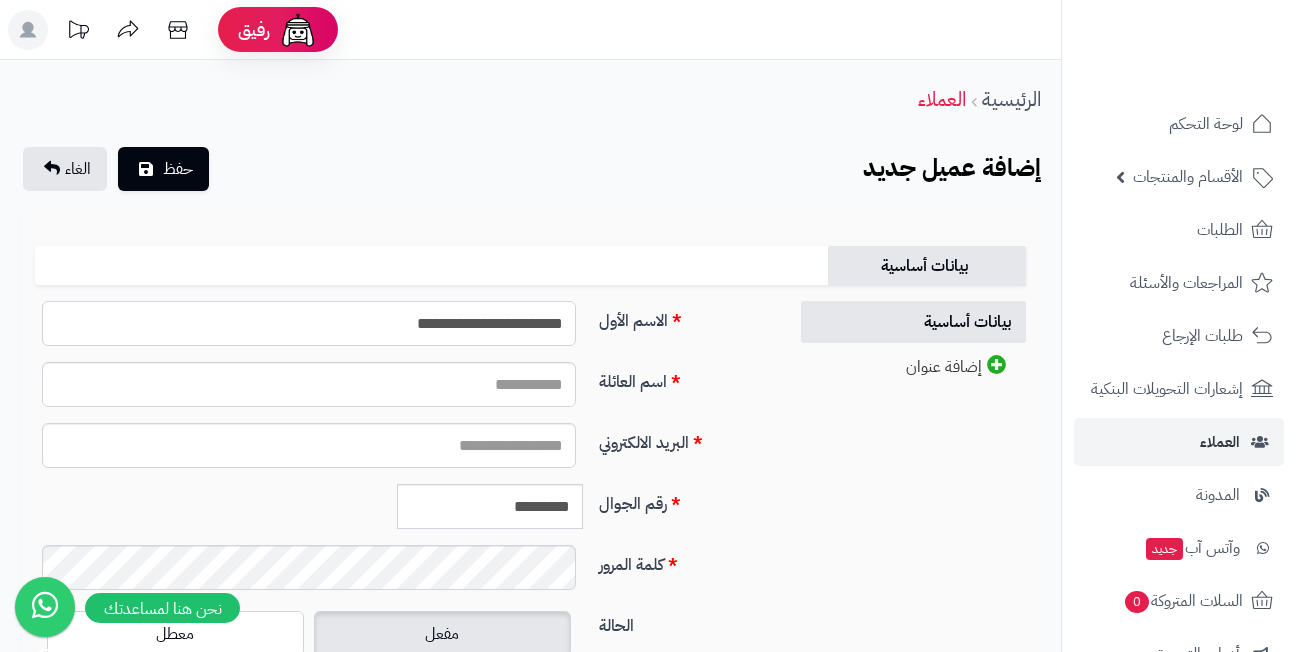 type on "**********" 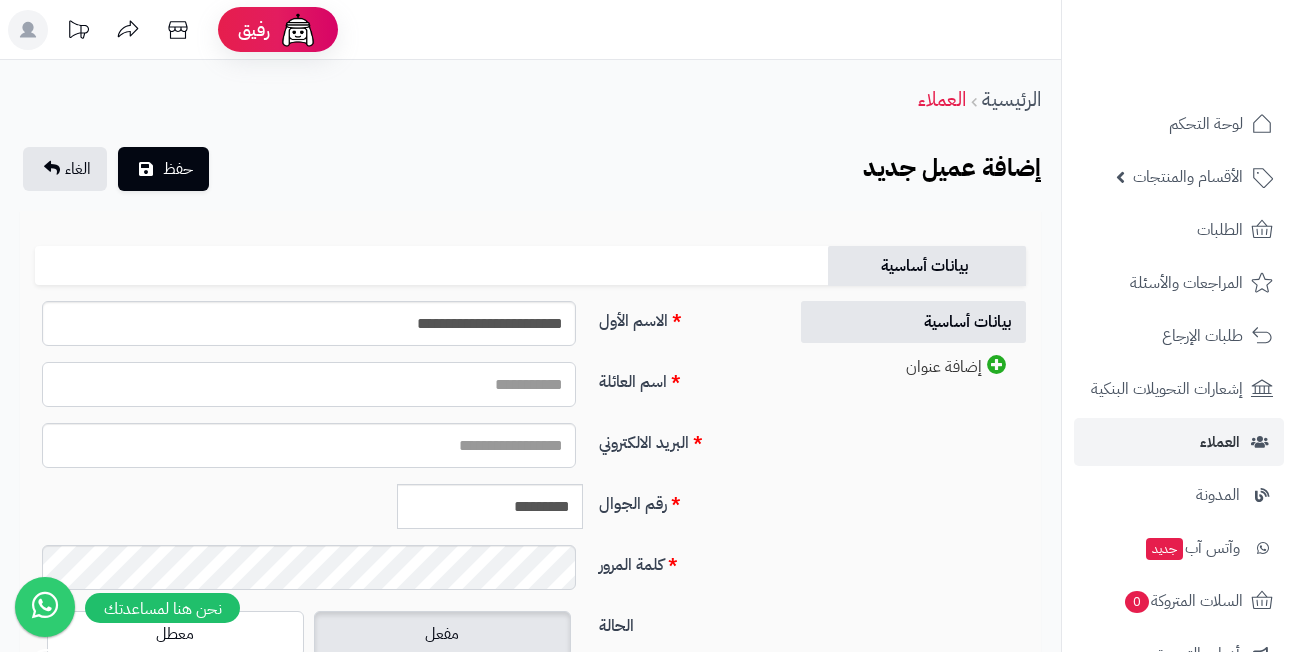 paste on "*********" 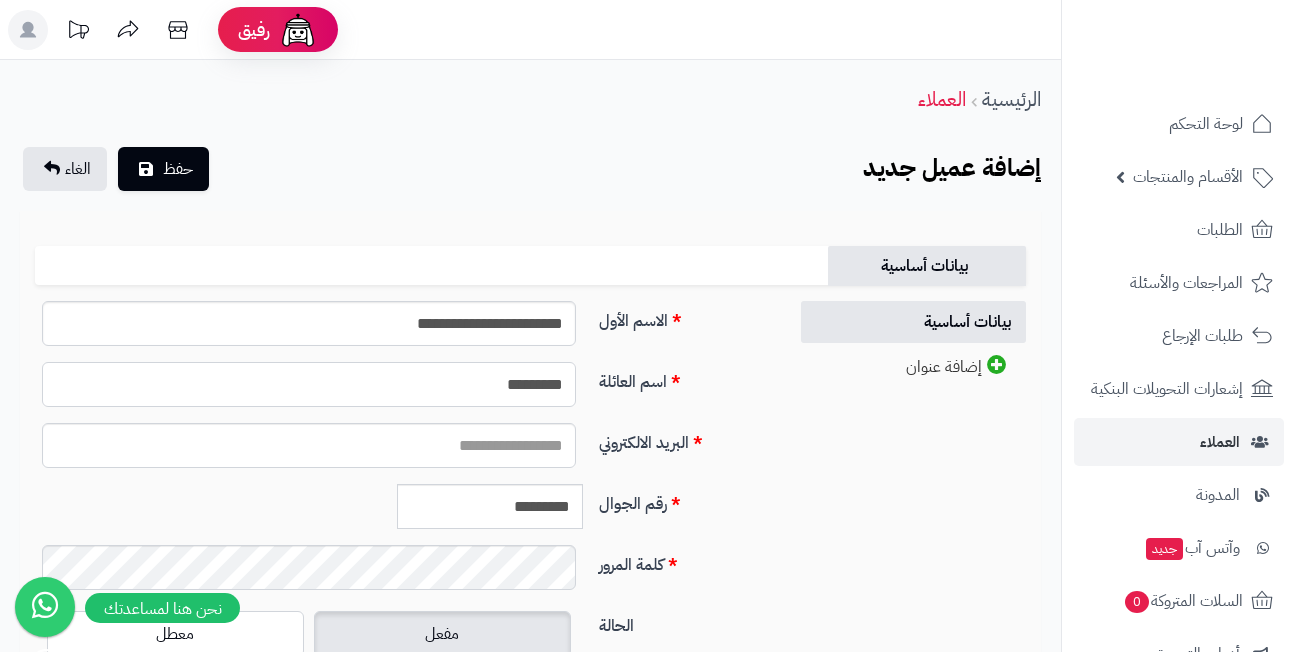 type on "*********" 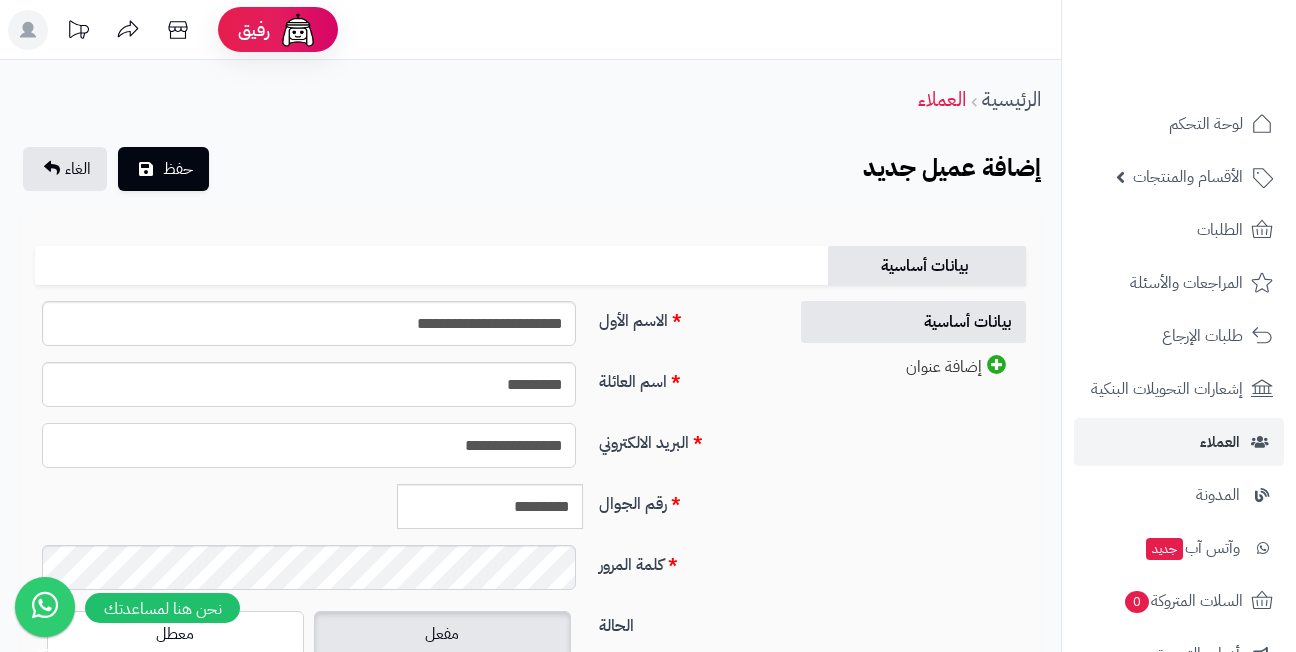 type on "**********" 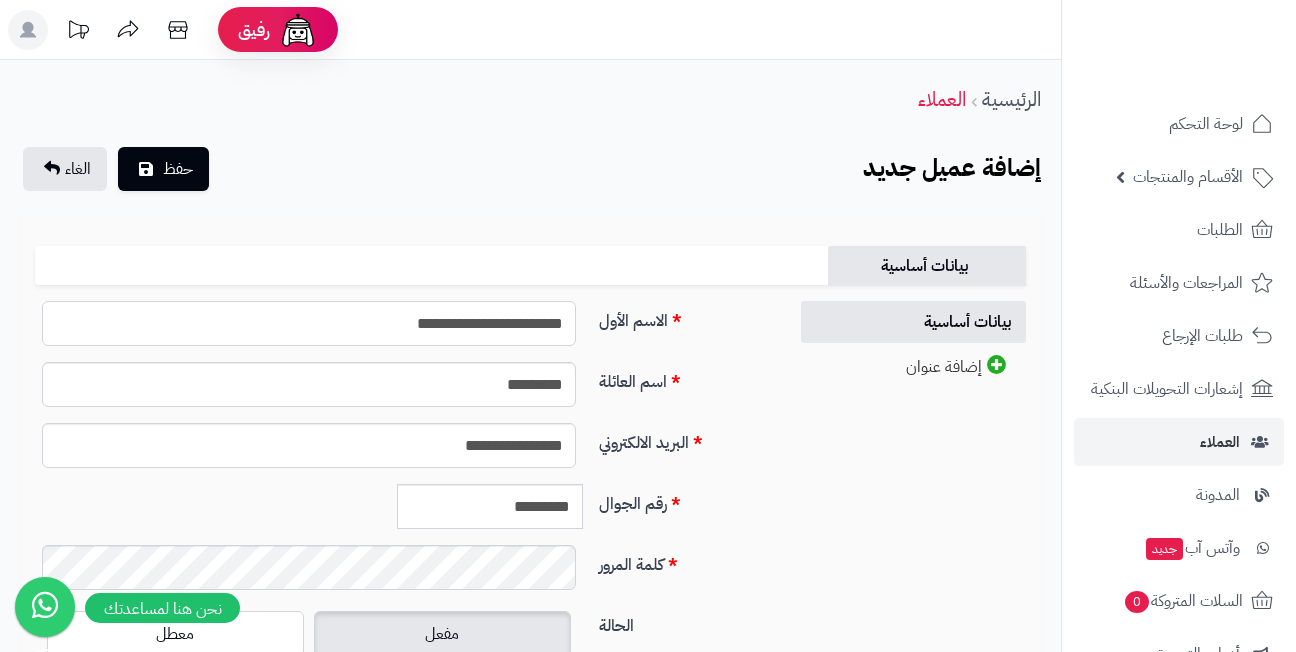 click on "**********" at bounding box center [309, 323] 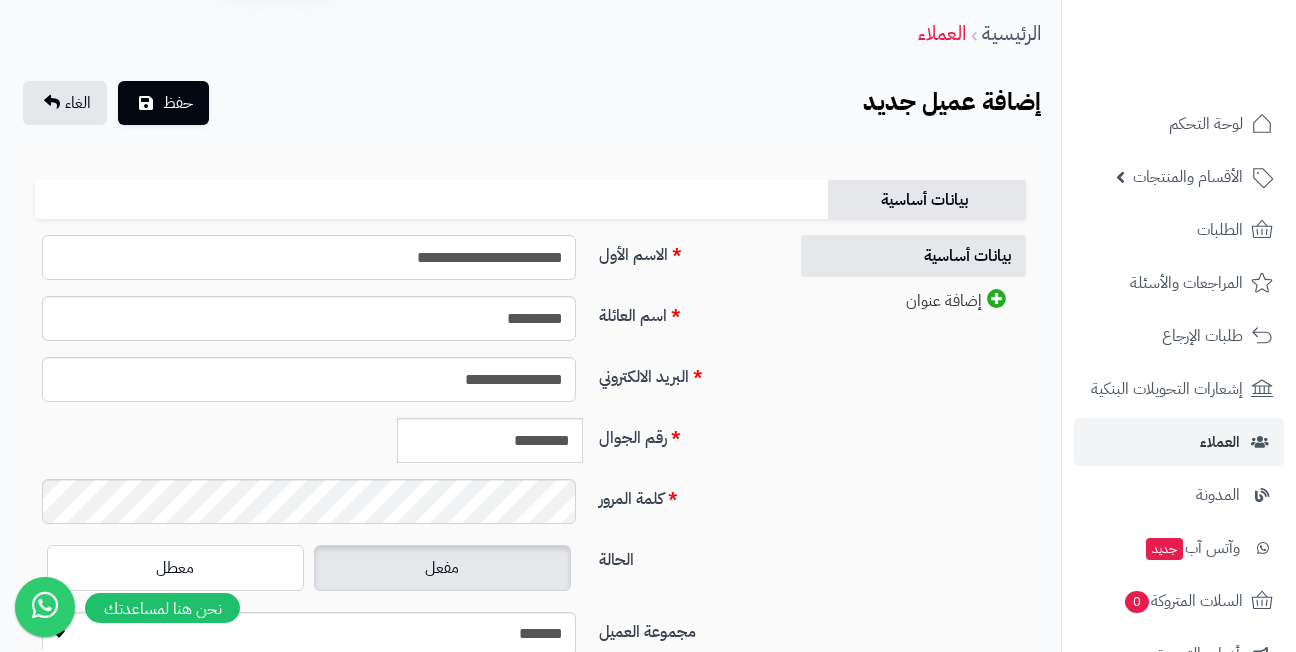scroll, scrollTop: 200, scrollLeft: 0, axis: vertical 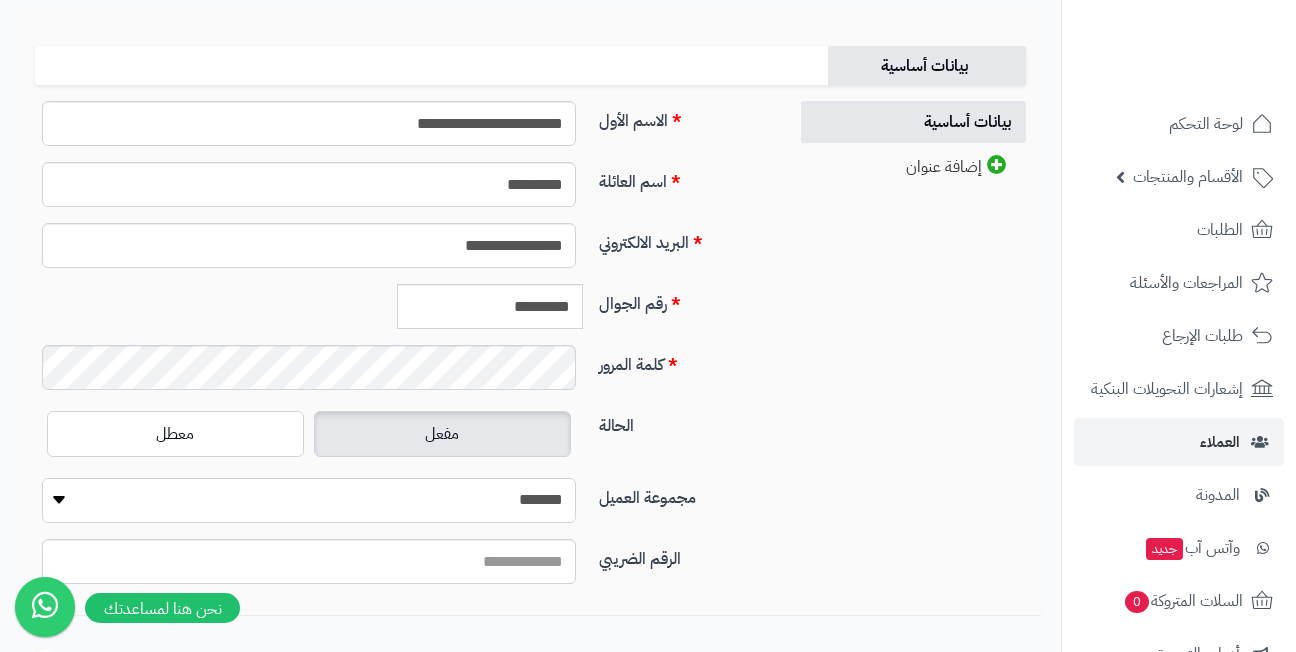 click on "**********" at bounding box center (309, 500) 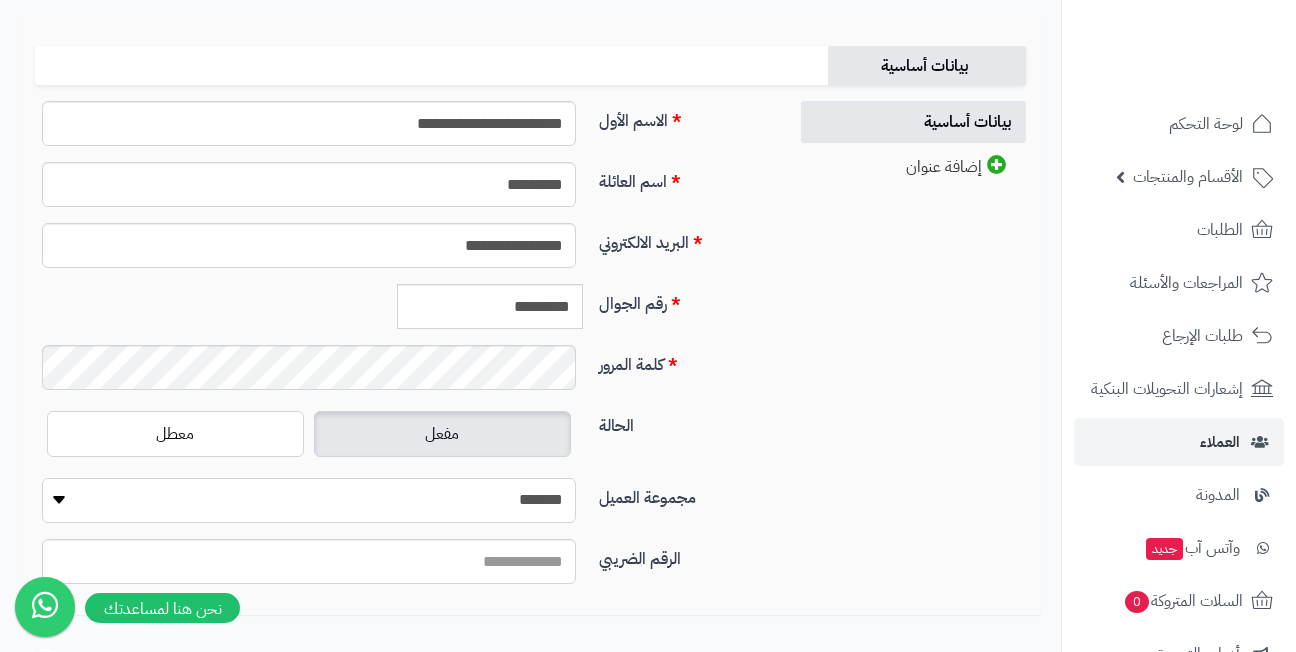 select on "*" 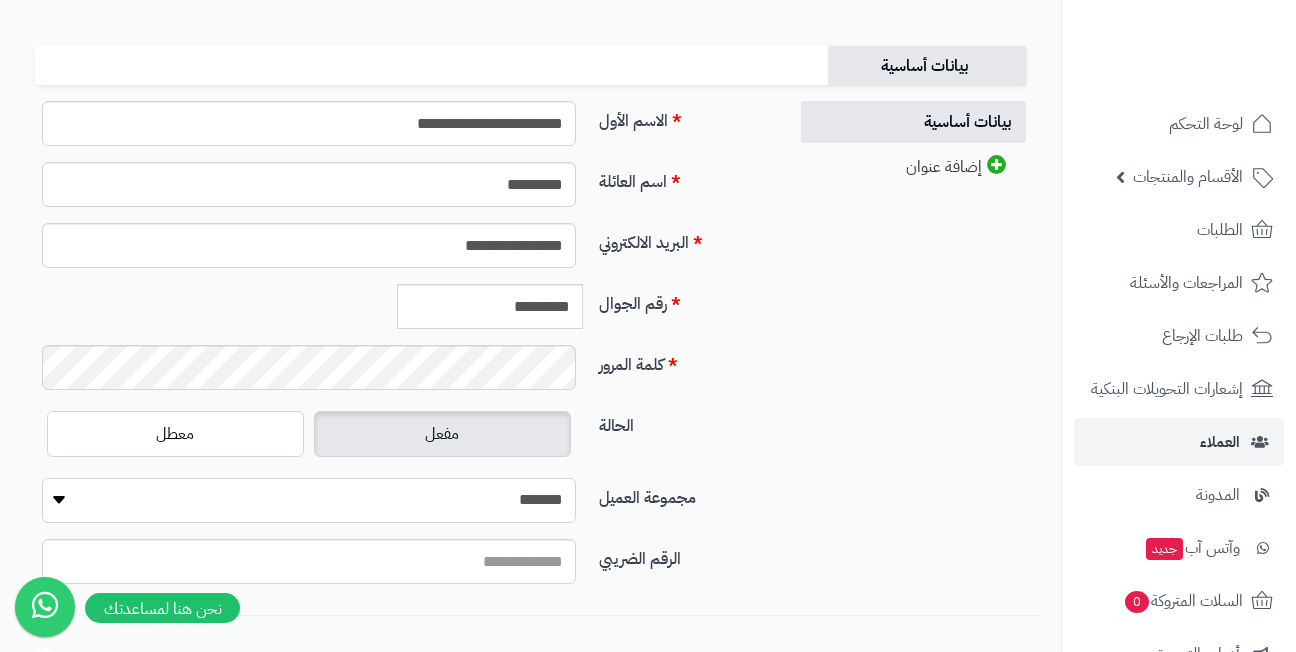 click on "**********" at bounding box center (309, 500) 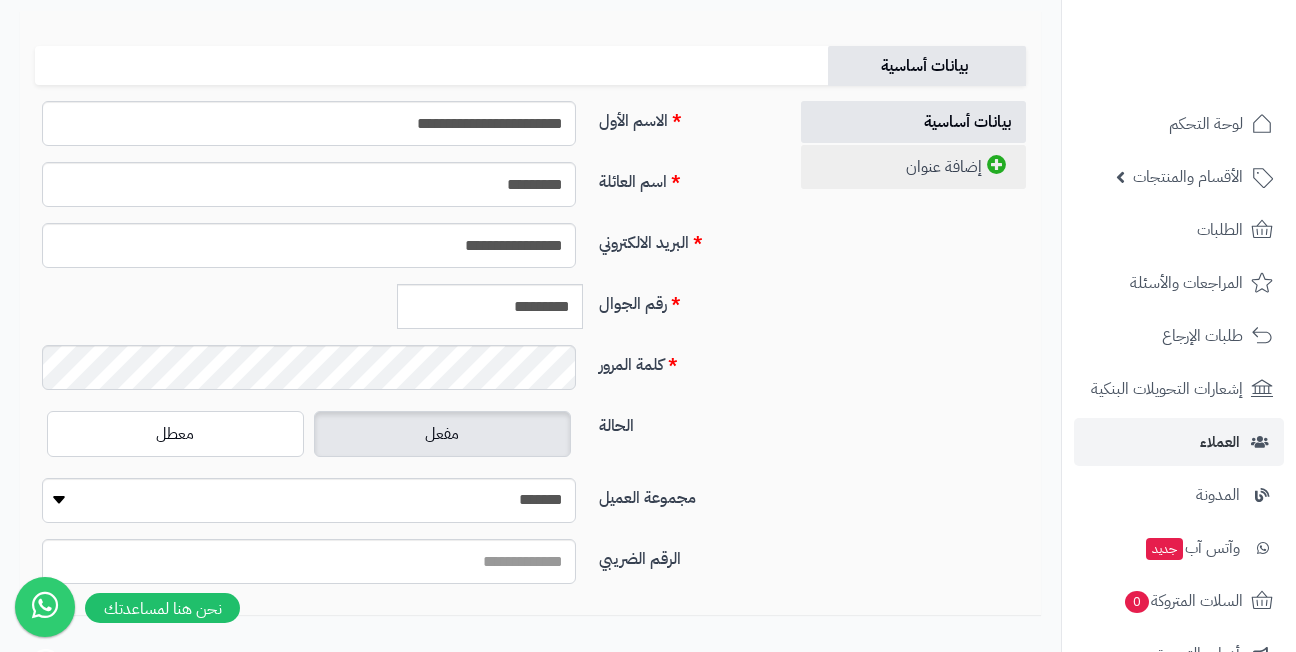 click on "إضافة عنوان" at bounding box center (913, 167) 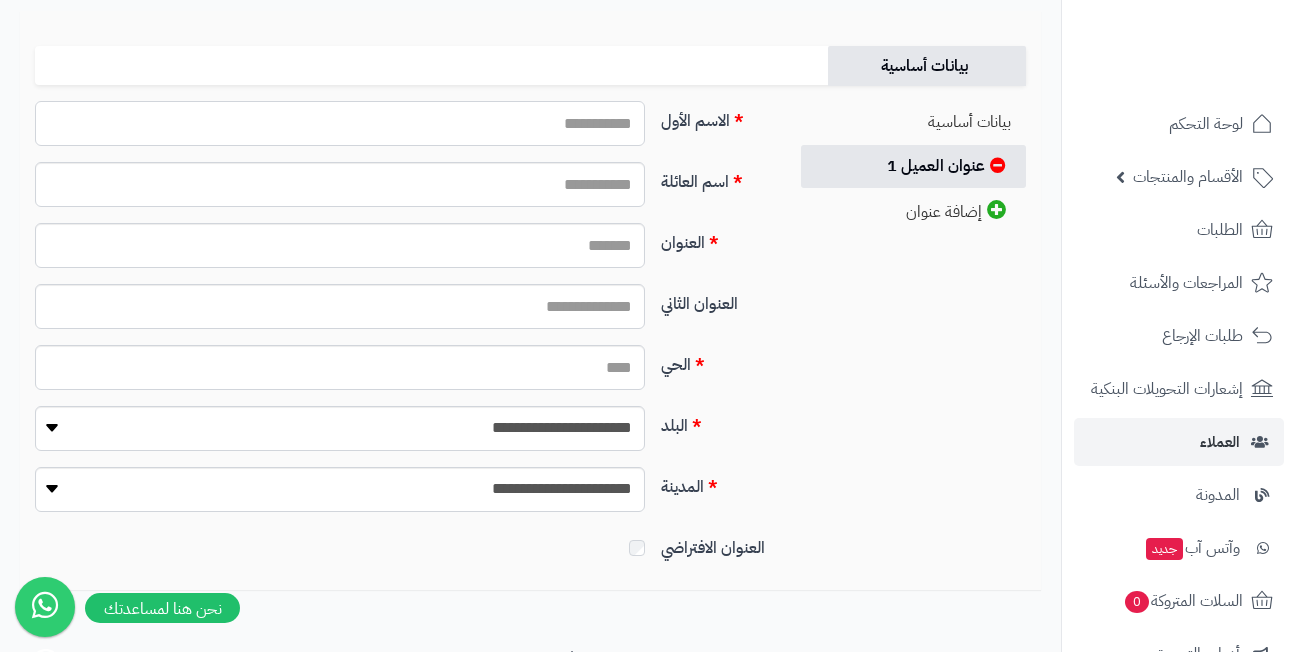 click on "الاسم الأول" at bounding box center (340, 123) 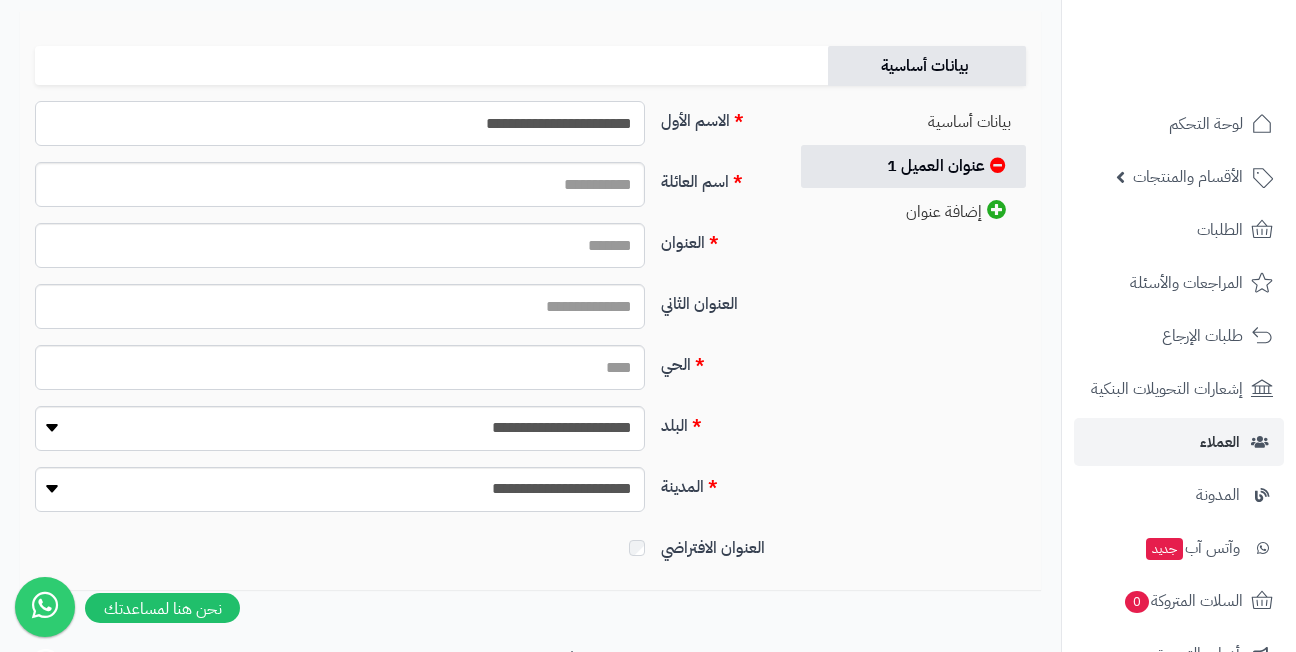 type on "**********" 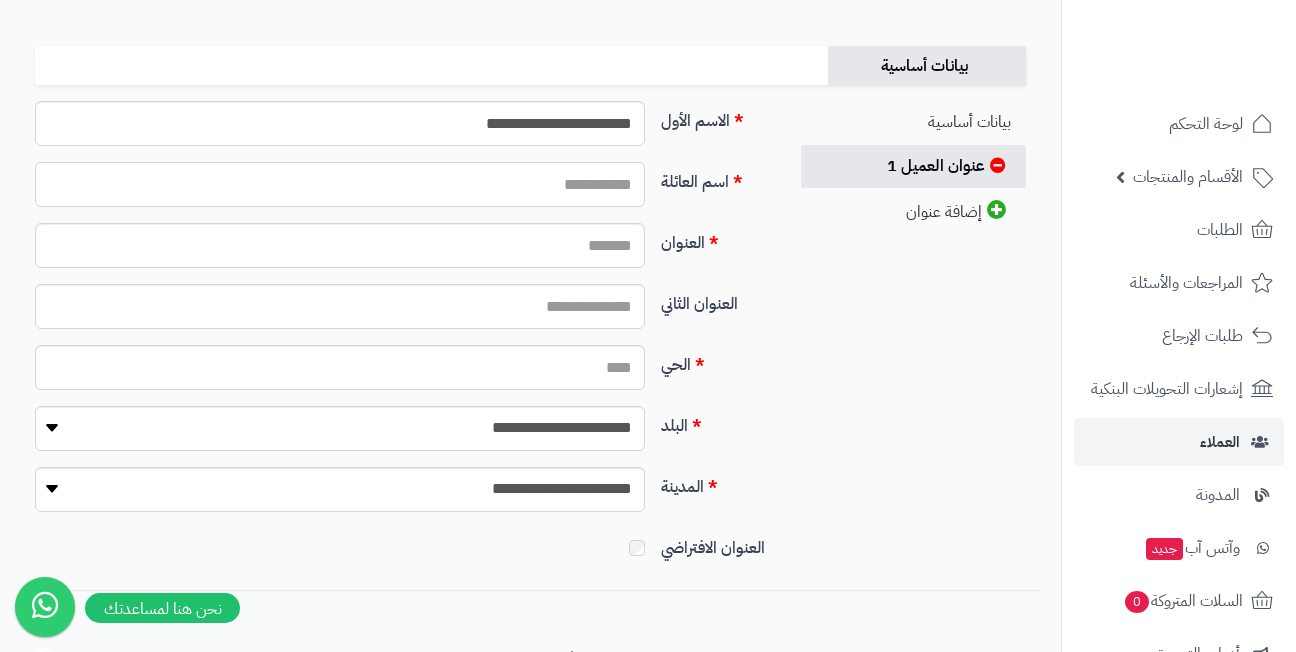 click on "اسم العائلة" at bounding box center [340, 184] 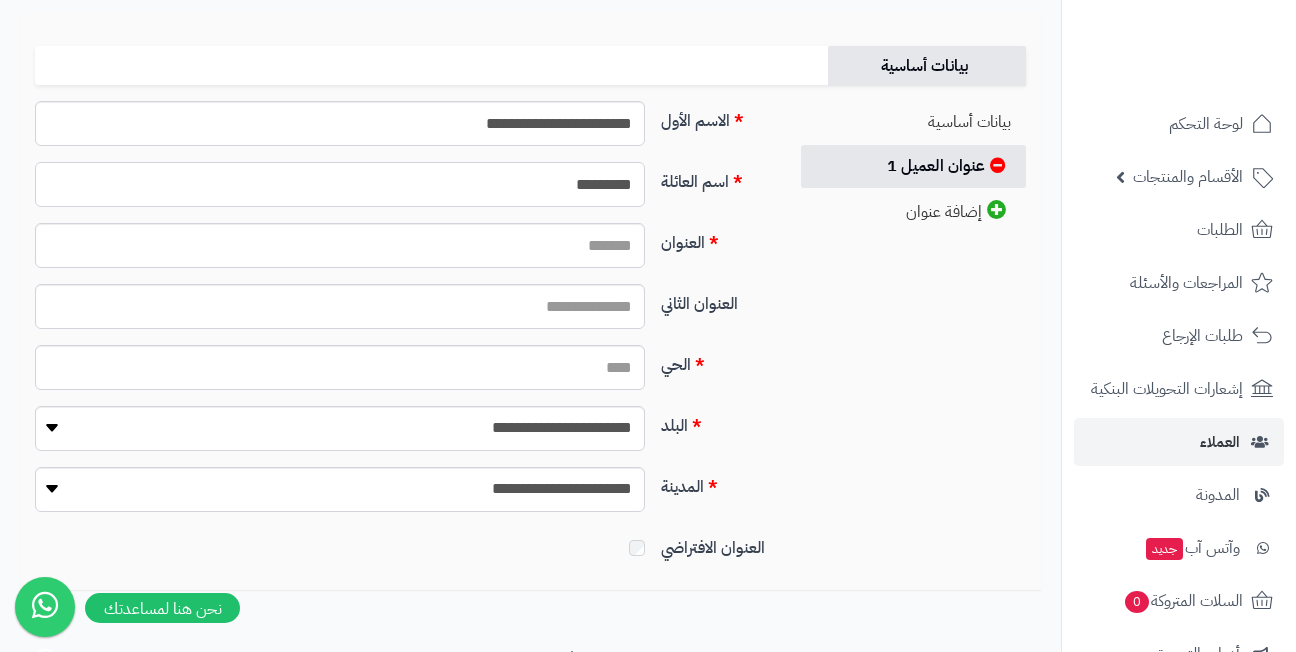 type on "*********" 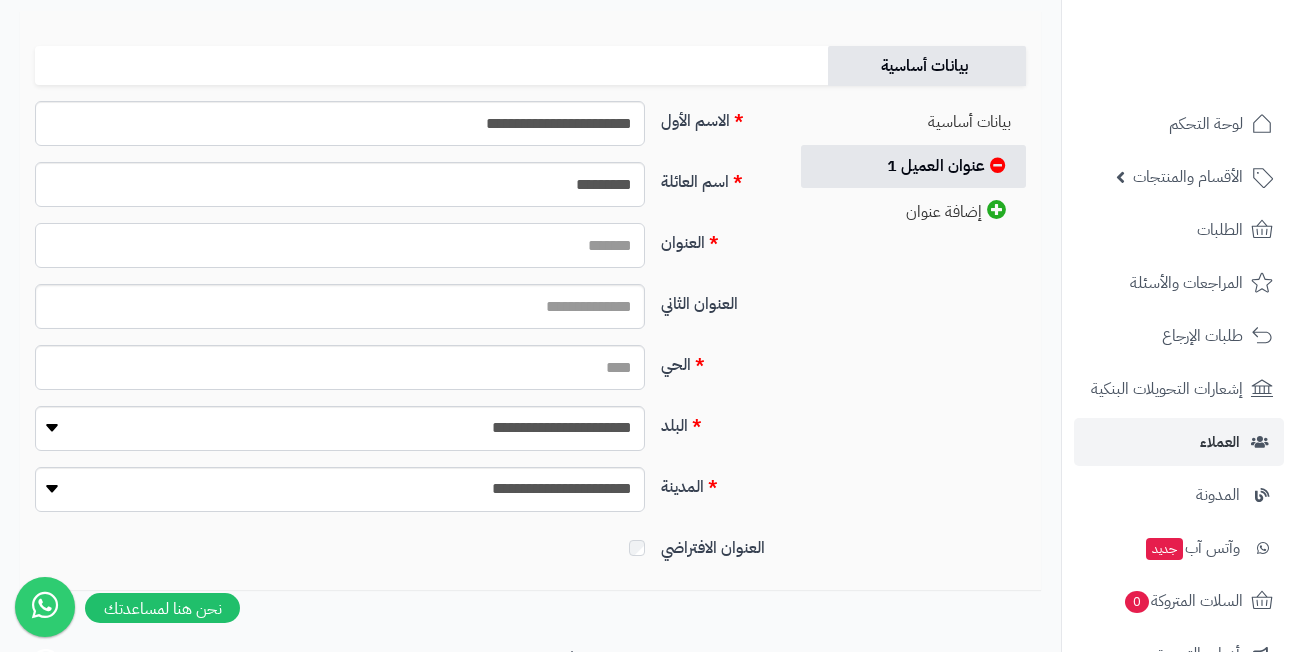paste on "**********" 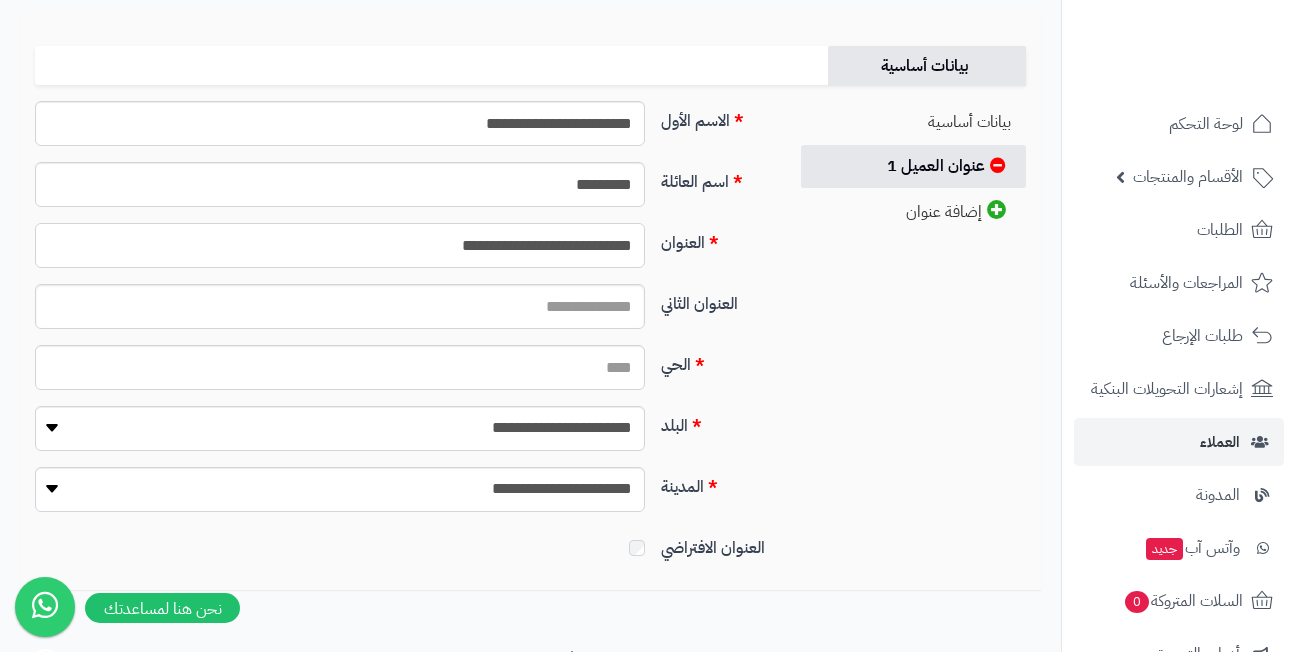 type on "**********" 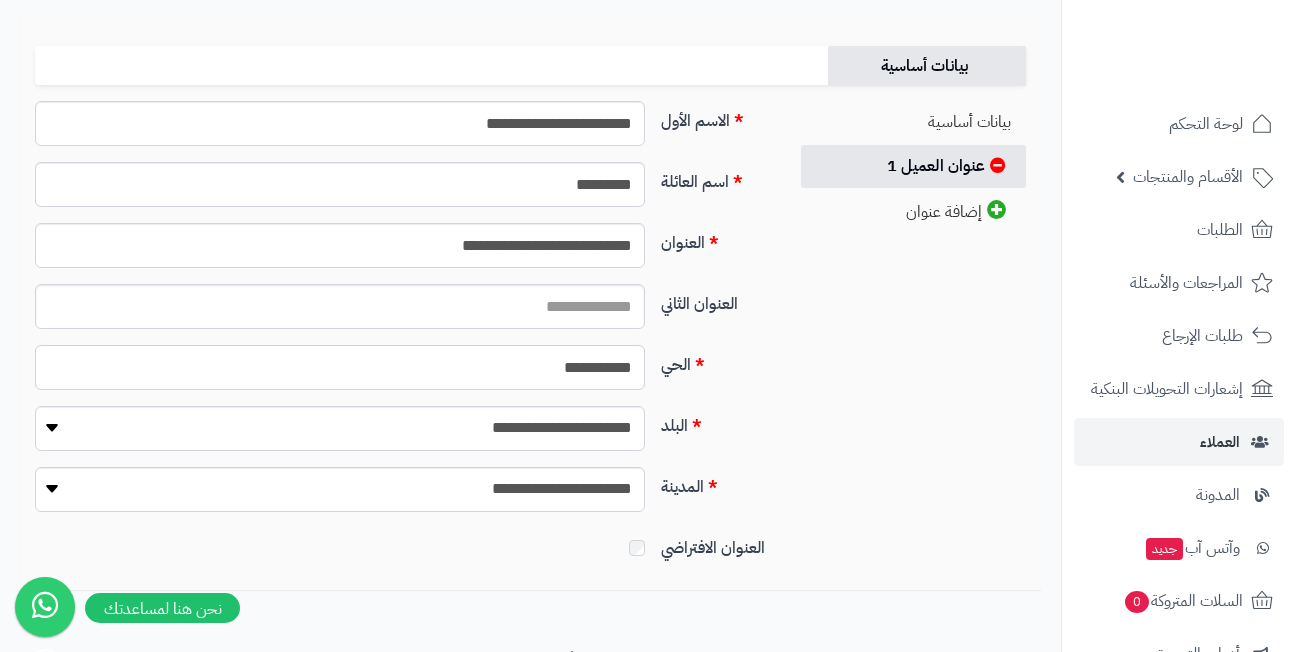 type on "**********" 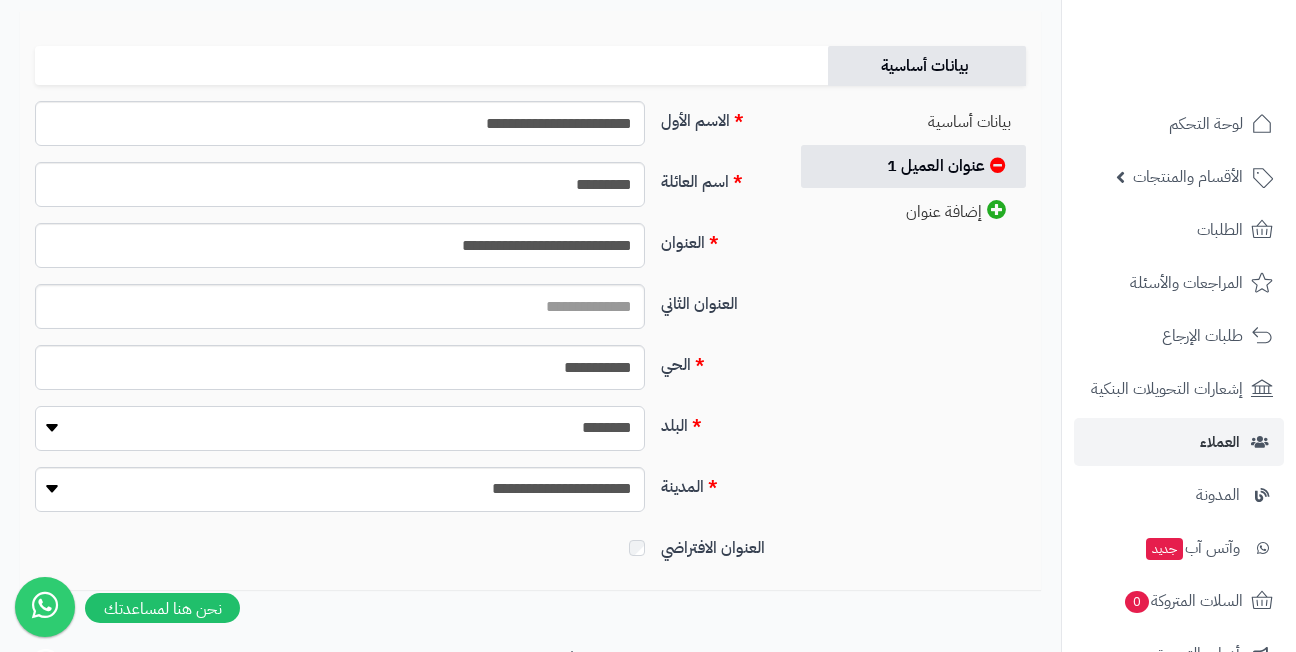 select on "***" 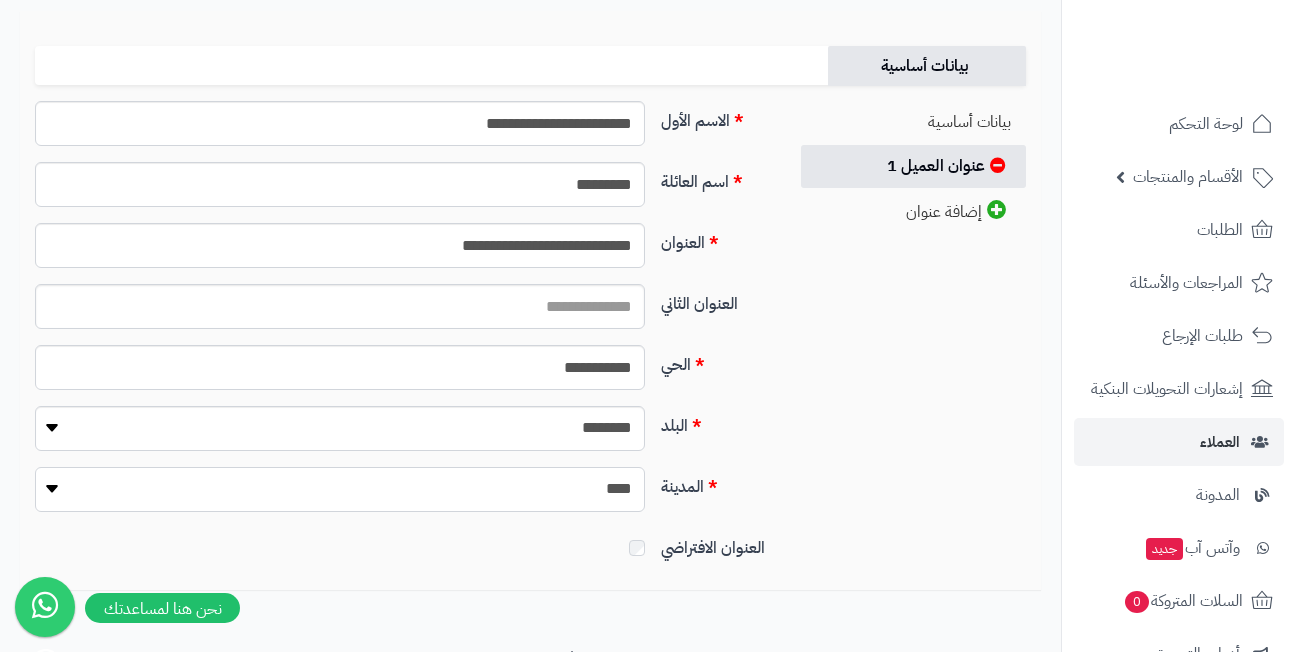 select on "***" 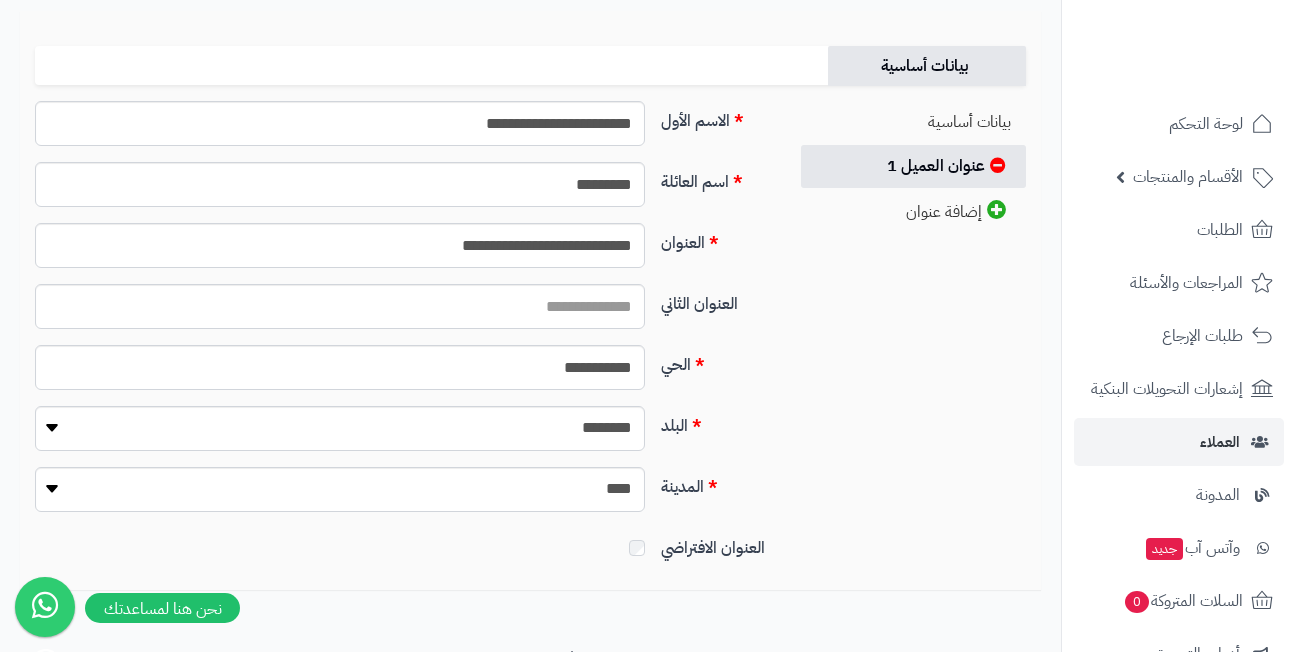 click at bounding box center (340, 544) 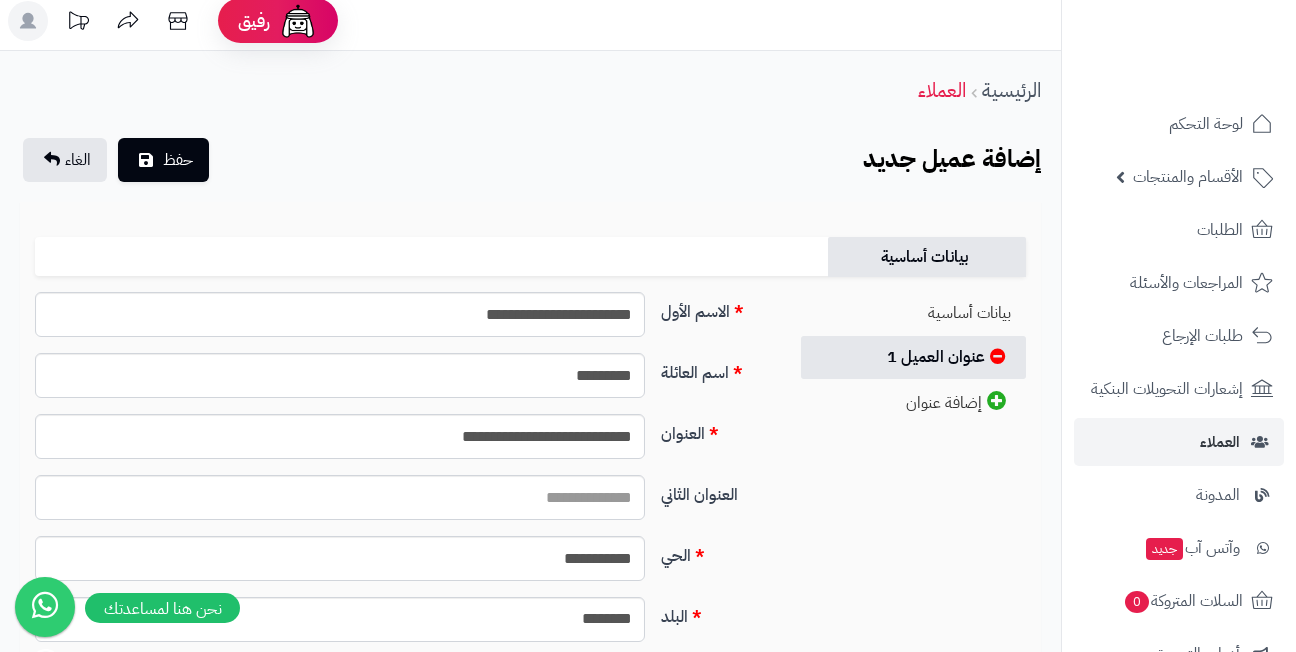 scroll, scrollTop: 0, scrollLeft: 0, axis: both 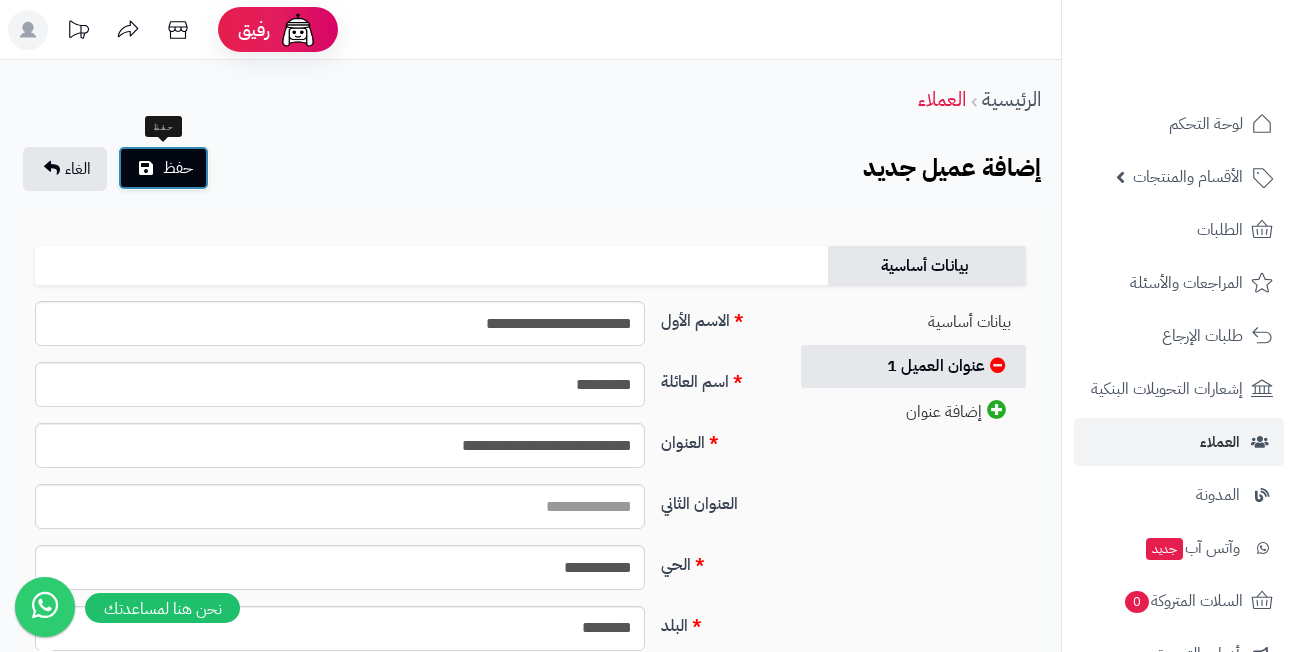click on "حفظ" at bounding box center [163, 168] 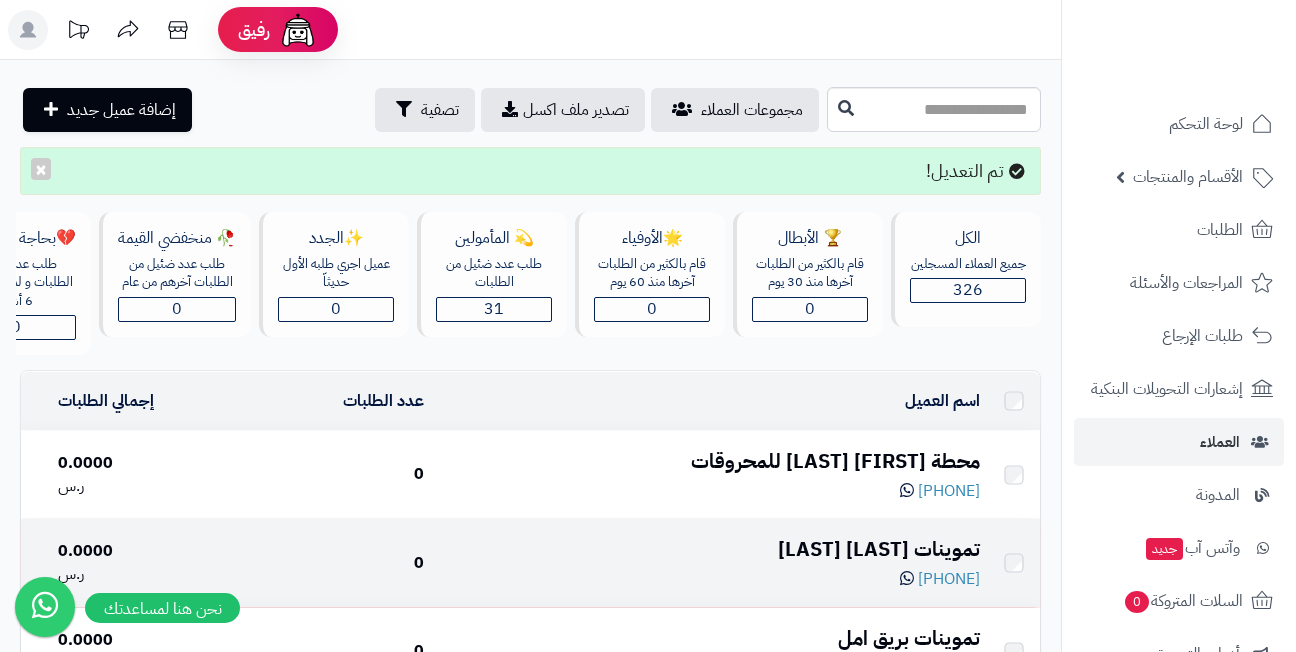 scroll, scrollTop: 0, scrollLeft: 0, axis: both 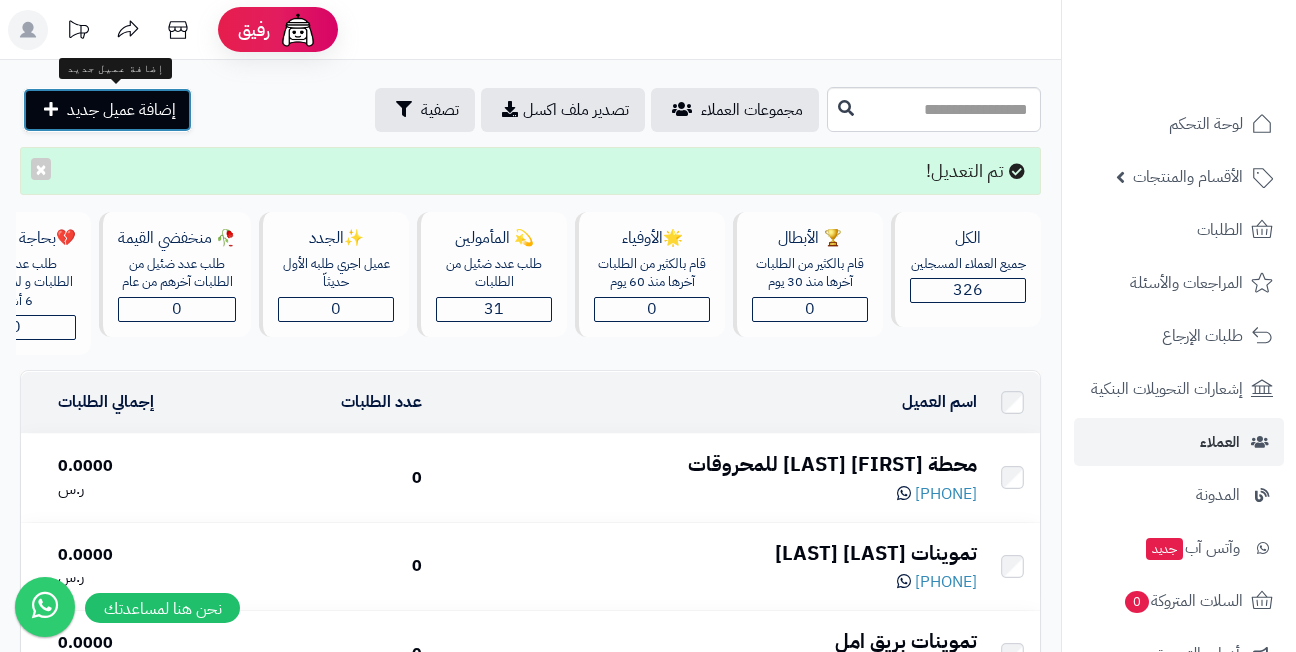 click on "إضافة عميل جديد" at bounding box center [121, 110] 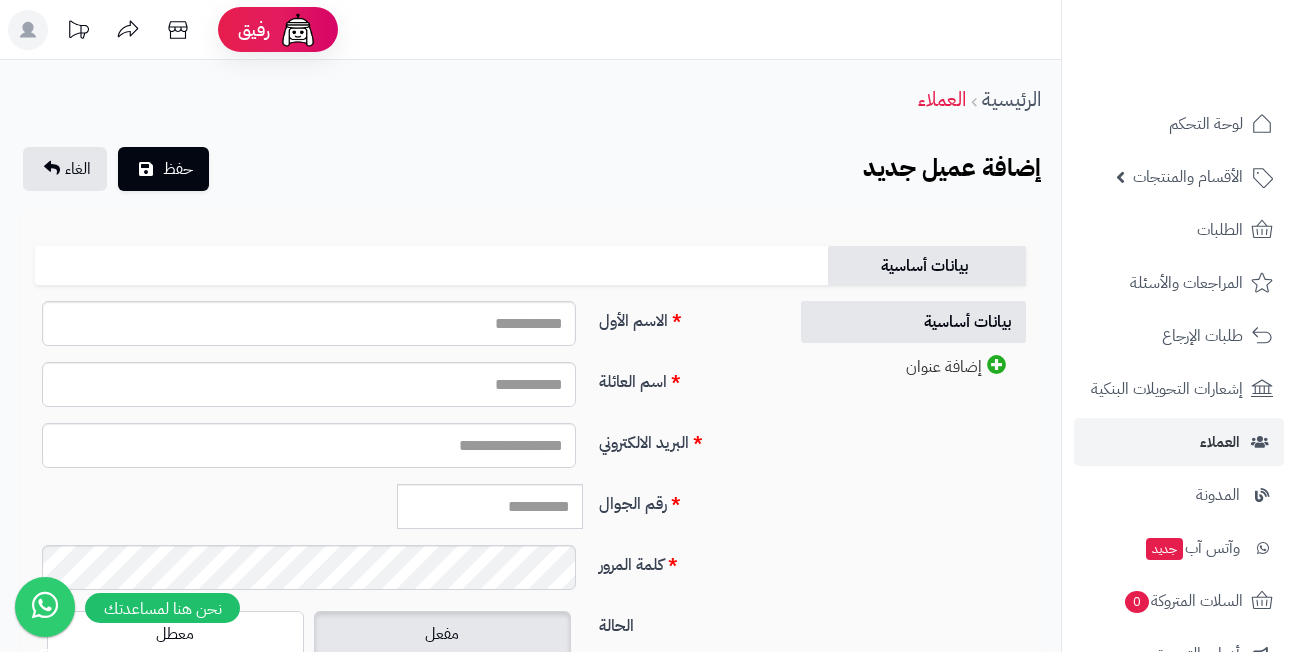 scroll, scrollTop: 0, scrollLeft: 0, axis: both 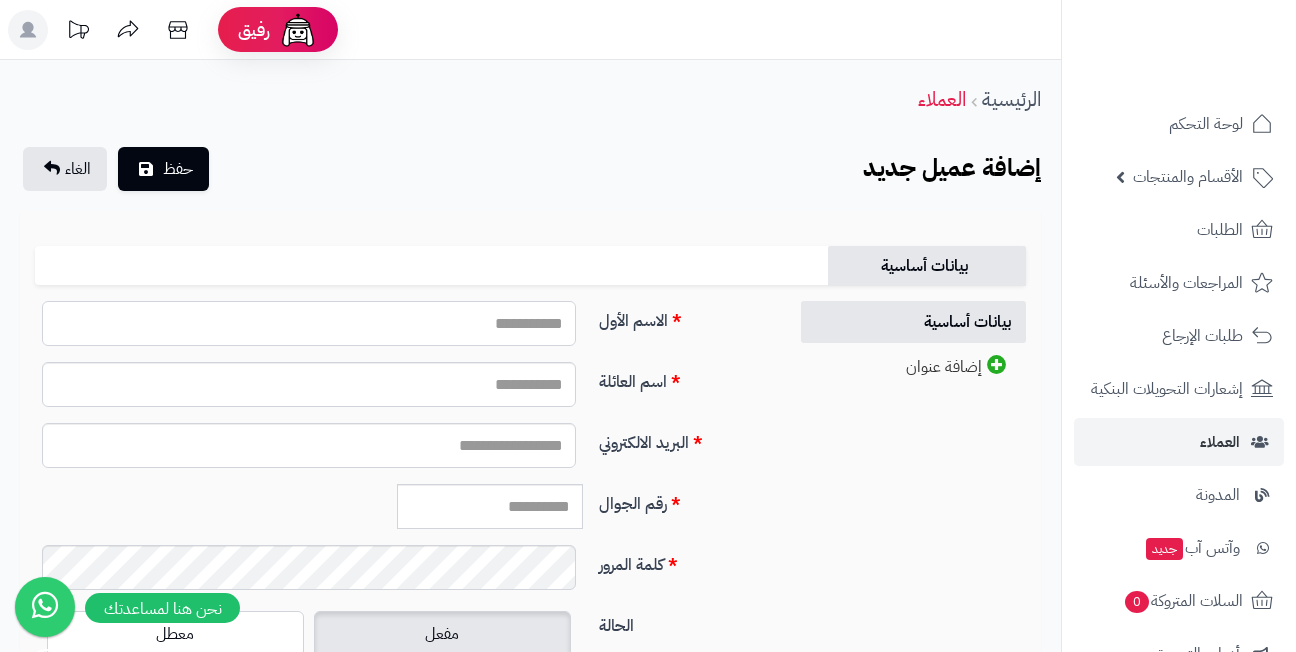 click on "الاسم الأول" at bounding box center (309, 323) 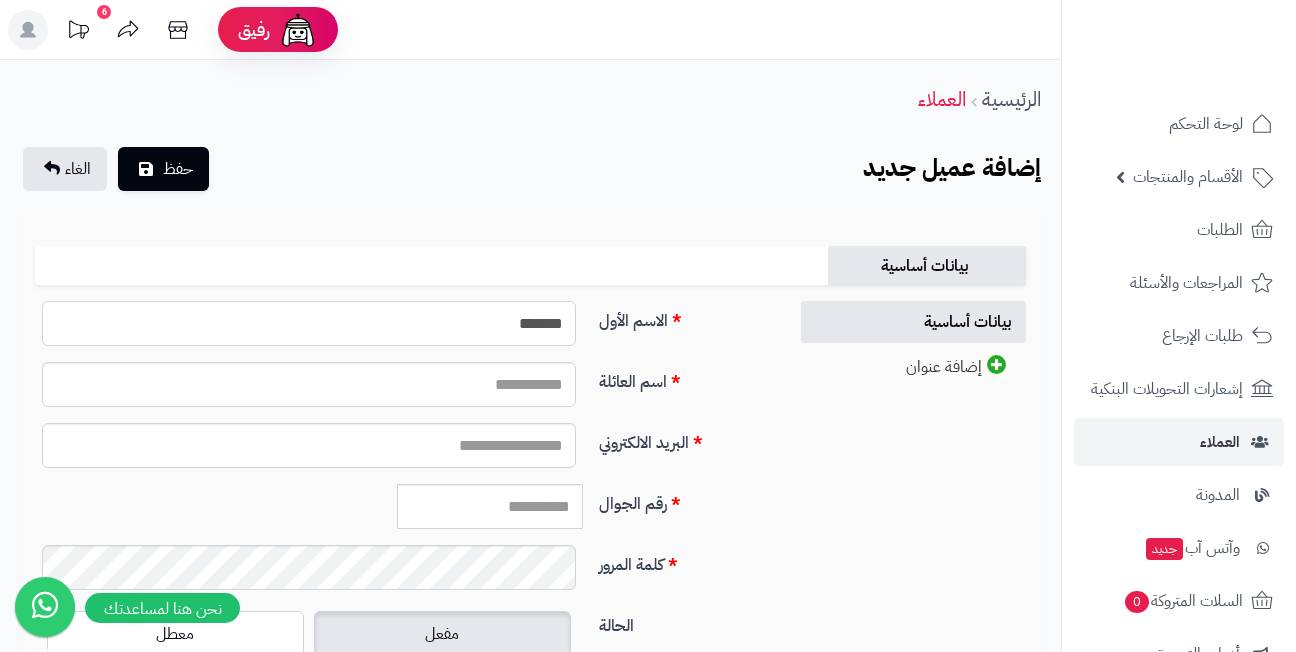 type on "*******" 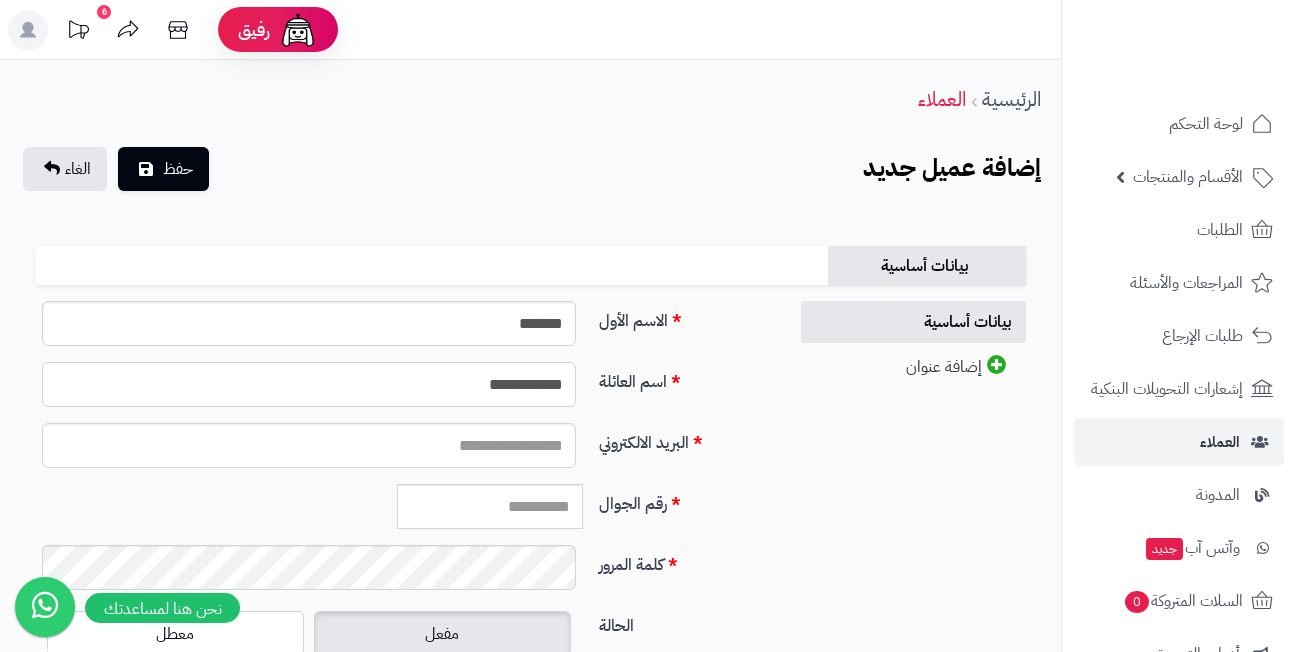 type on "**********" 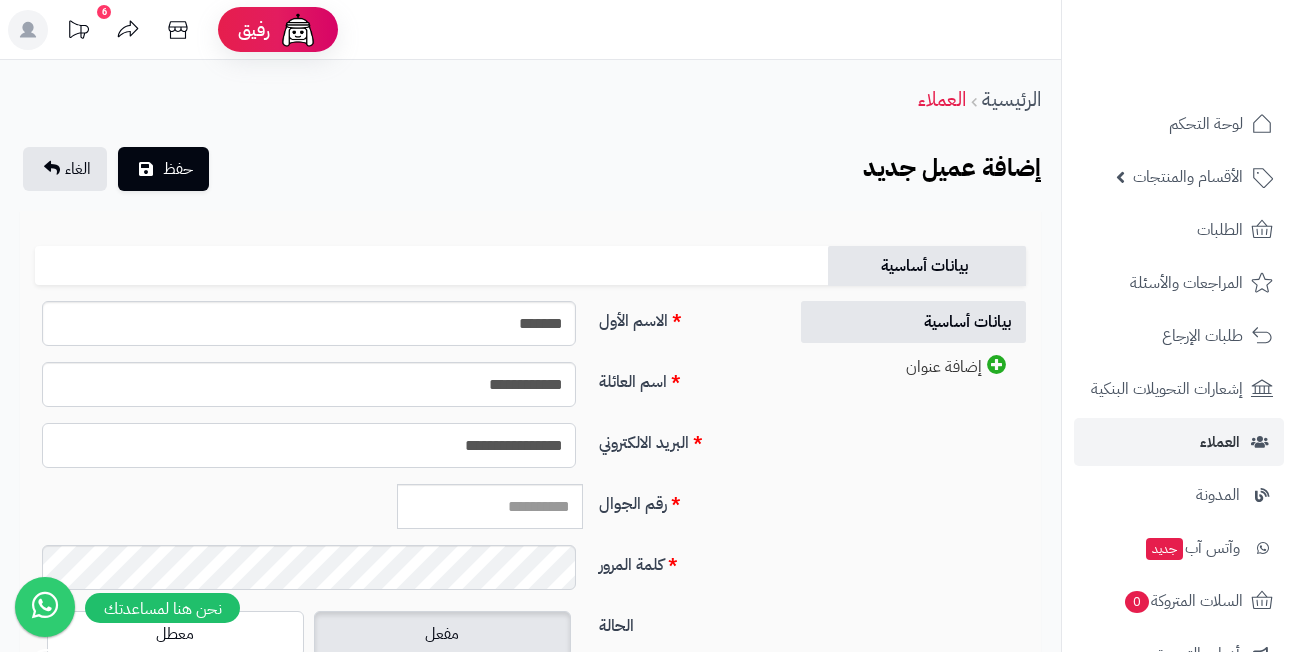 type on "**********" 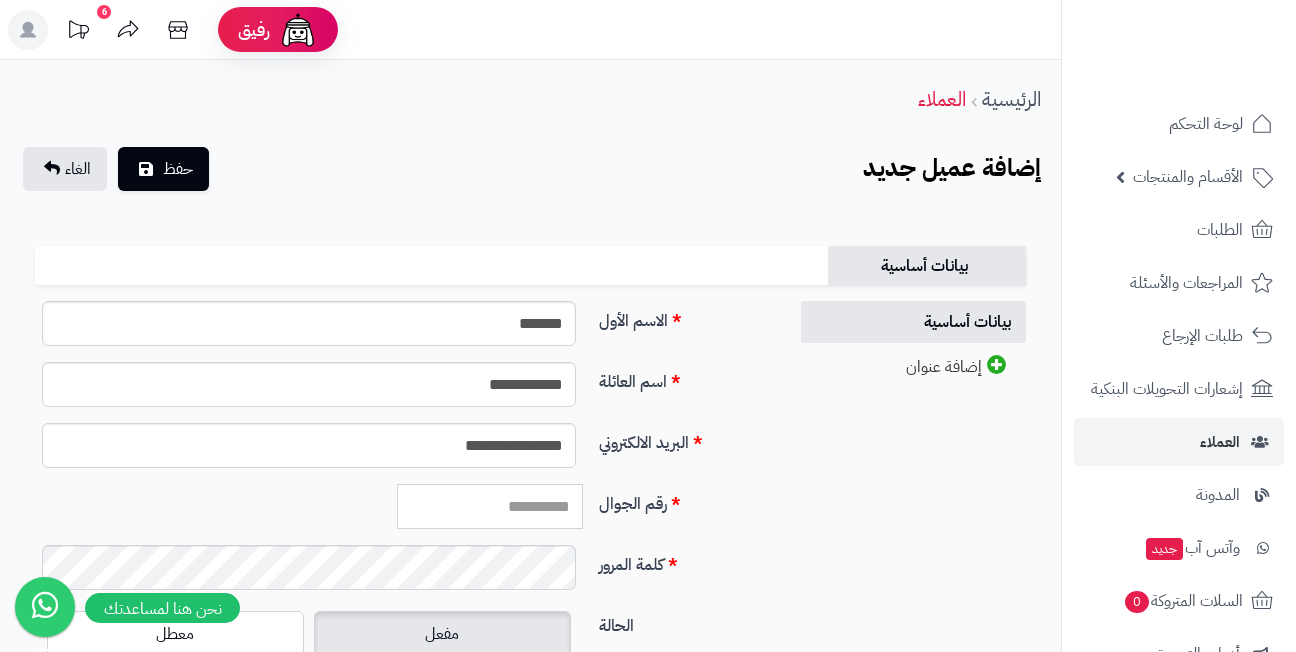 paste on "*********" 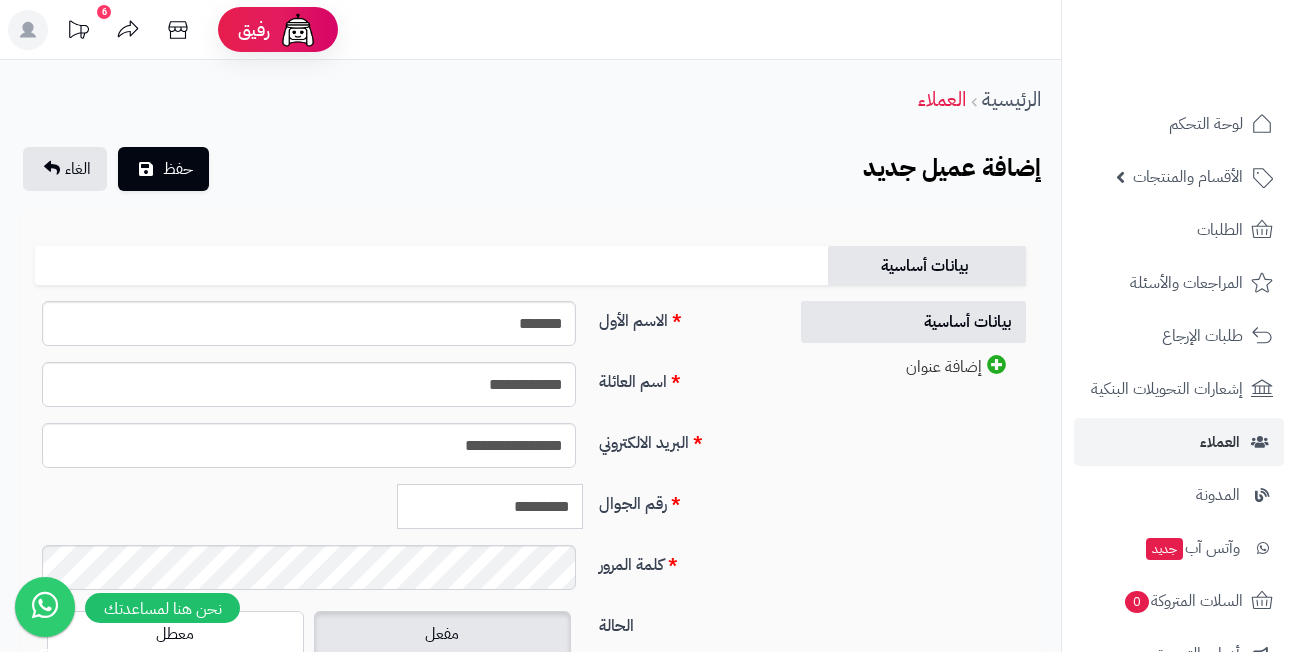 type on "*********" 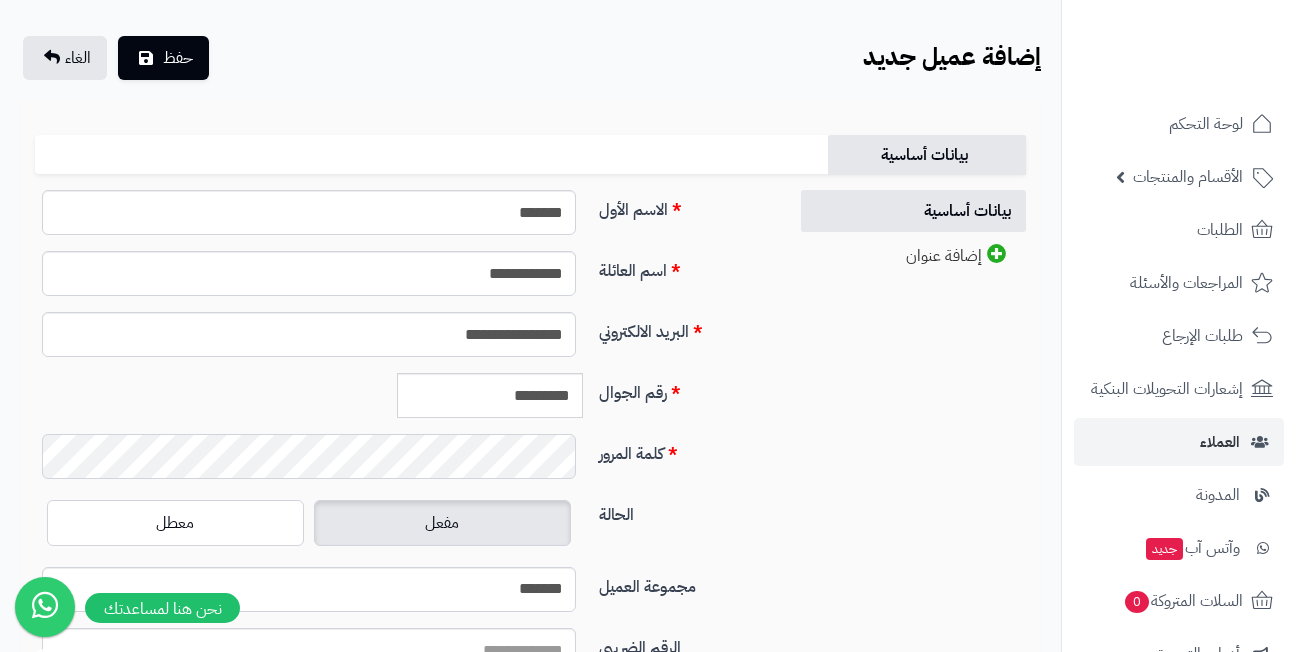 scroll, scrollTop: 200, scrollLeft: 0, axis: vertical 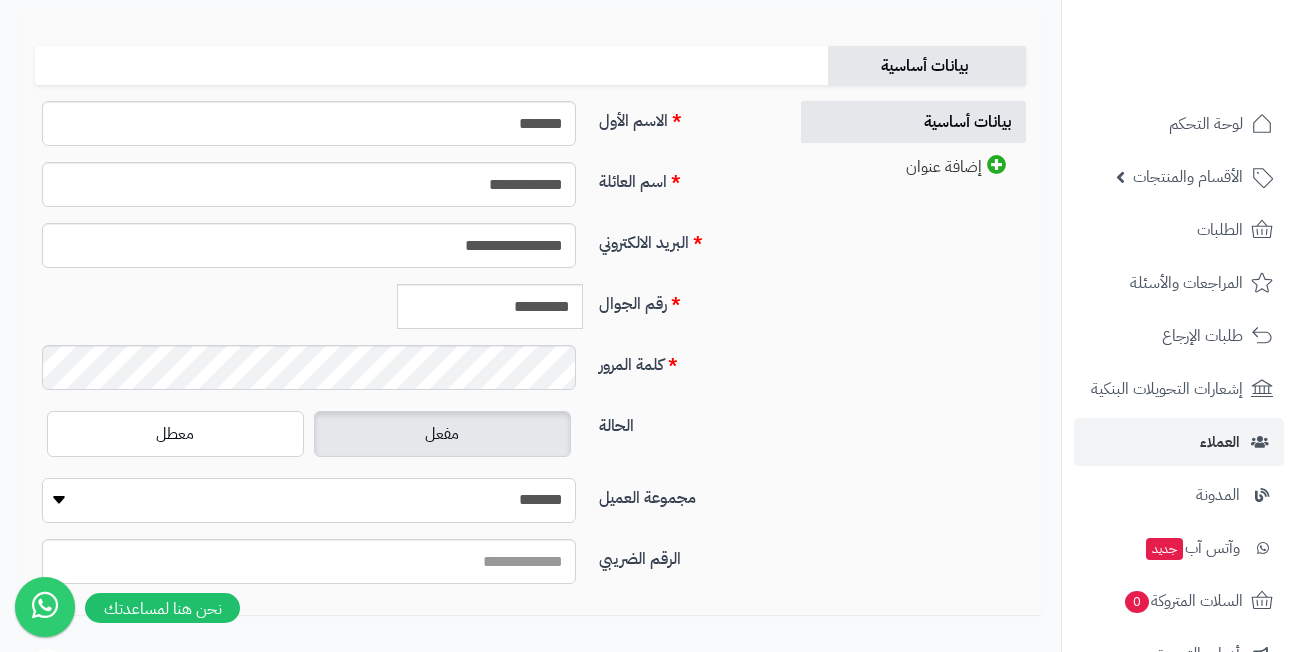 click on "**********" at bounding box center (309, 500) 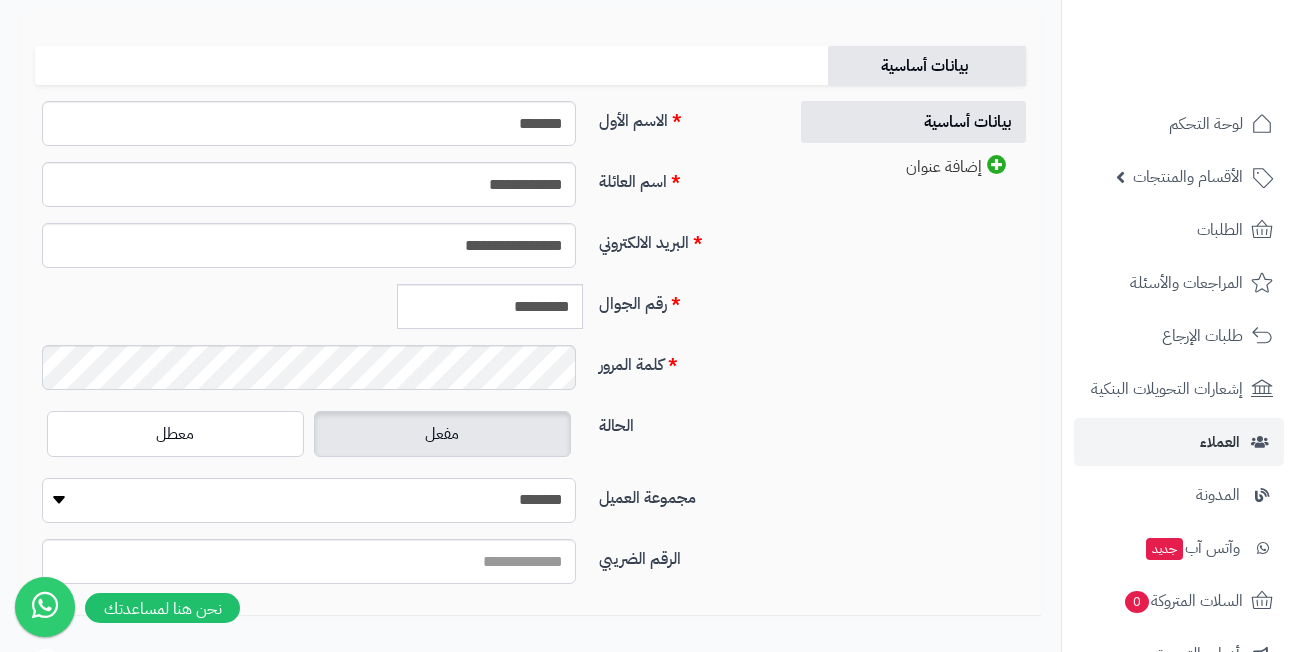 click on "**********" at bounding box center (309, 500) 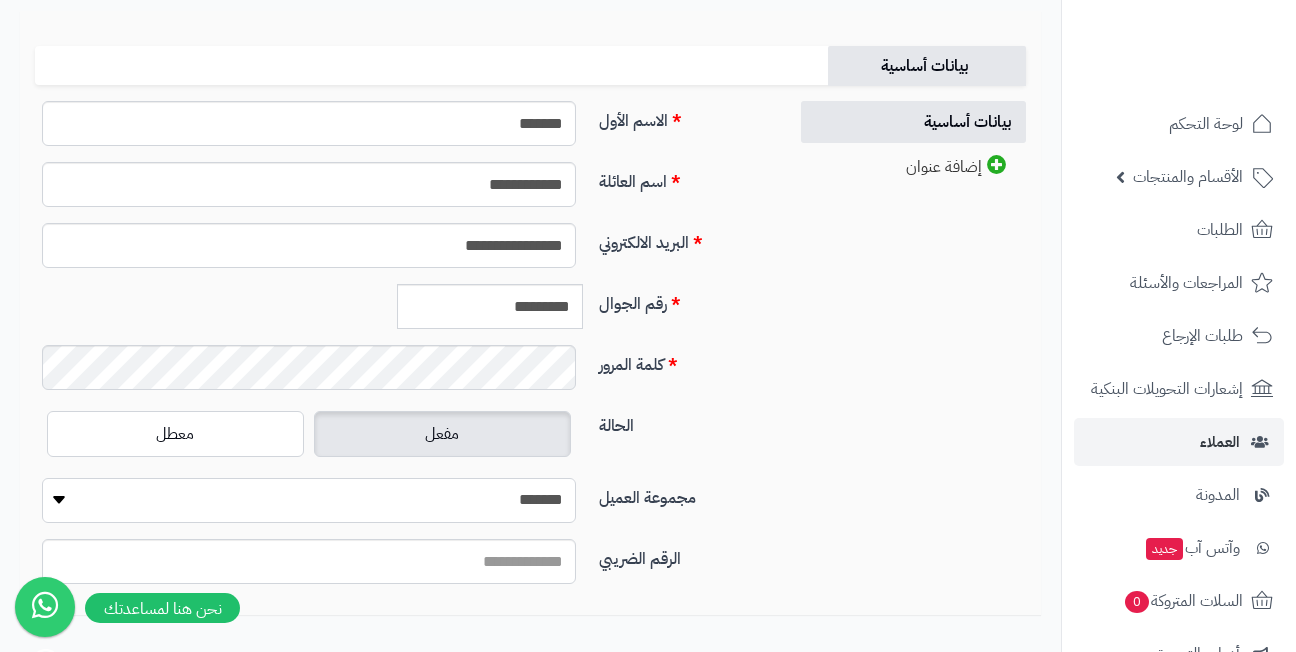 select on "*" 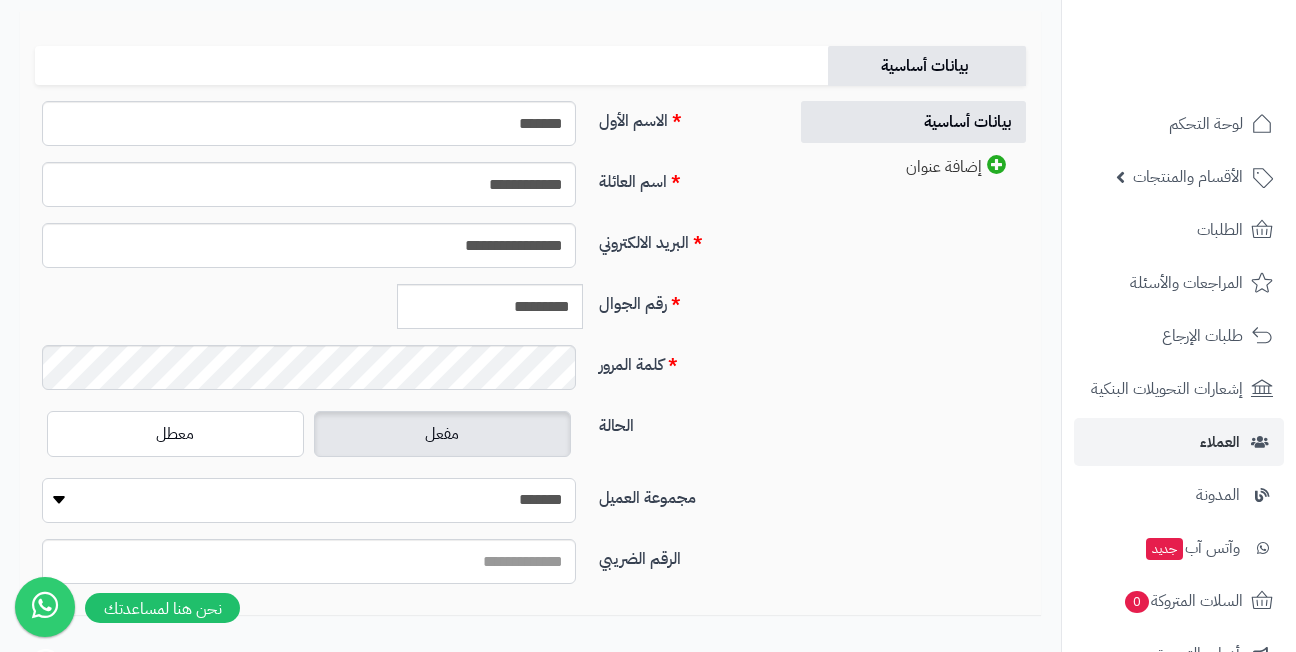 click on "**********" at bounding box center [309, 500] 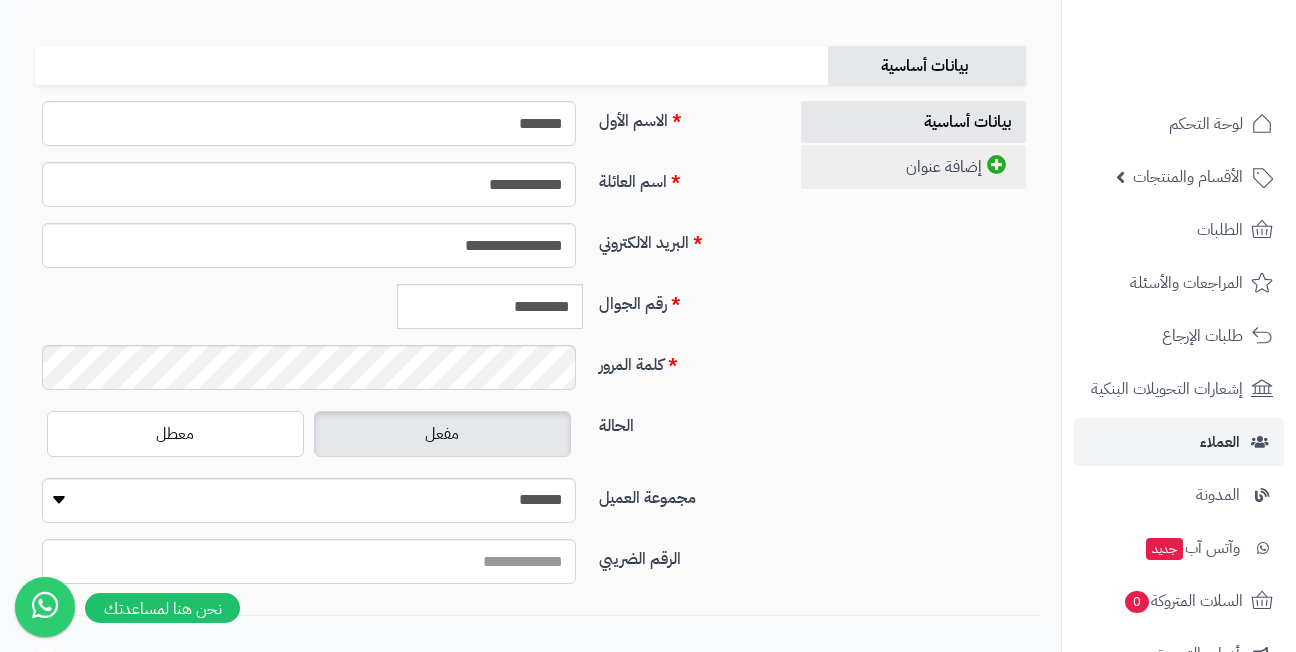 click on "إضافة عنوان" at bounding box center (913, 167) 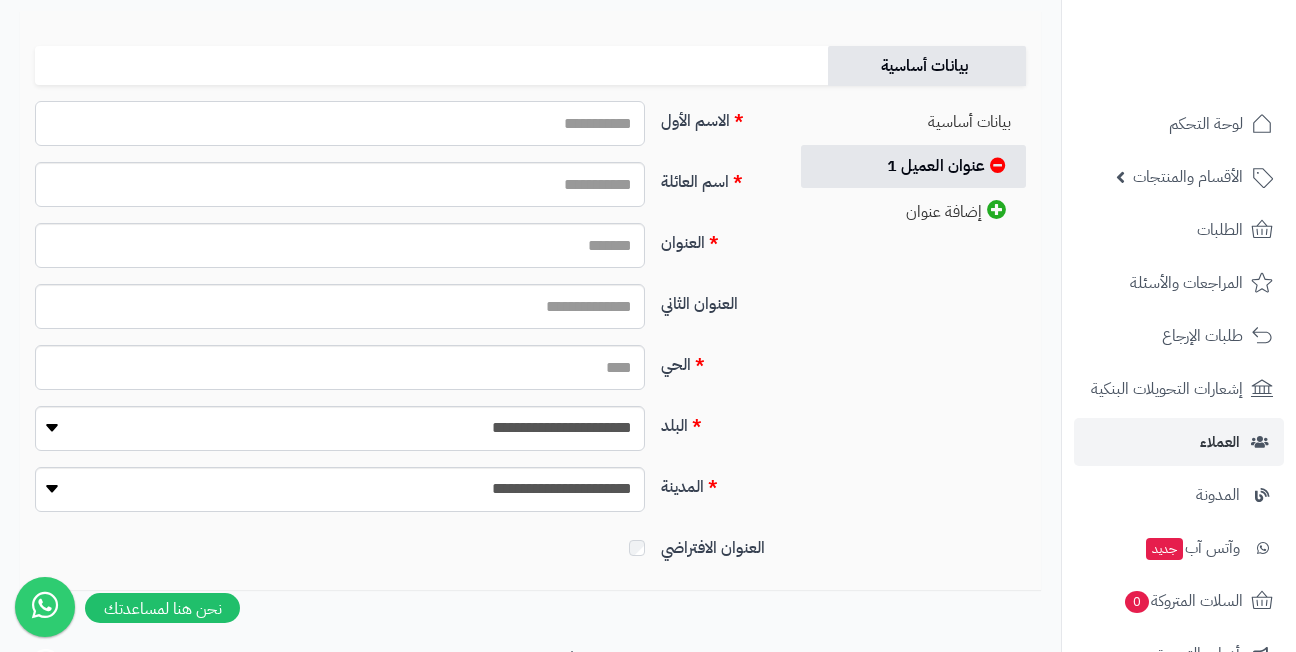 click on "الاسم الأول" at bounding box center (340, 123) 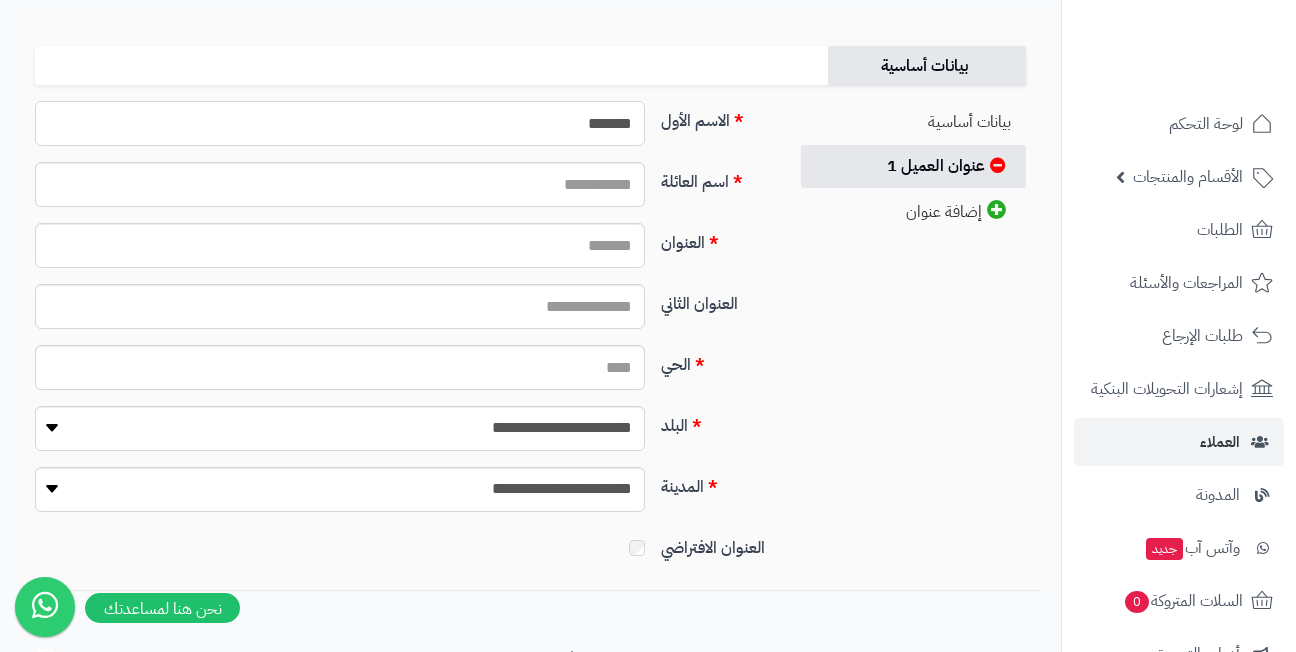 type on "*******" 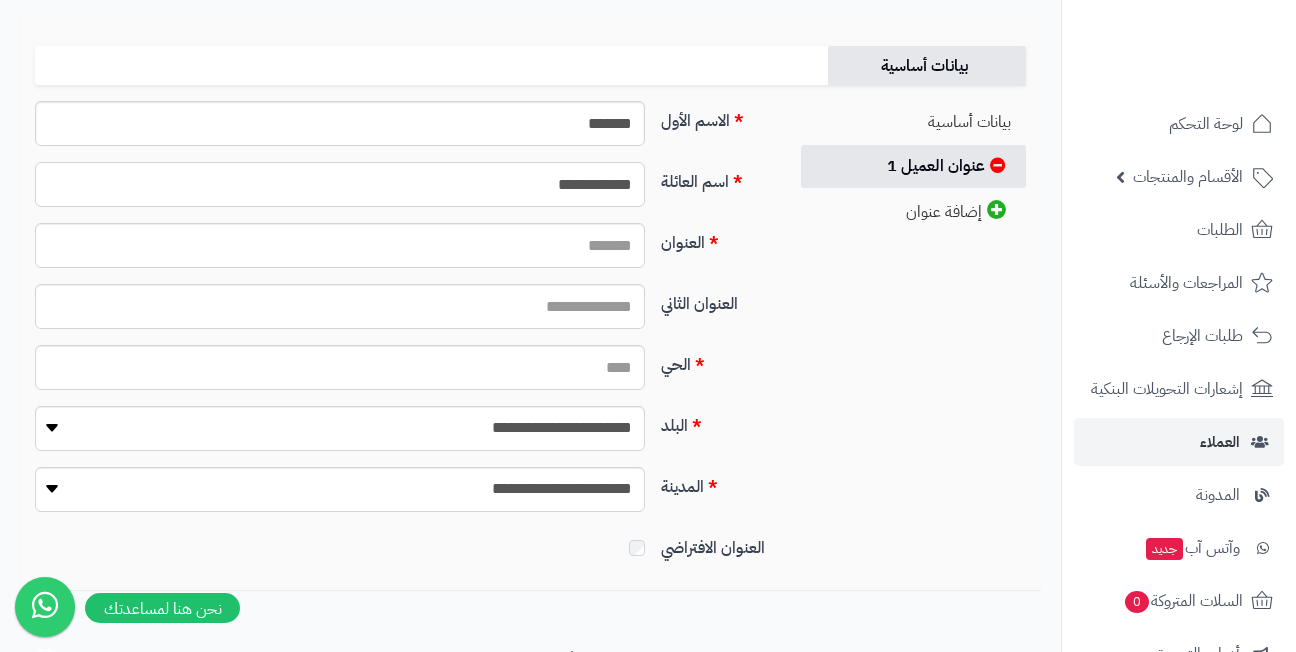 type on "**********" 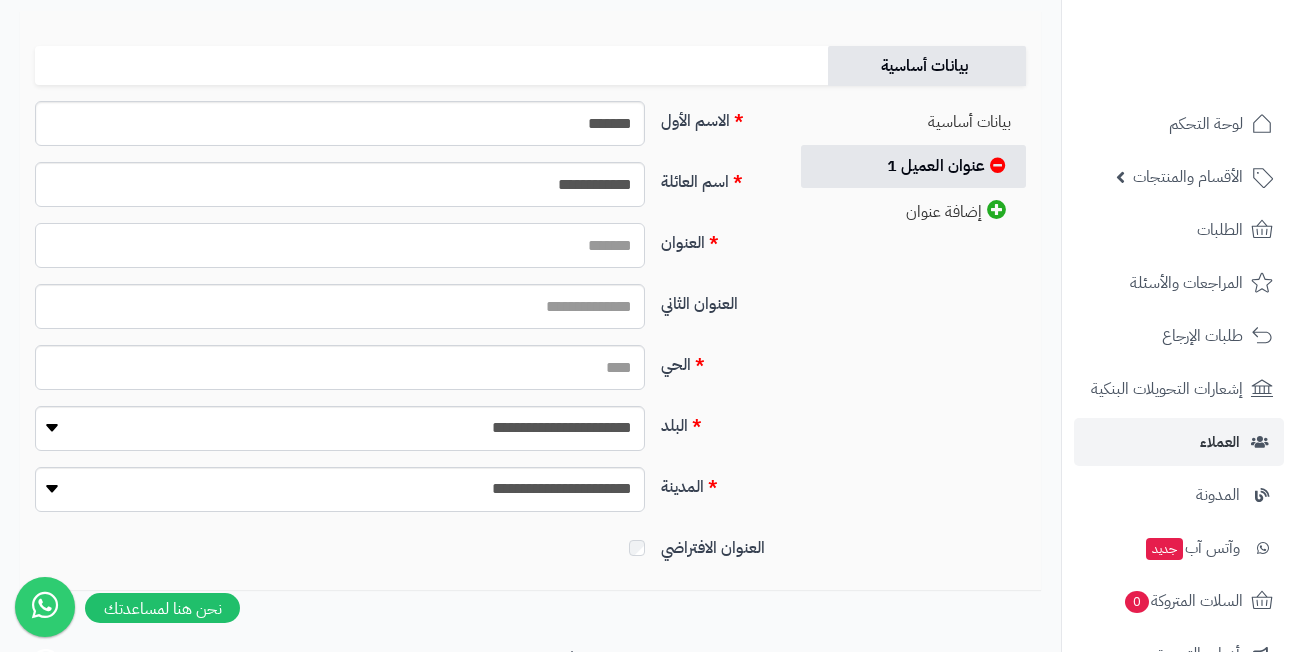 paste on "**********" 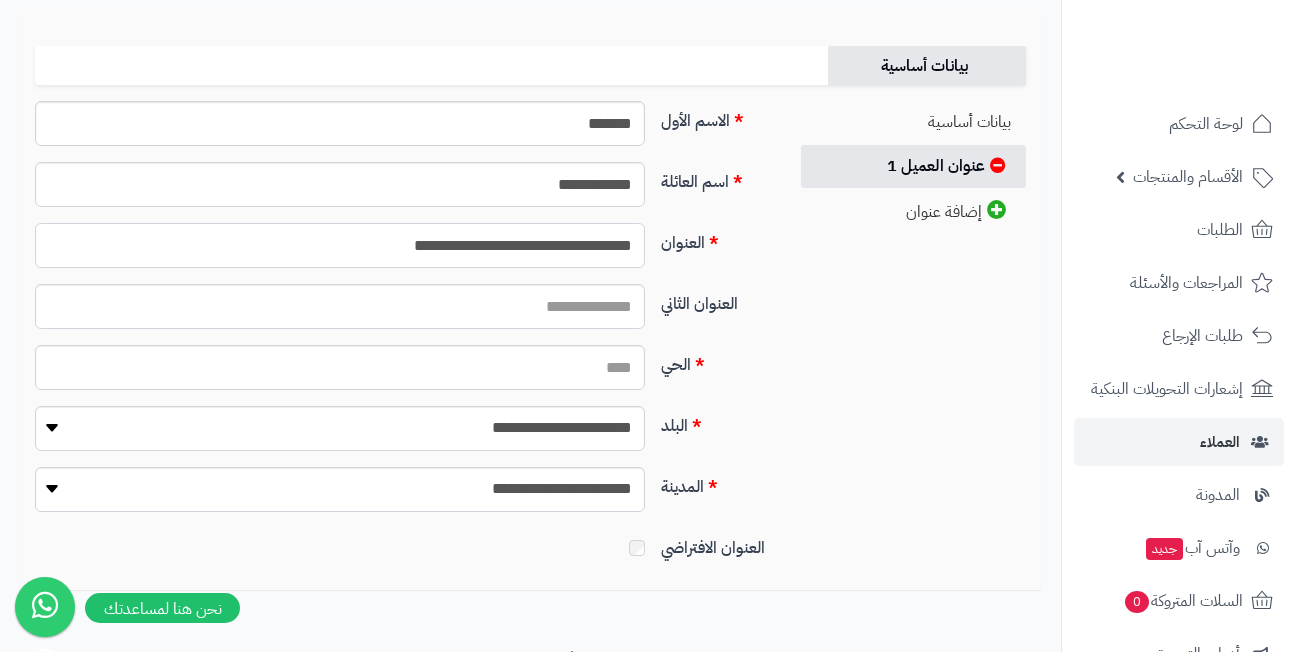 type on "**********" 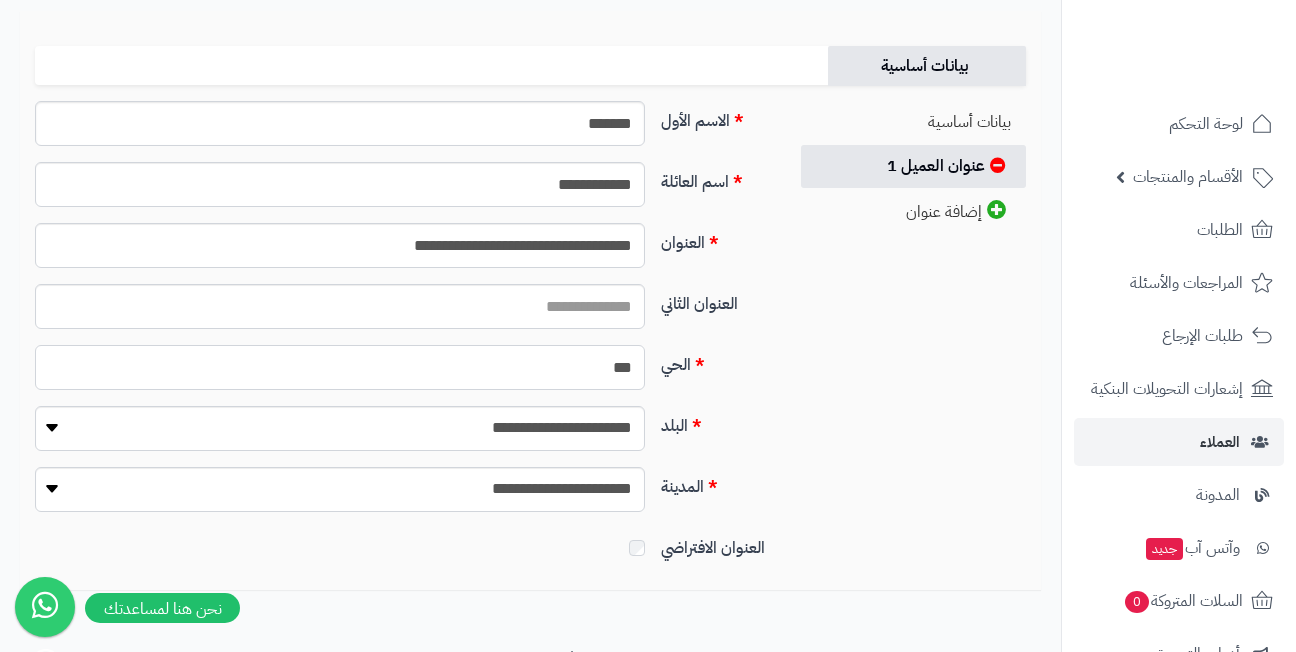 type on "***" 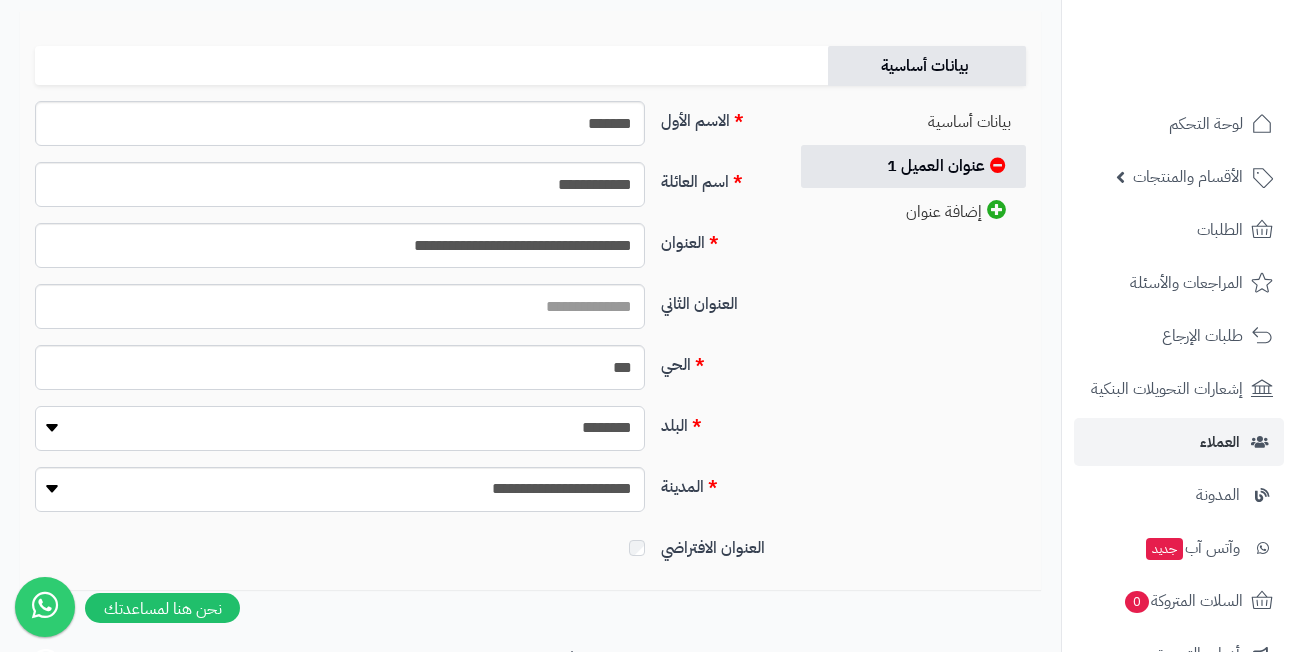select on "***" 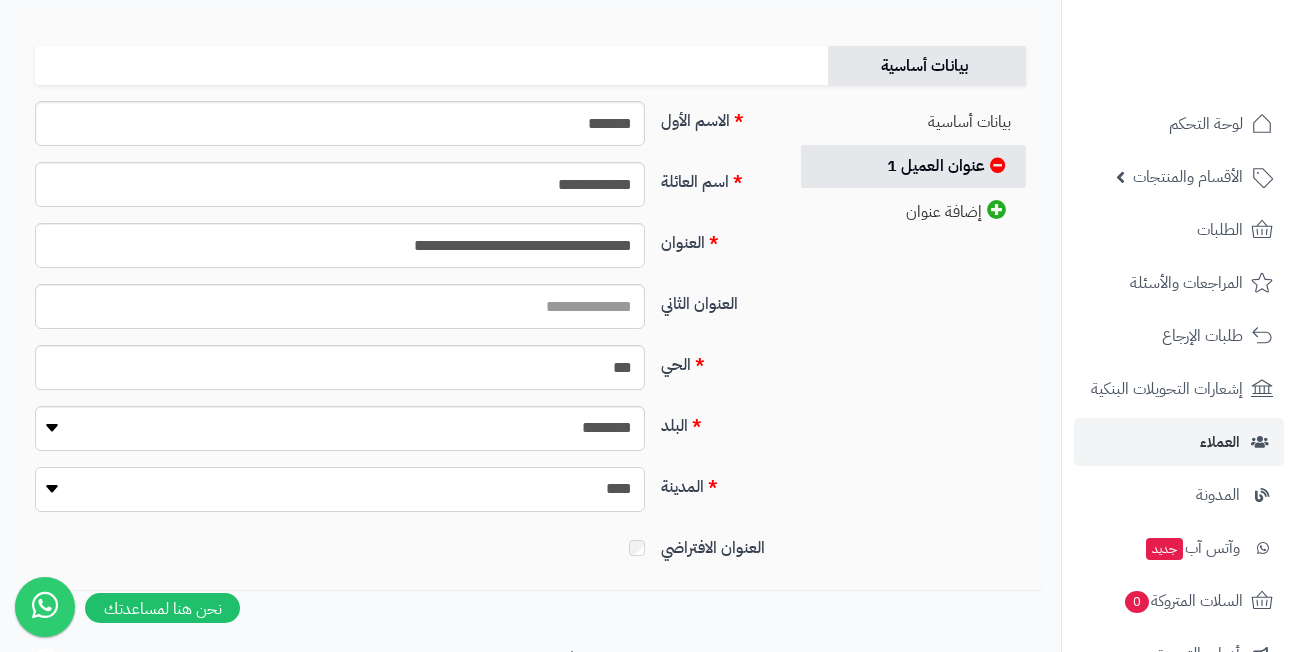 select on "***" 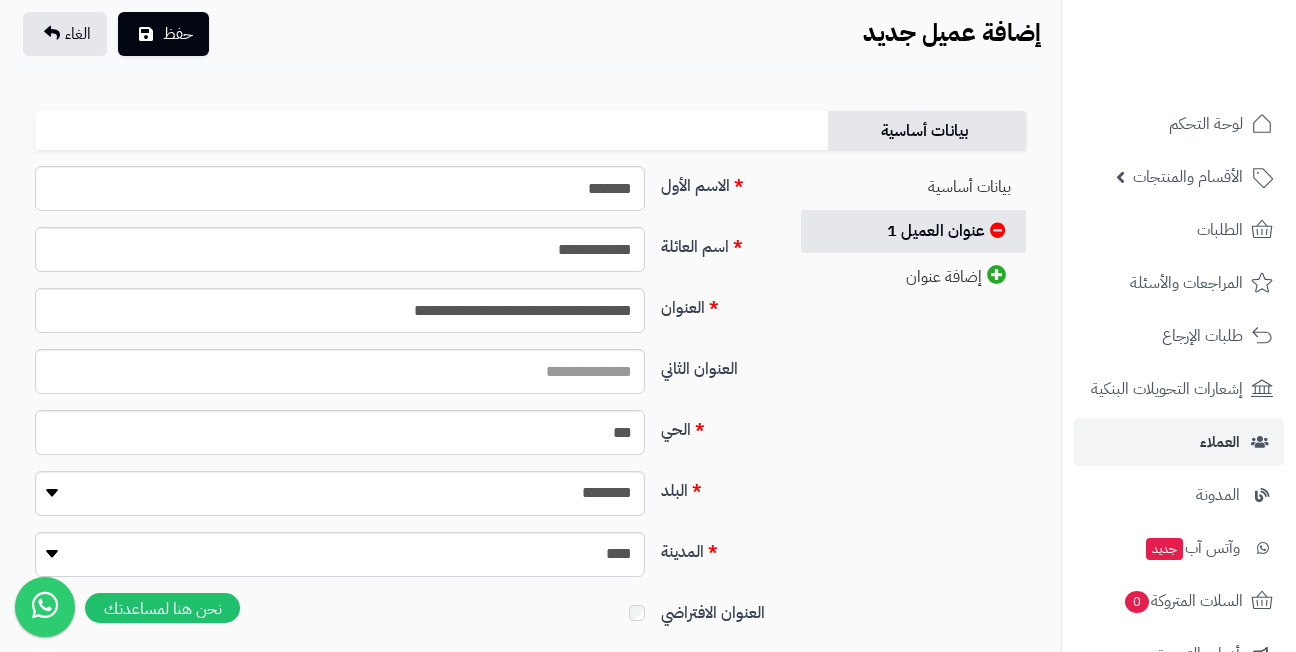 scroll, scrollTop: 100, scrollLeft: 0, axis: vertical 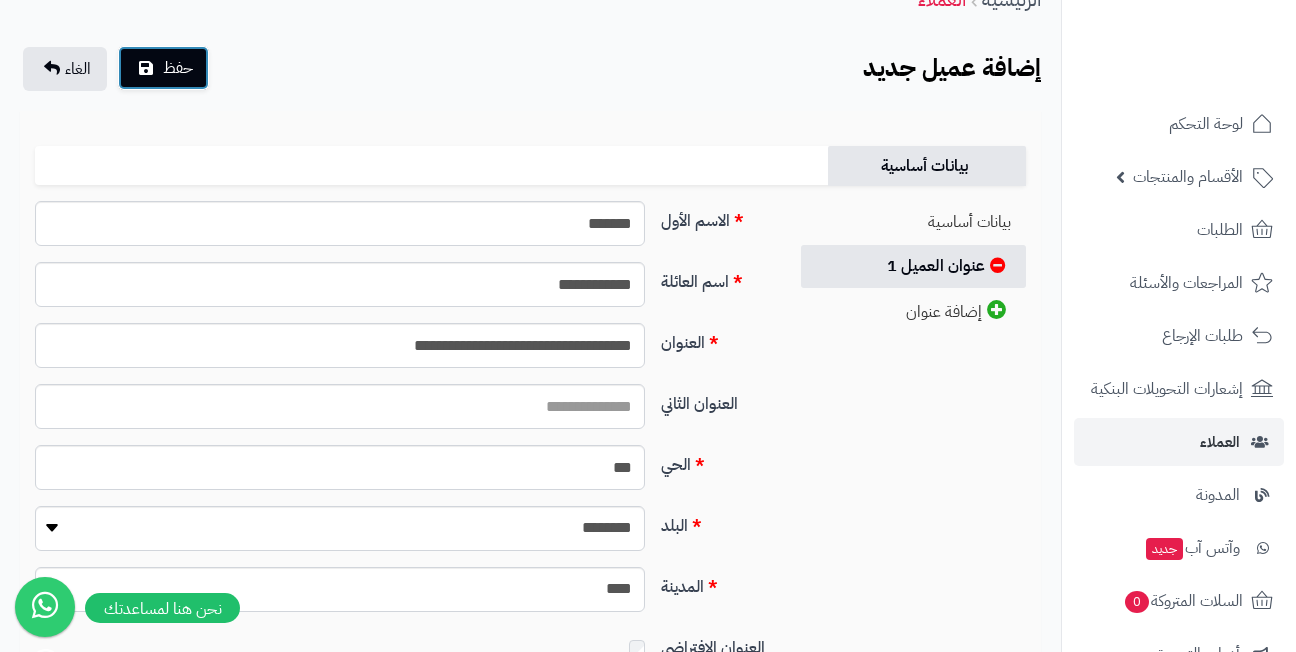 click on "حفظ" at bounding box center [178, 68] 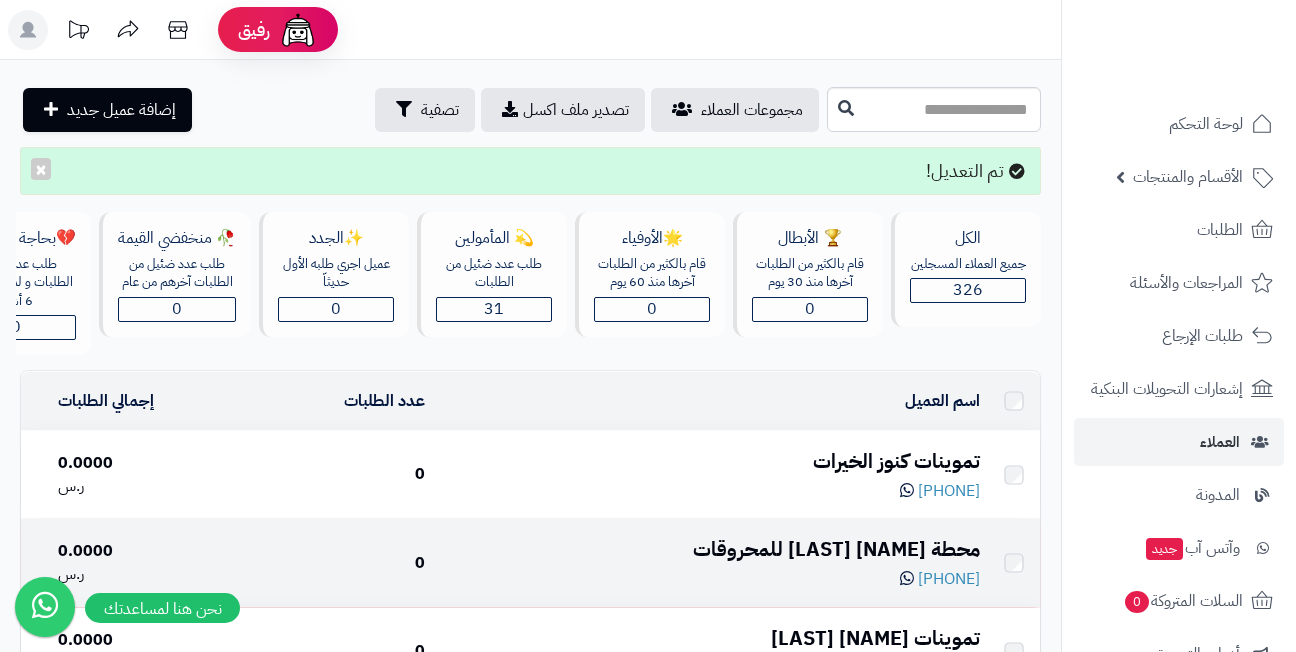 scroll, scrollTop: 0, scrollLeft: 0, axis: both 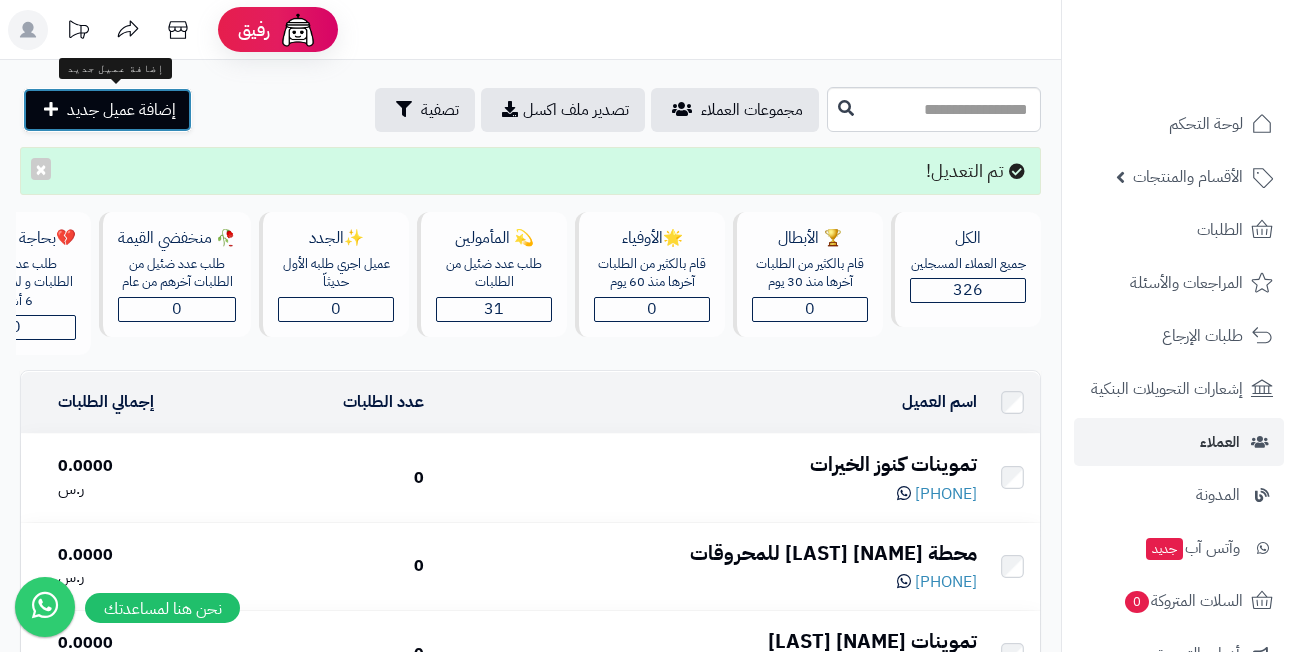 click on "إضافة عميل جديد" at bounding box center (121, 110) 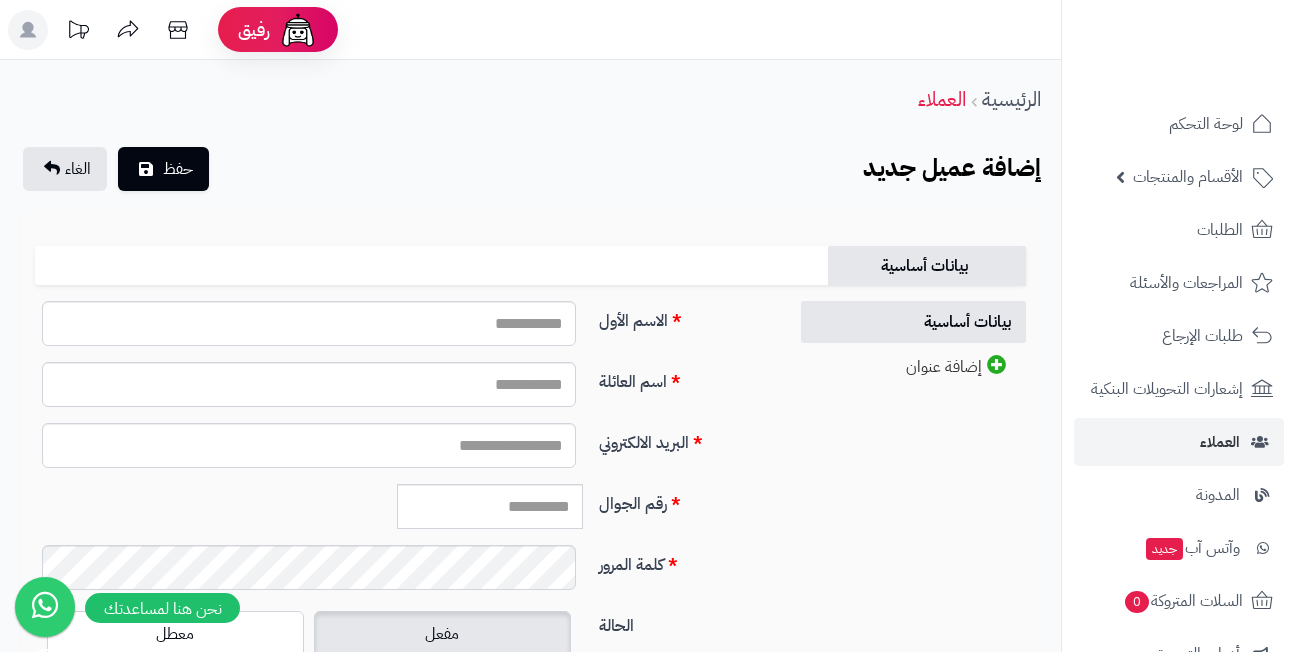 scroll, scrollTop: 0, scrollLeft: 0, axis: both 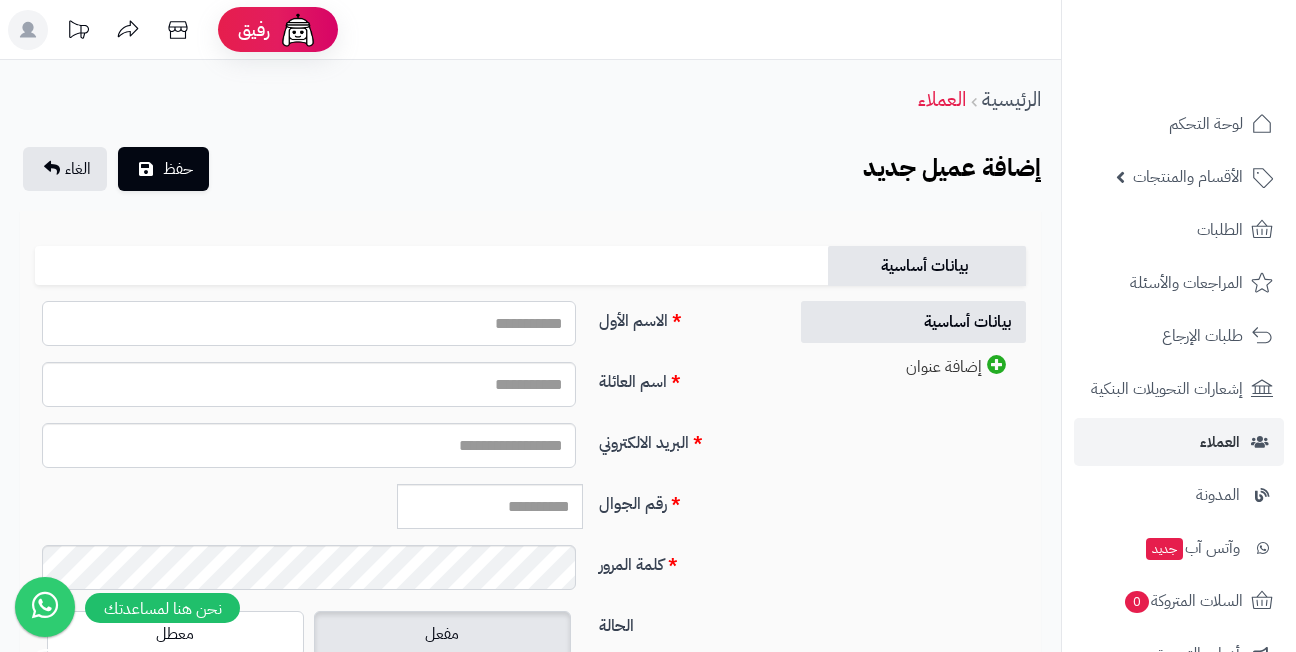 click on "الاسم الأول" at bounding box center (309, 323) 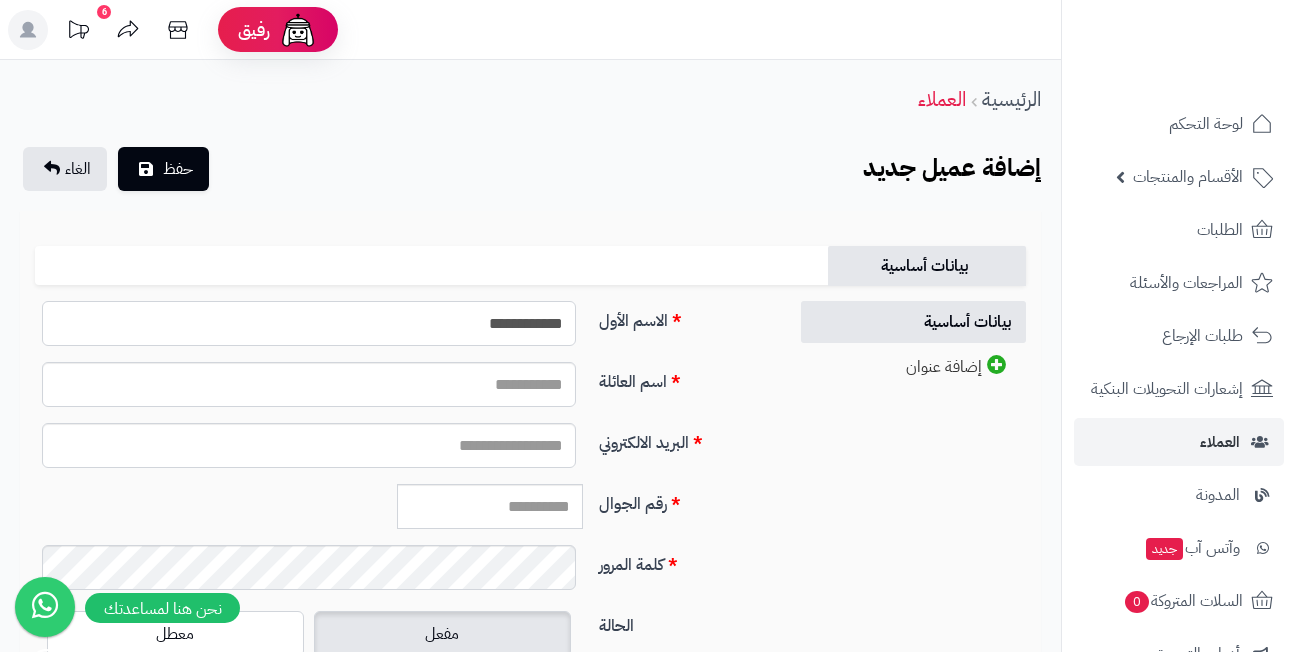 type on "**********" 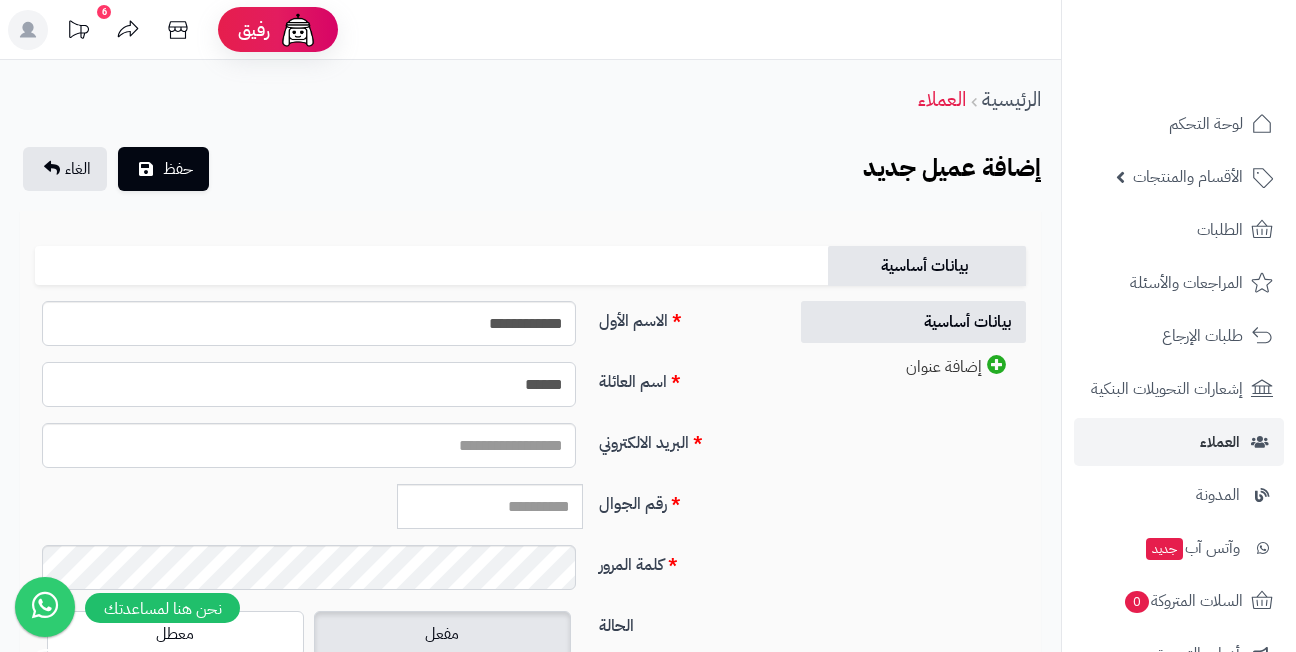 type on "******" 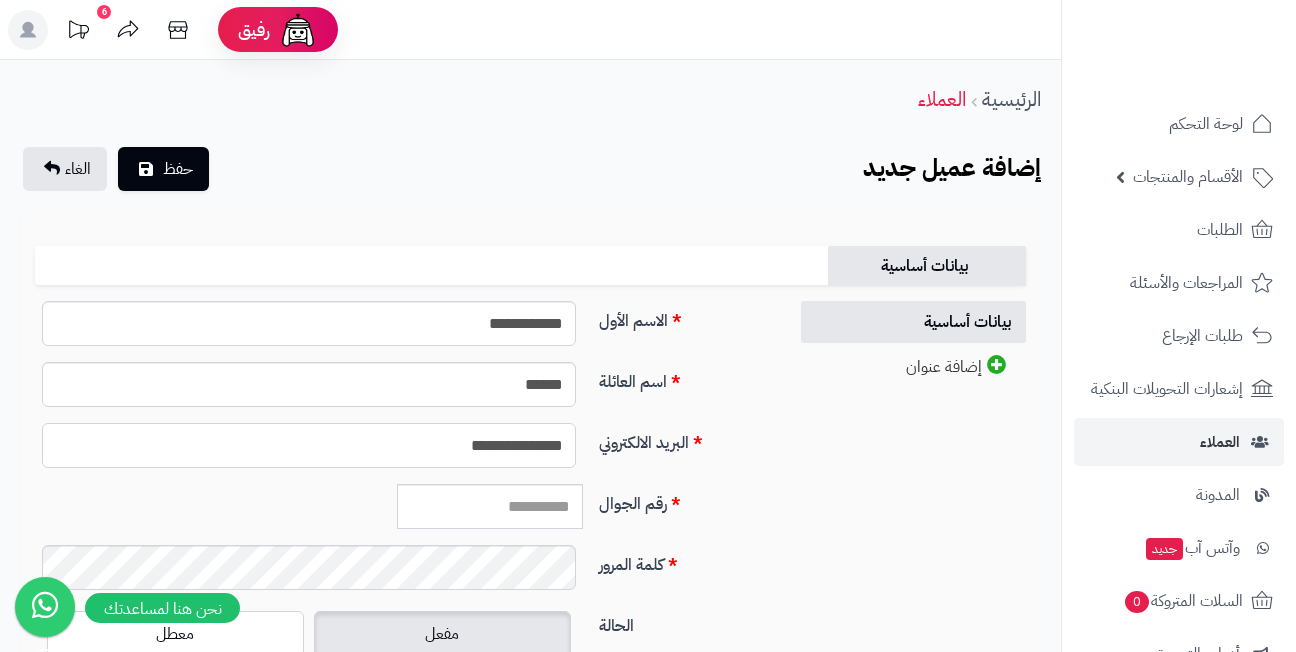 type on "**********" 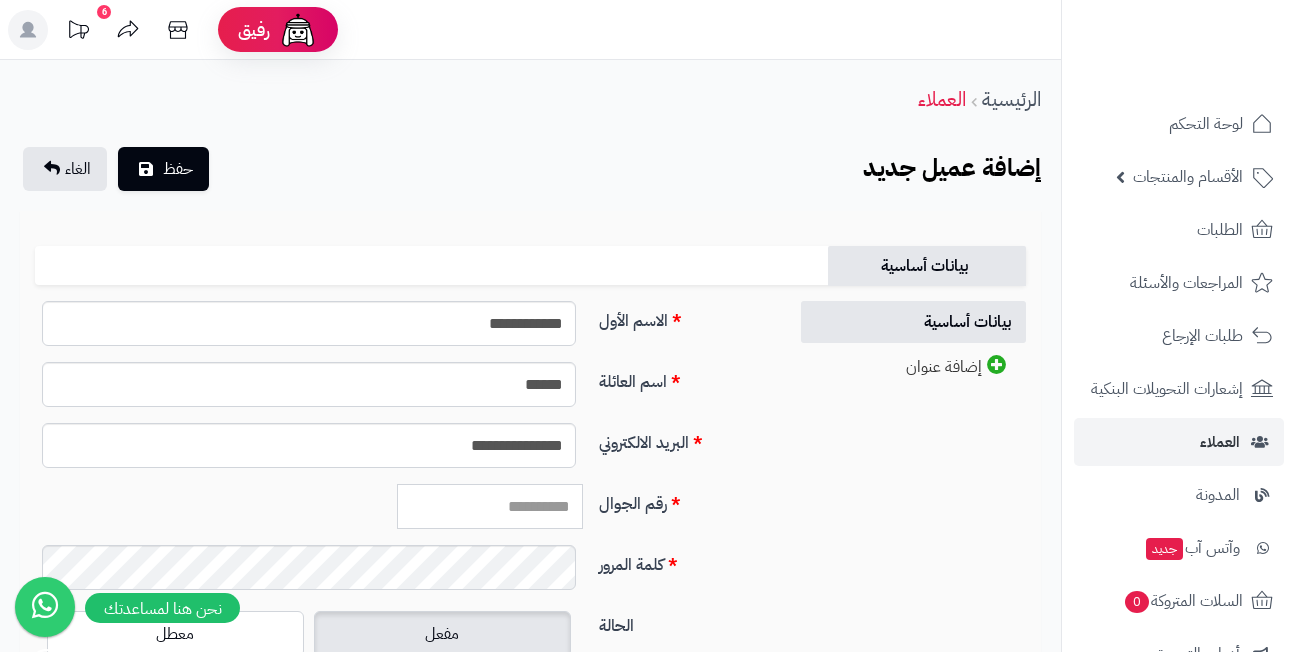 paste on "*********" 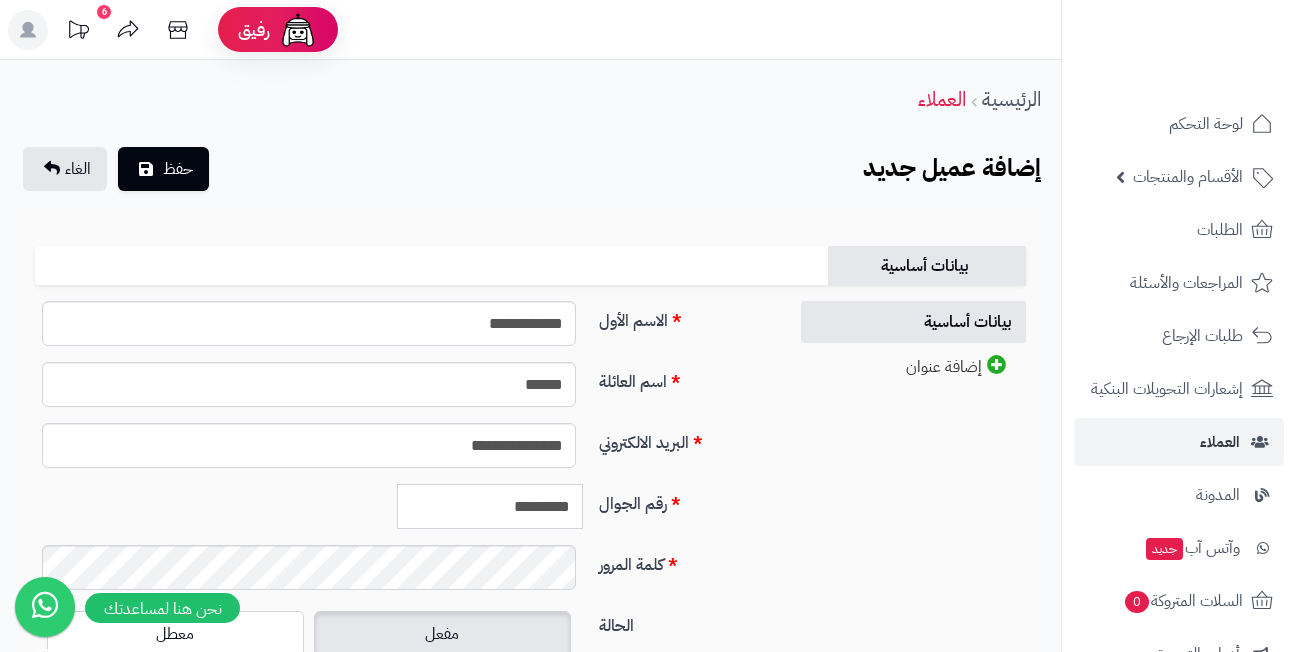type on "*********" 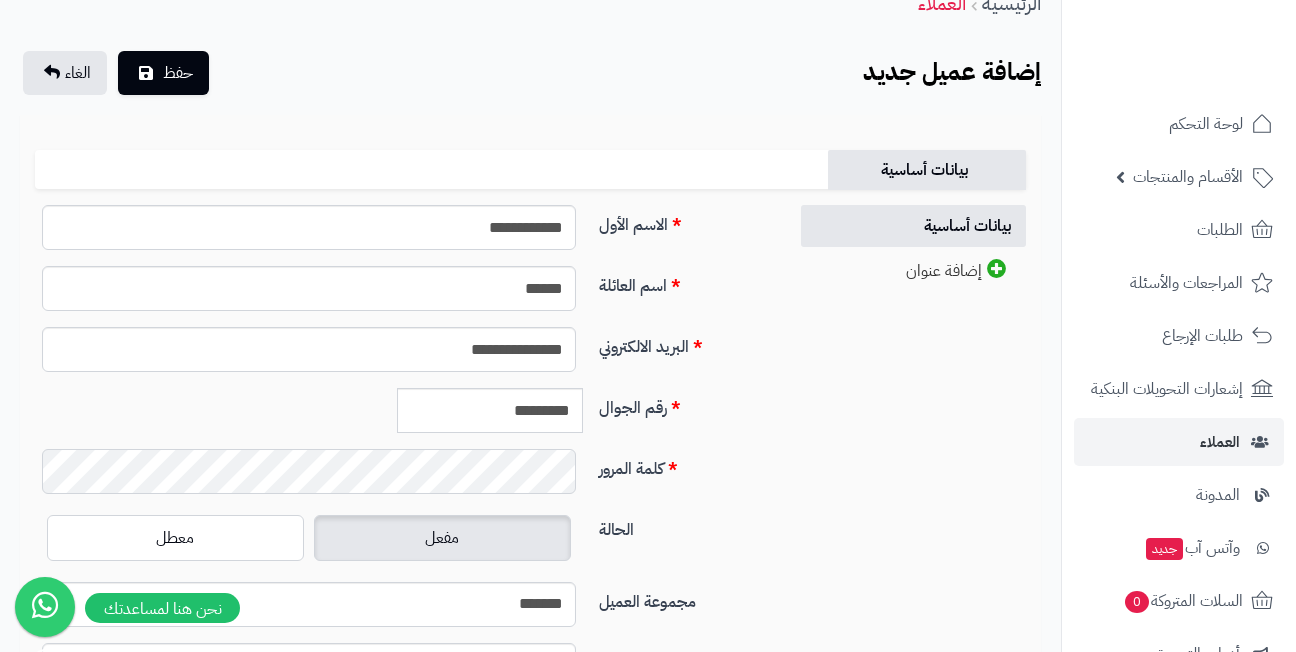 scroll, scrollTop: 200, scrollLeft: 0, axis: vertical 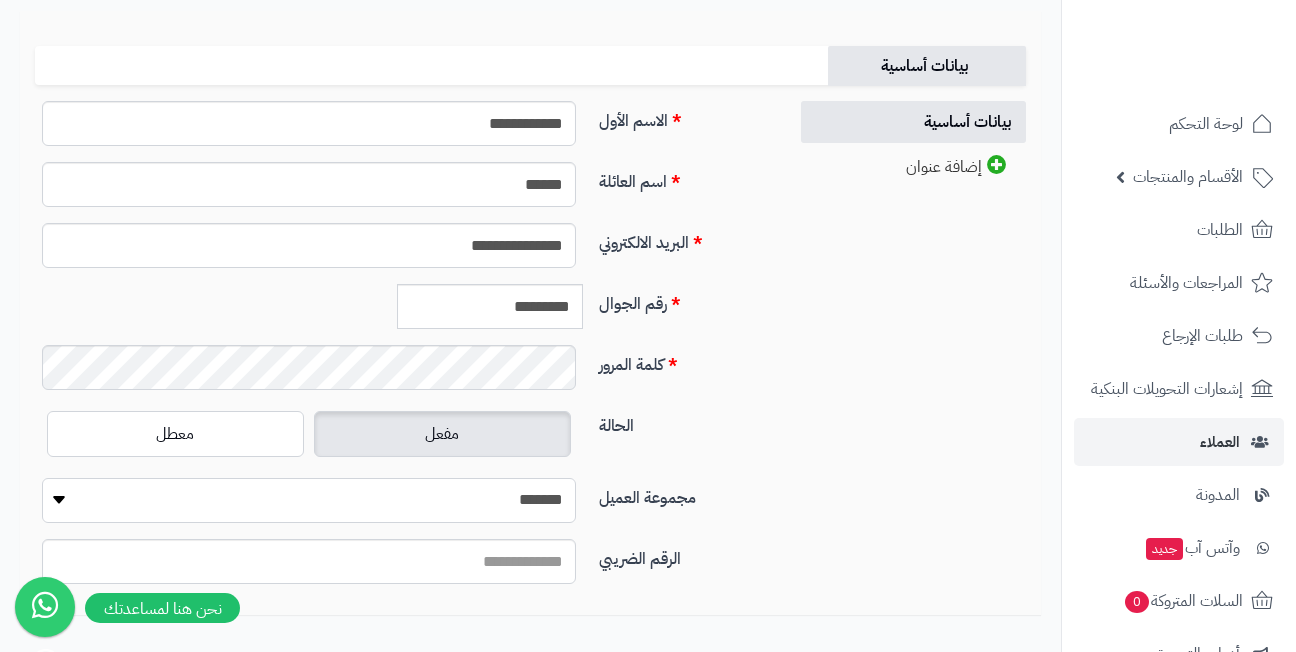 click on "**********" at bounding box center (309, 500) 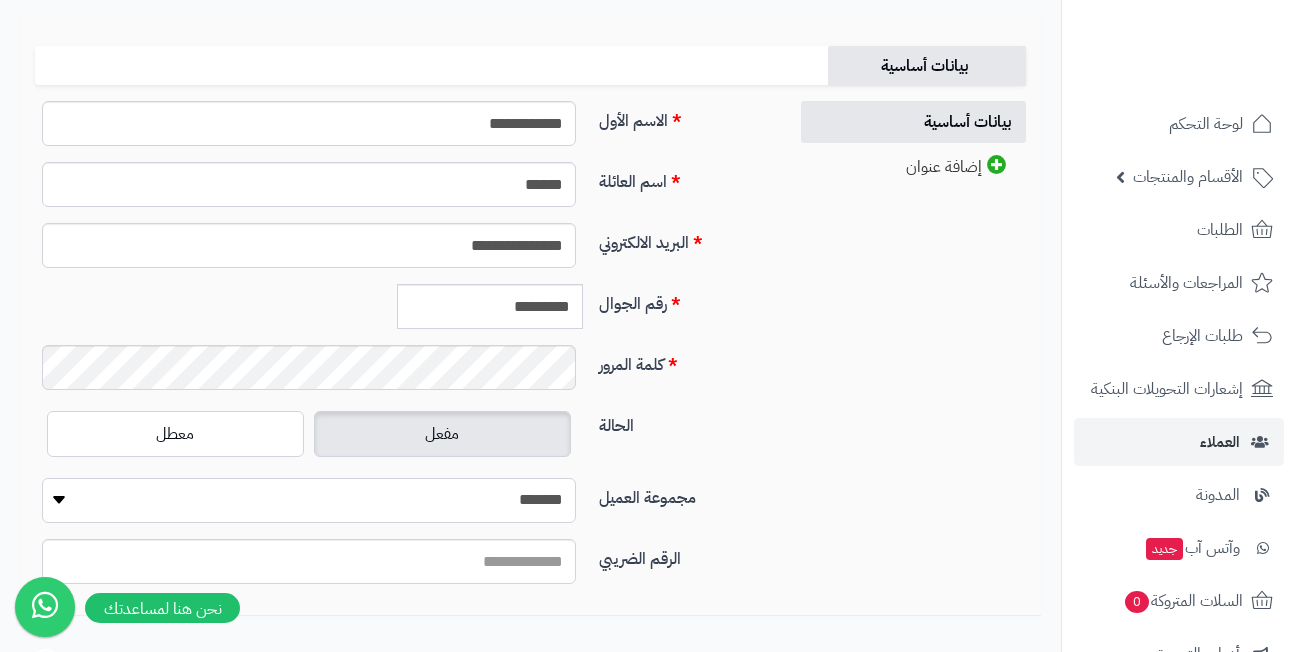 click on "**********" at bounding box center [309, 500] 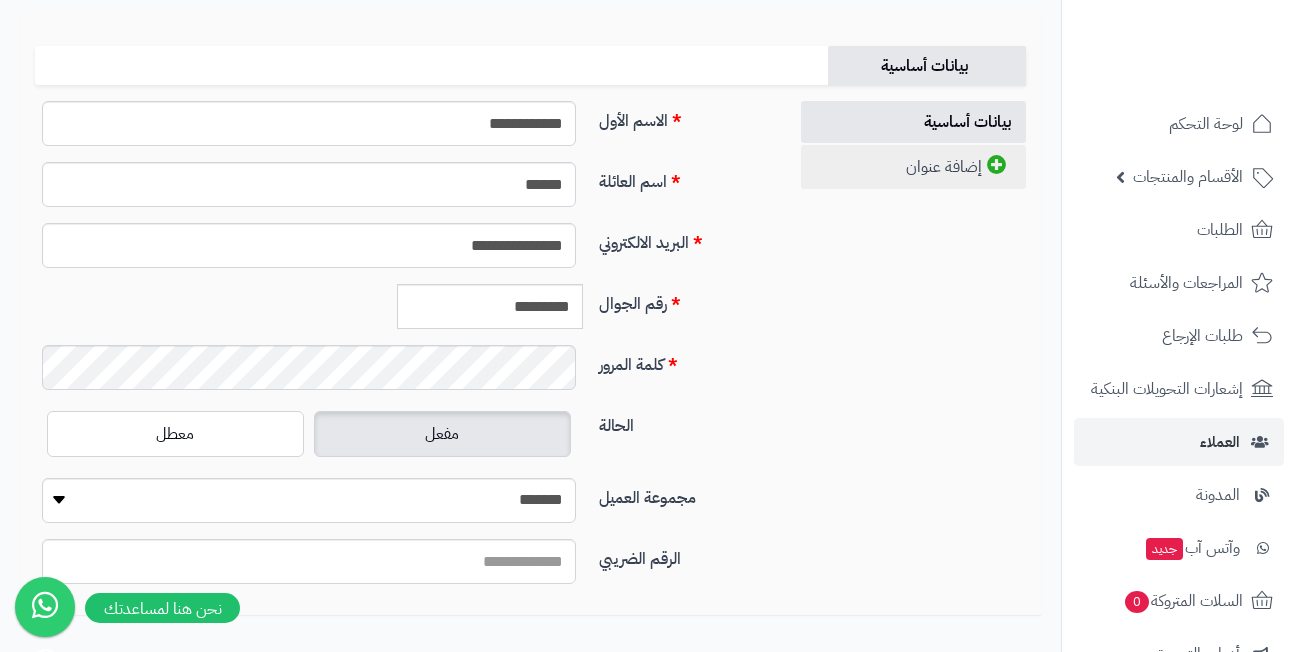 click on "إضافة عنوان" at bounding box center (913, 167) 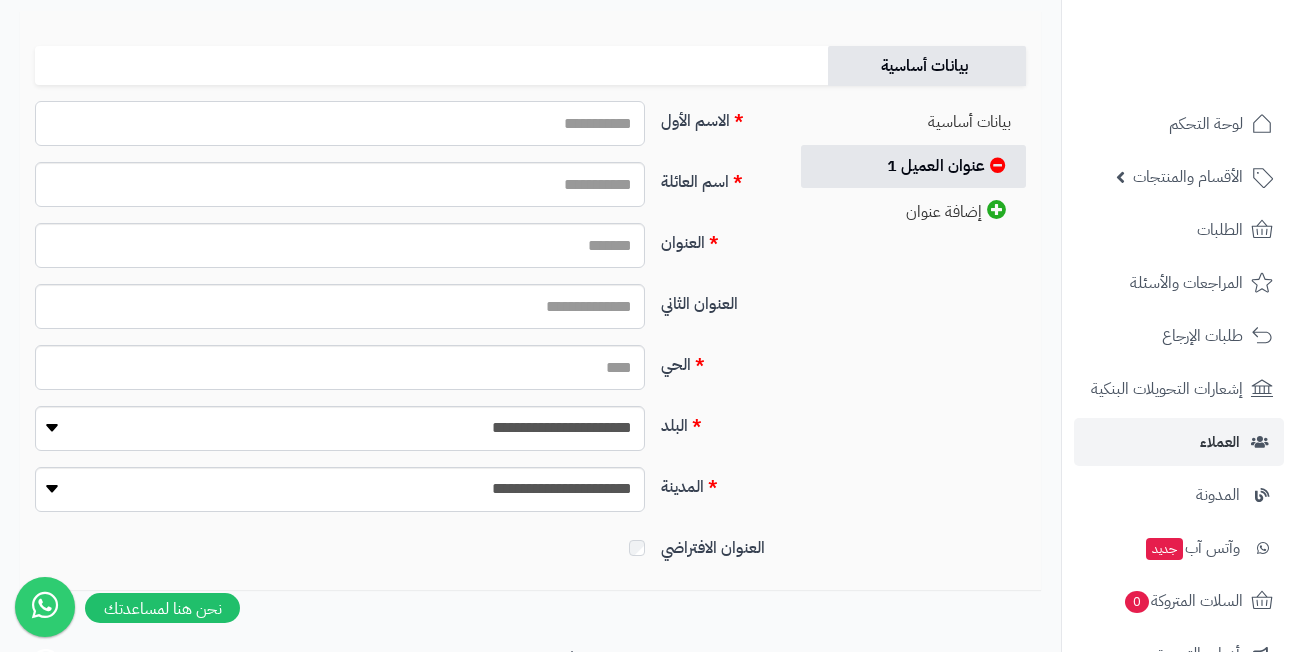click on "الاسم الأول" at bounding box center (340, 123) 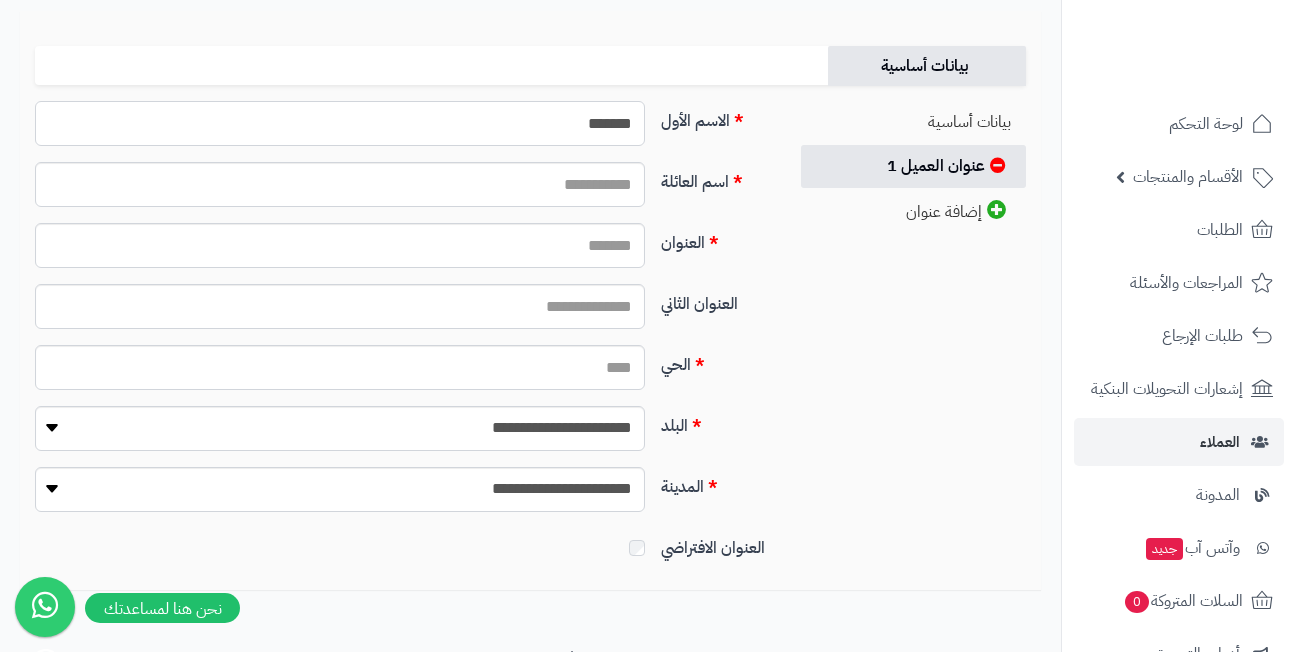 type on "*******" 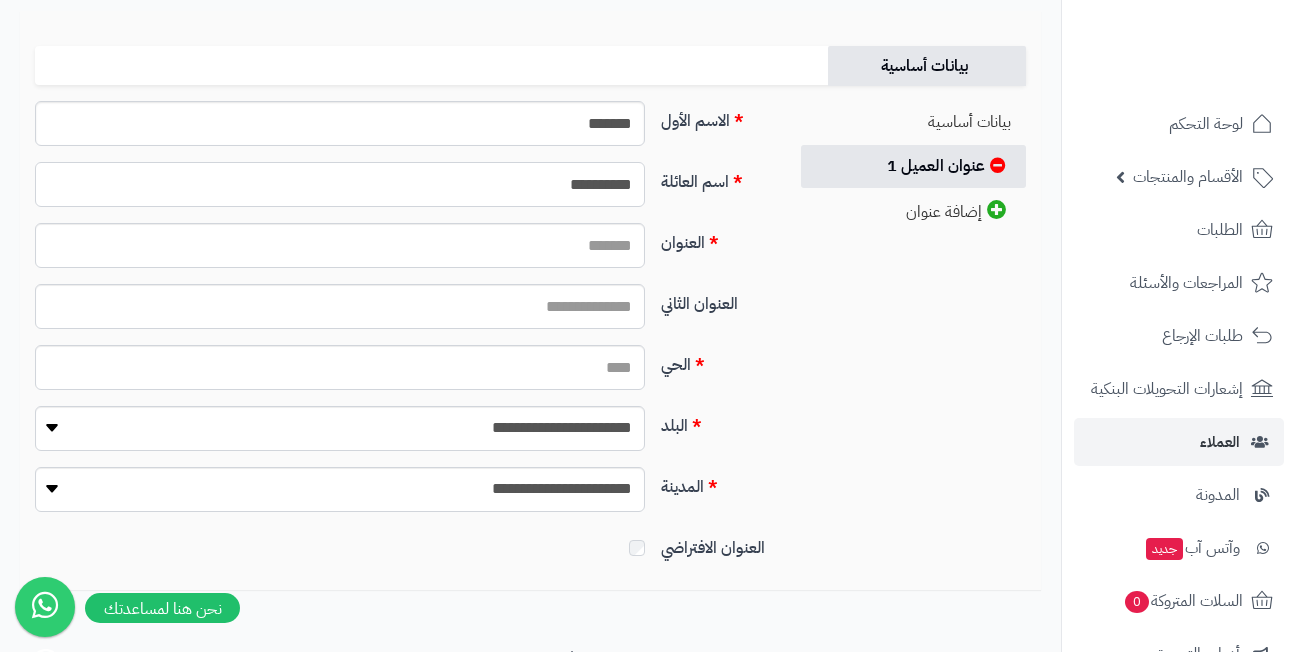 type on "**********" 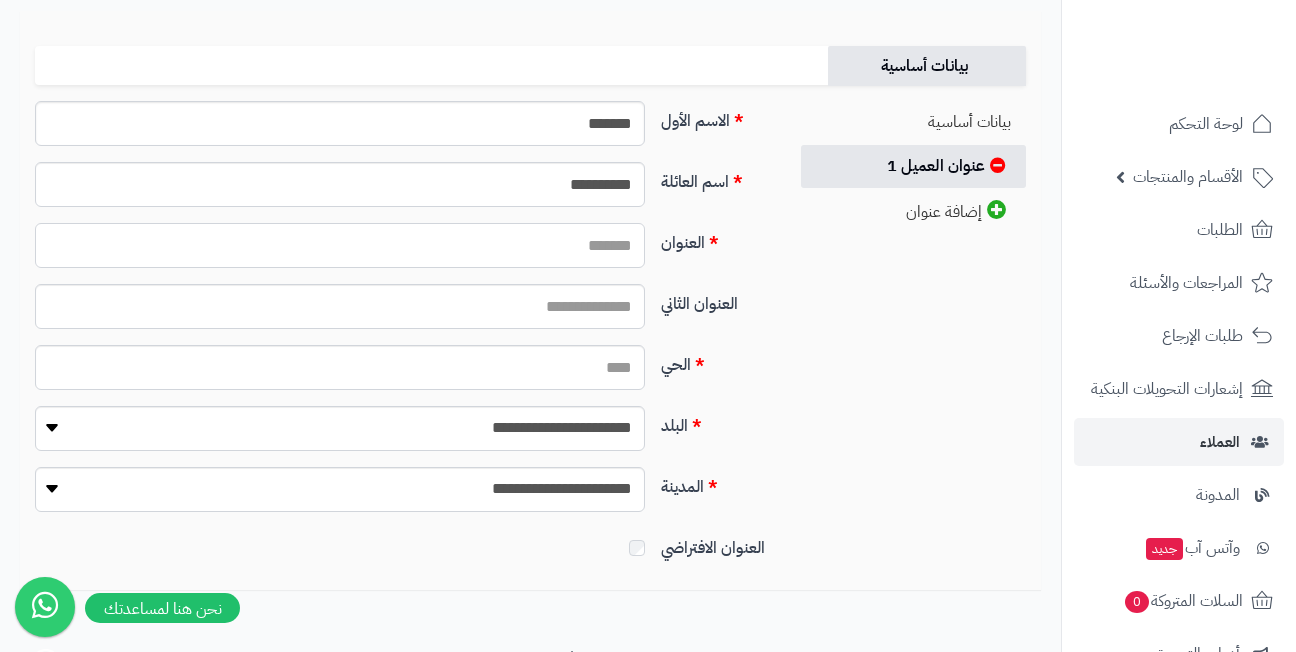 paste on "**********" 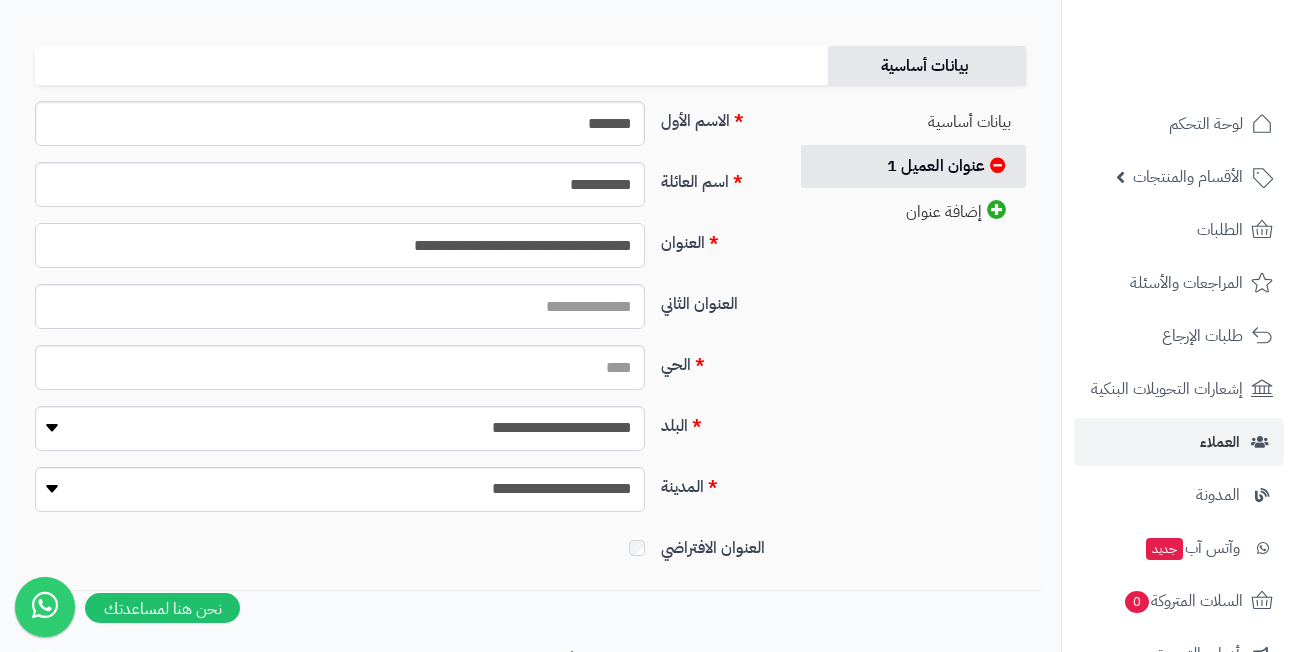 type on "**********" 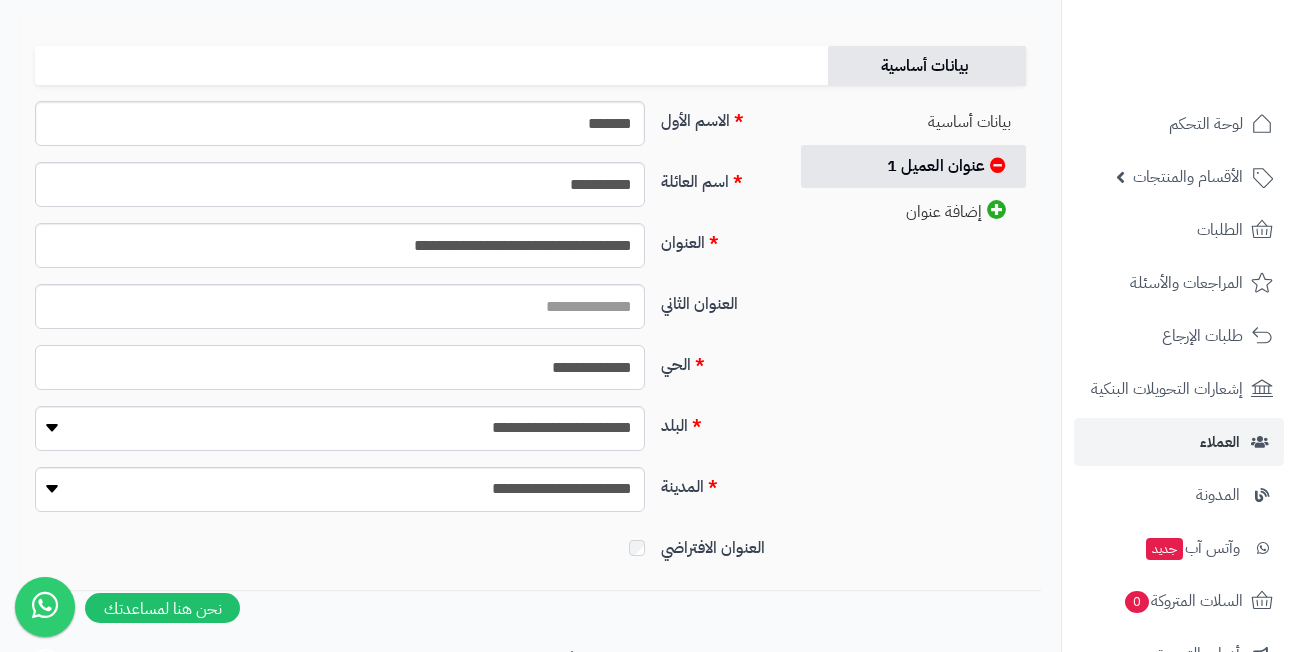 type on "**********" 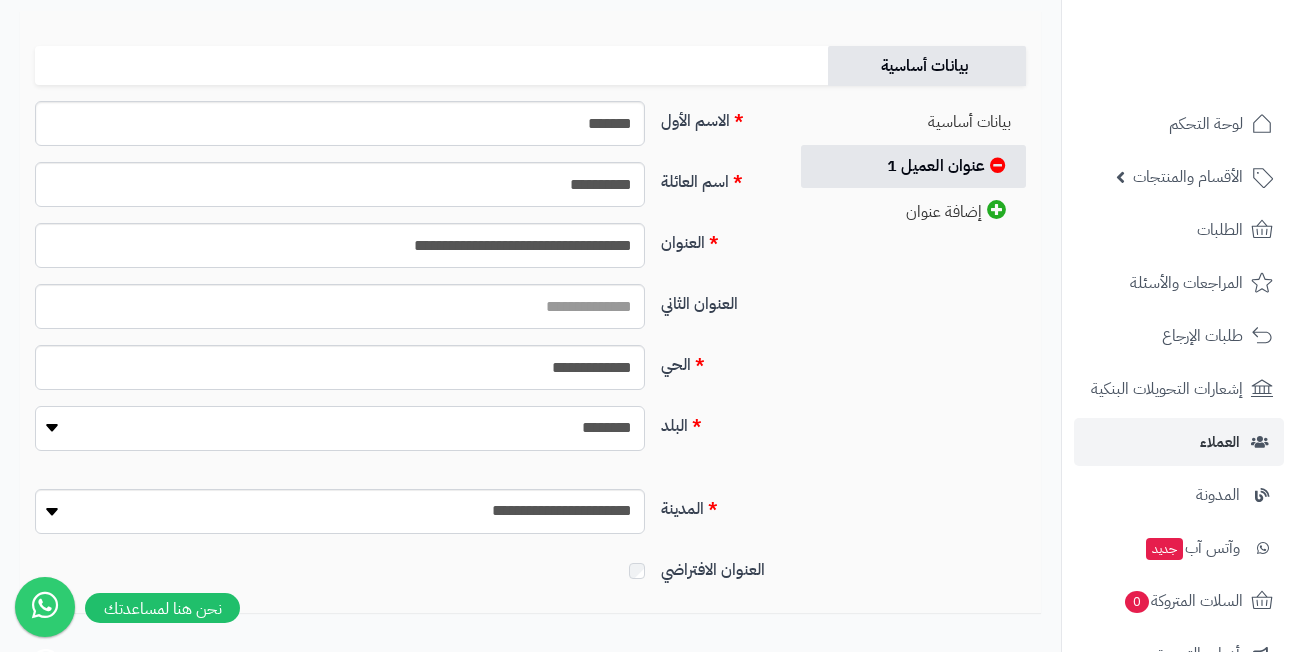select on "***" 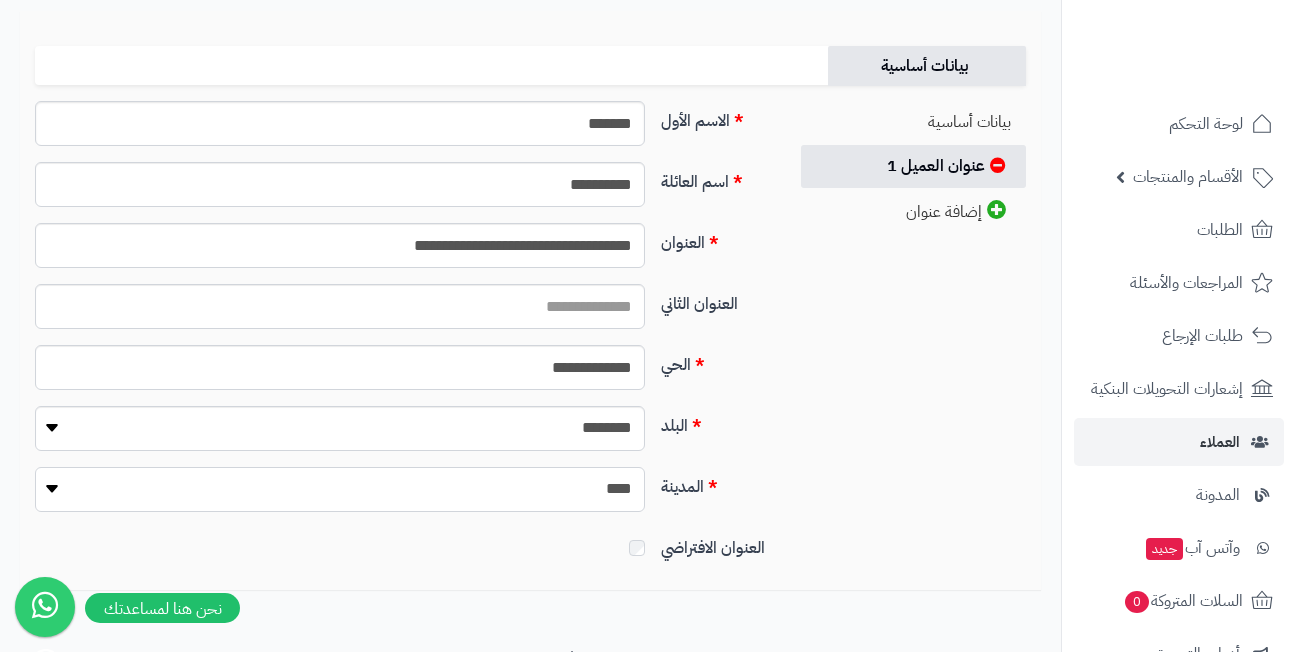 select on "***" 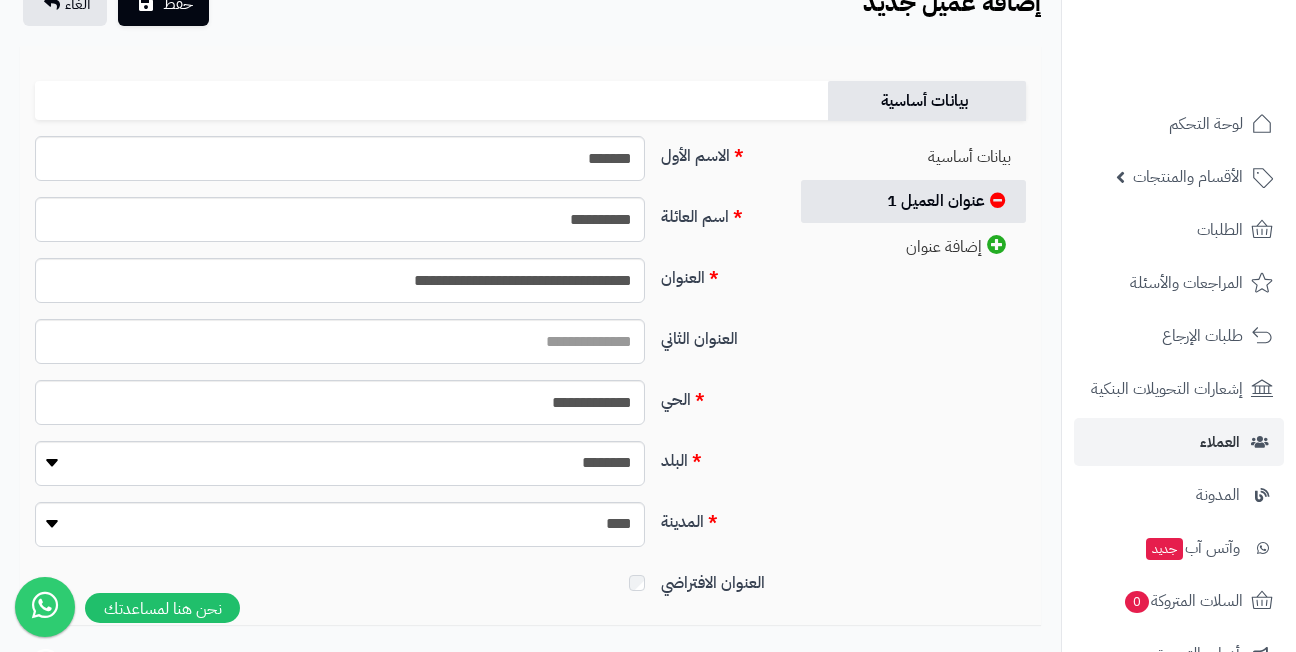 scroll, scrollTop: 295, scrollLeft: 0, axis: vertical 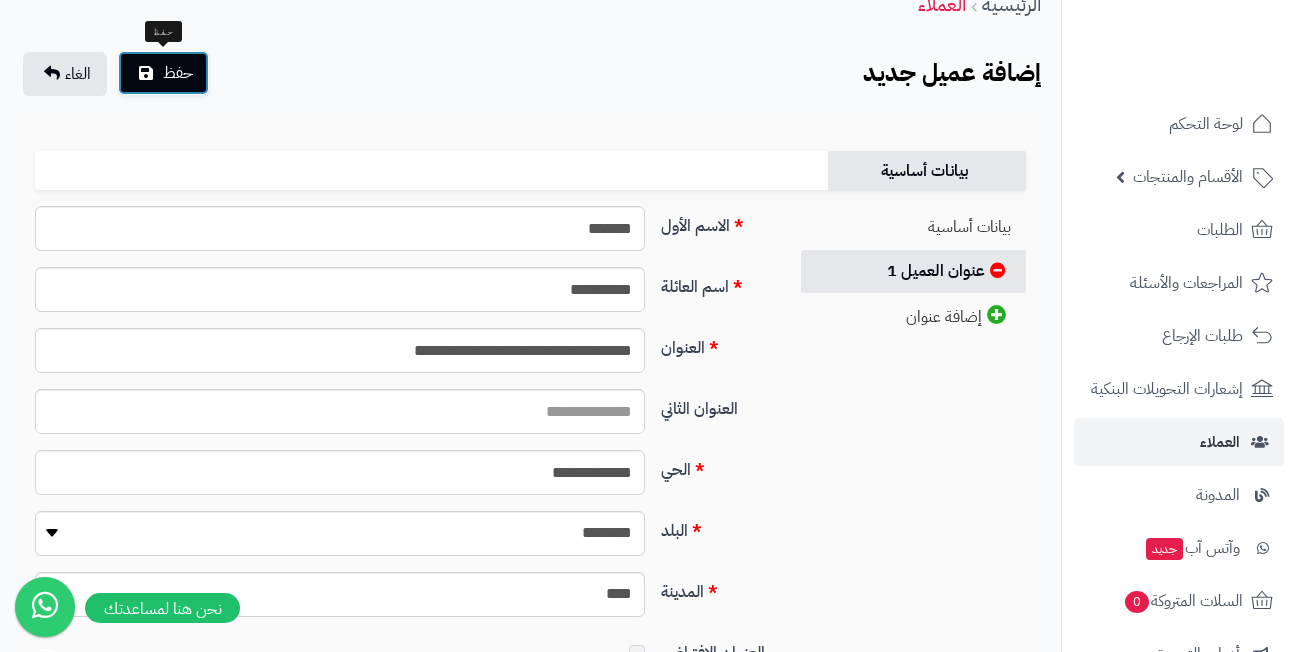 click on "حفظ" at bounding box center (163, 73) 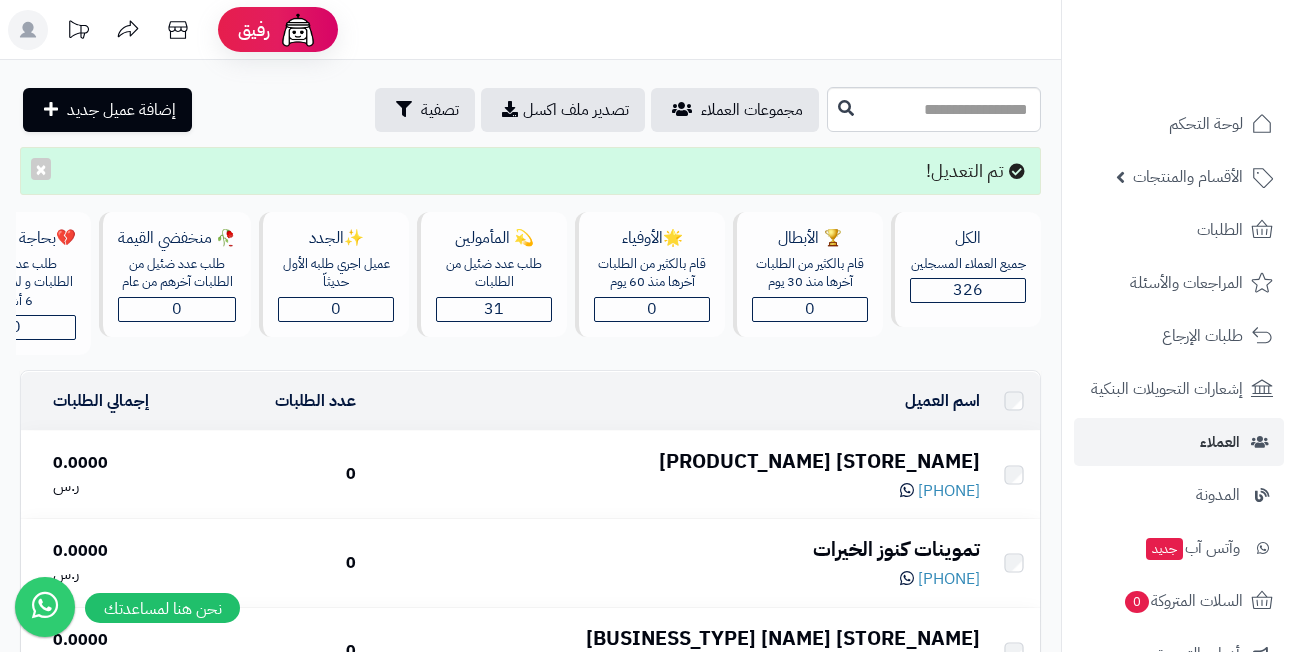scroll, scrollTop: 0, scrollLeft: 0, axis: both 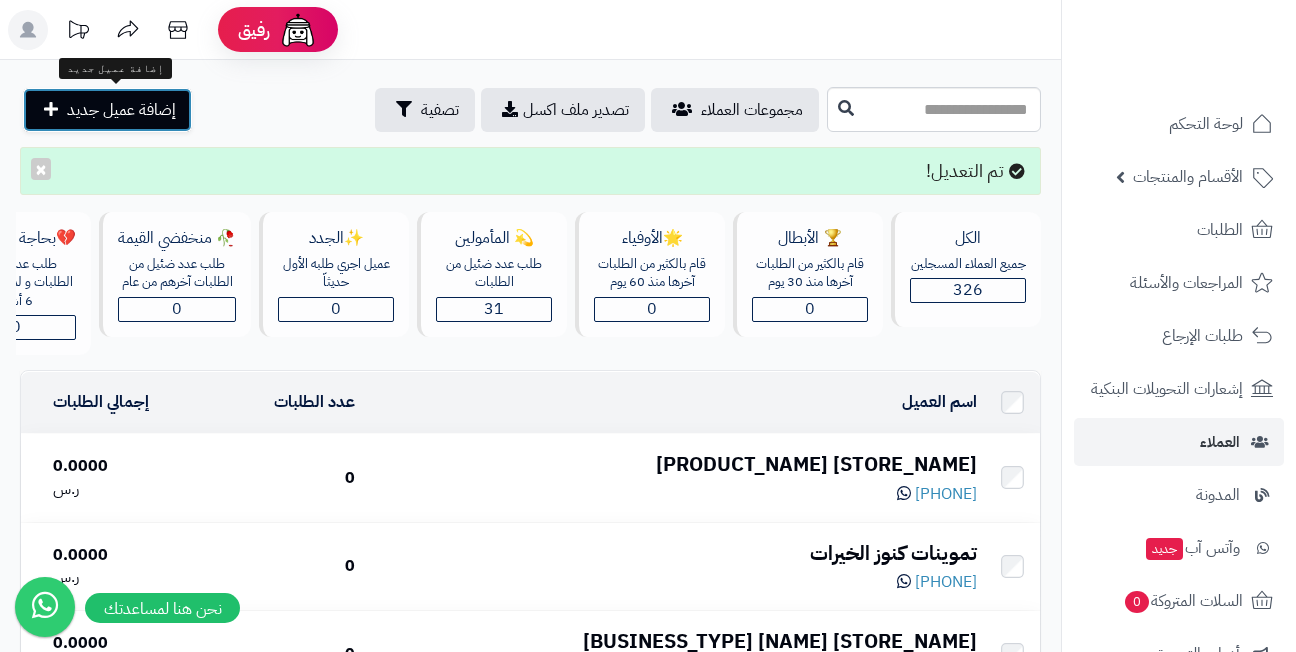 click on "إضافة عميل جديد" at bounding box center (121, 110) 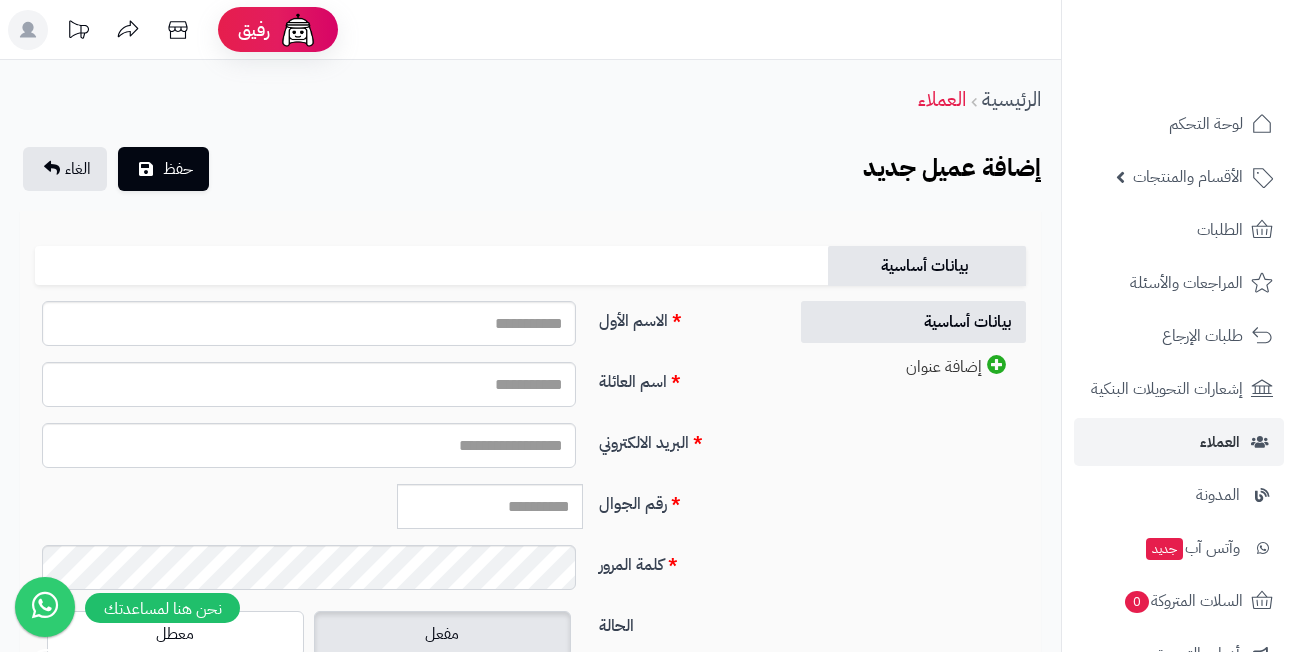 scroll, scrollTop: 0, scrollLeft: 0, axis: both 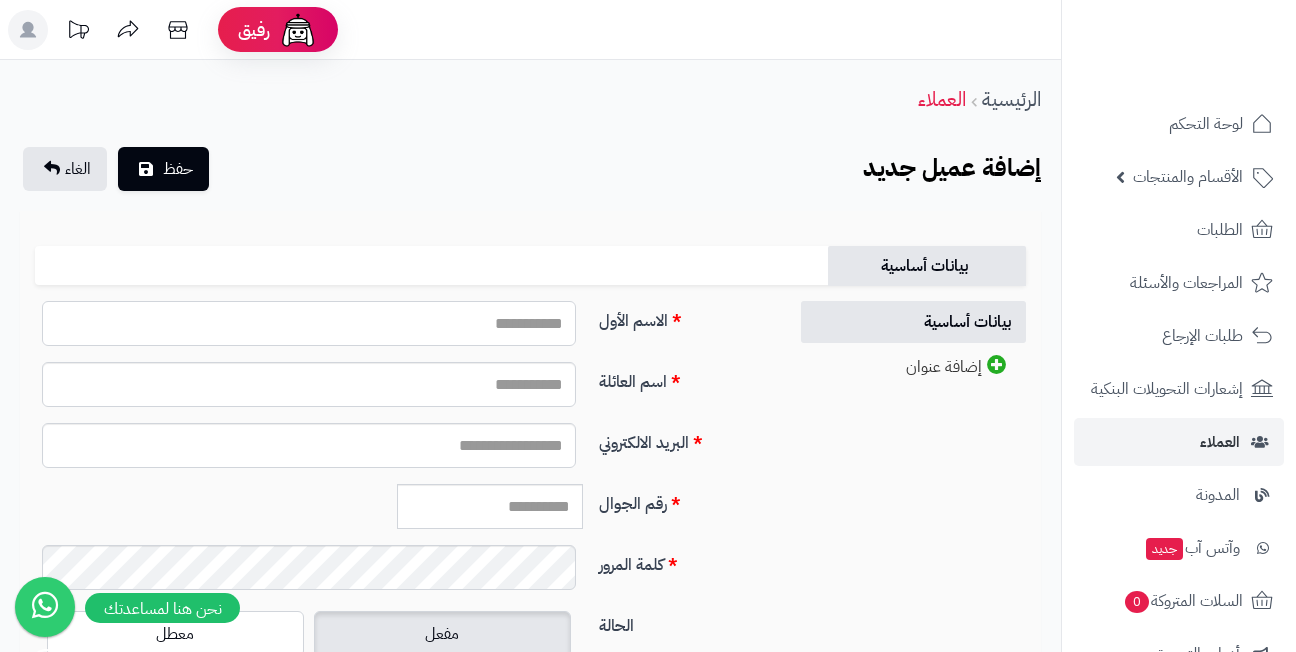 click on "الاسم الأول" at bounding box center [309, 323] 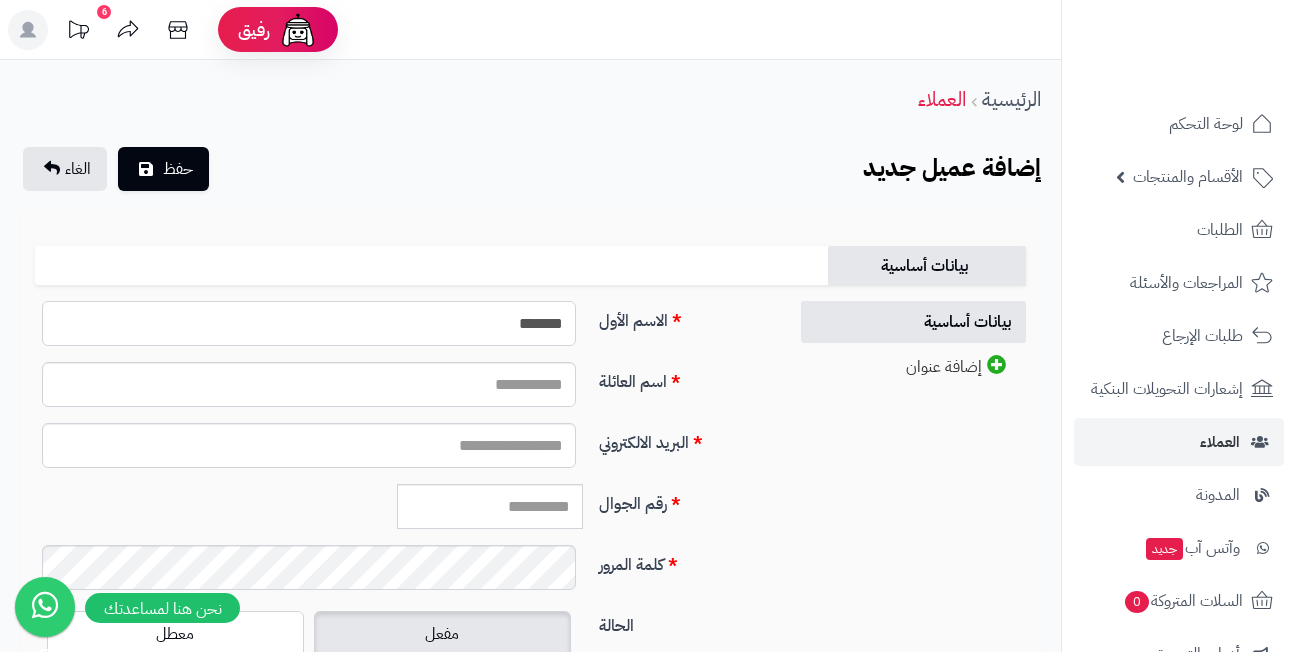 type on "*******" 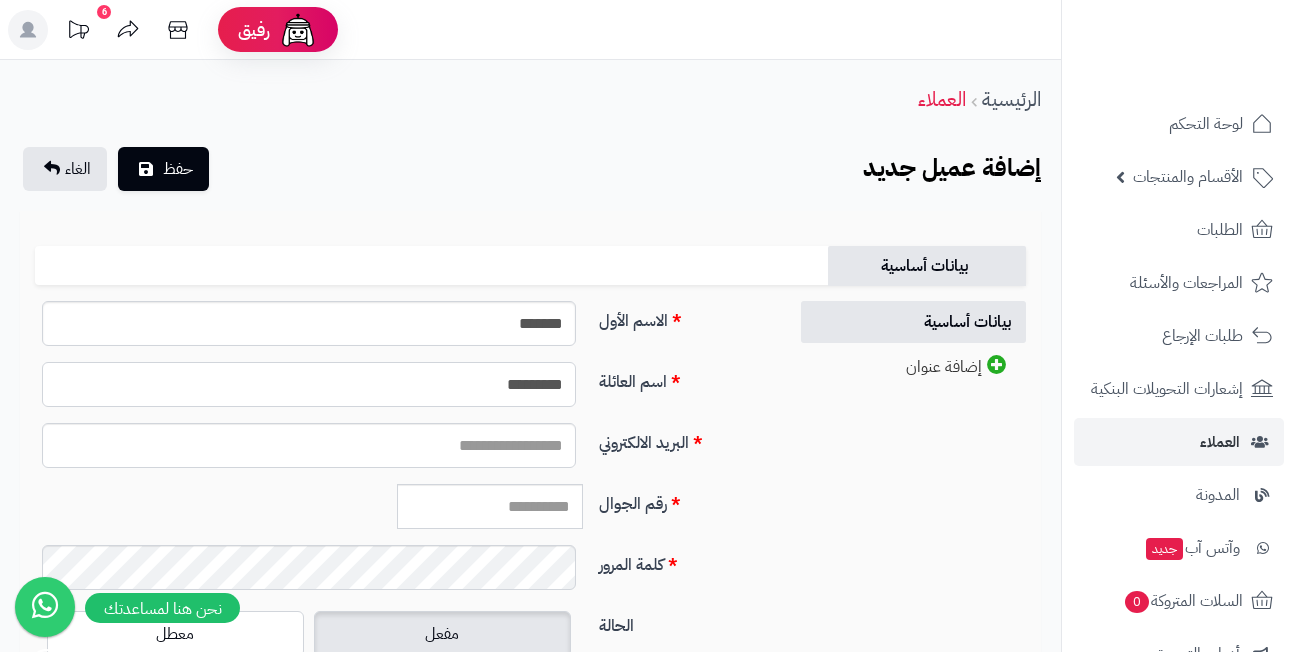 type on "*********" 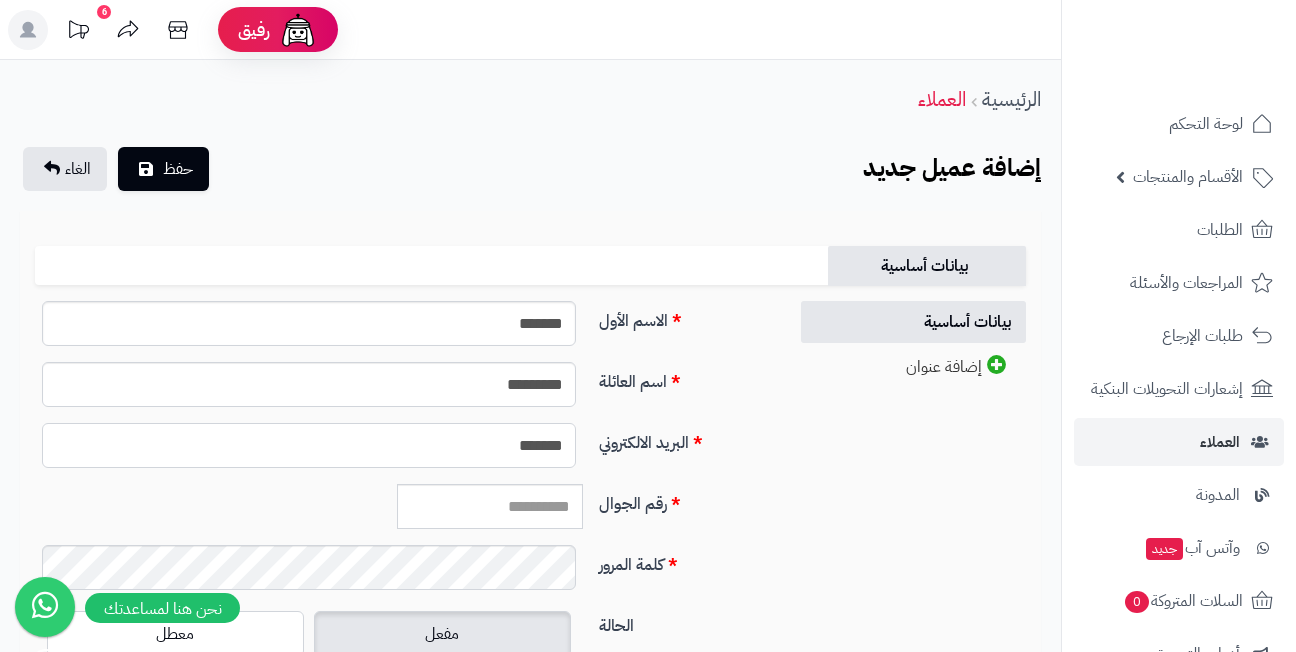 type on "*******" 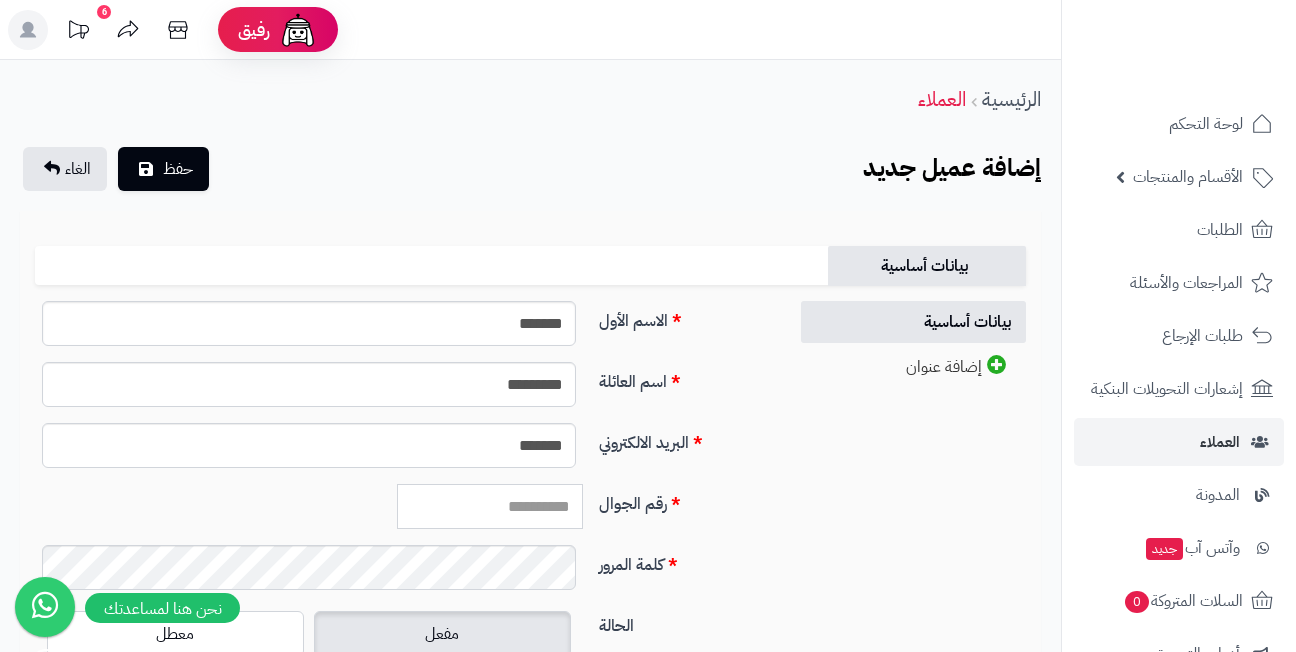 paste on "*********" 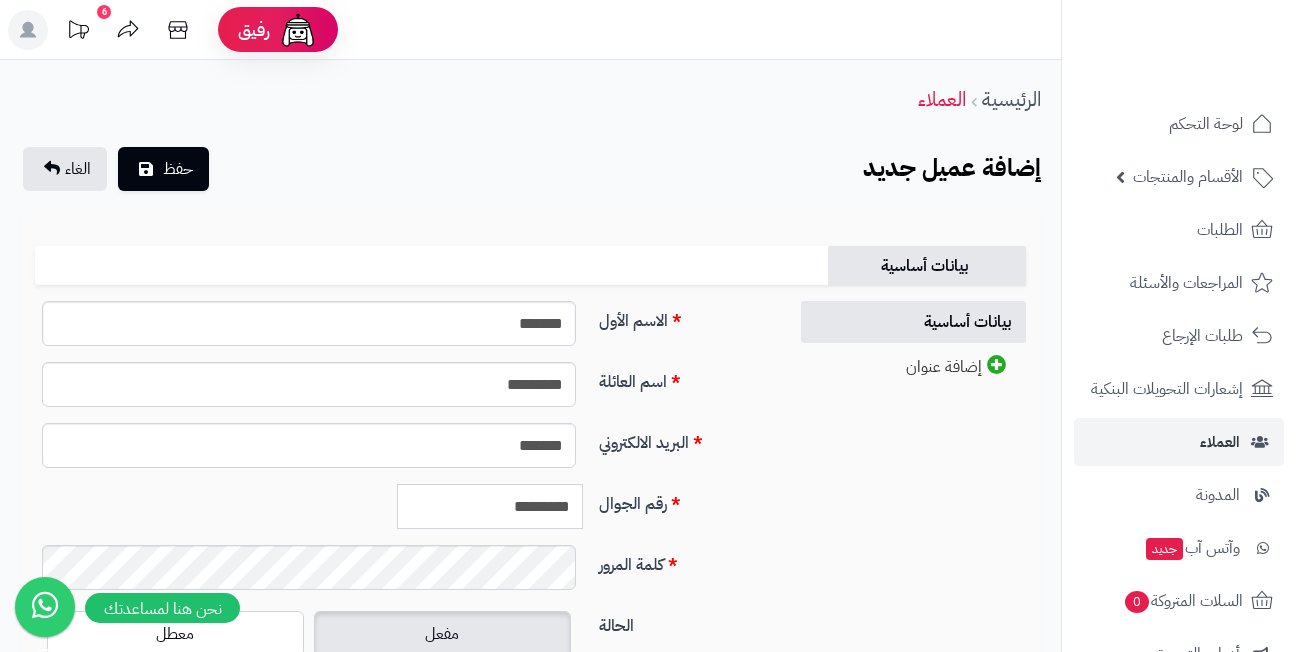 type on "*********" 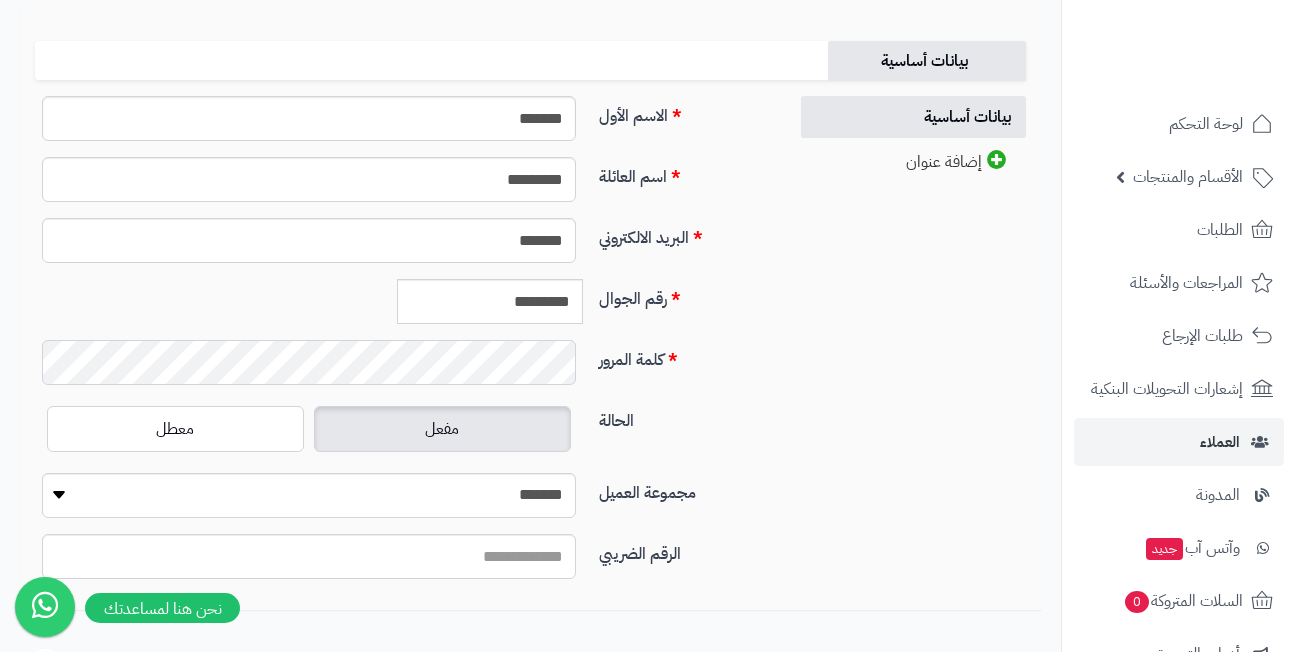 scroll, scrollTop: 300, scrollLeft: 0, axis: vertical 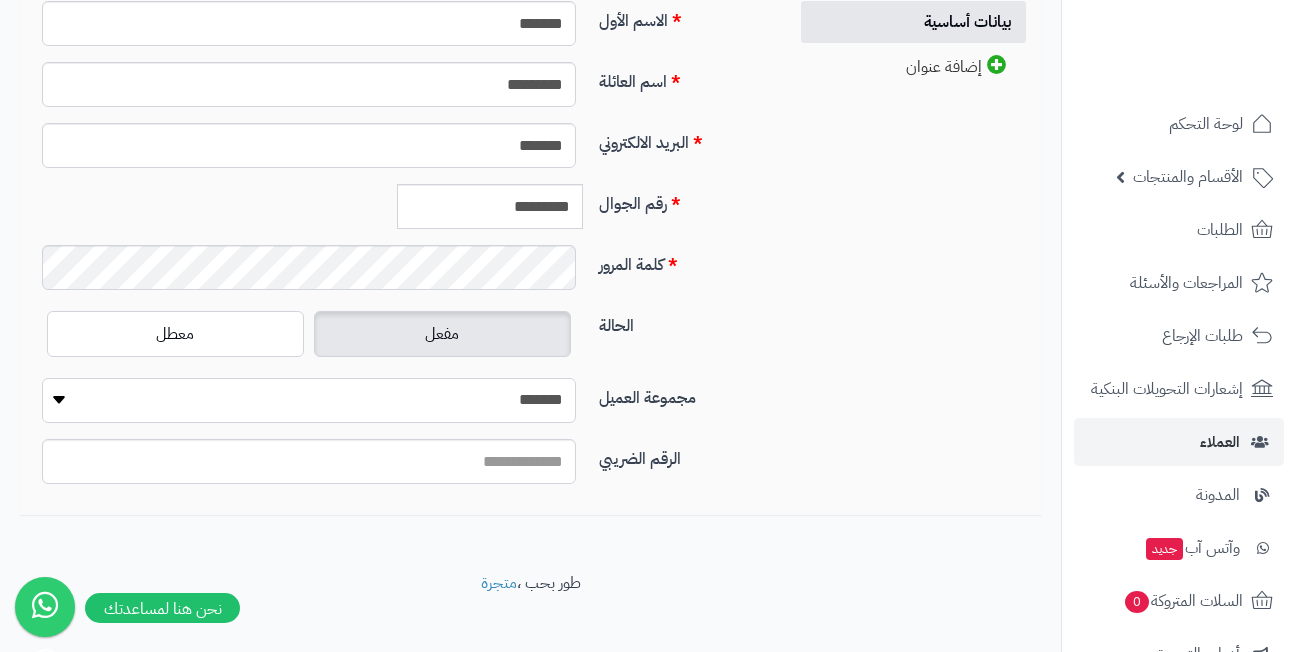 click on "**********" at bounding box center (309, 400) 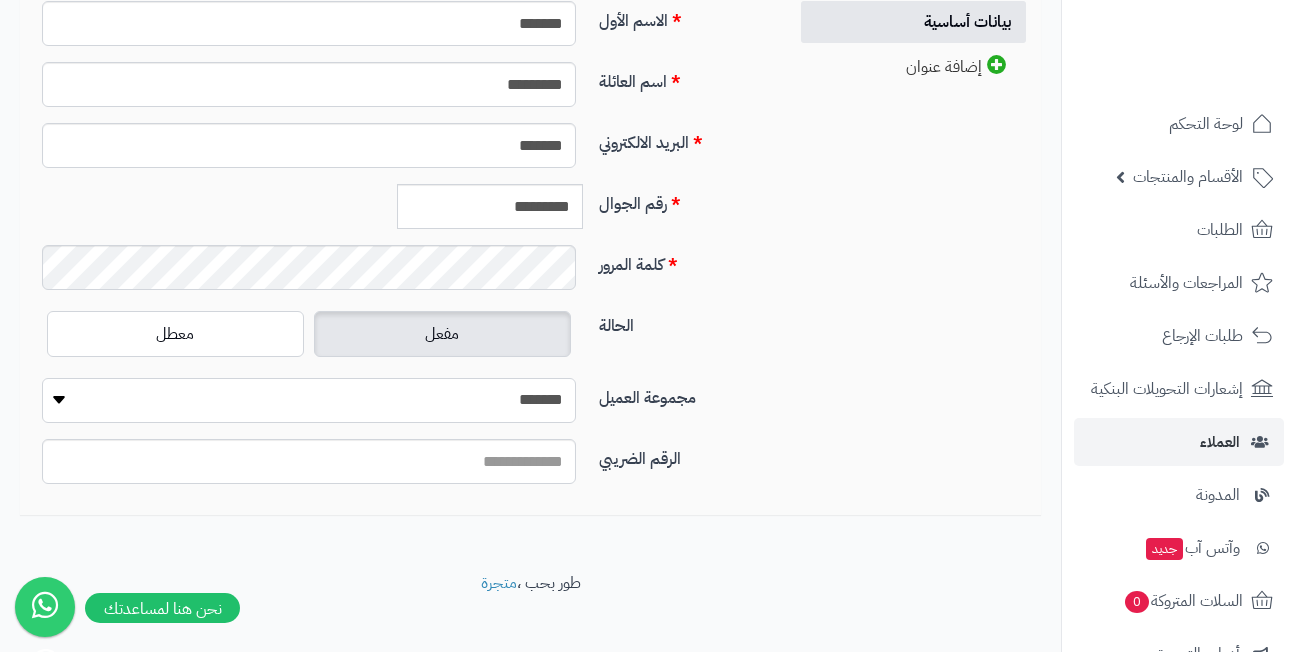 select on "*" 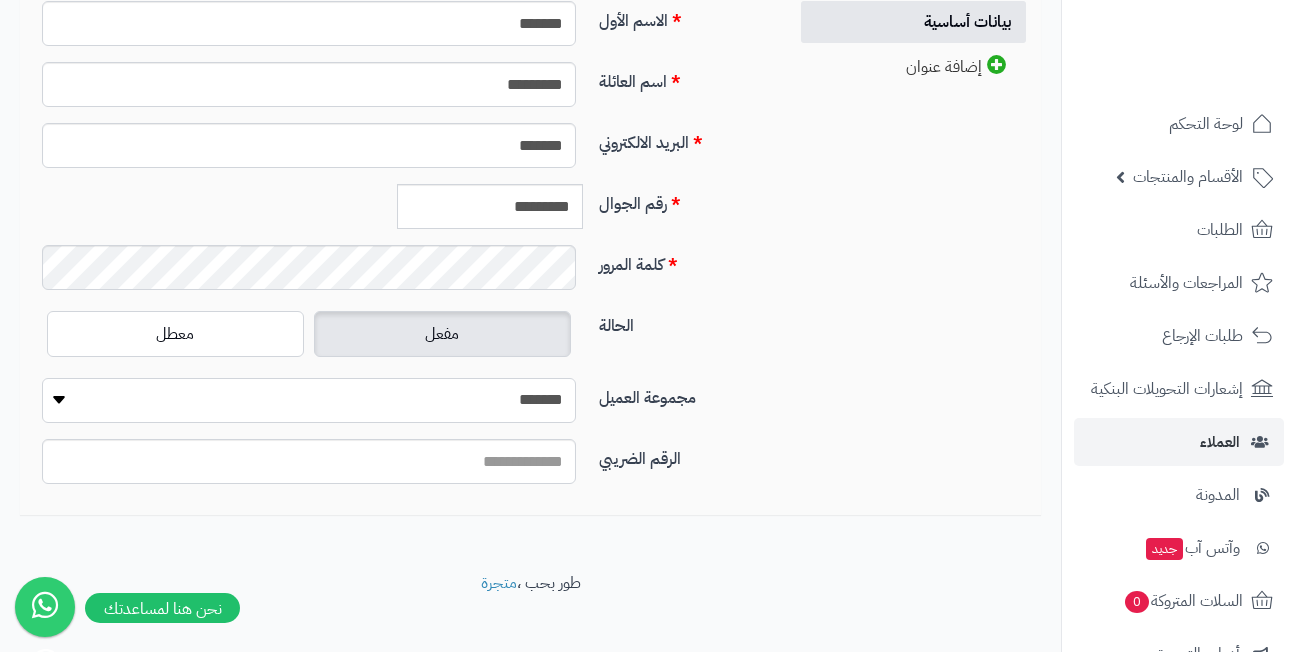 click on "**********" at bounding box center [309, 400] 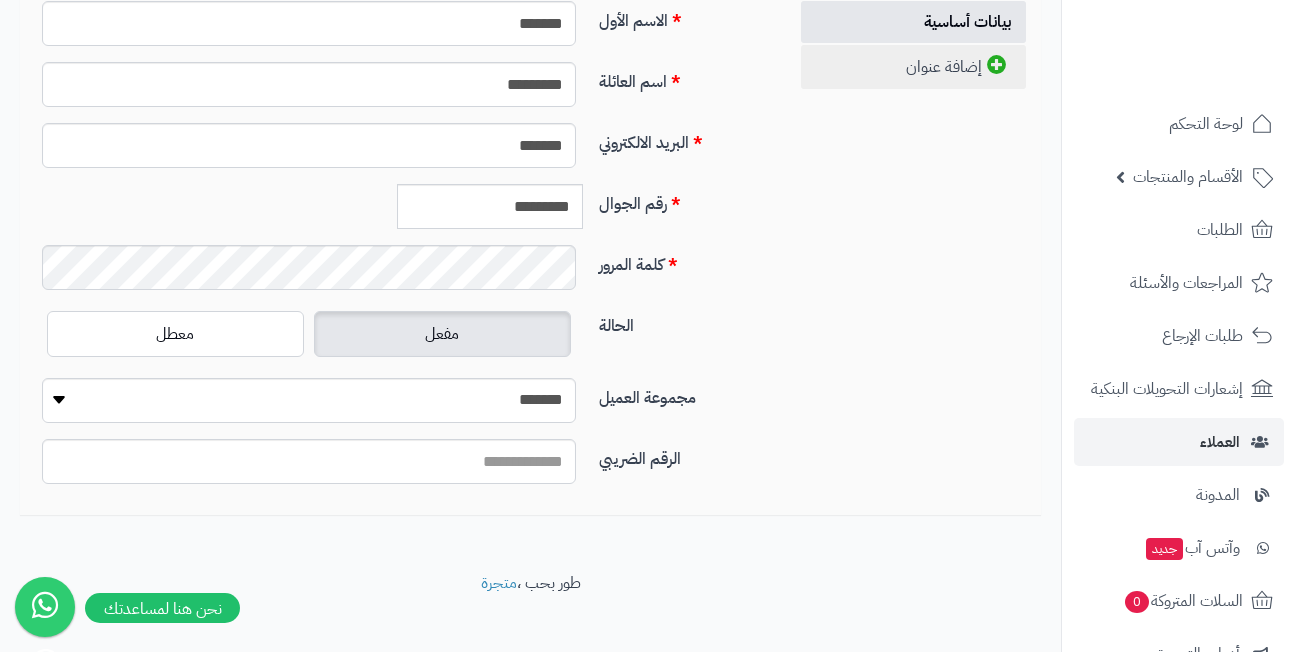 click on "إضافة عنوان" at bounding box center (913, 67) 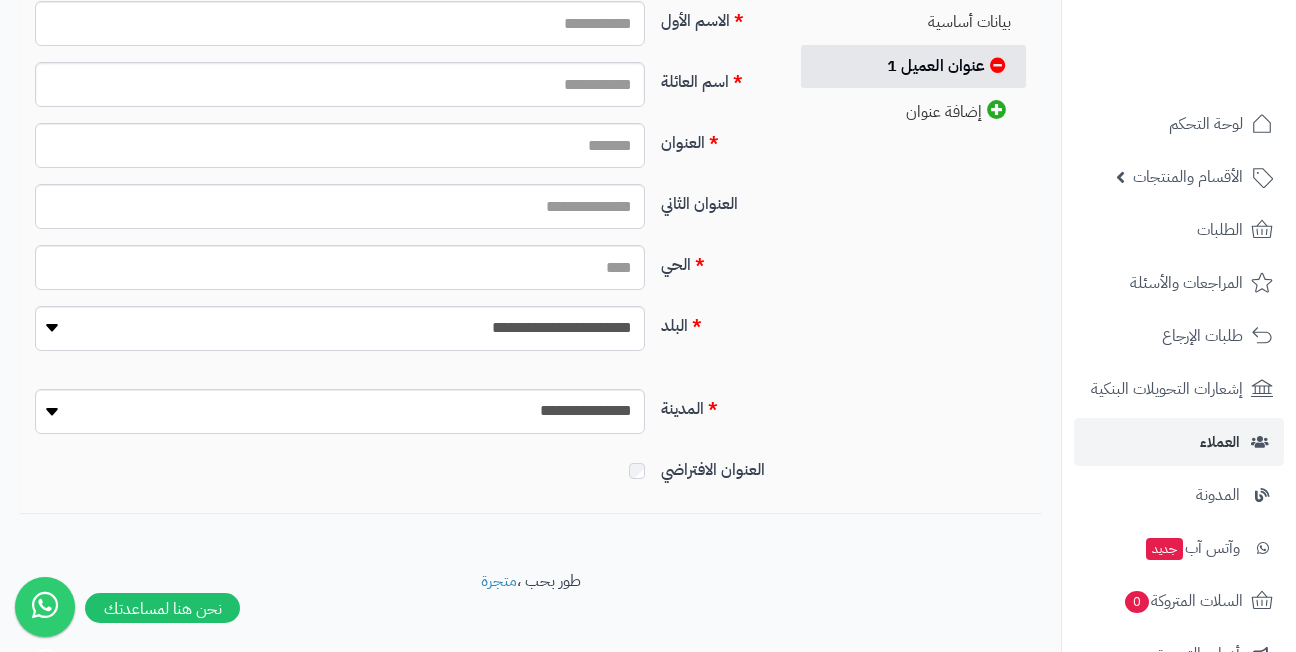 scroll, scrollTop: 295, scrollLeft: 0, axis: vertical 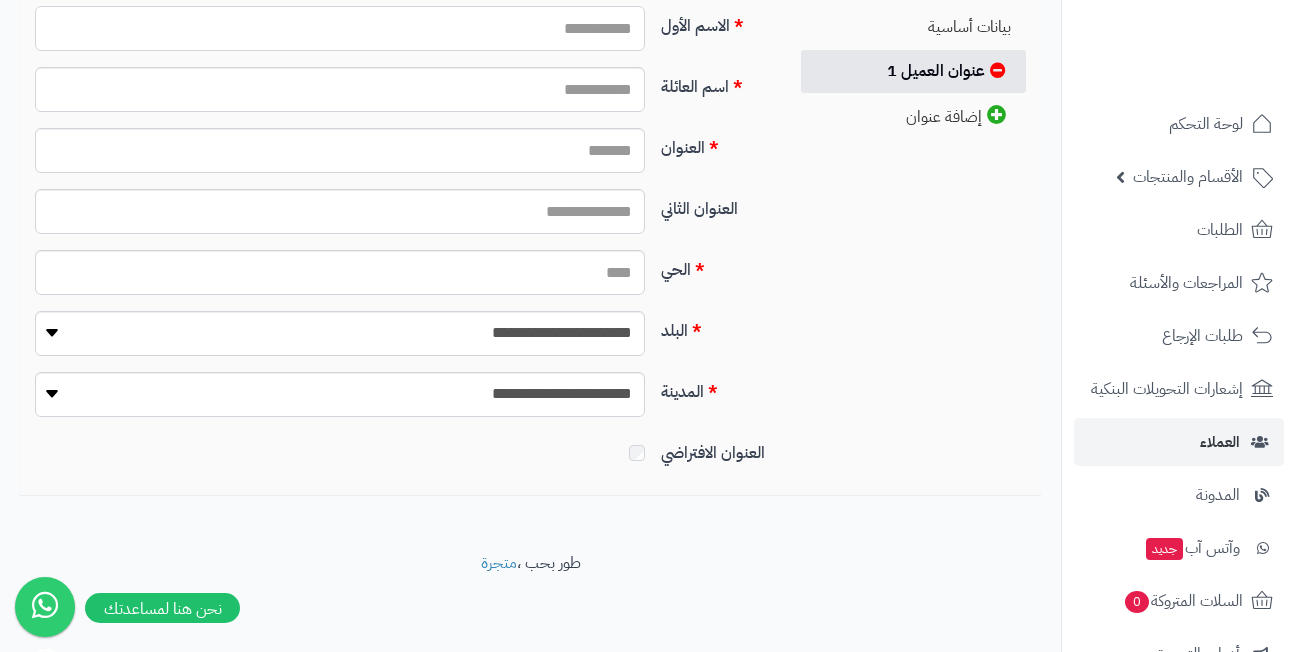 click on "الاسم الأول" at bounding box center [340, 28] 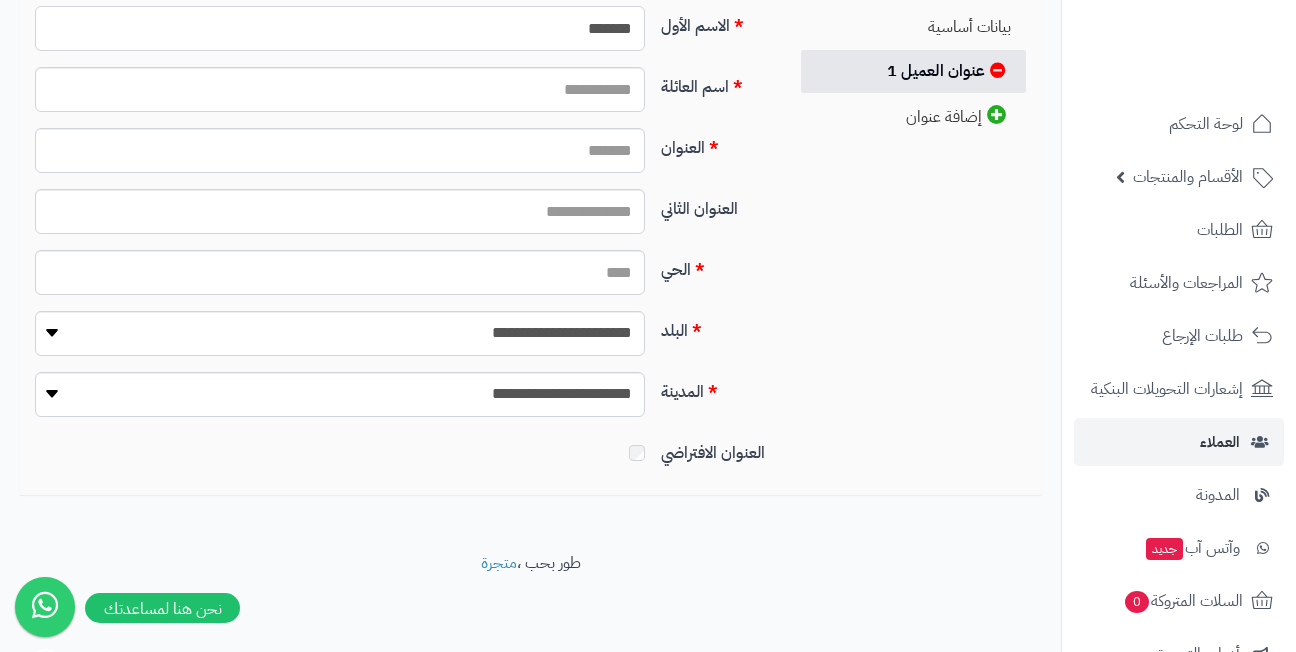 type on "*******" 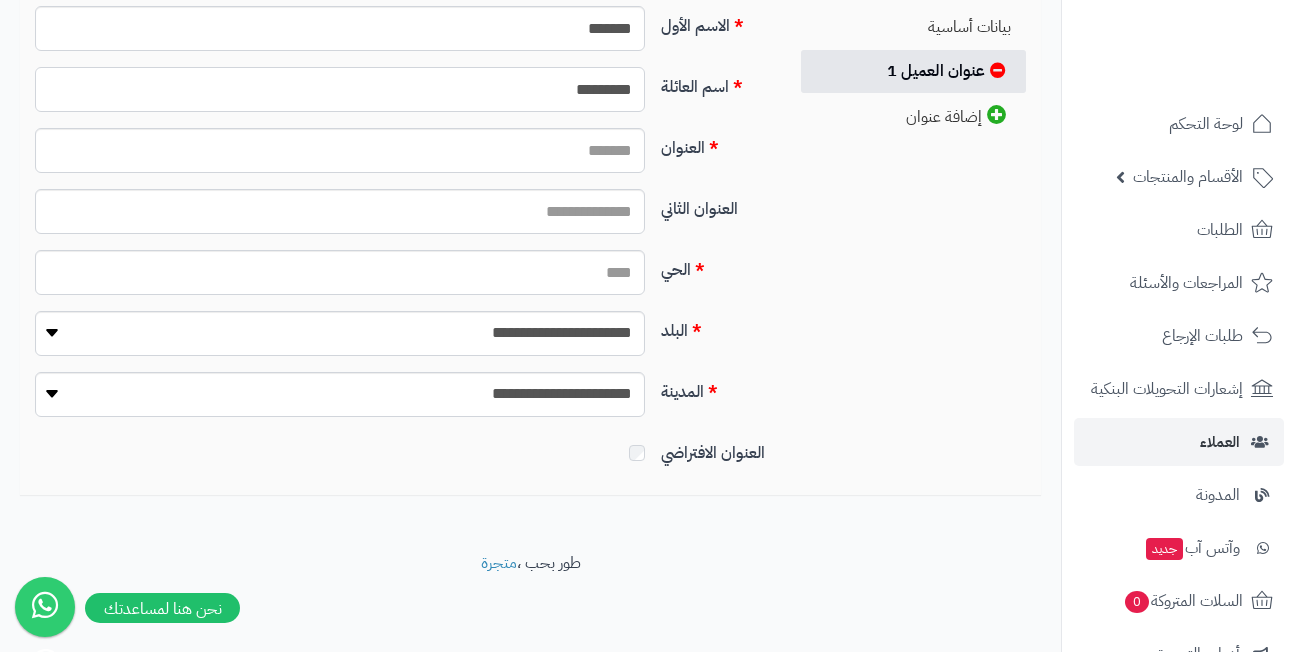 type on "*********" 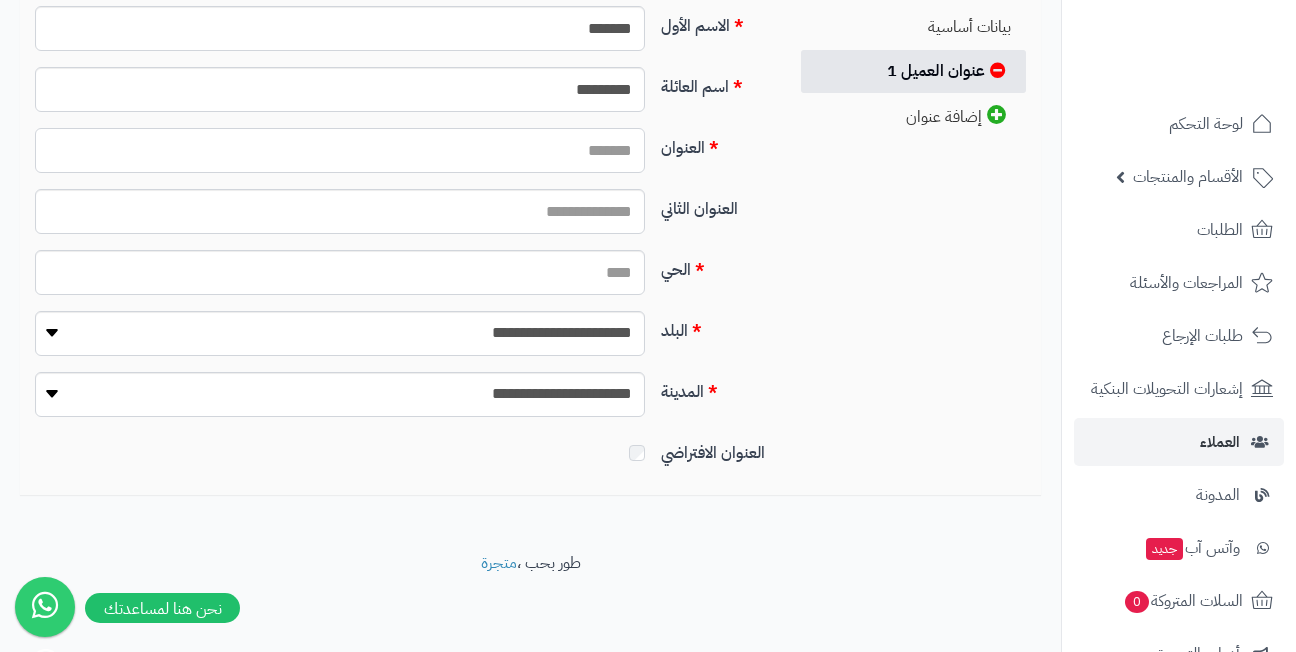 click on "العنوان" at bounding box center [340, 150] 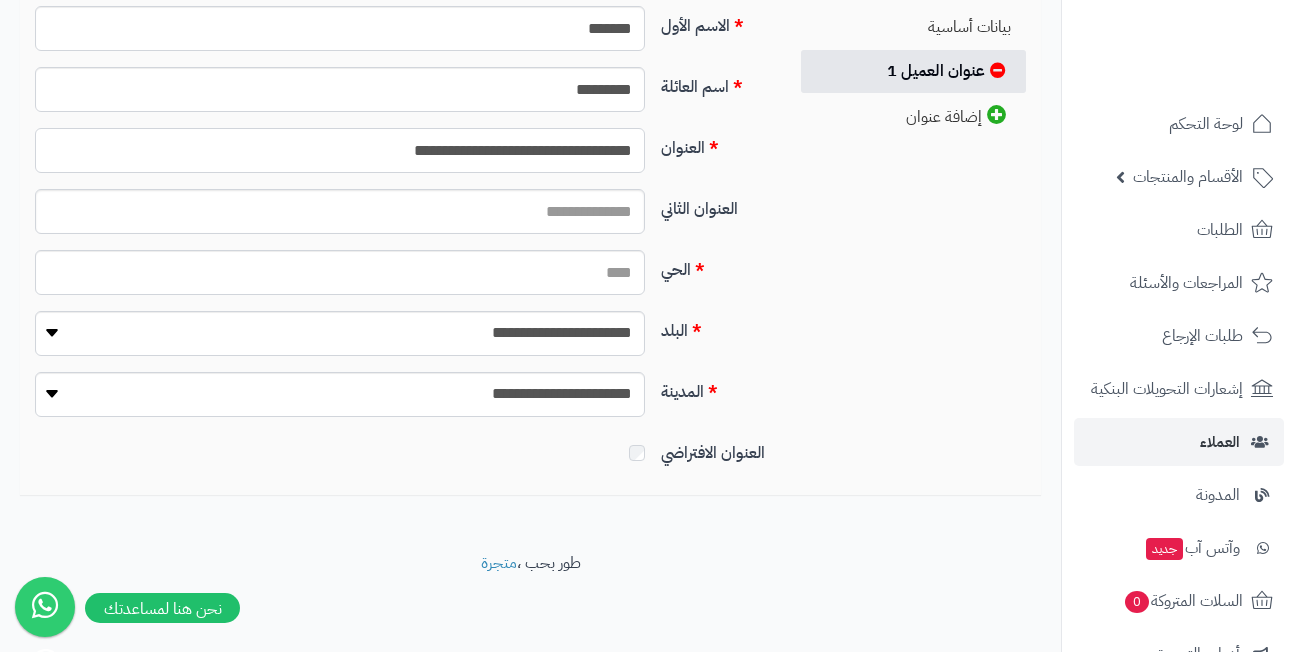 type on "**********" 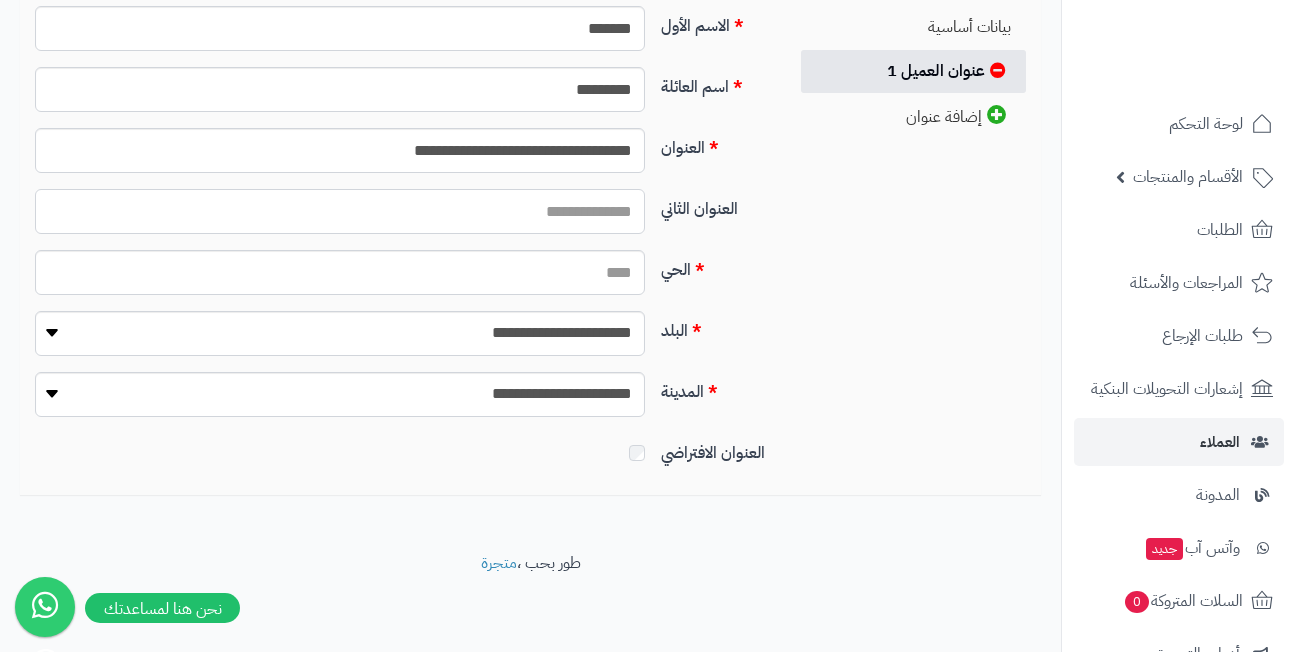 click on "العنوان الثاني" at bounding box center (340, 211) 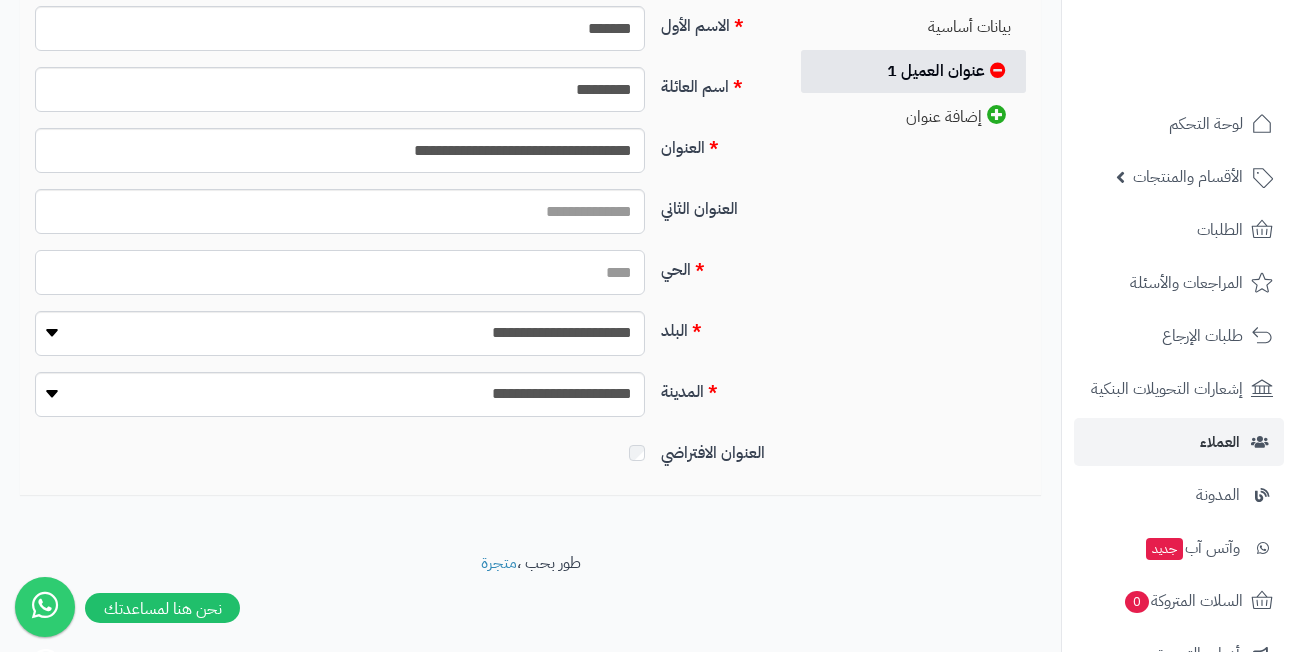 click on "الحي" at bounding box center (340, 272) 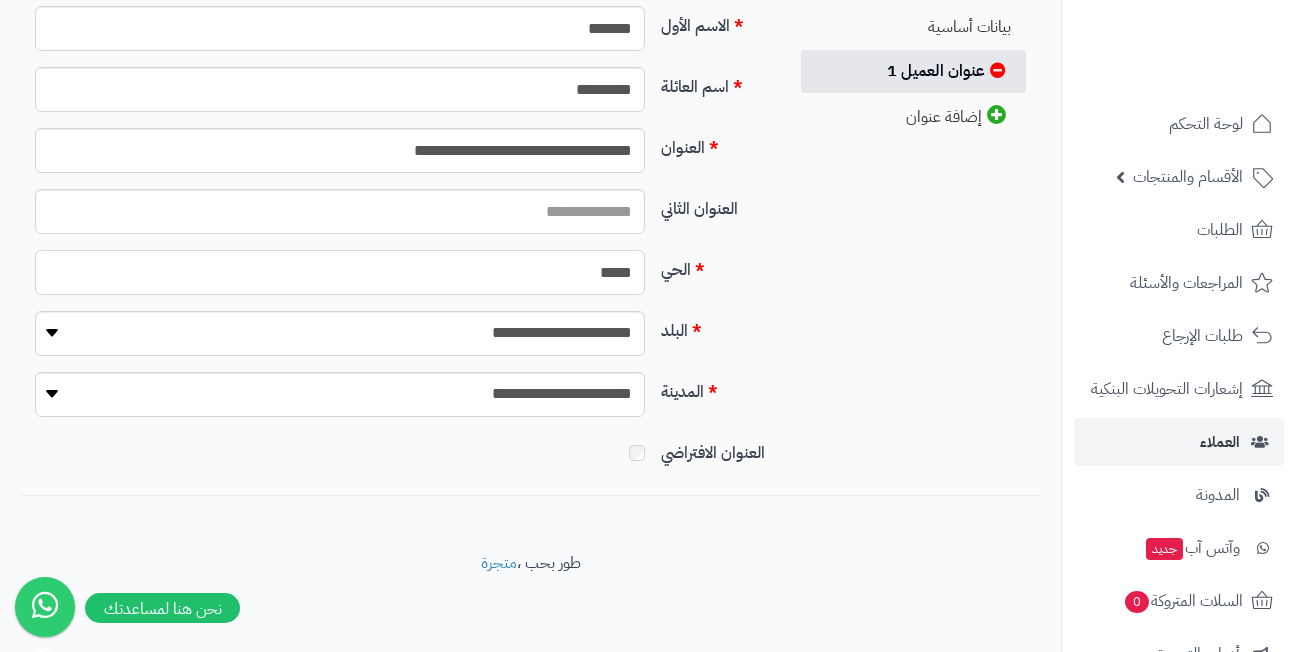 type on "*****" 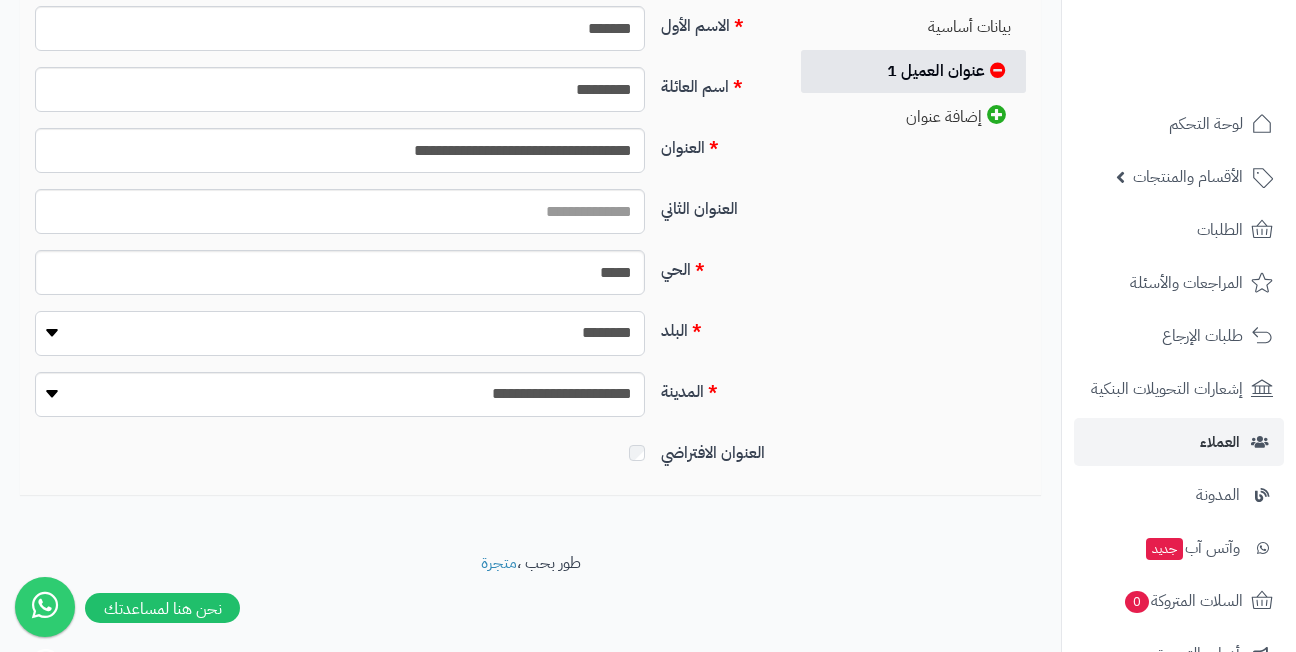 select on "***" 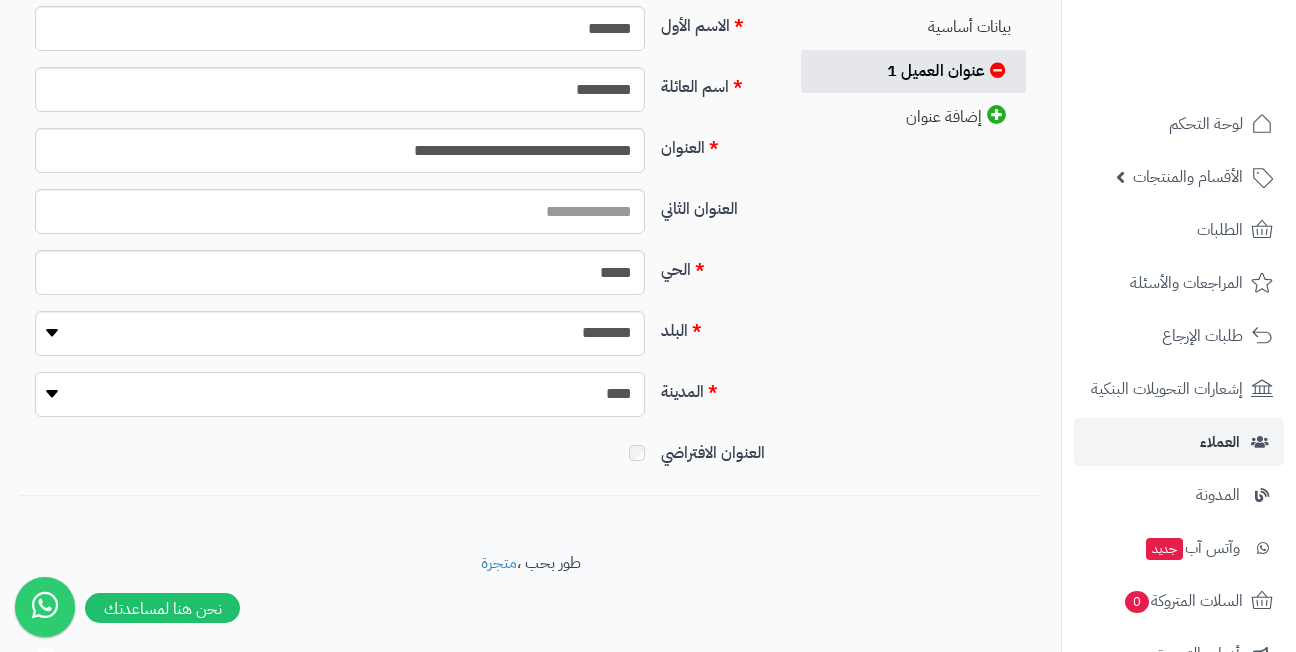 select on "***" 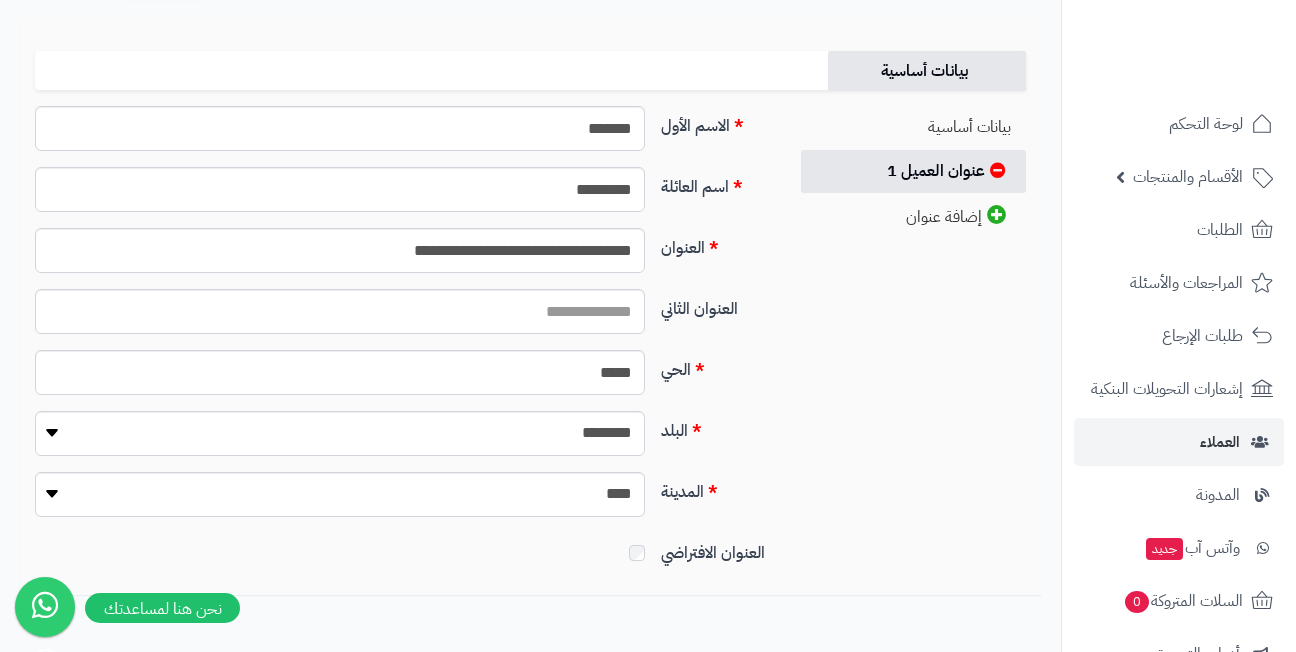 scroll, scrollTop: 0, scrollLeft: 0, axis: both 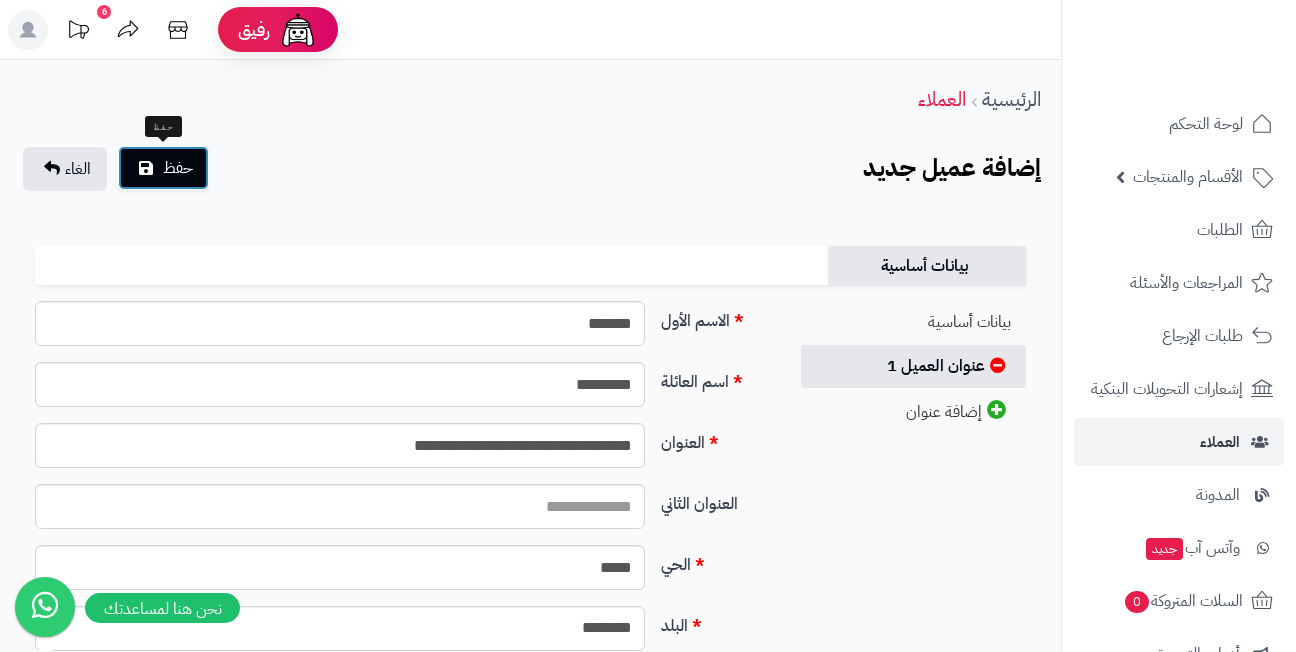 click on "حفظ" at bounding box center (178, 168) 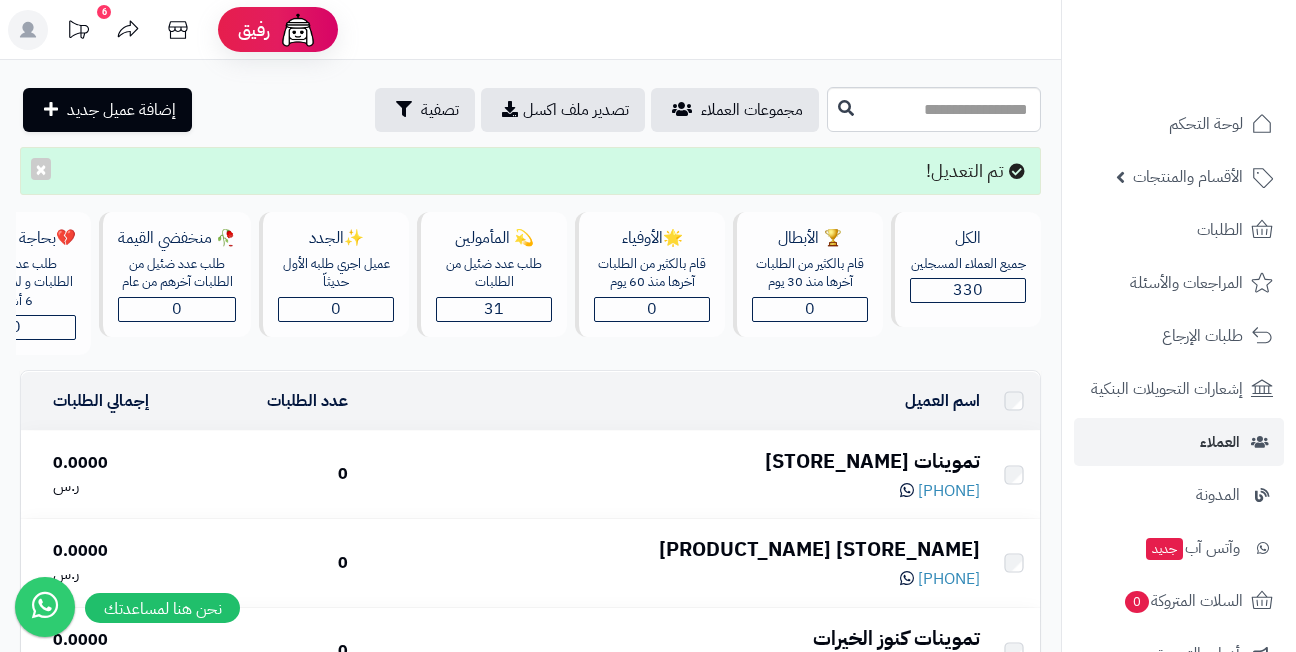 scroll, scrollTop: 0, scrollLeft: 0, axis: both 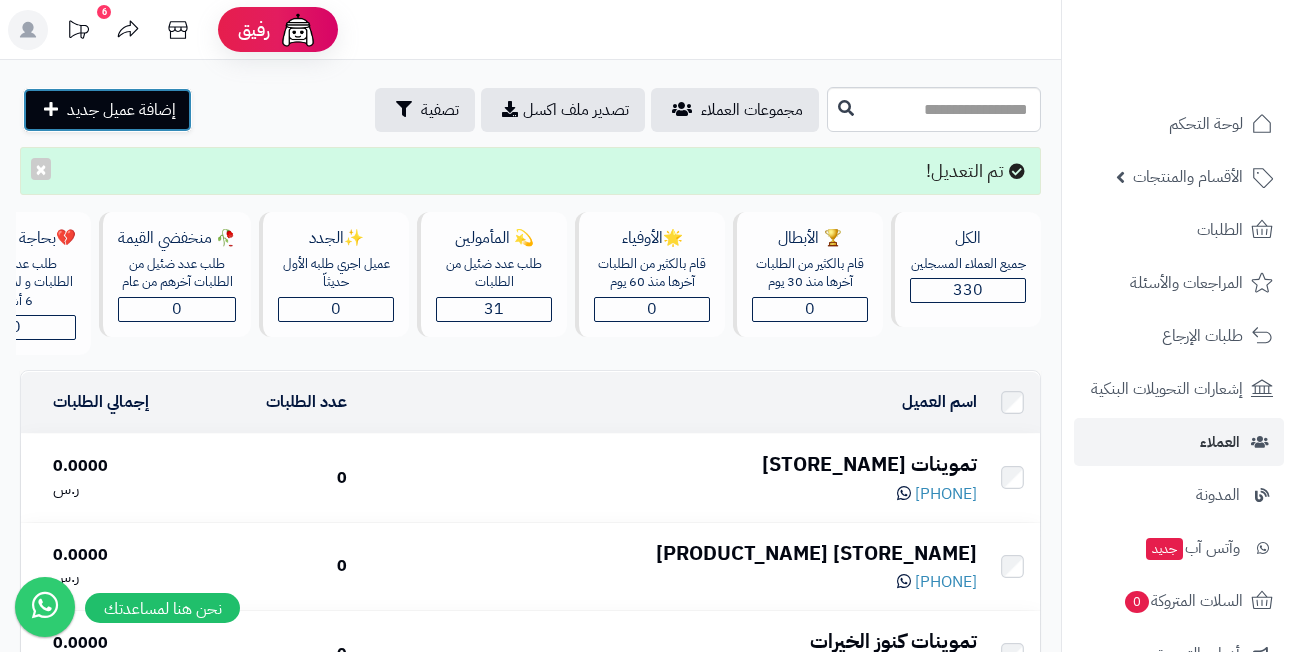 click on "إضافة عميل جديد" at bounding box center (121, 110) 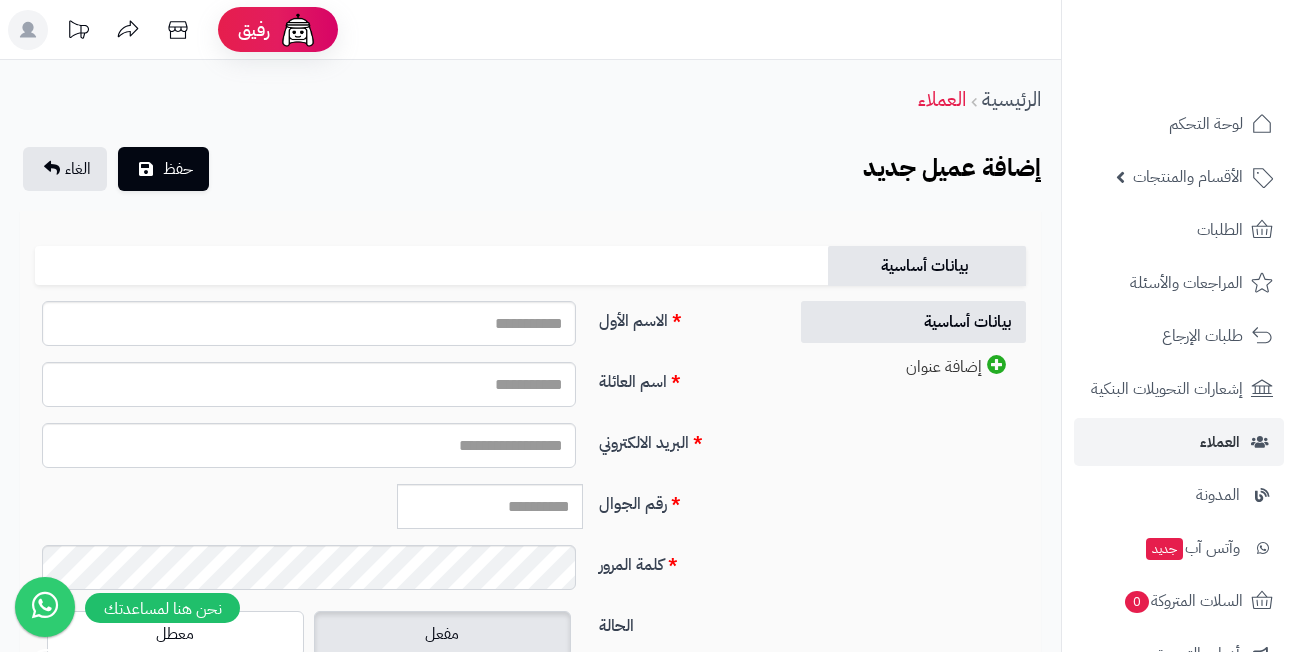 scroll, scrollTop: 0, scrollLeft: 0, axis: both 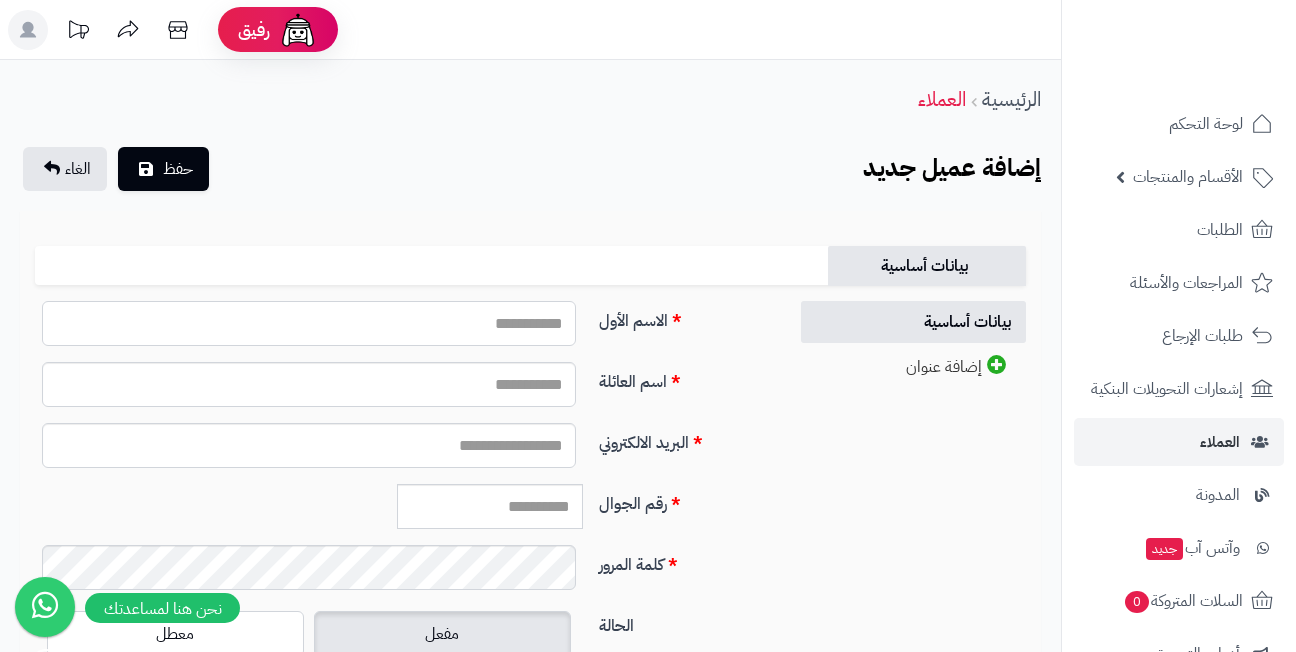click on "الاسم الأول" at bounding box center [309, 323] 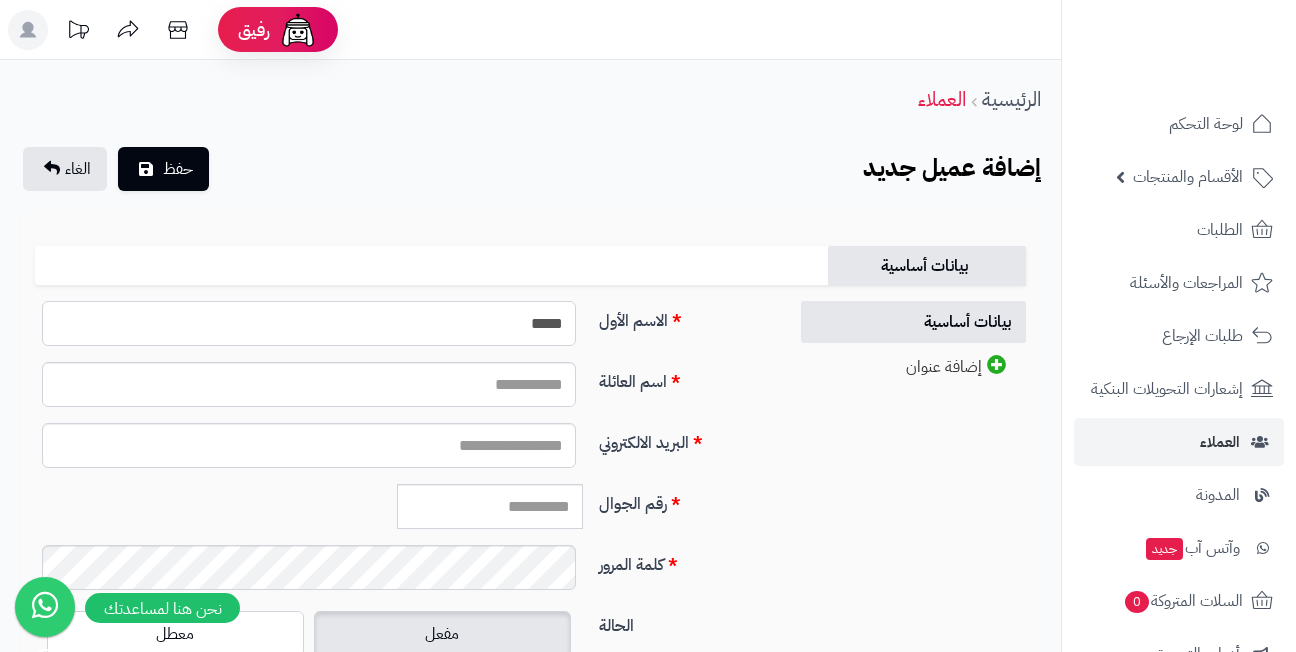 type on "*****" 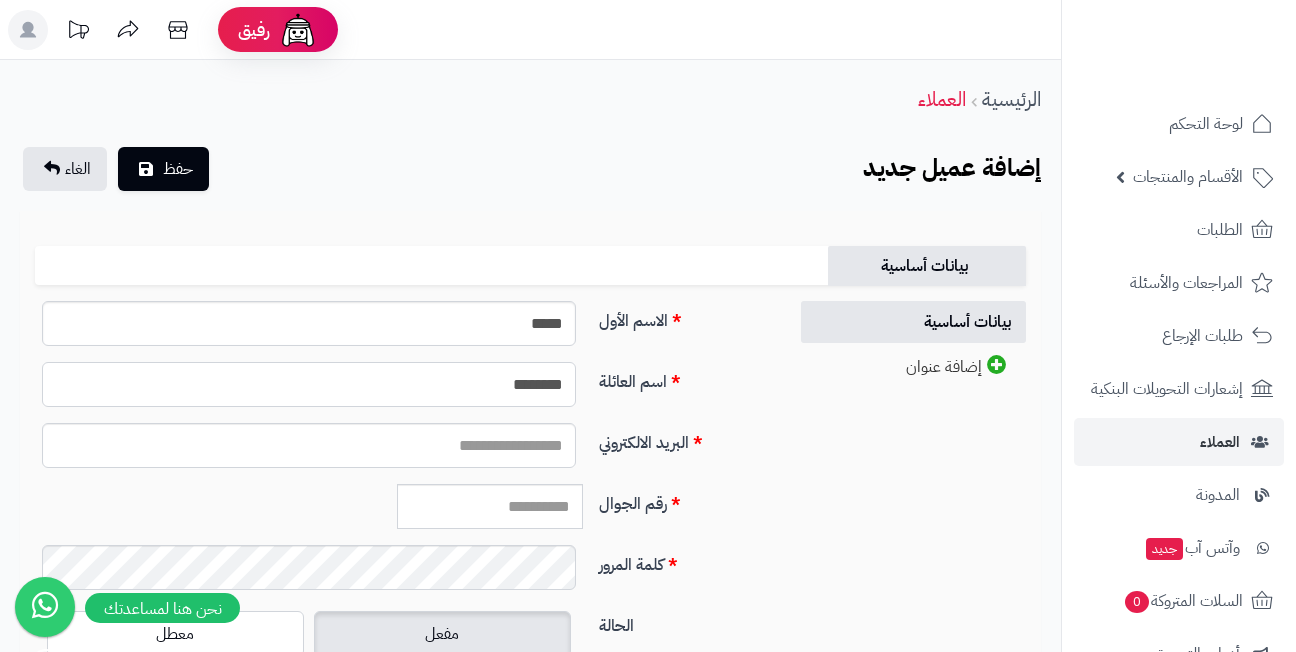 type on "********" 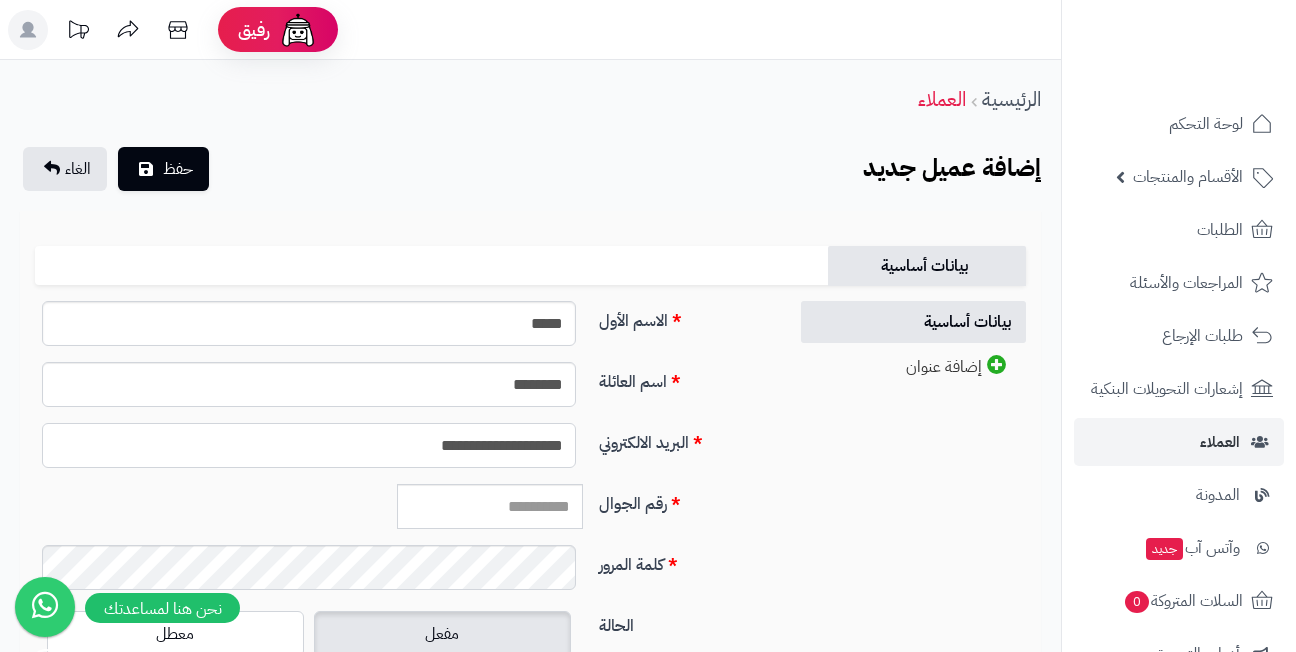 type on "**********" 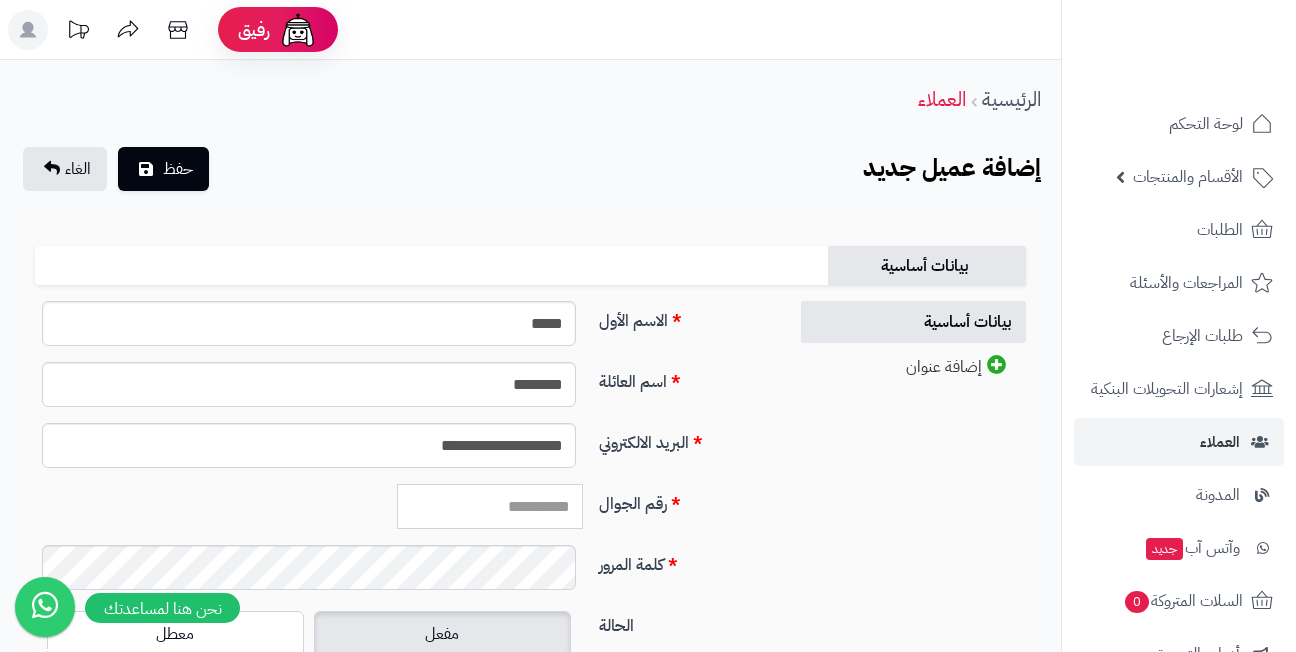 paste on "*********" 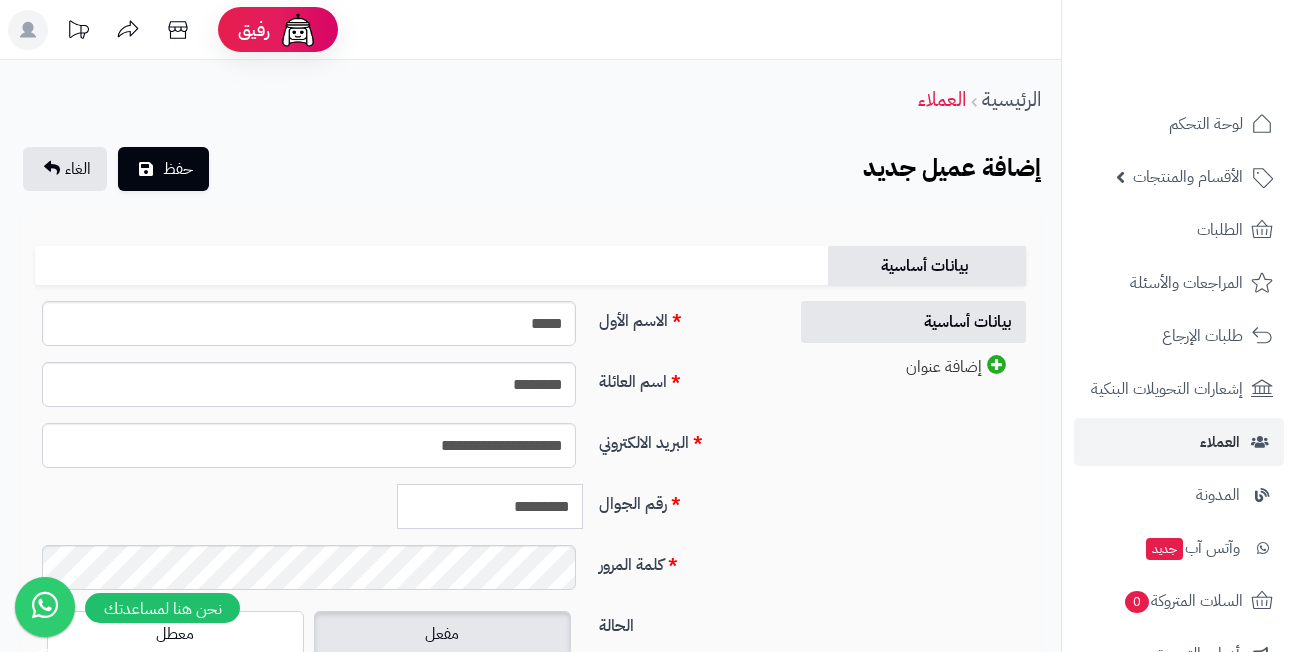 type on "*********" 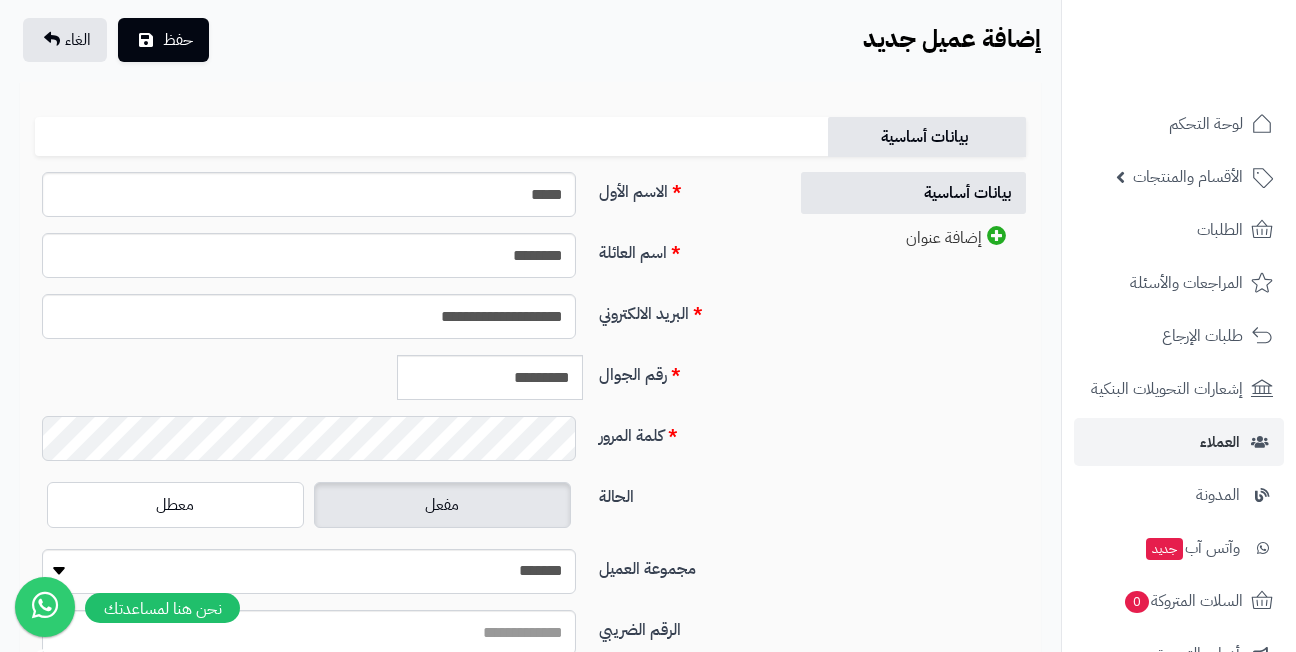 scroll, scrollTop: 200, scrollLeft: 0, axis: vertical 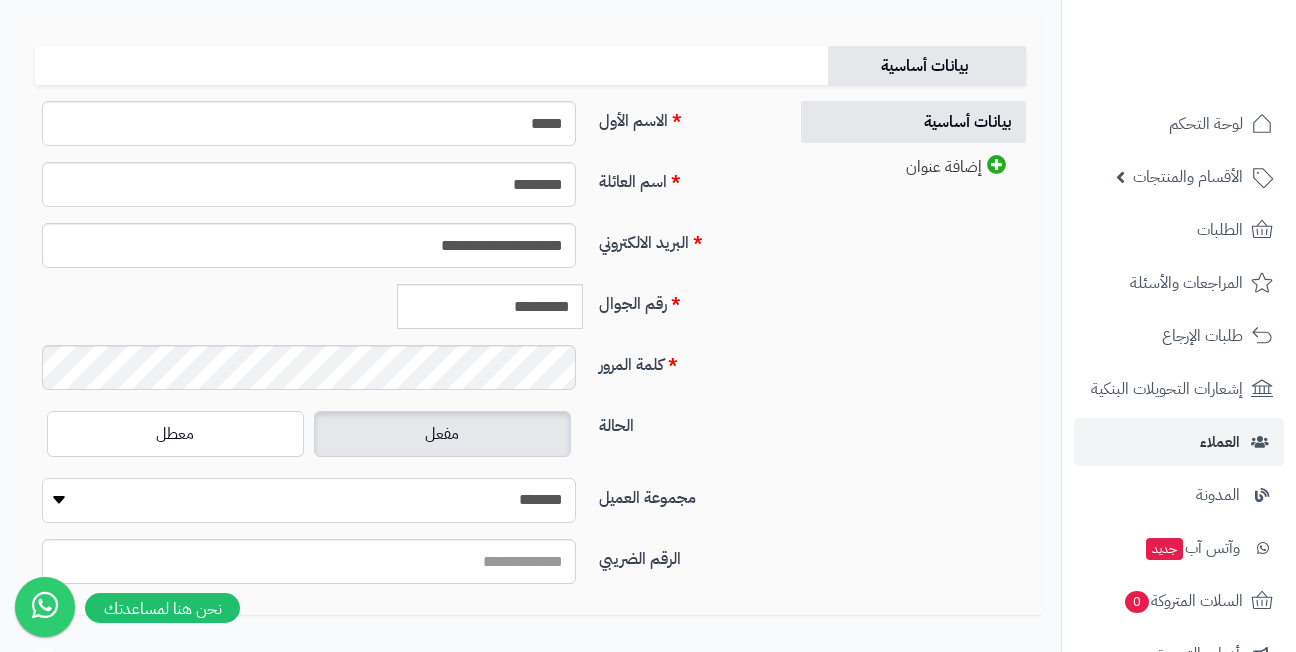 click on "**********" at bounding box center (309, 500) 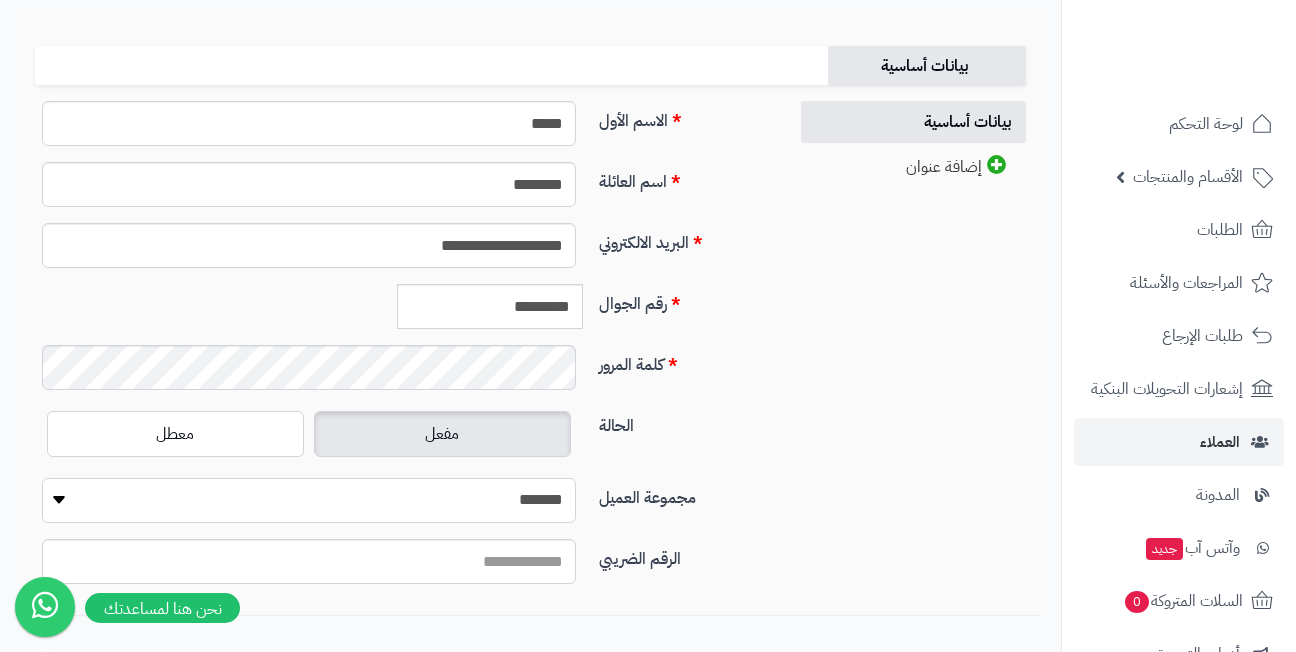 select on "*" 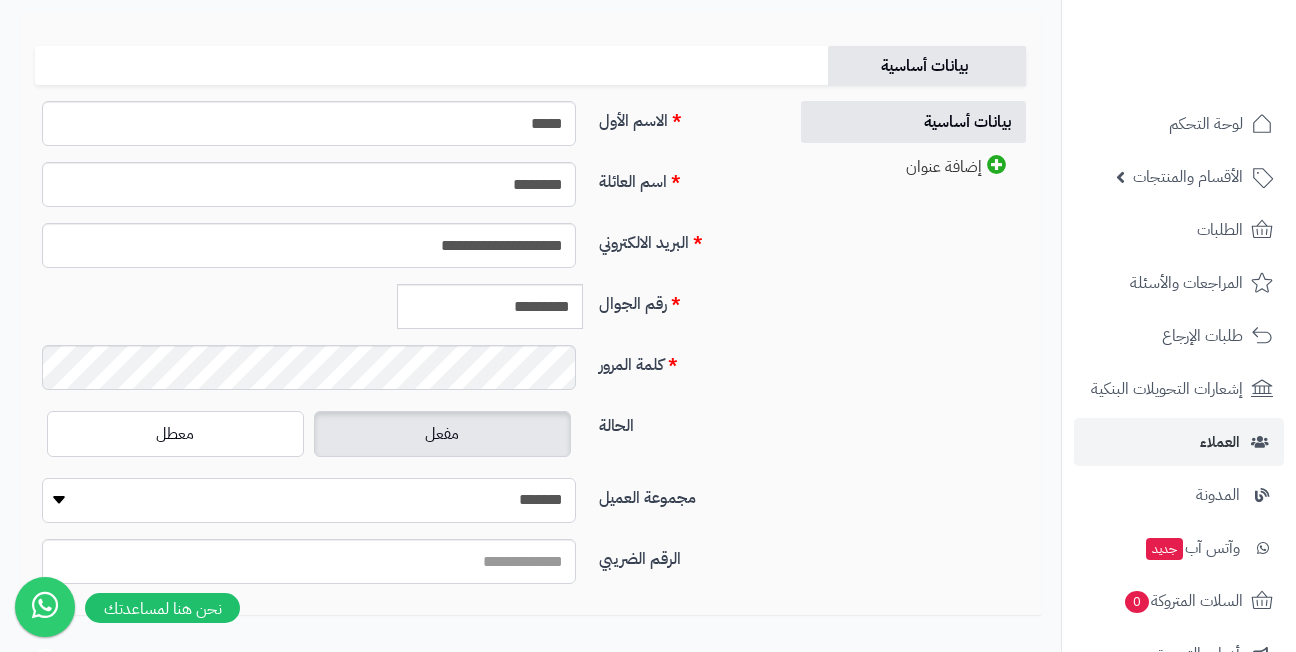 click on "**********" at bounding box center [309, 500] 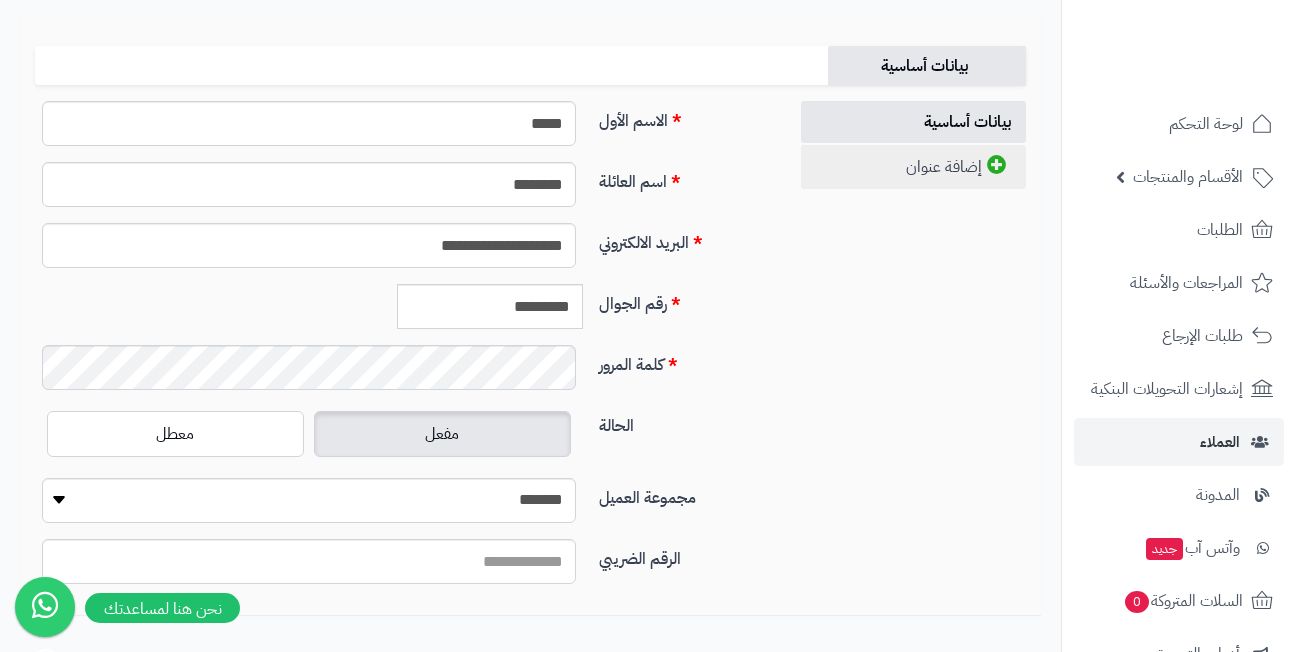 click on "إضافة عنوان" at bounding box center [913, 167] 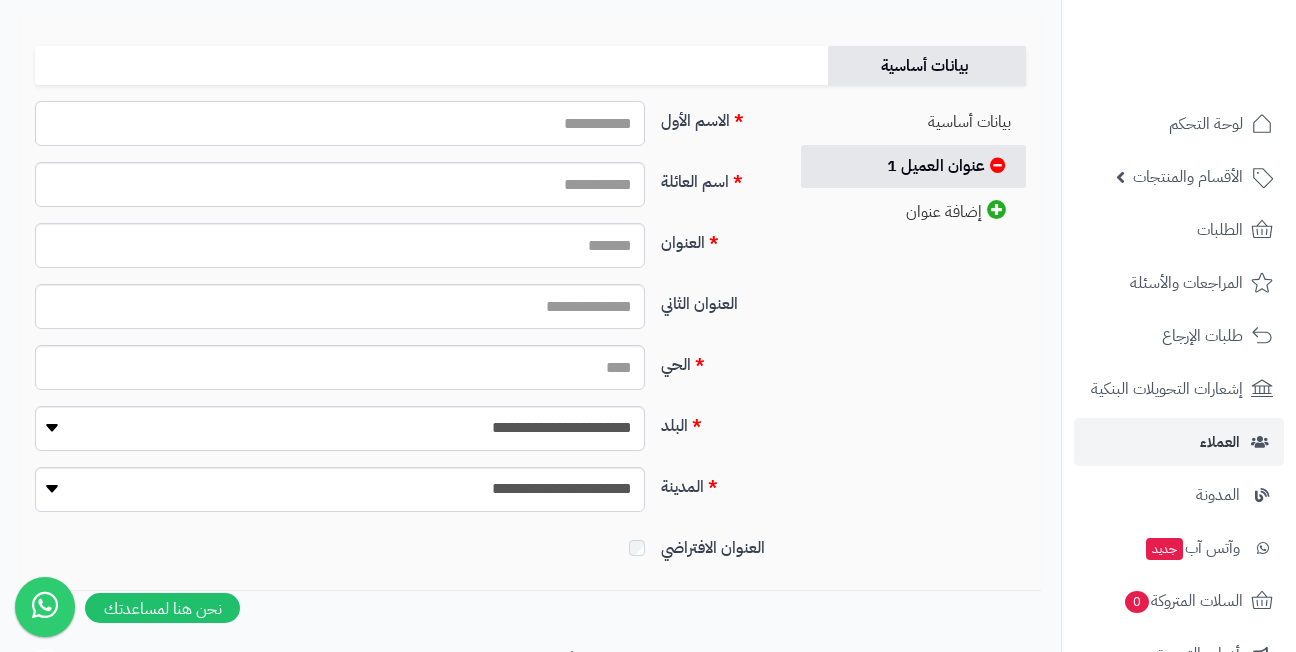 click on "الاسم الأول" at bounding box center (340, 123) 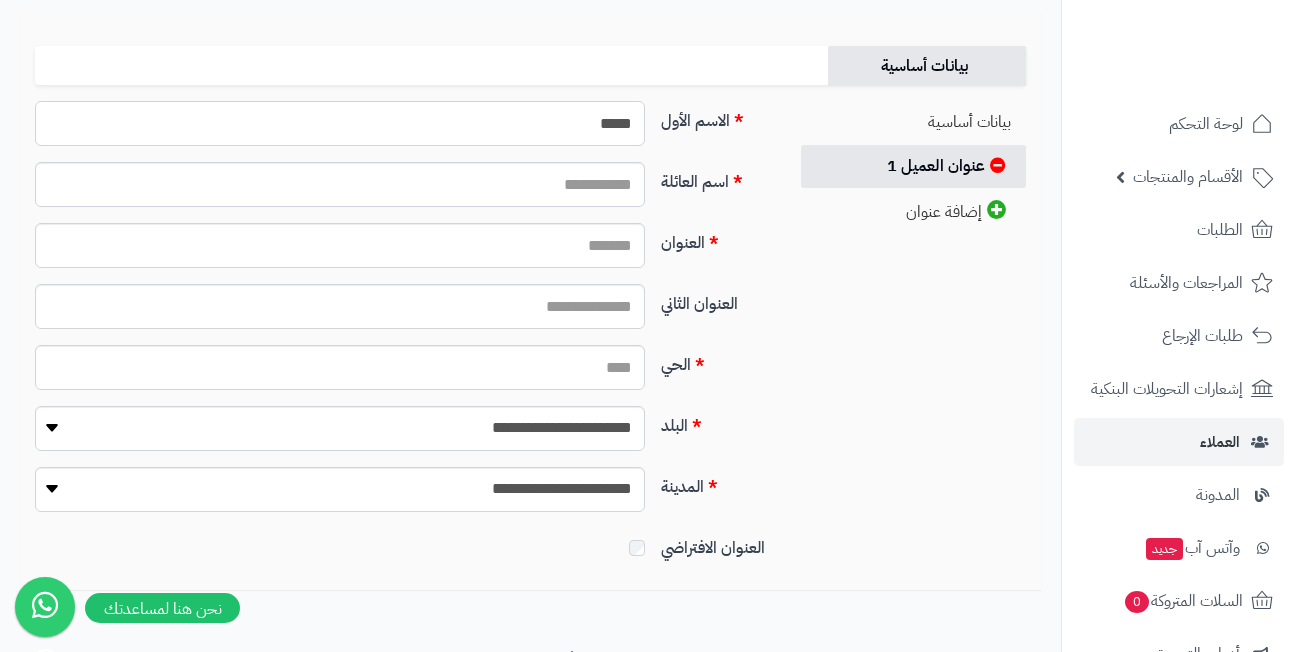 type on "*****" 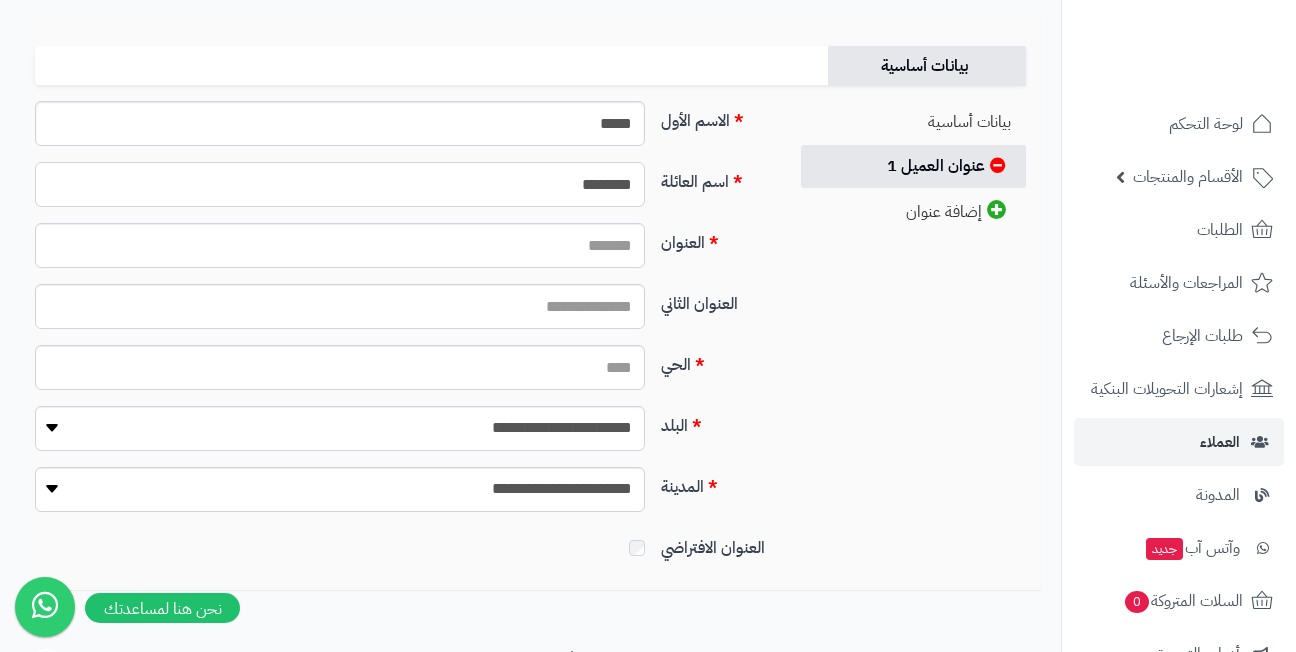 type on "********" 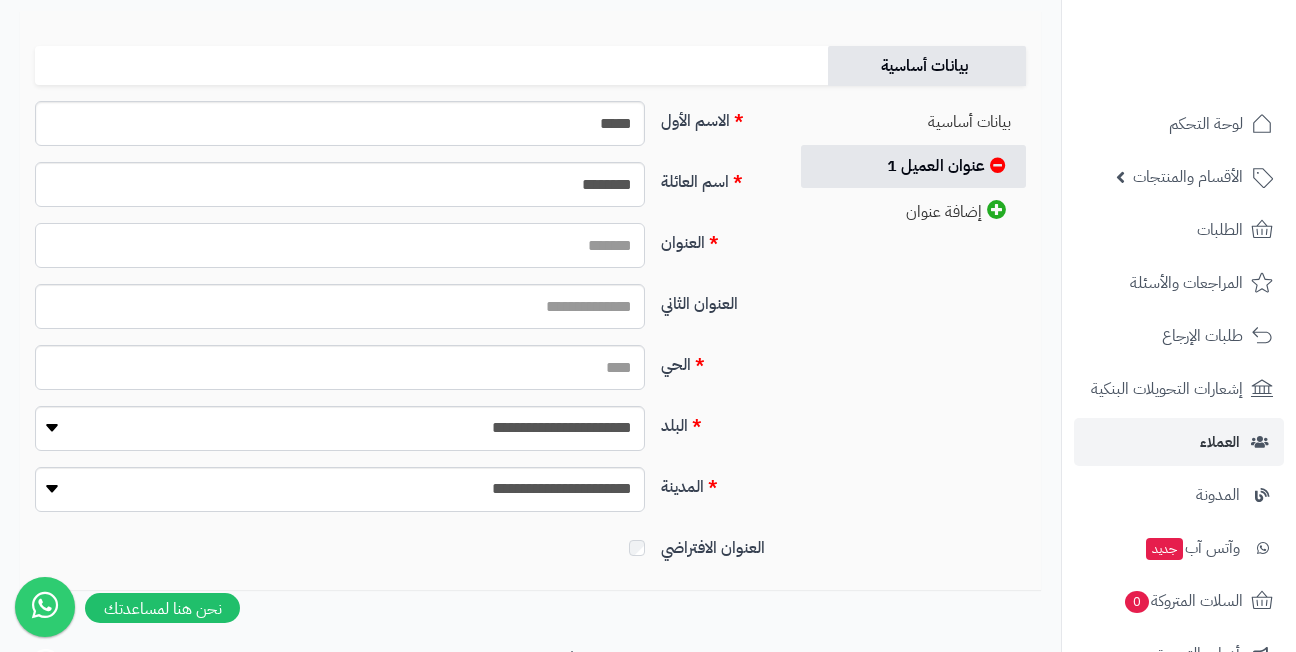 paste on "**********" 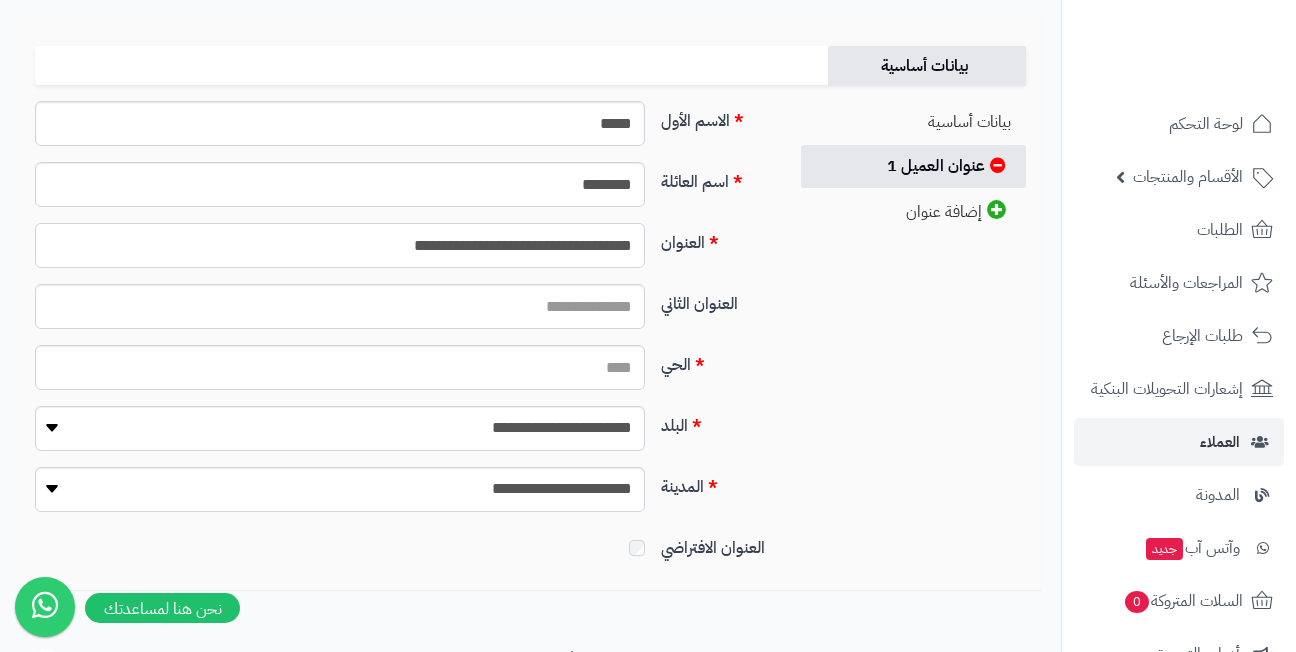 type on "**********" 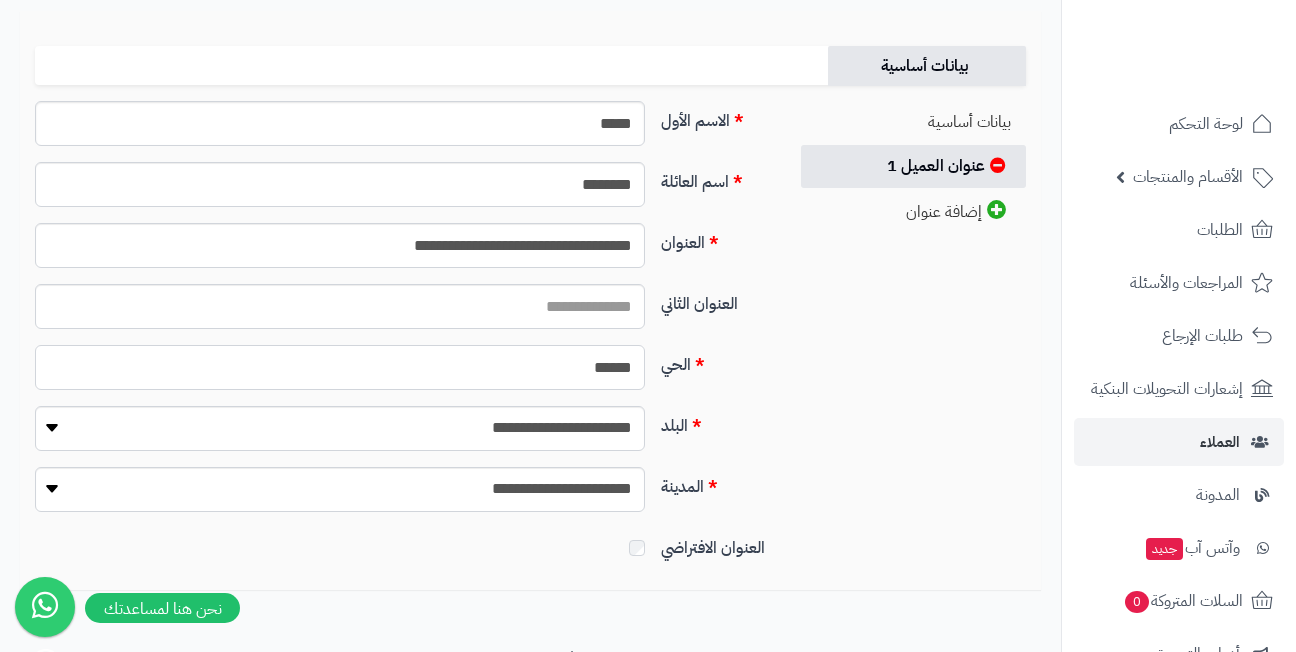 type on "*****" 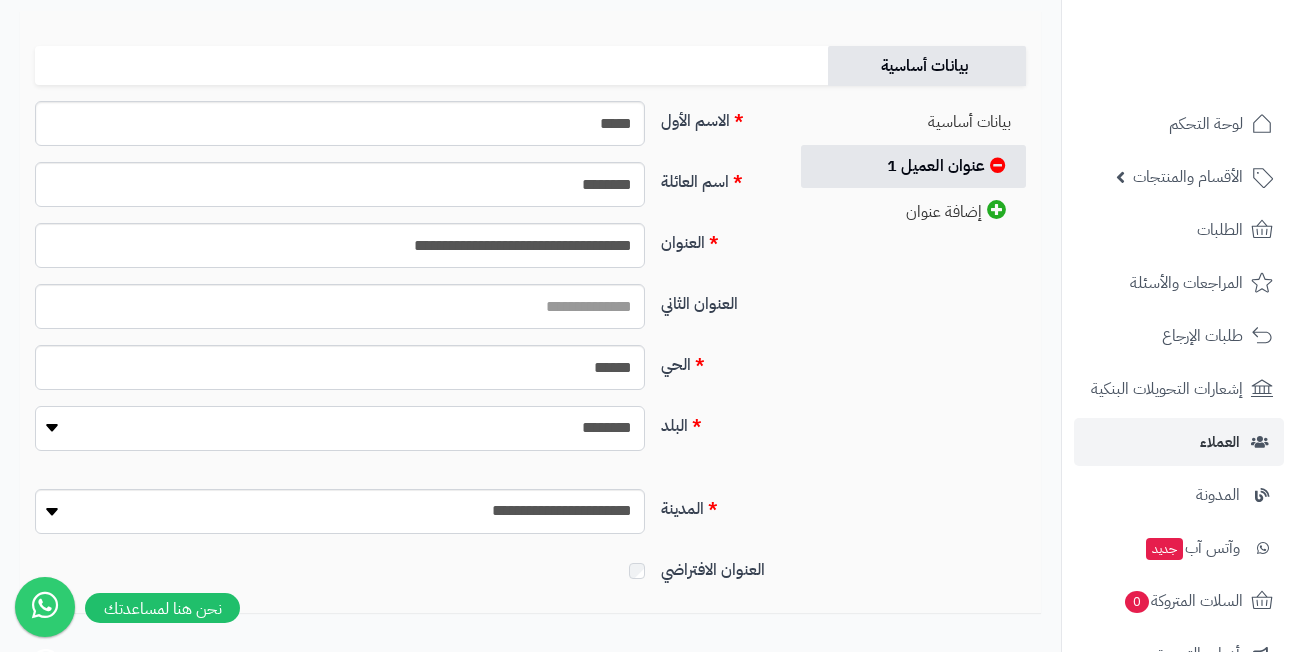 select on "***" 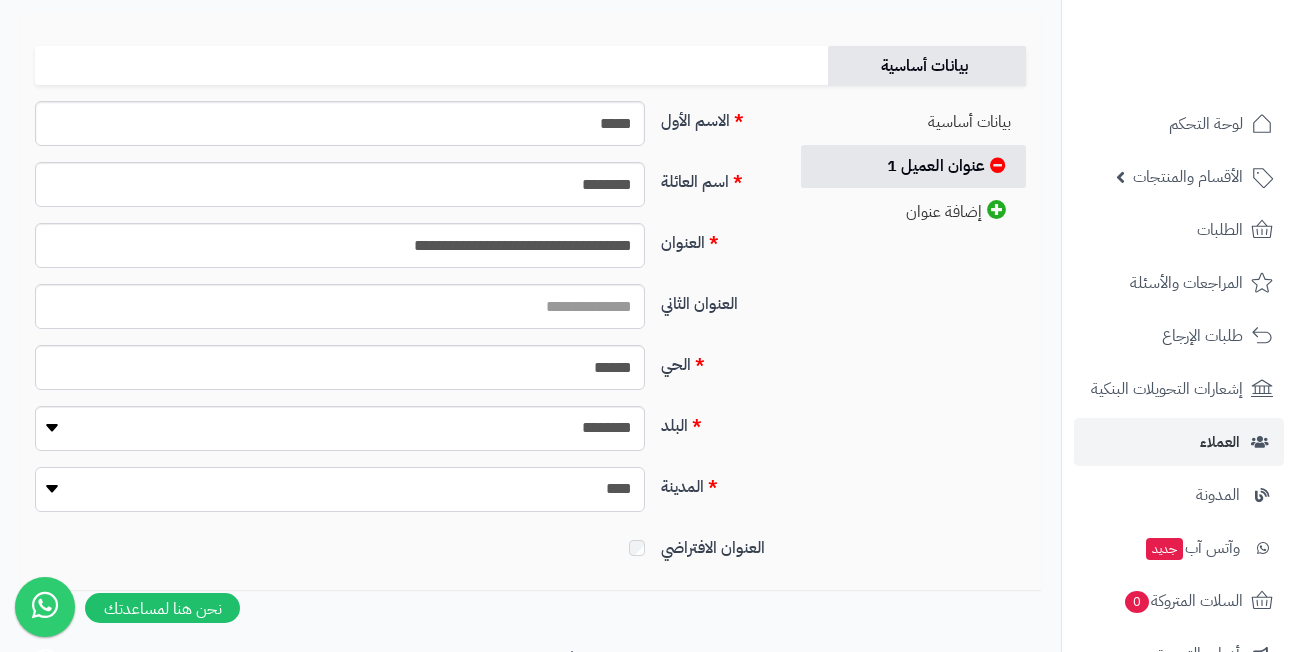 select on "***" 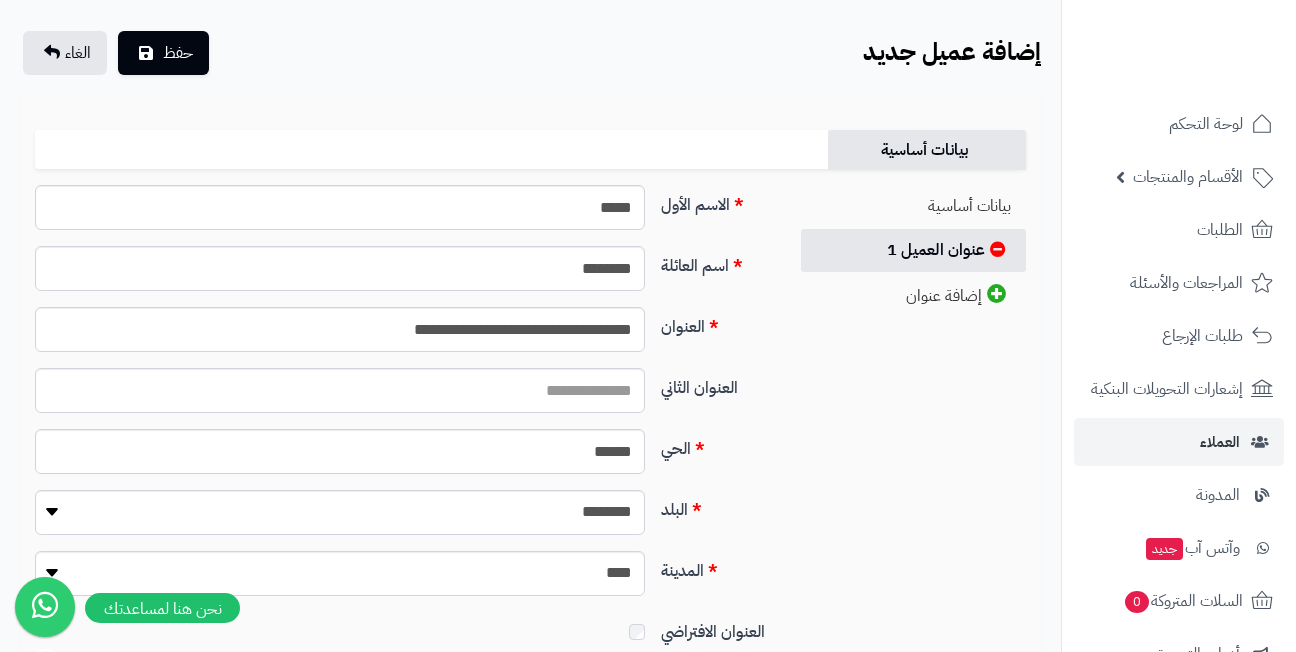 scroll, scrollTop: 0, scrollLeft: 0, axis: both 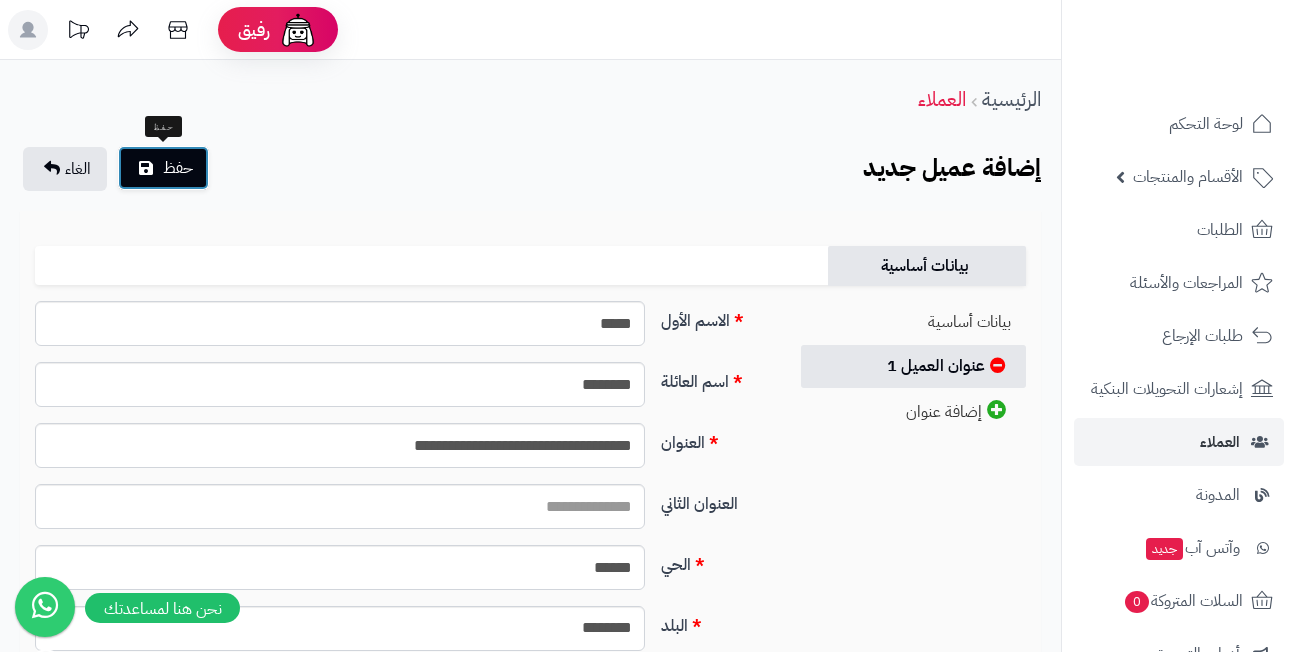 click on "حفظ" at bounding box center (163, 168) 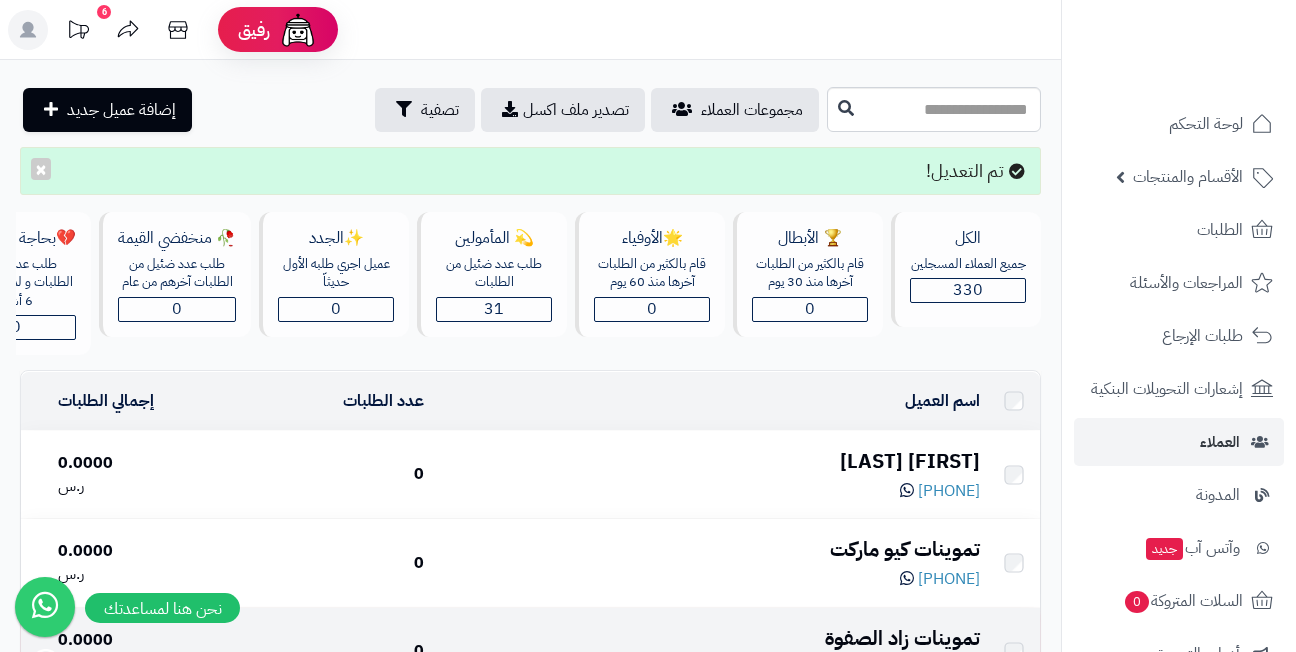 scroll, scrollTop: 0, scrollLeft: 0, axis: both 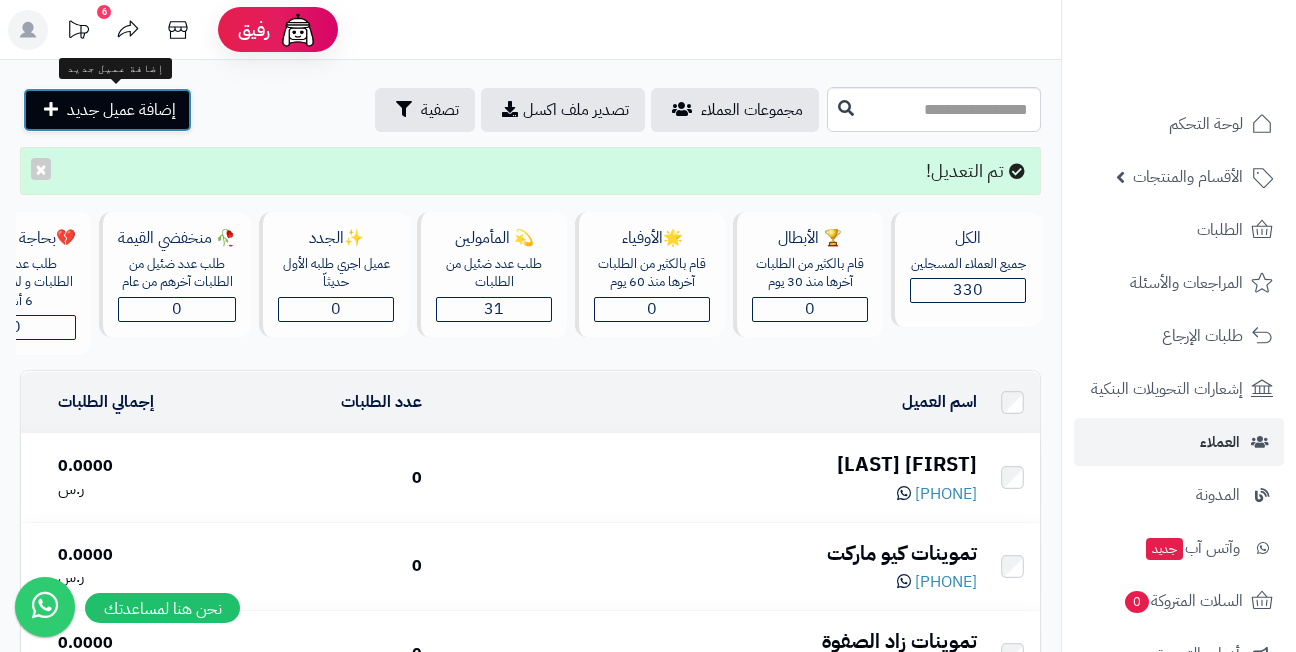 click on "إضافة عميل جديد" at bounding box center [121, 110] 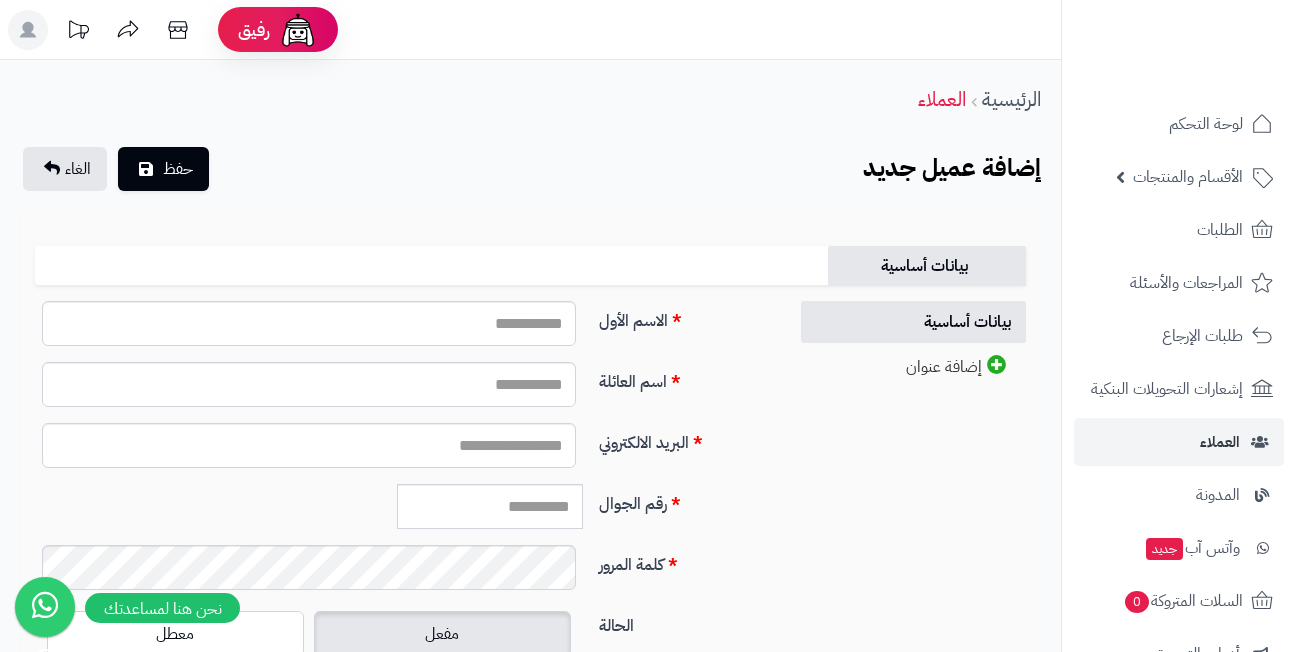 scroll, scrollTop: 0, scrollLeft: 0, axis: both 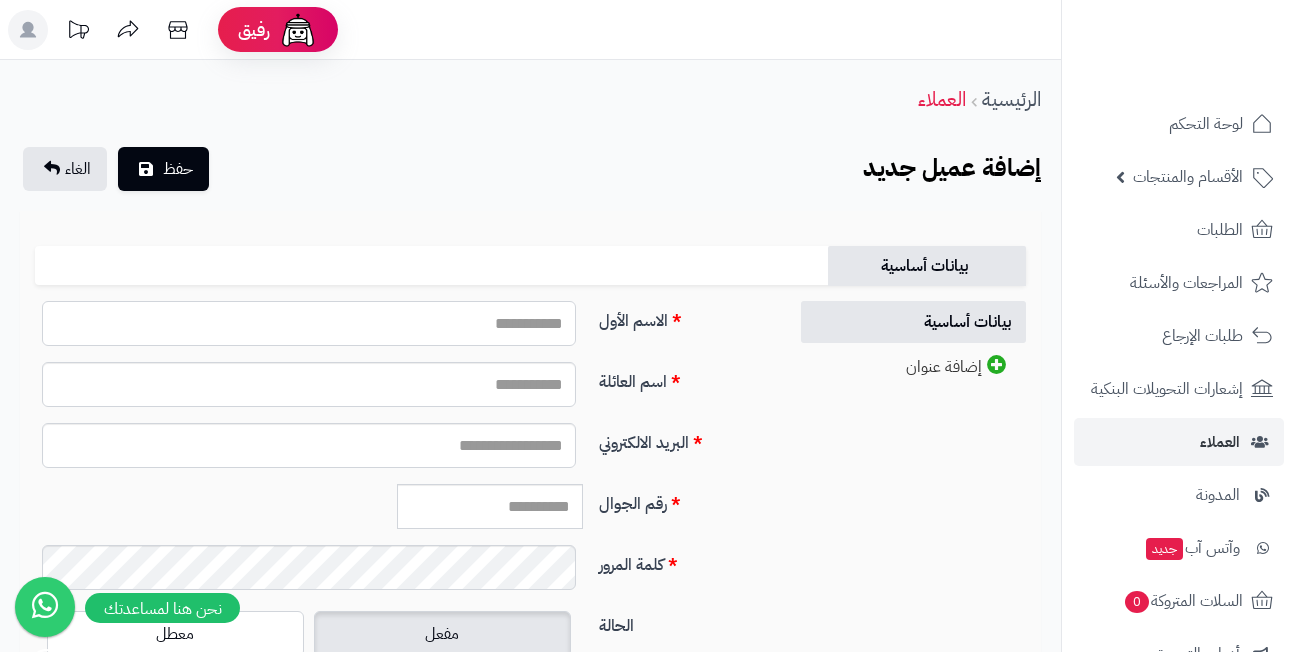 click on "الاسم الأول" at bounding box center (309, 323) 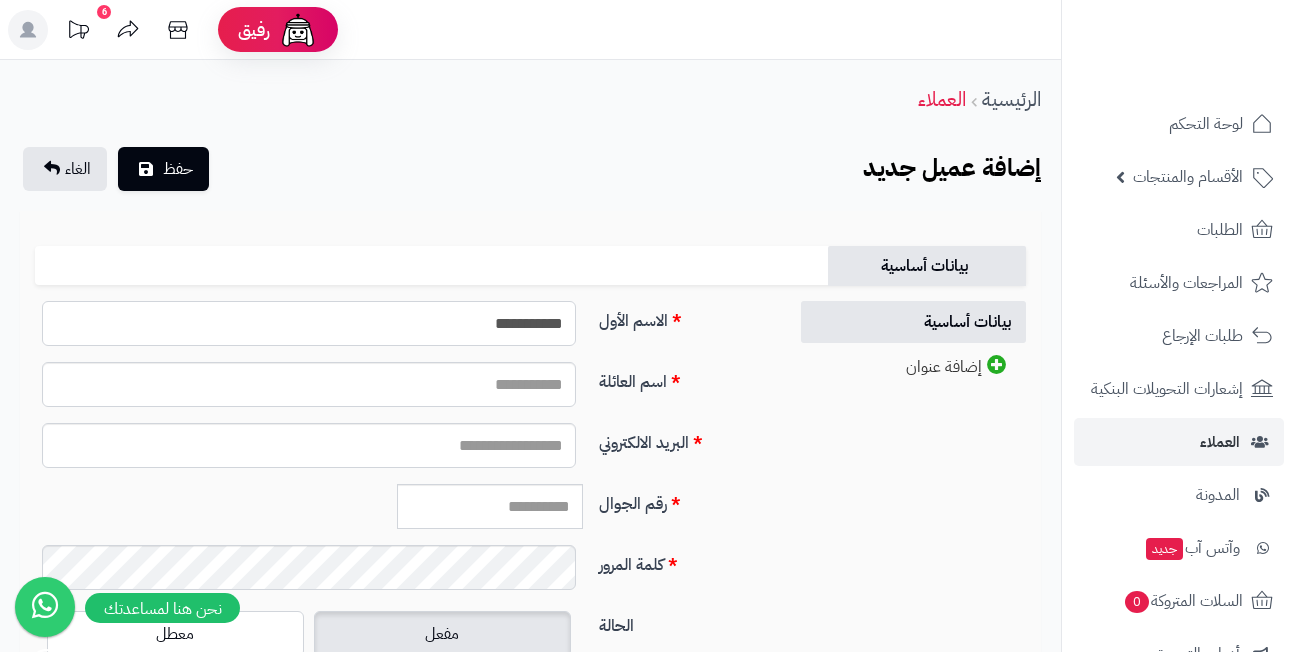type on "**********" 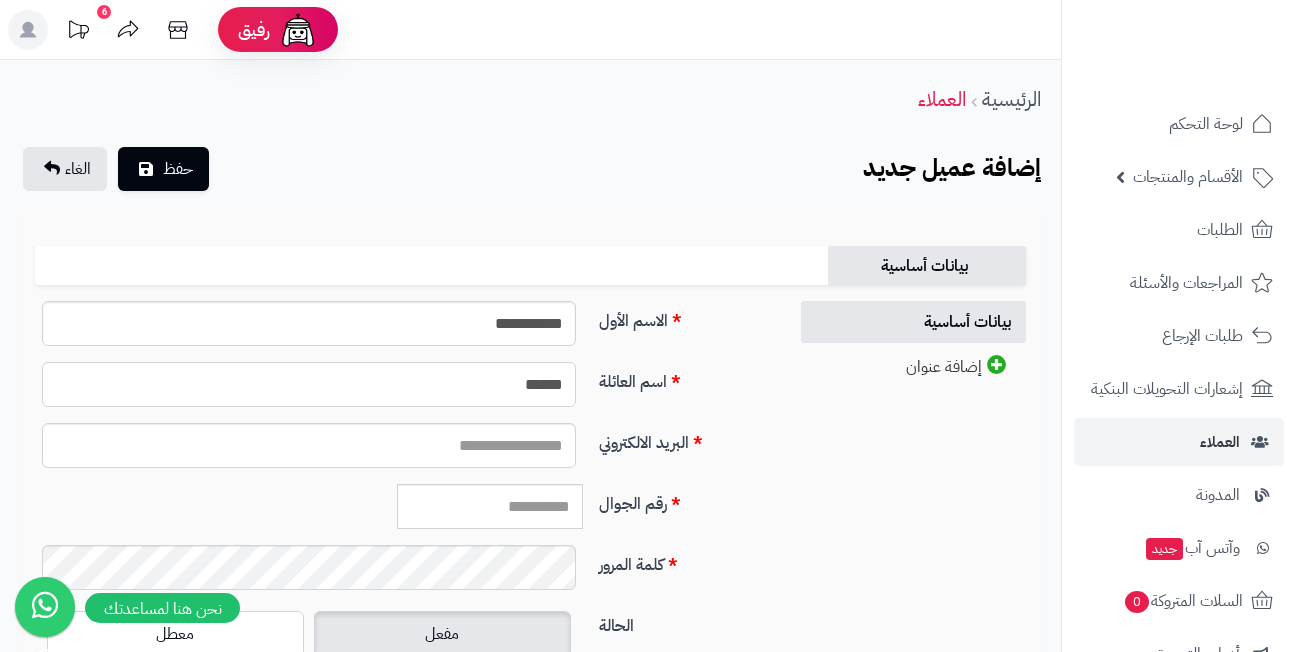 type on "******" 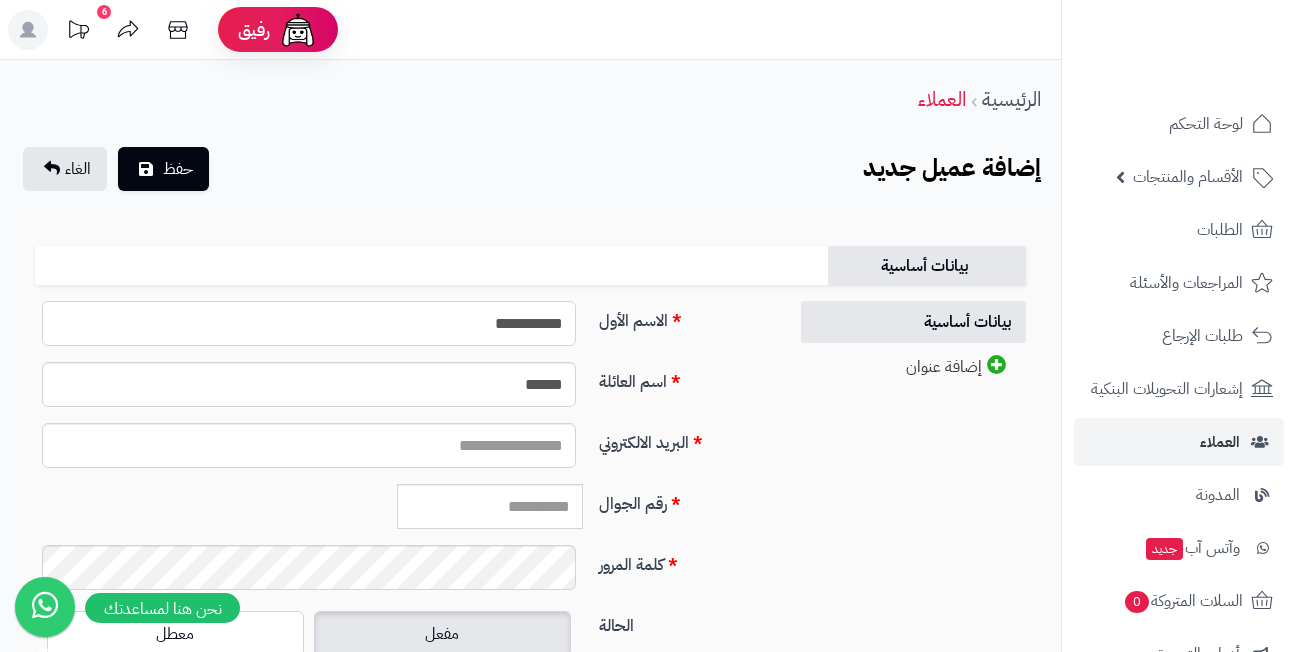 click on "**********" at bounding box center (309, 323) 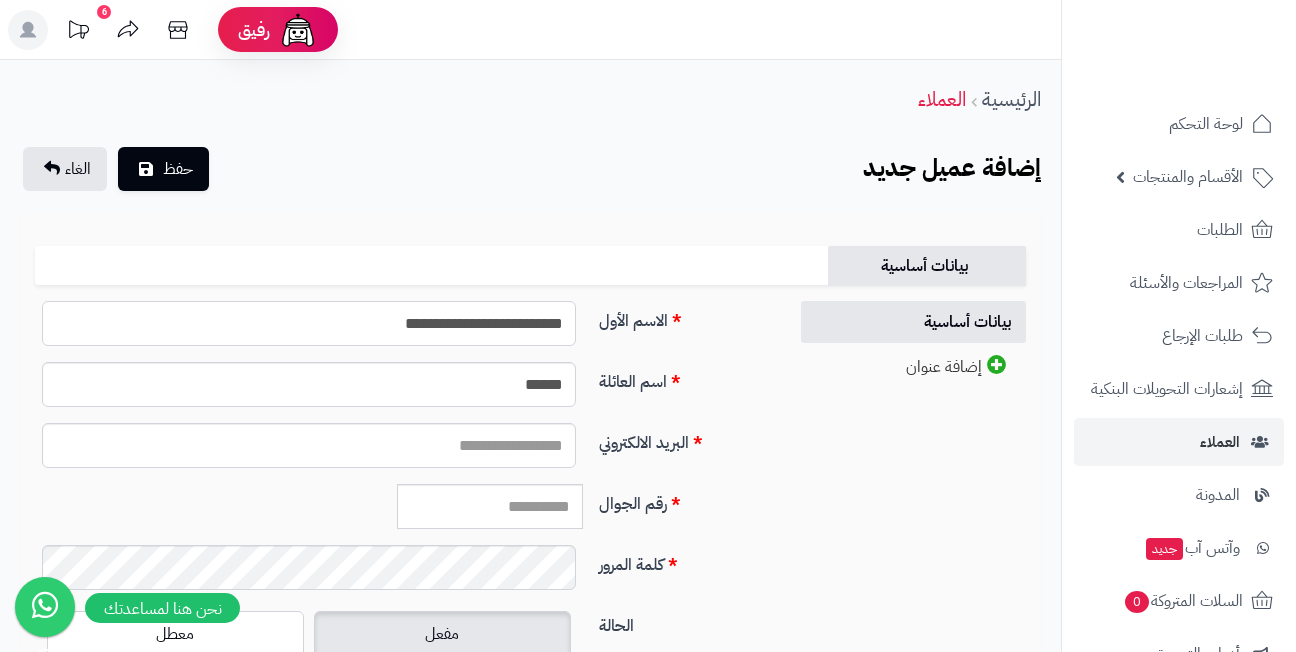 drag, startPoint x: 514, startPoint y: 318, endPoint x: 391, endPoint y: 330, distance: 123.58398 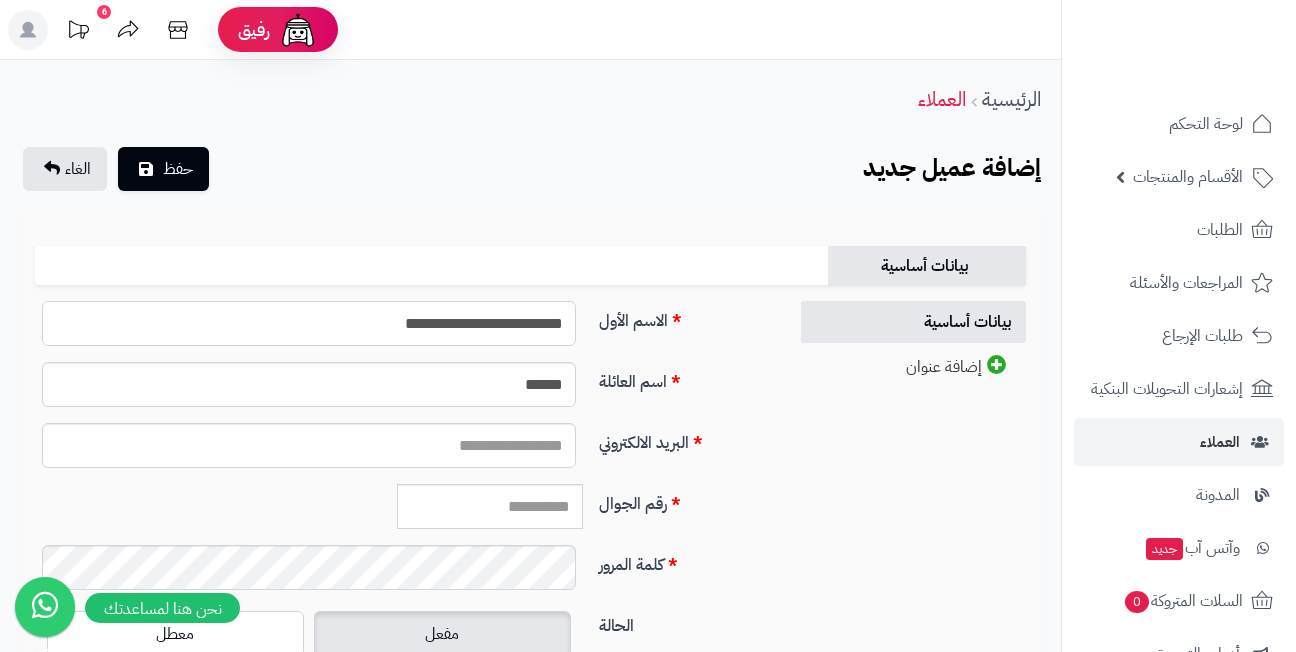 click on "**********" at bounding box center (309, 323) 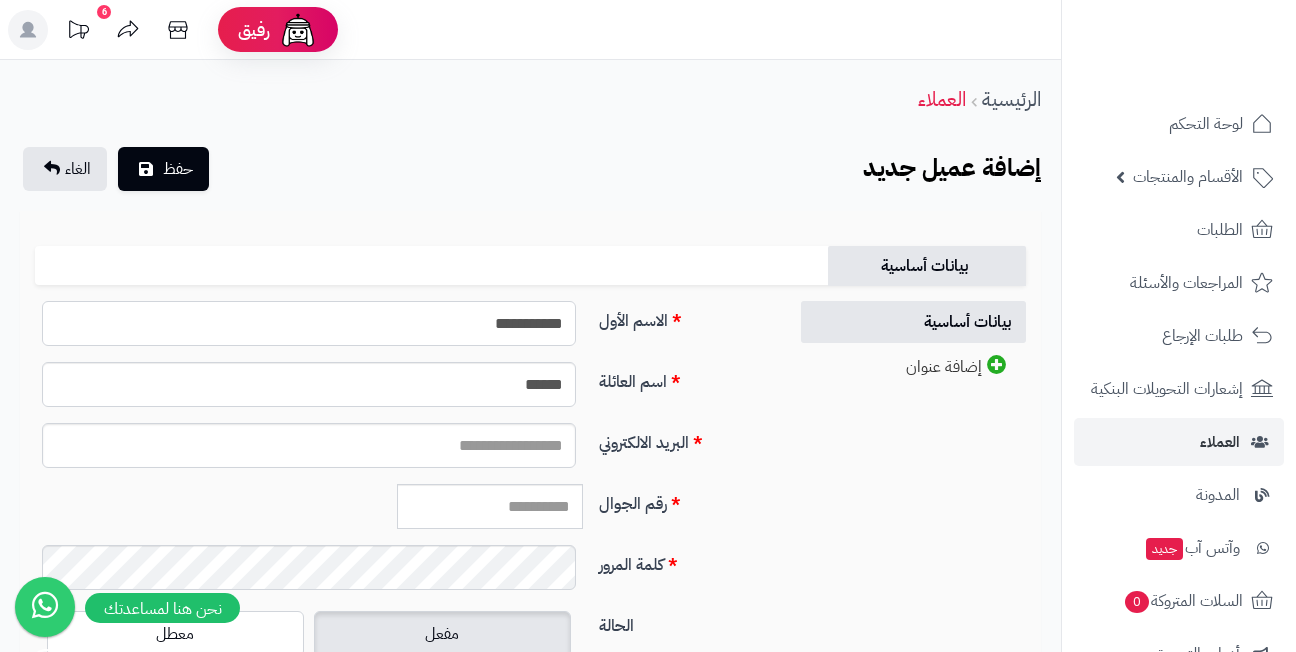 type on "**********" 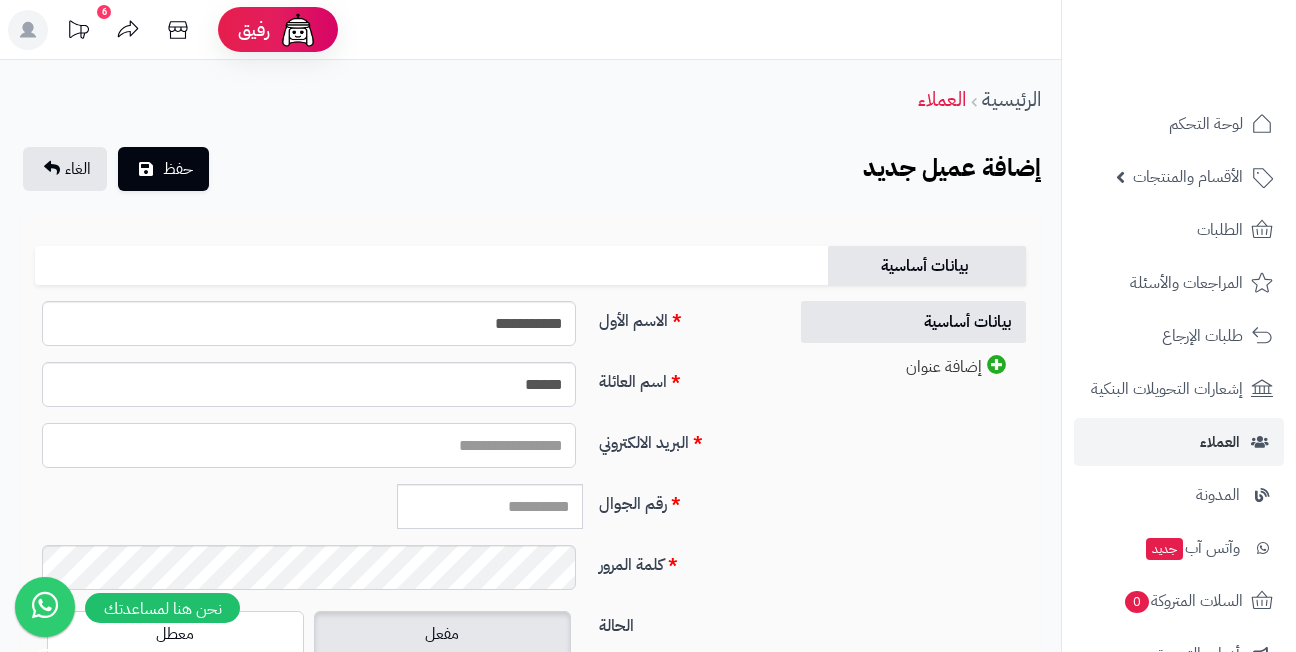 click on "البريد الالكتروني" at bounding box center (309, 445) 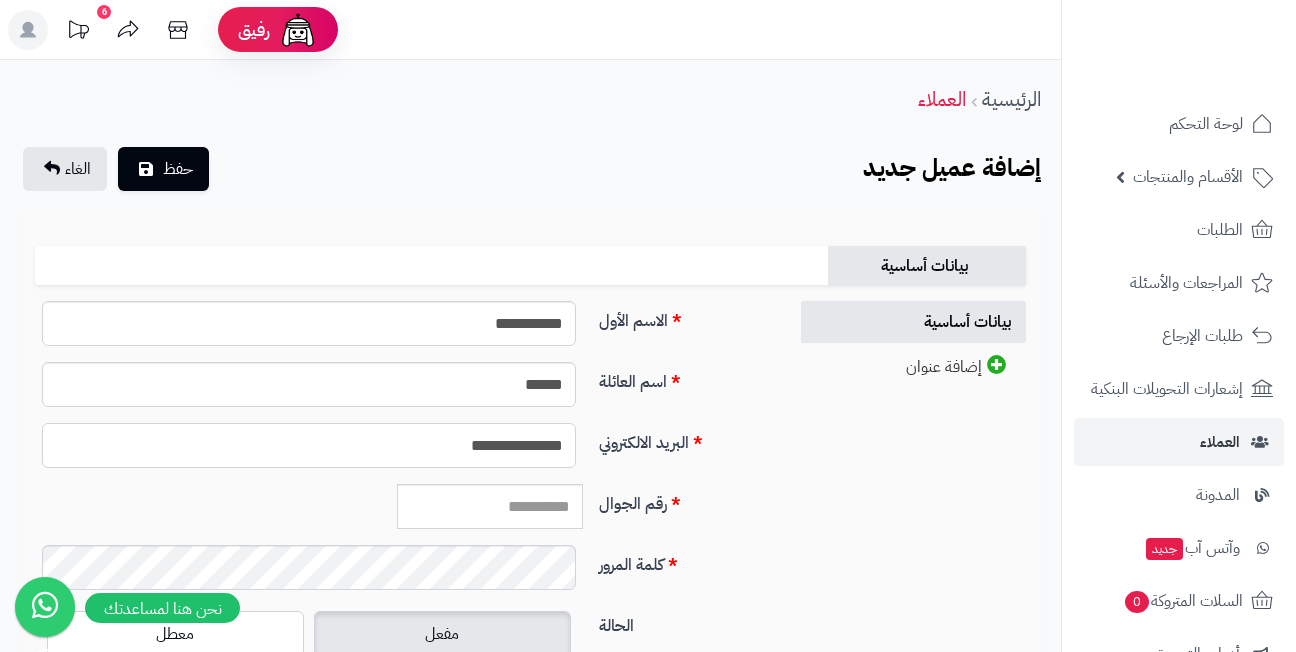 type on "**********" 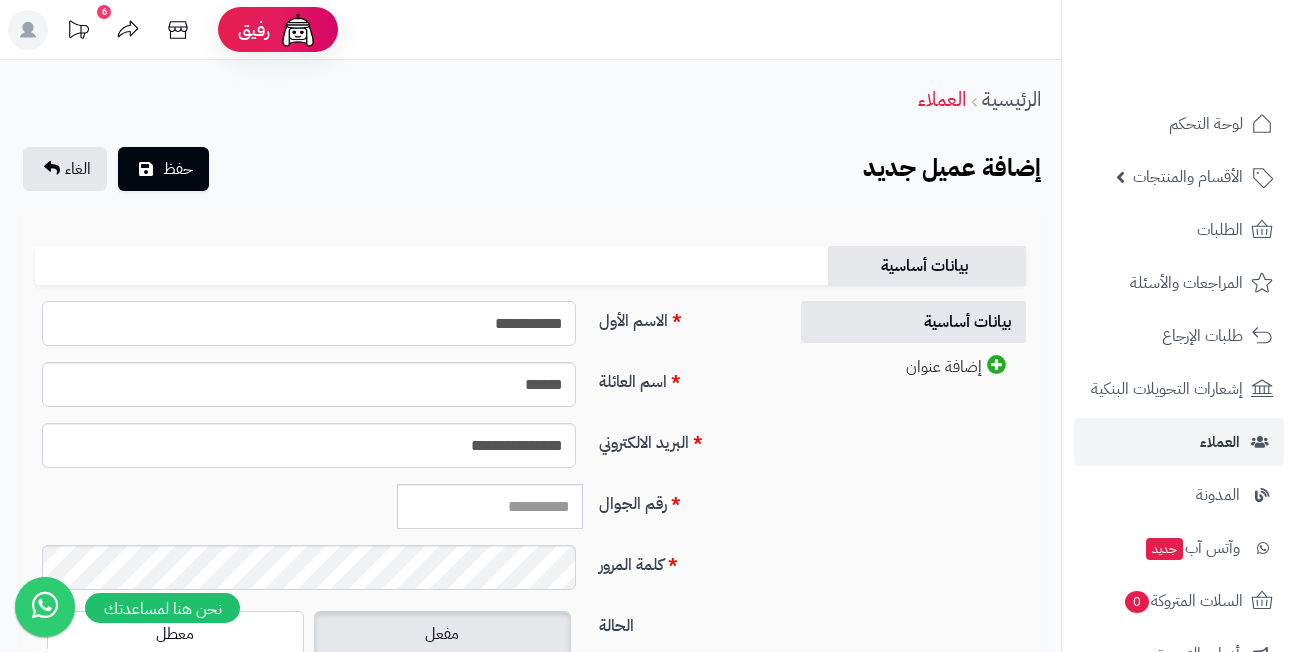 drag, startPoint x: 450, startPoint y: 330, endPoint x: 665, endPoint y: 329, distance: 215.00232 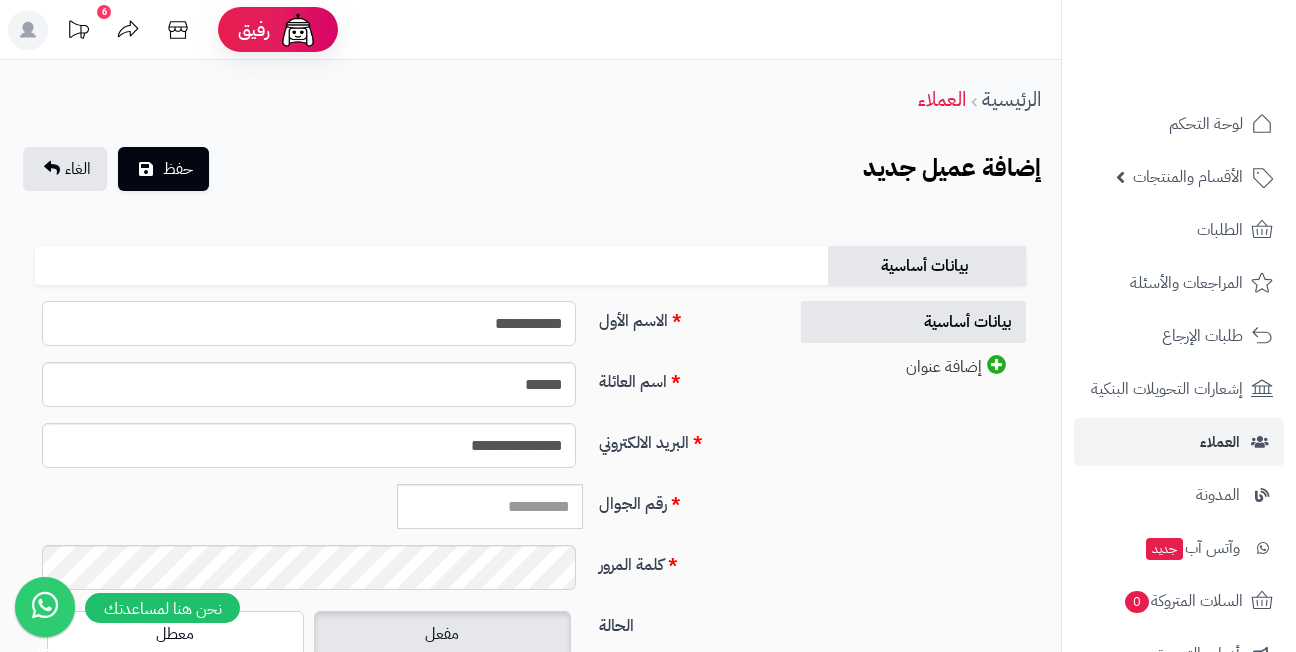 click on "الاسم الأول
[FIRST]" at bounding box center (403, 331) 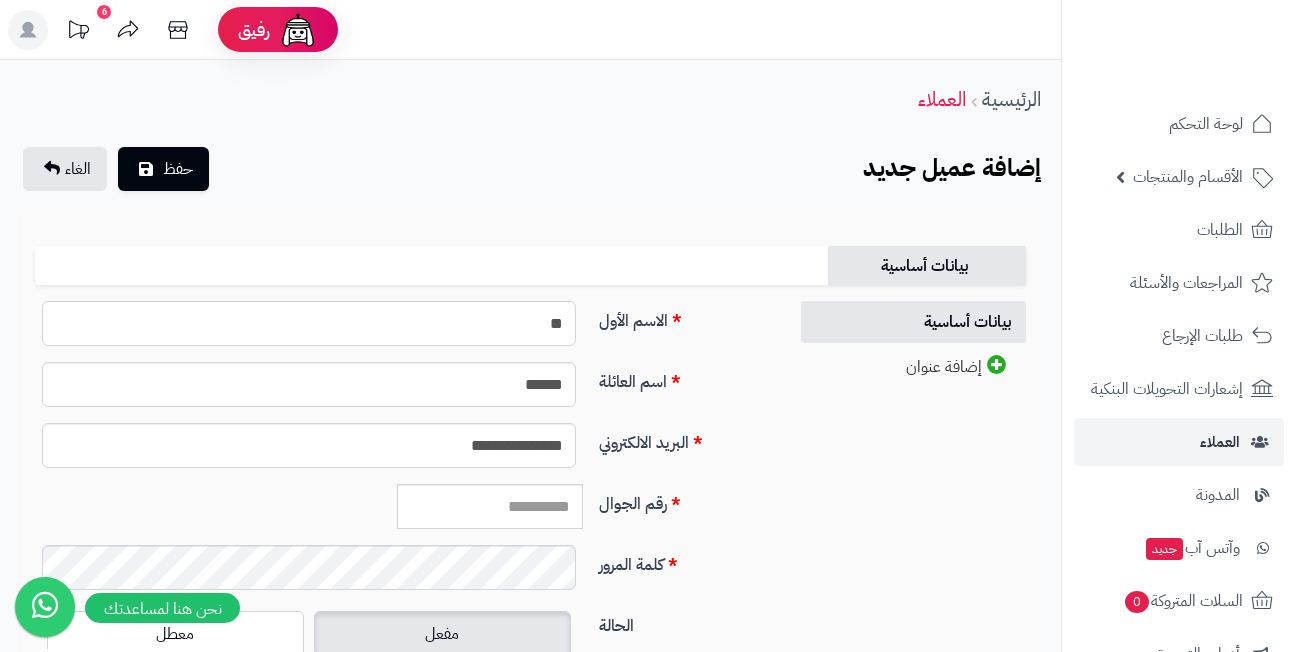 type on "*" 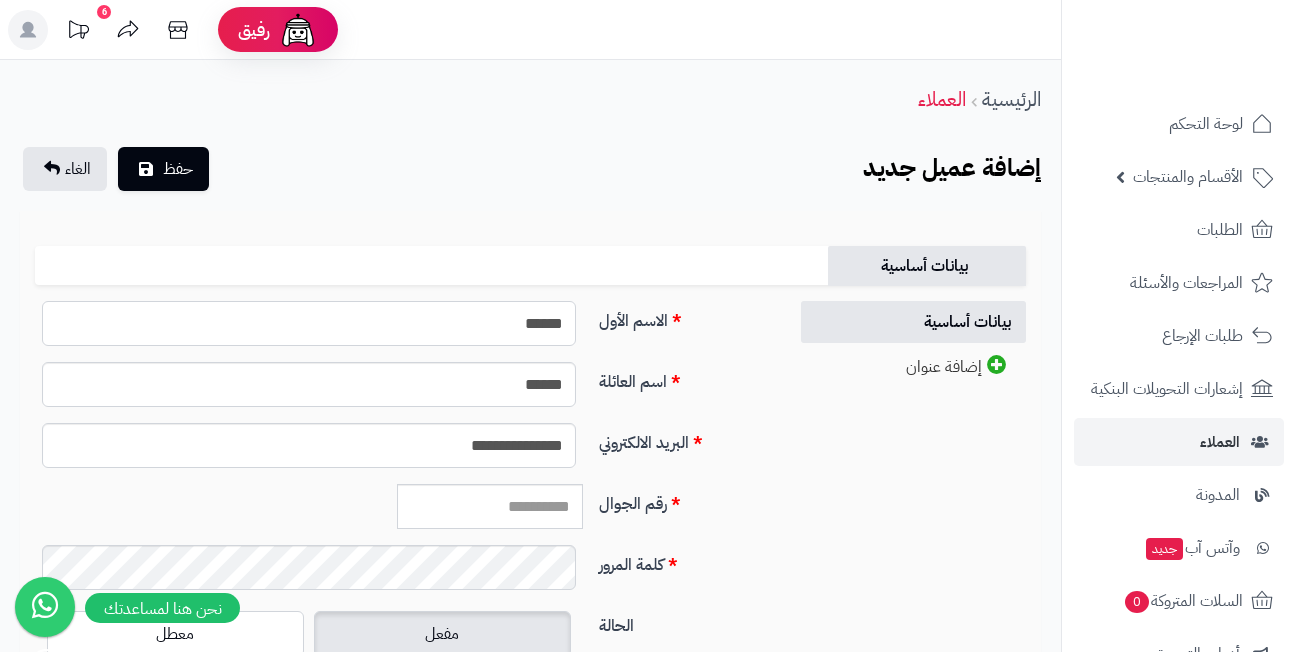 type on "******" 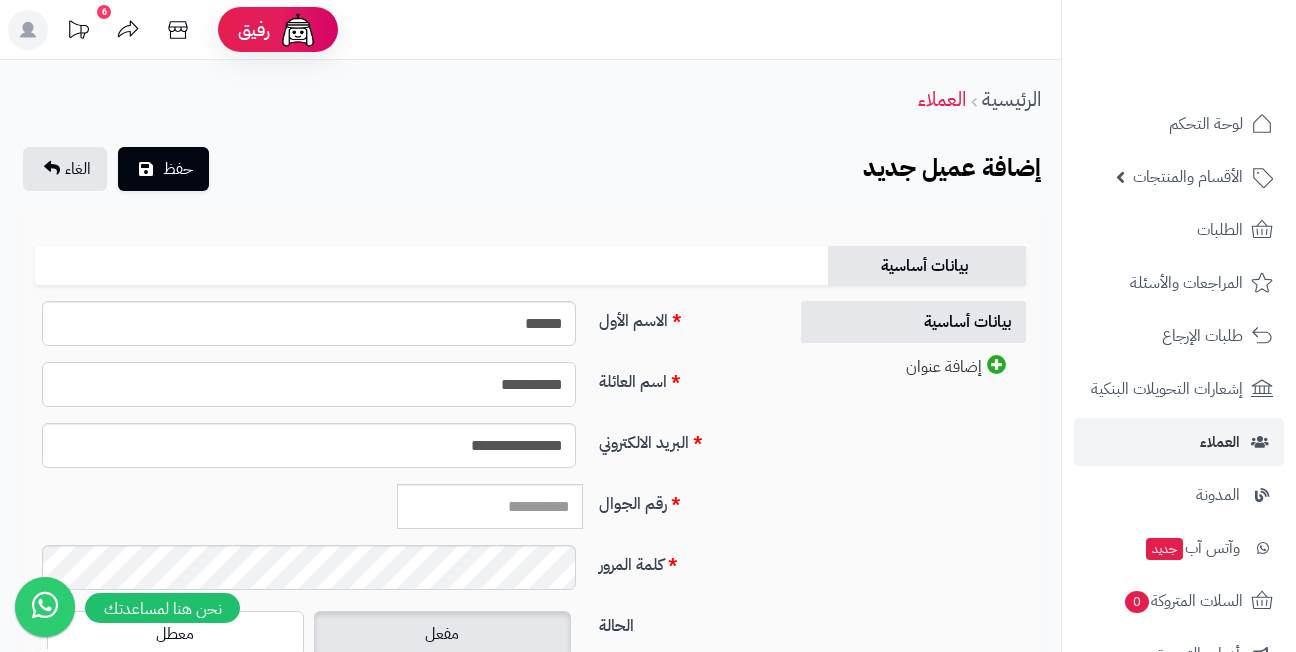 type on "**********" 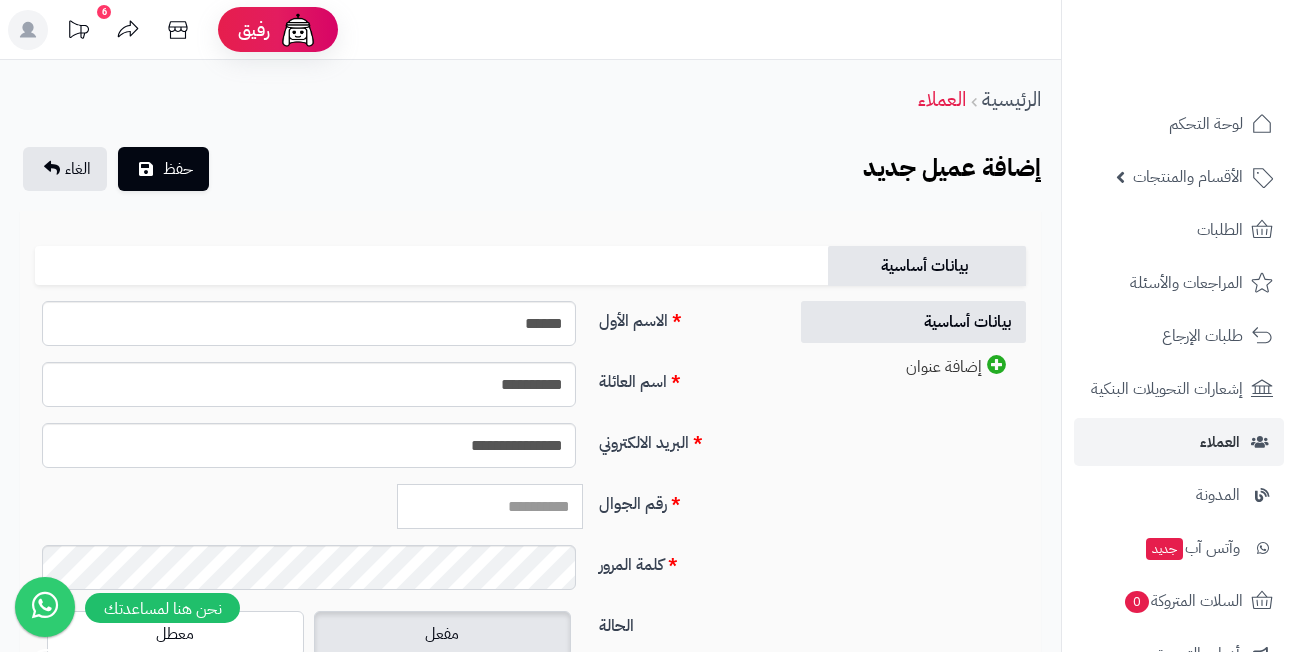 paste on "*********" 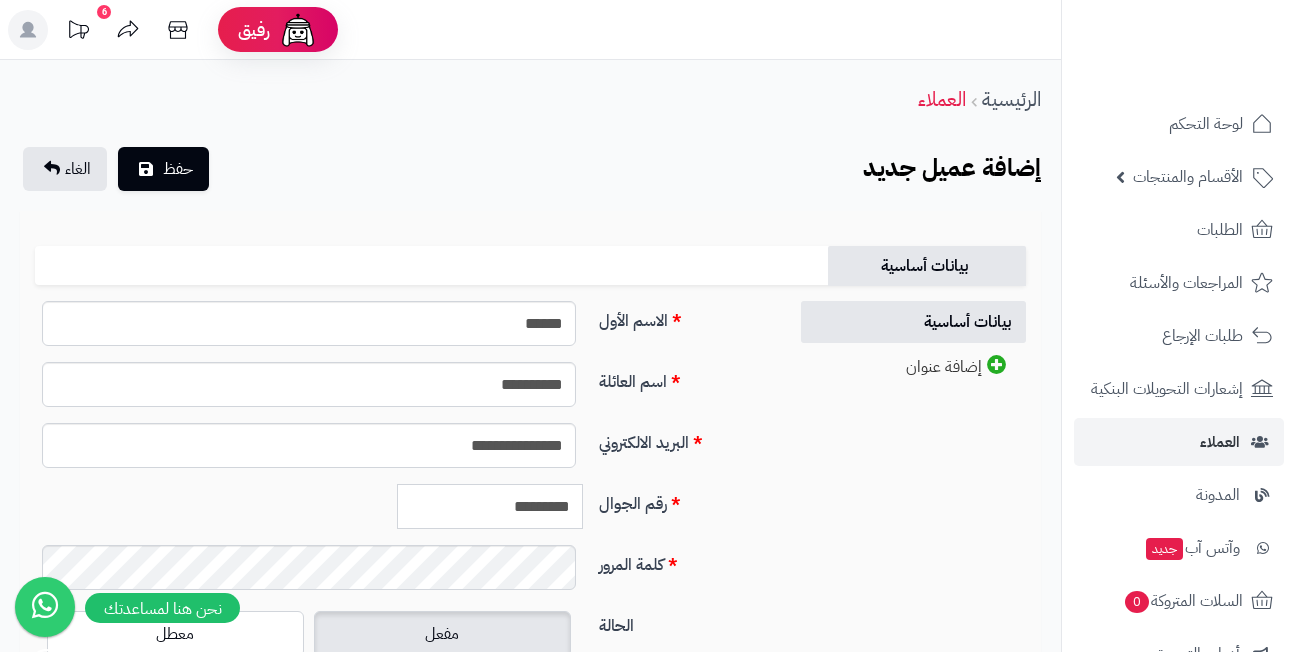 type on "*********" 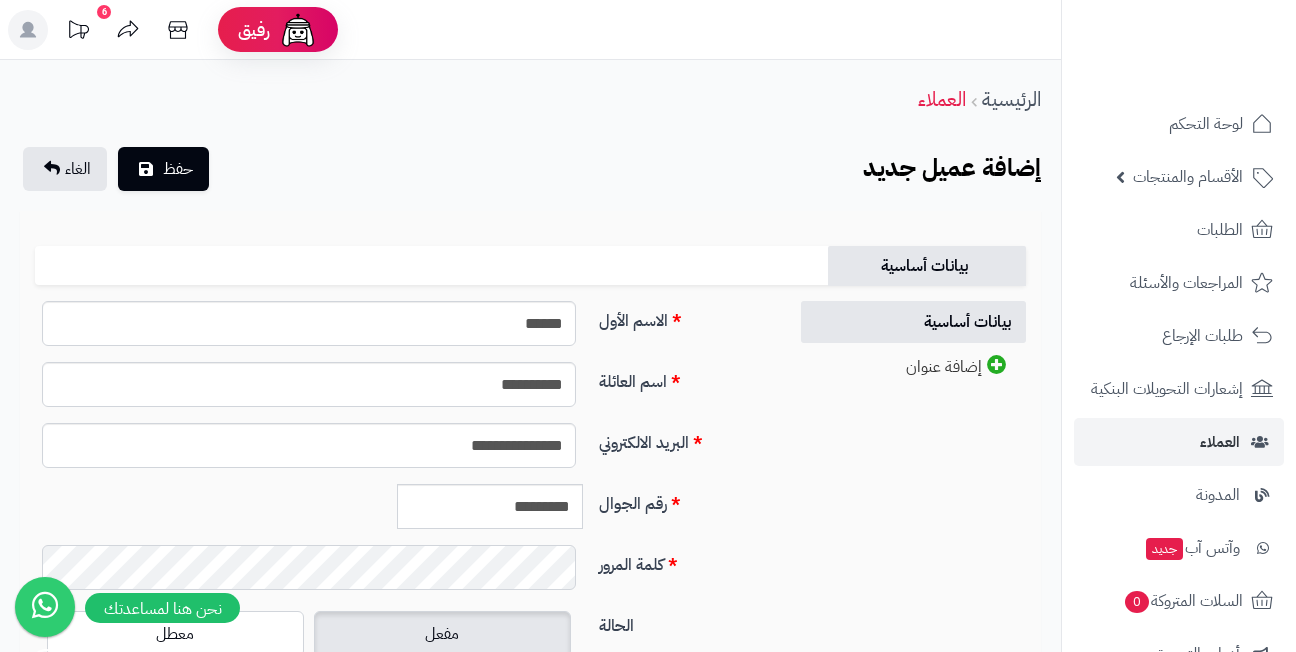 scroll, scrollTop: 300, scrollLeft: 0, axis: vertical 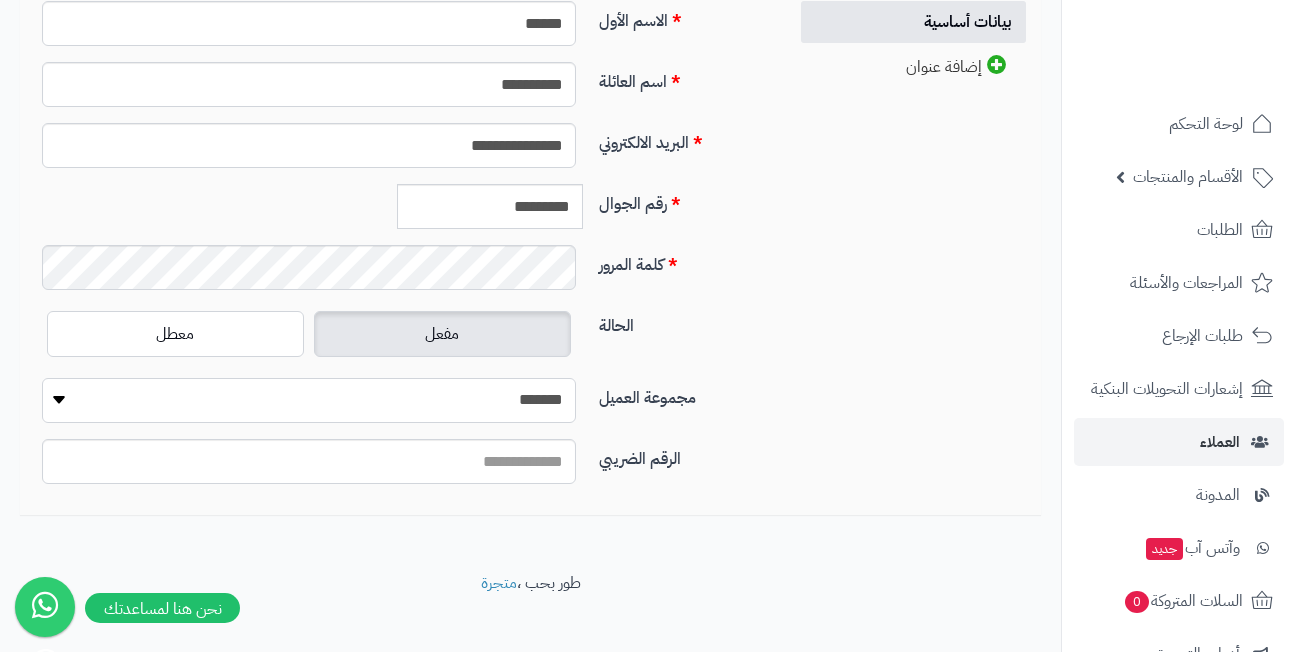 click on "**********" at bounding box center [309, 400] 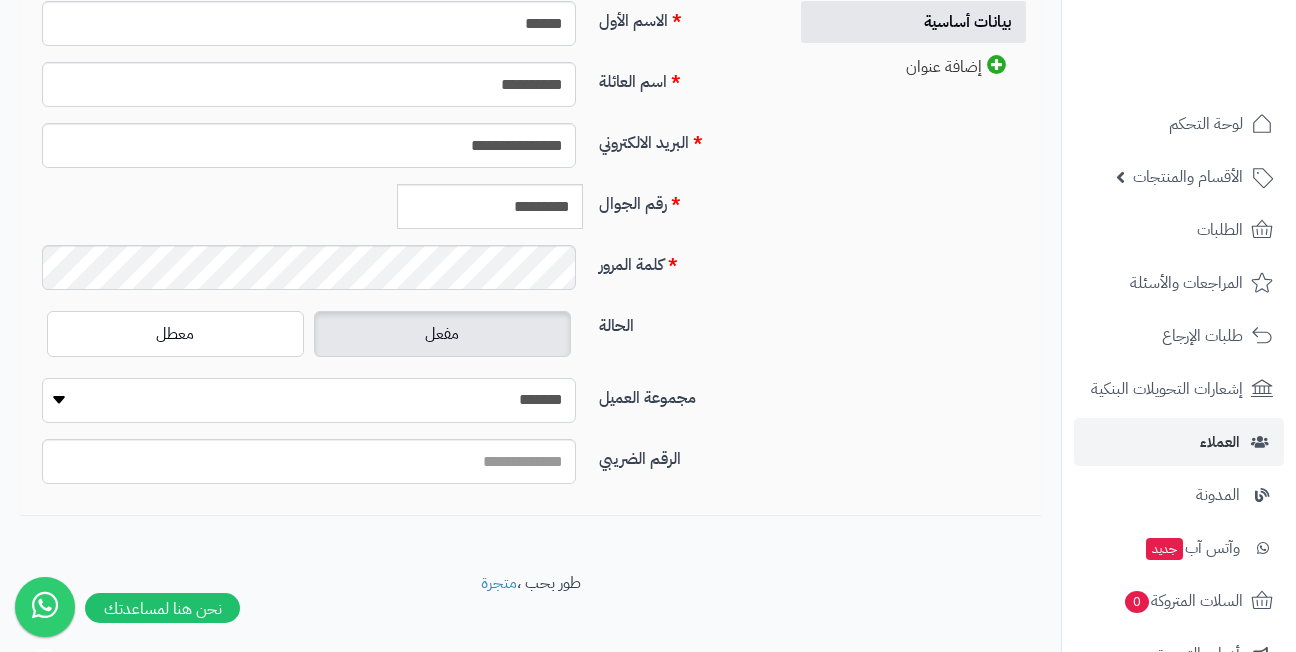 select on "*" 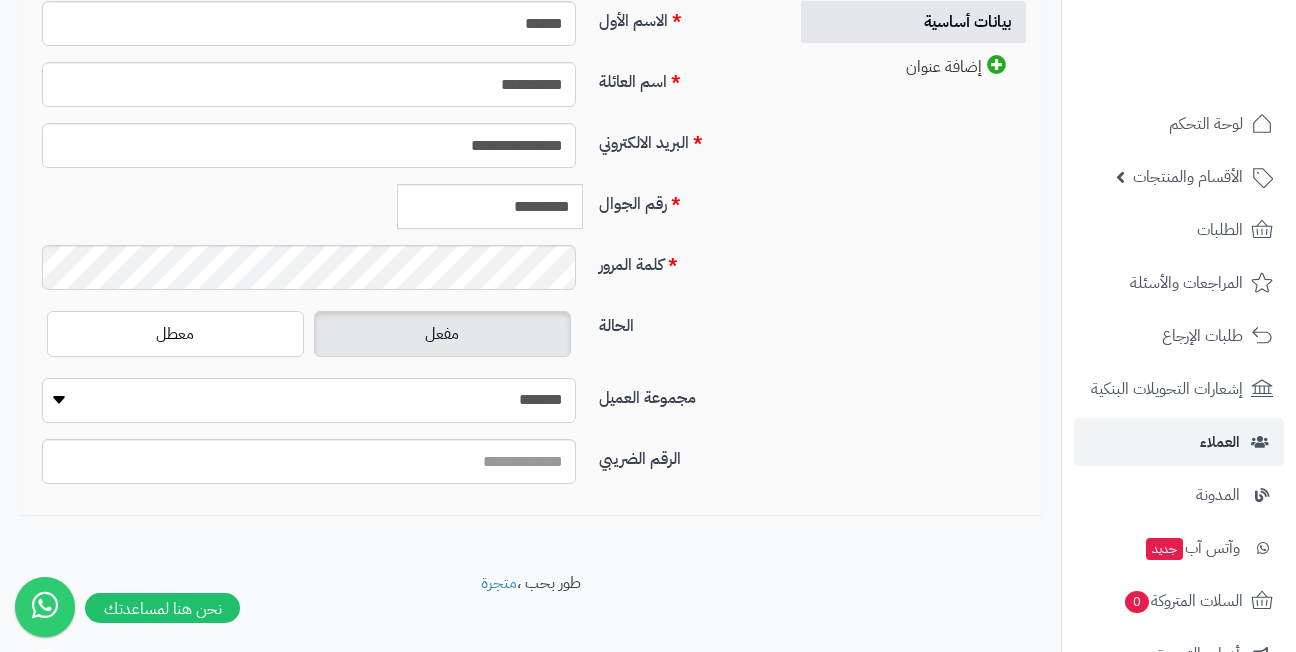click on "**********" at bounding box center [309, 400] 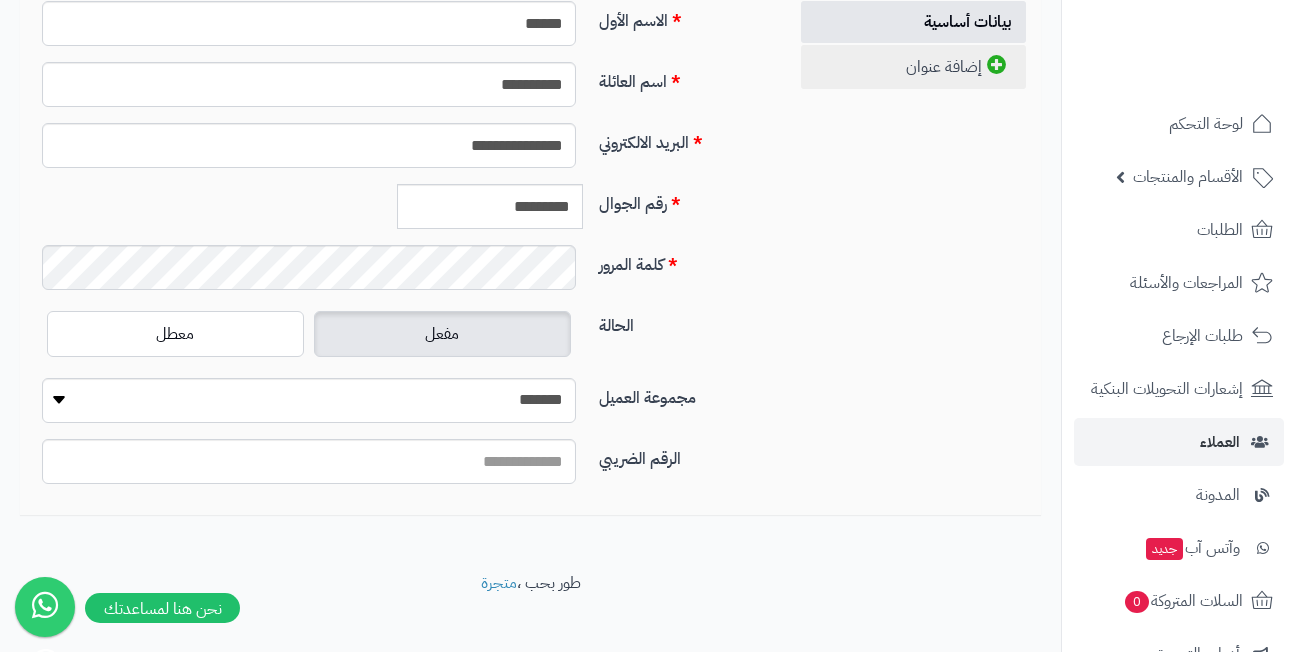 click on "إضافة عنوان" at bounding box center (913, 67) 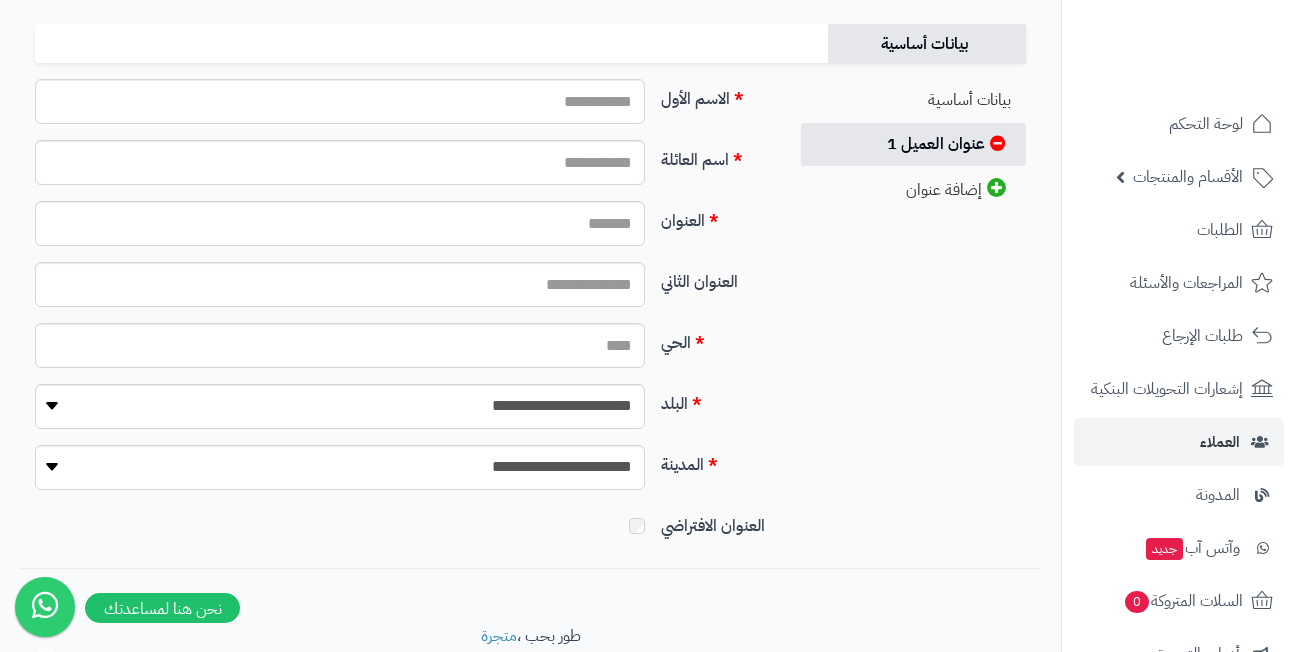 scroll, scrollTop: 95, scrollLeft: 0, axis: vertical 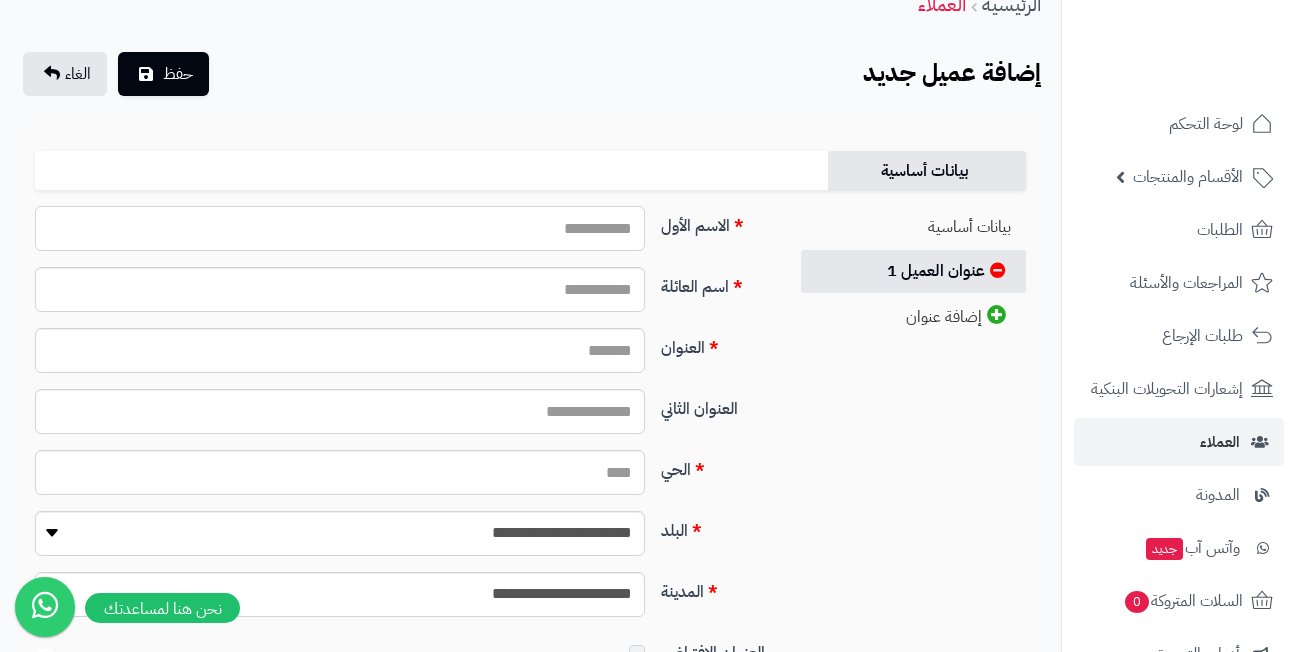 click on "الاسم الأول" at bounding box center [340, 228] 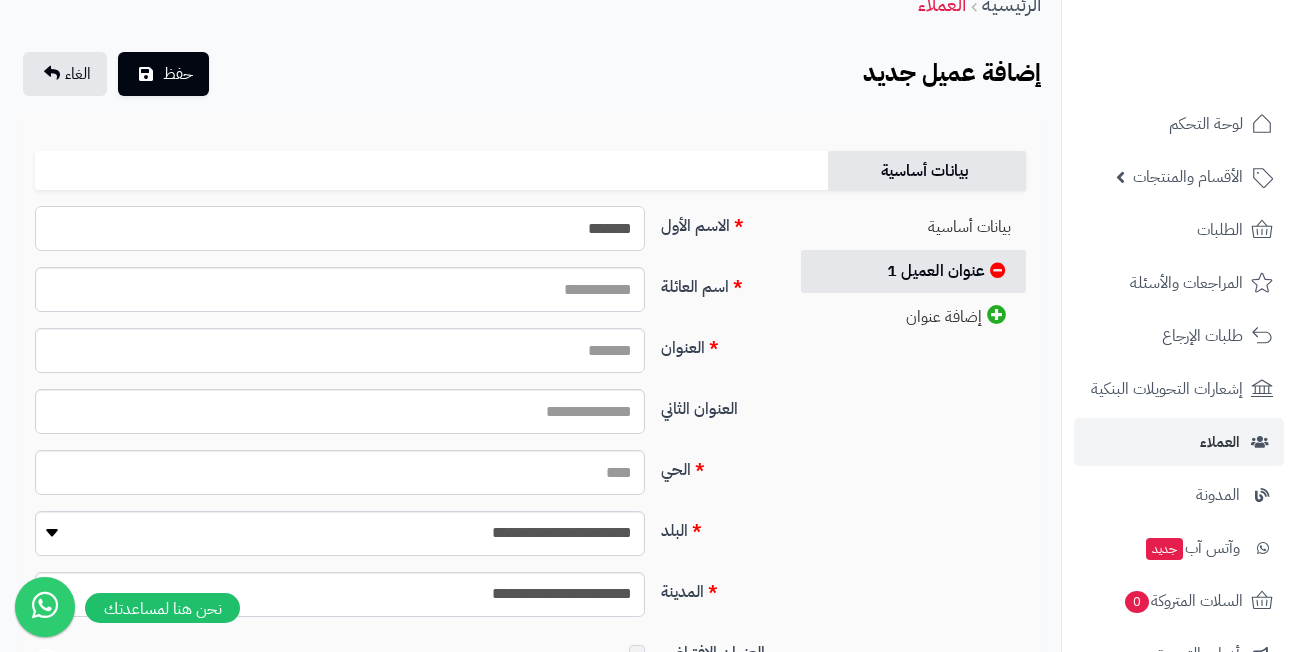 type on "*******" 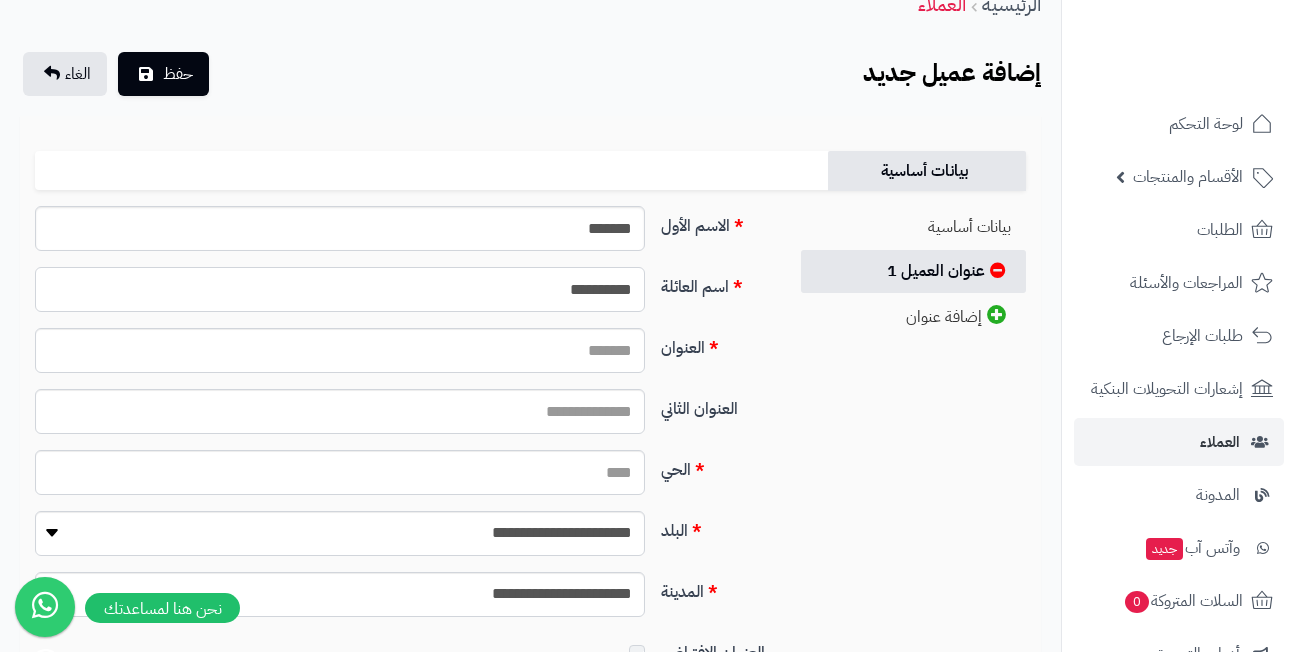 type on "**********" 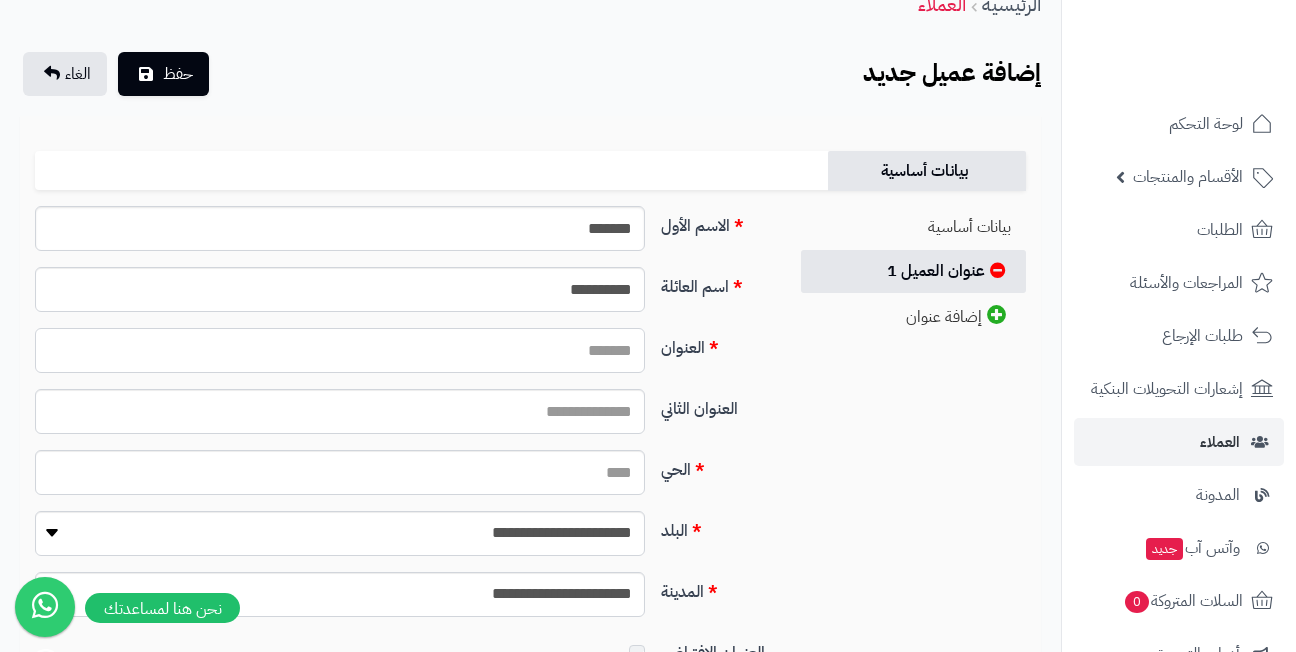 paste on "**********" 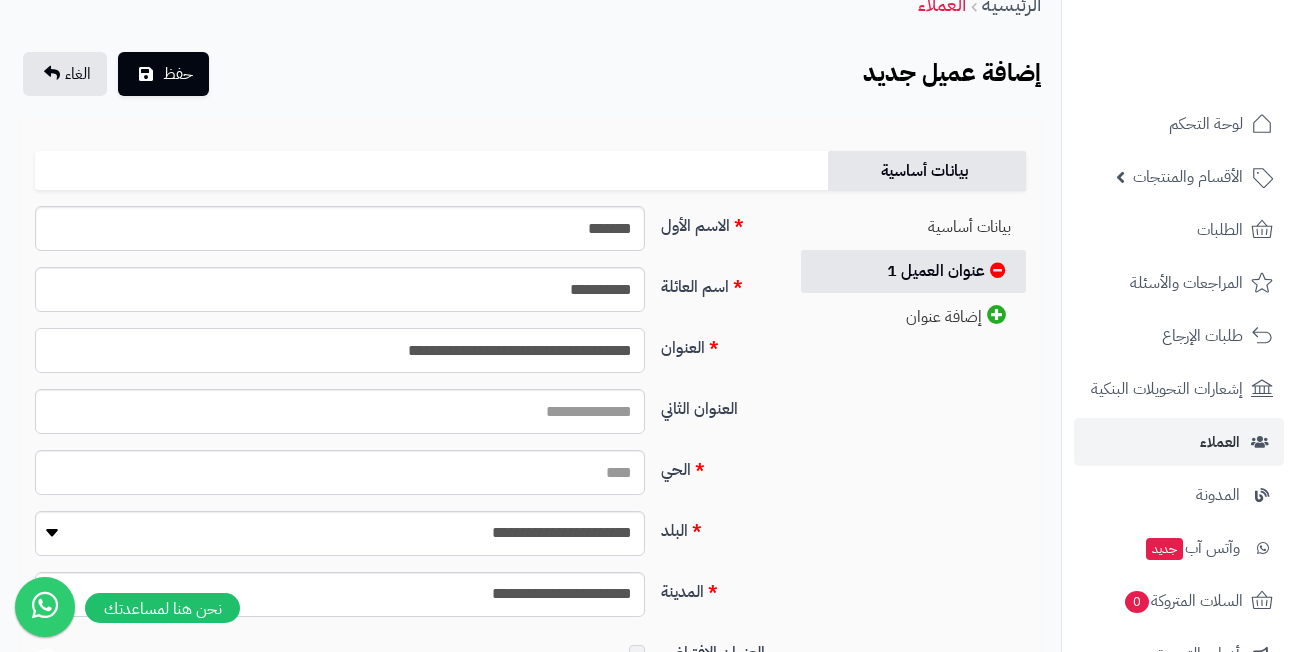 type on "**********" 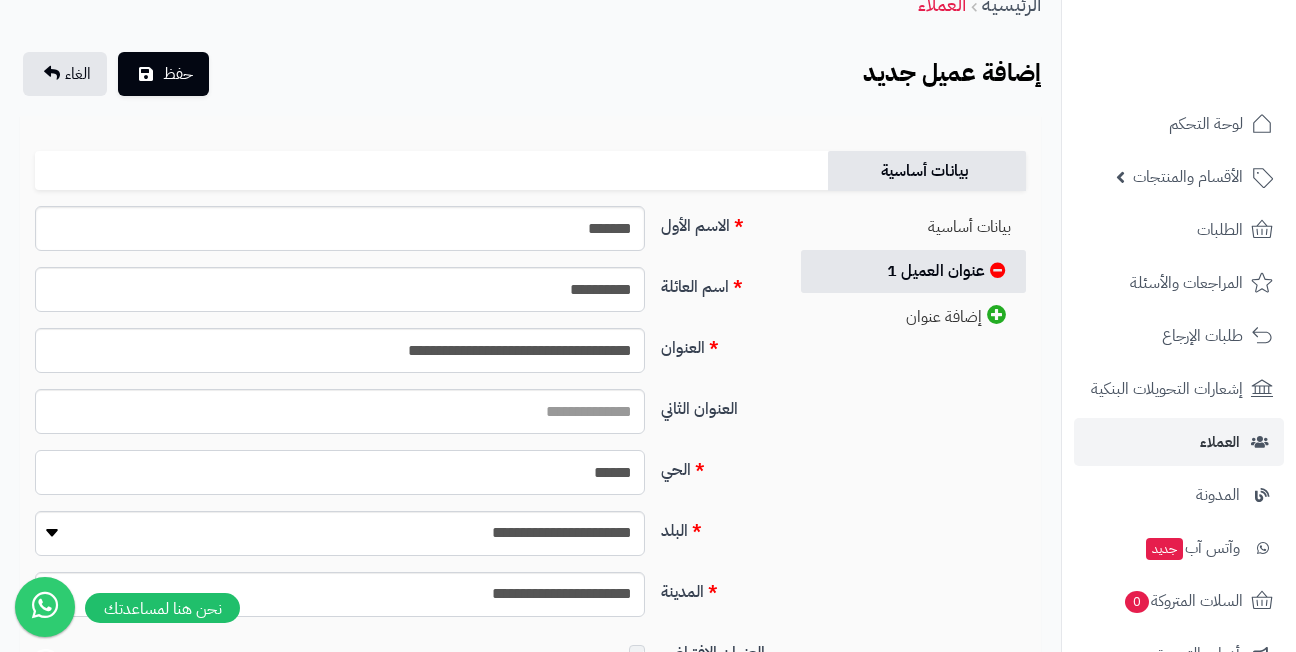 type on "******" 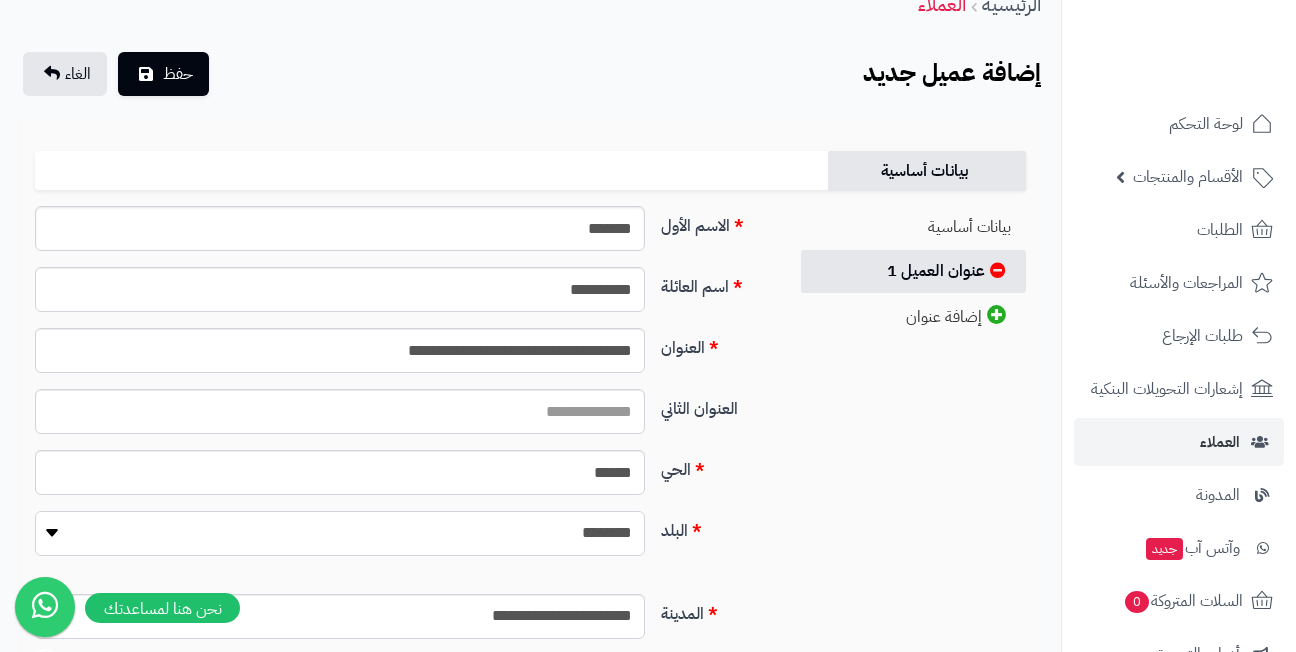 select on "***" 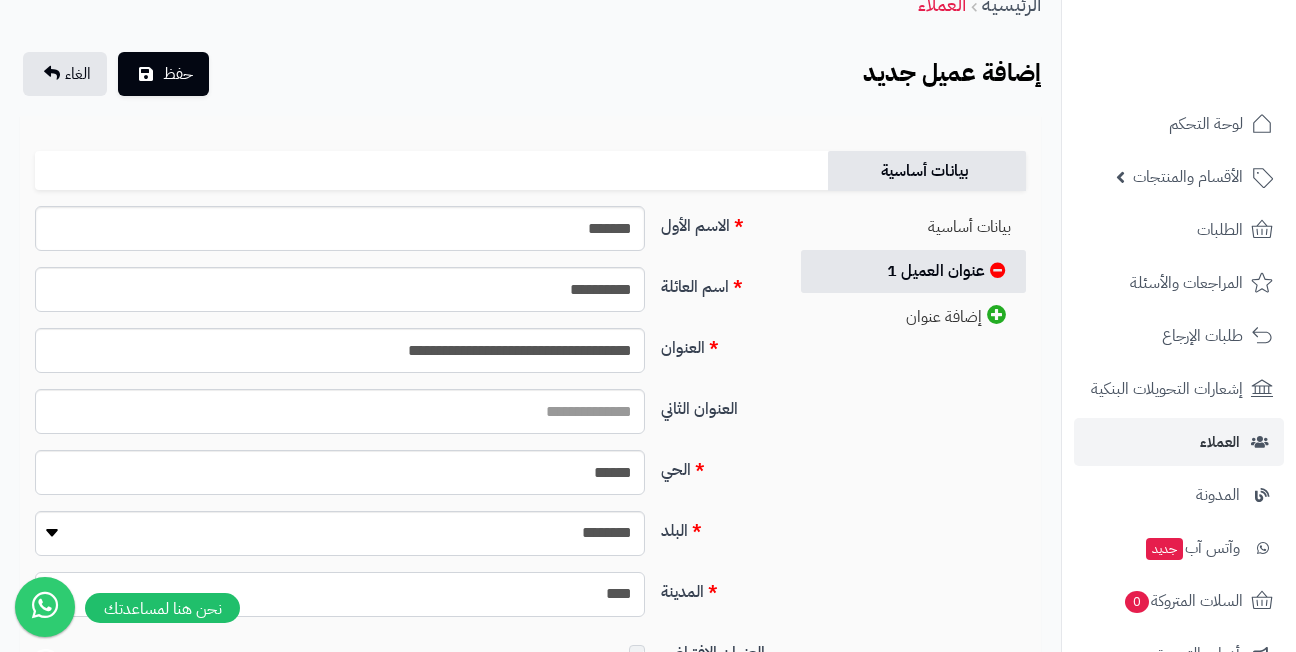 select on "***" 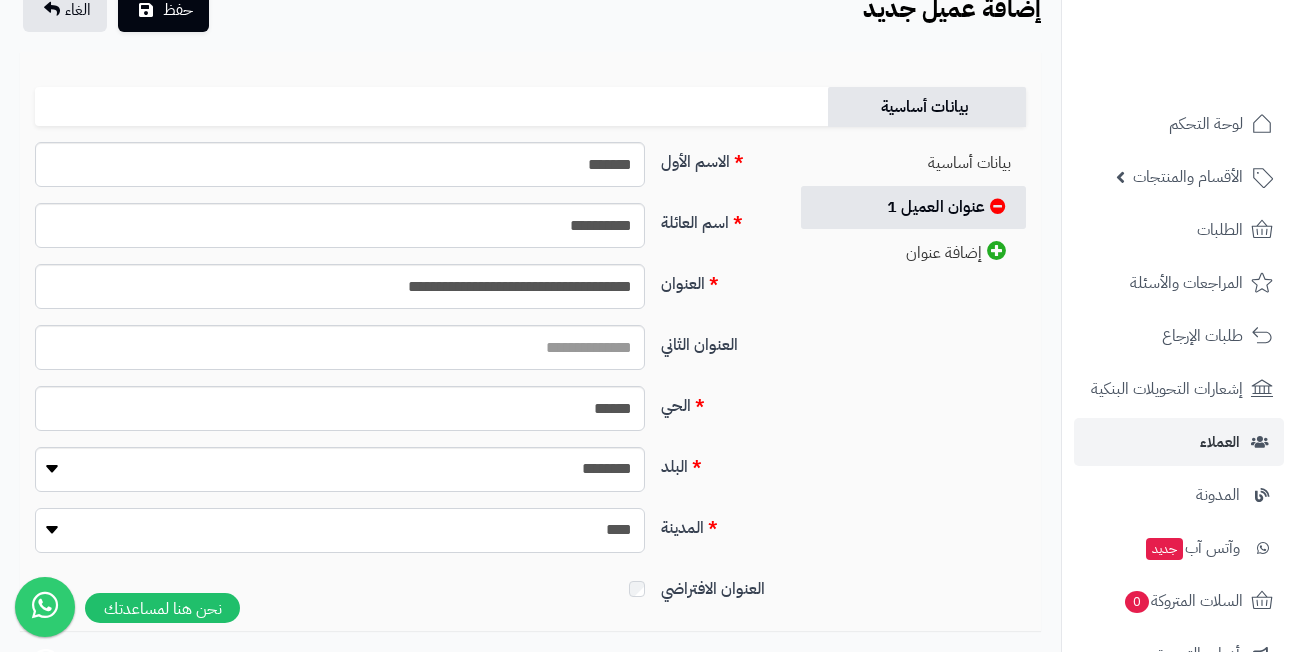 scroll, scrollTop: 195, scrollLeft: 0, axis: vertical 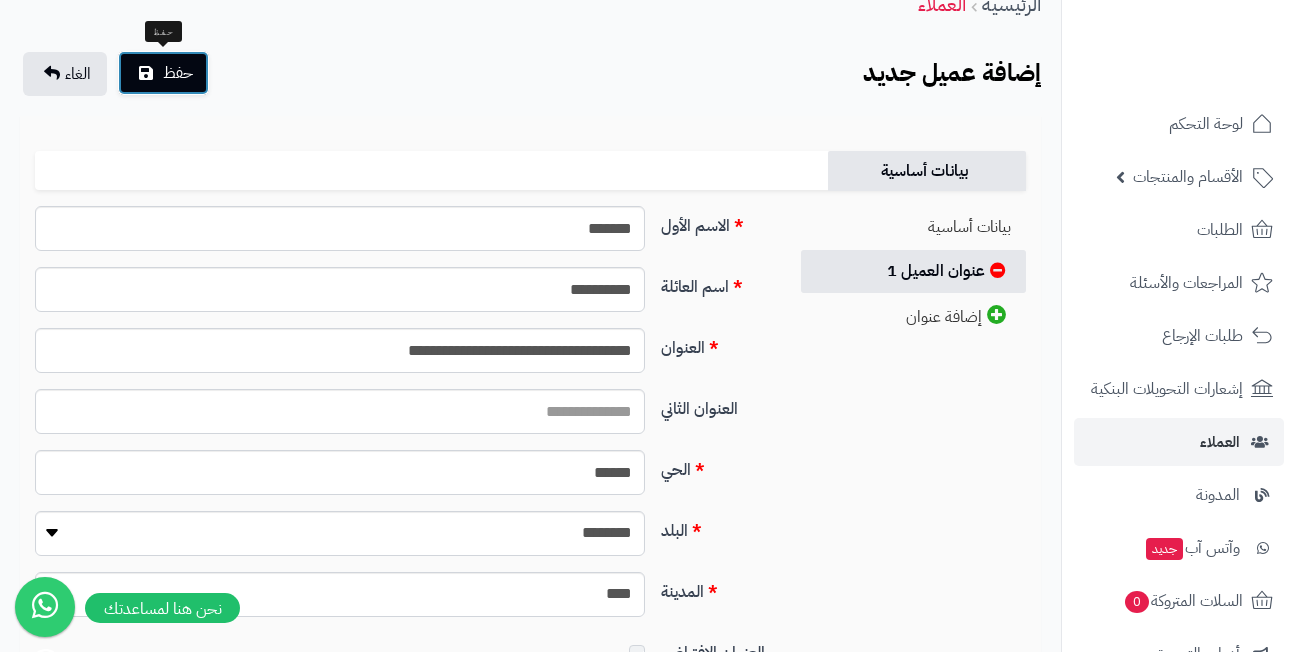 click on "حفظ" at bounding box center [163, 73] 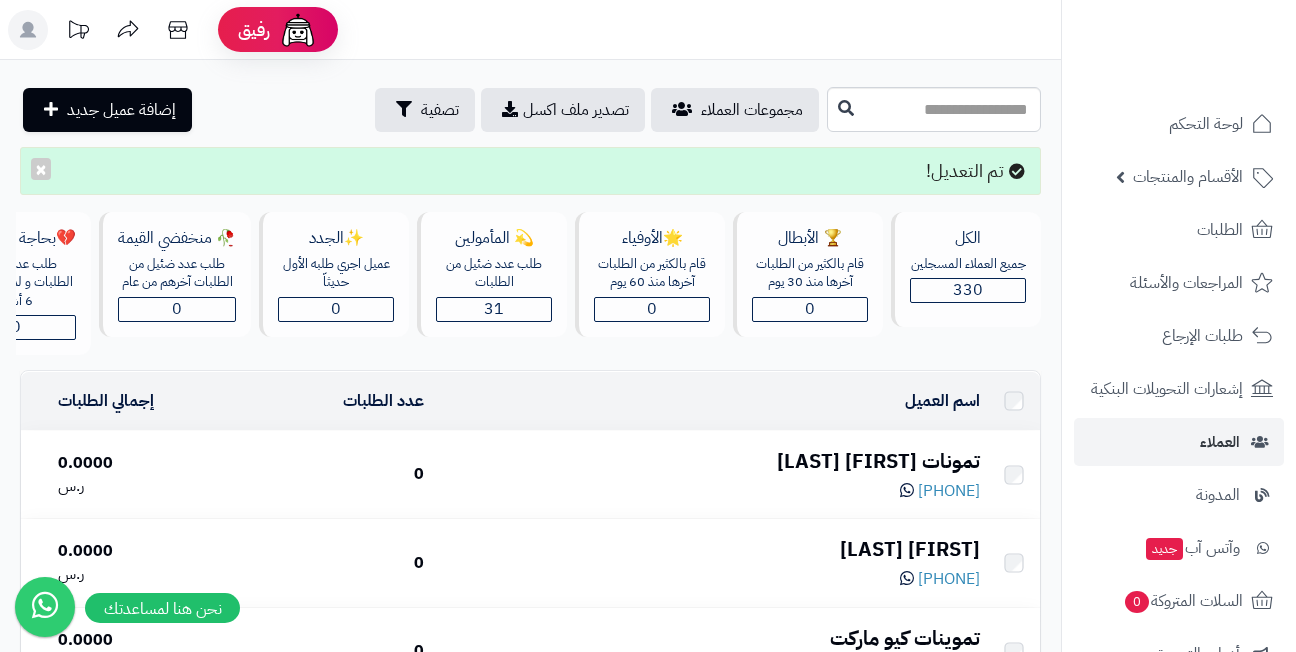 scroll, scrollTop: 0, scrollLeft: 0, axis: both 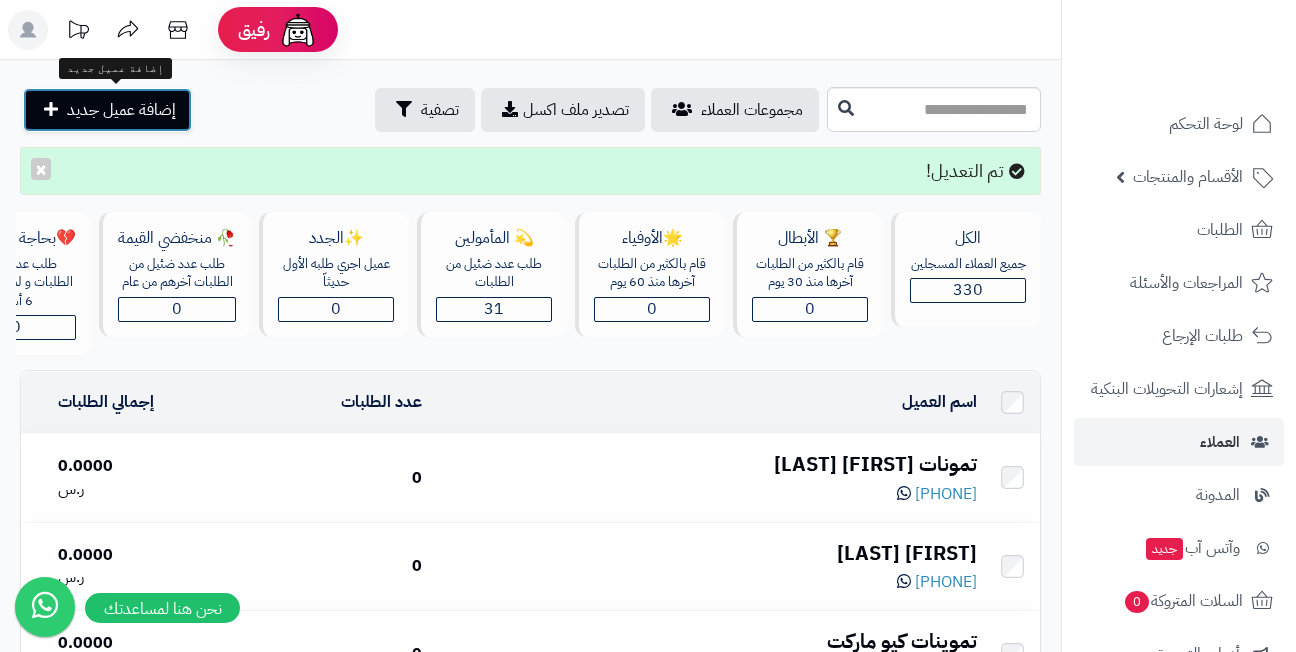 click on "إضافة عميل جديد" at bounding box center (107, 110) 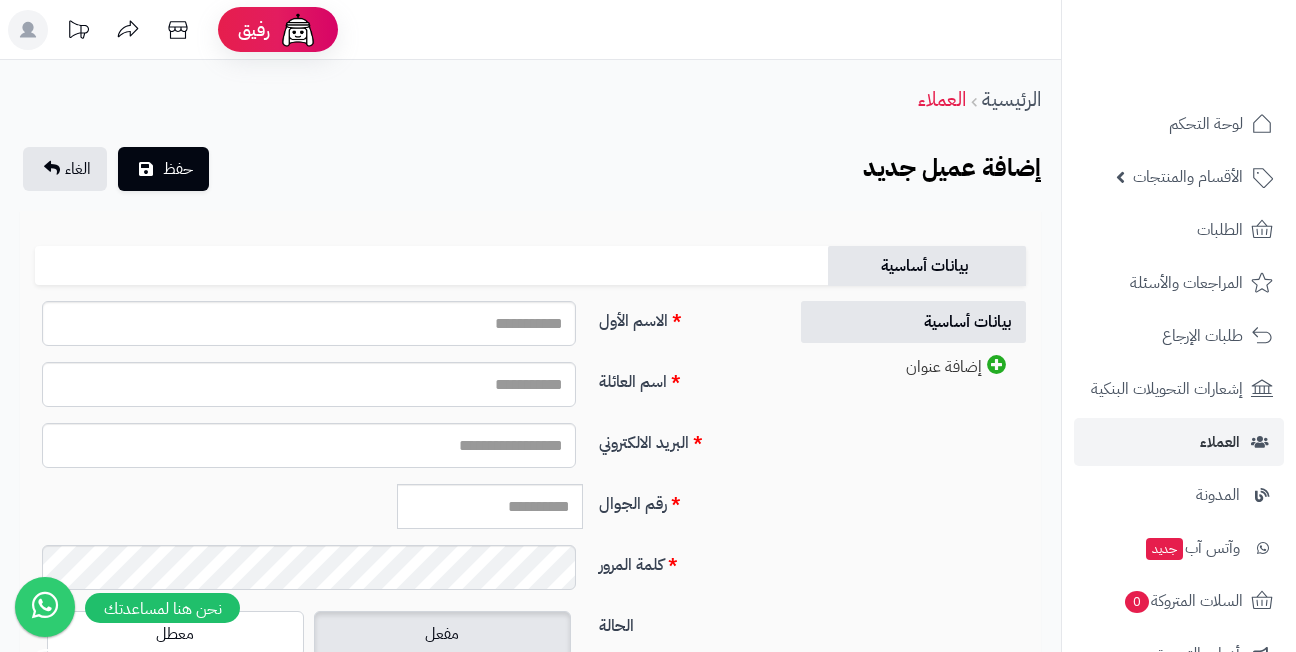 scroll, scrollTop: 0, scrollLeft: 0, axis: both 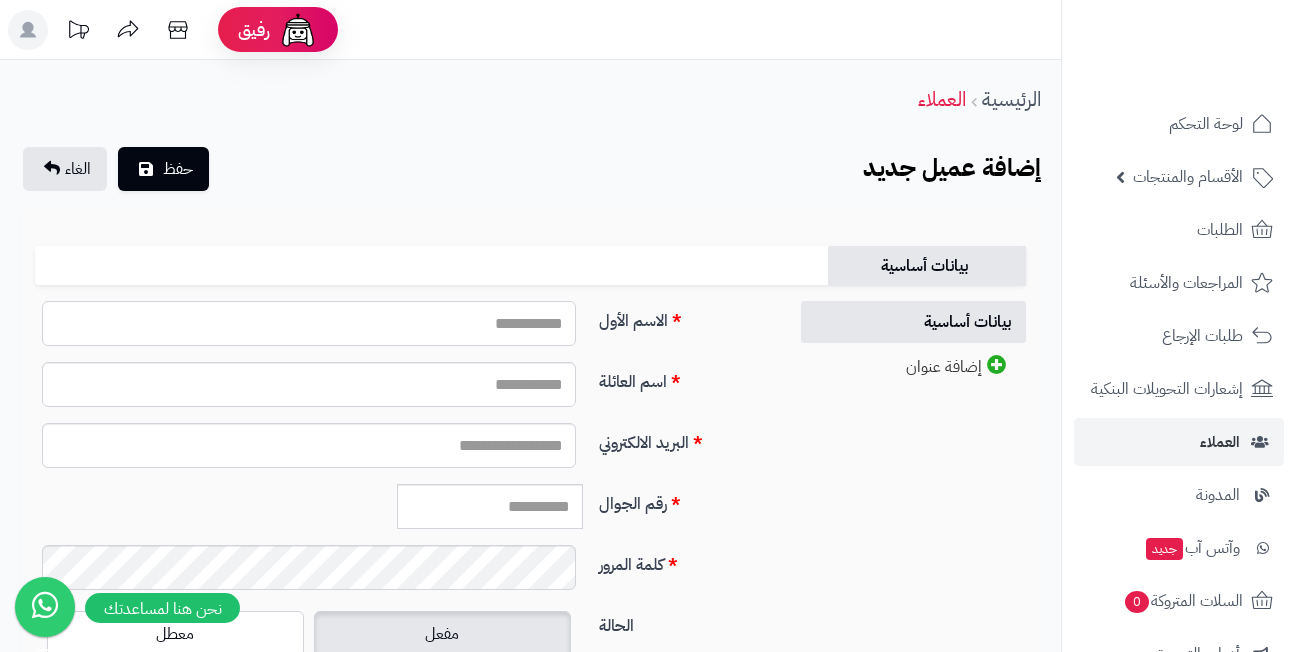 click on "الاسم الأول" at bounding box center (309, 323) 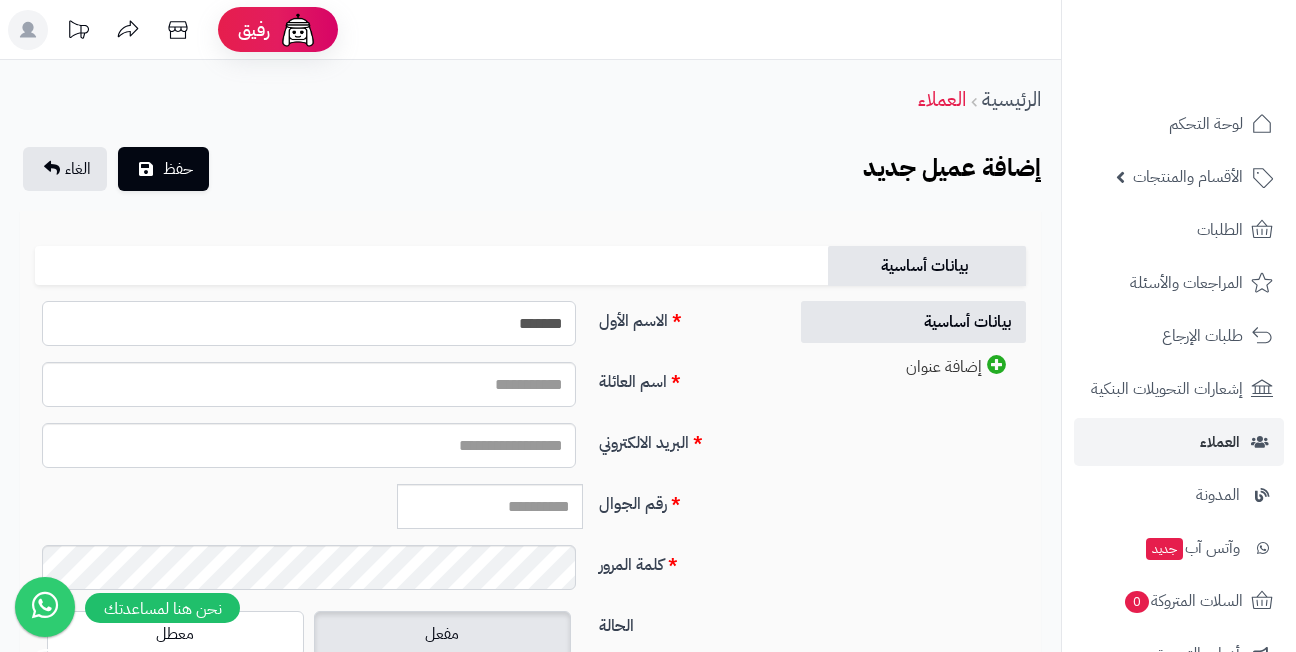 type on "*******" 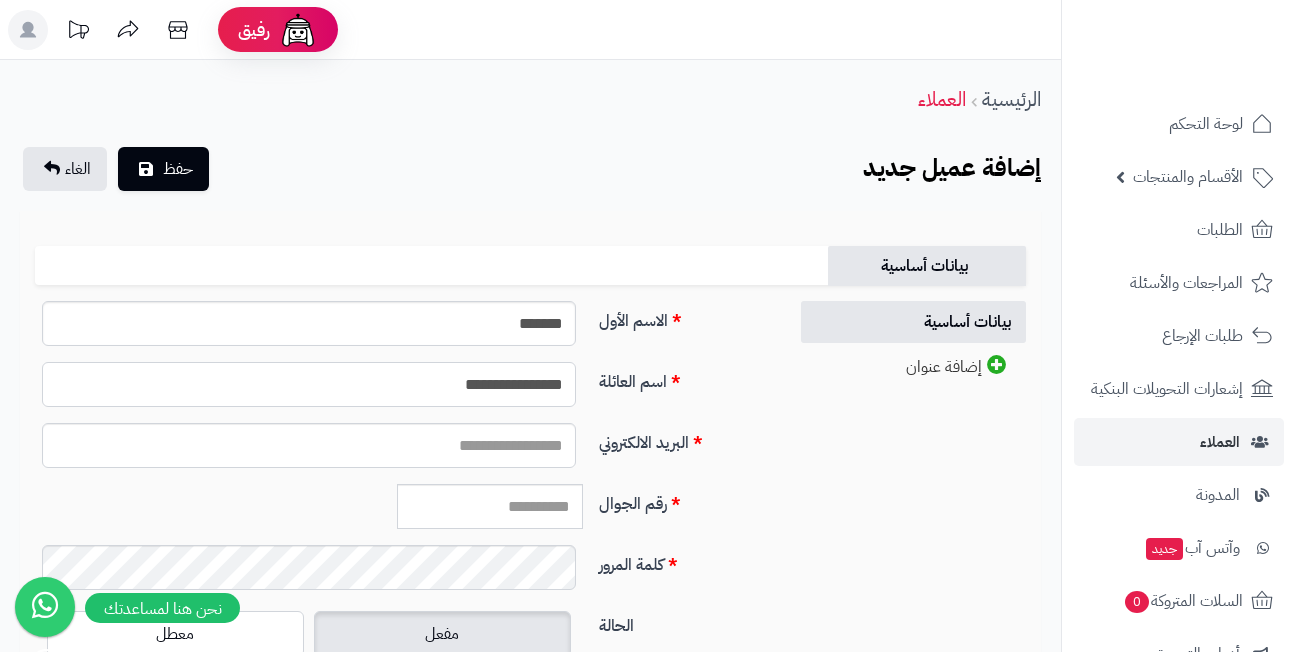 type on "**********" 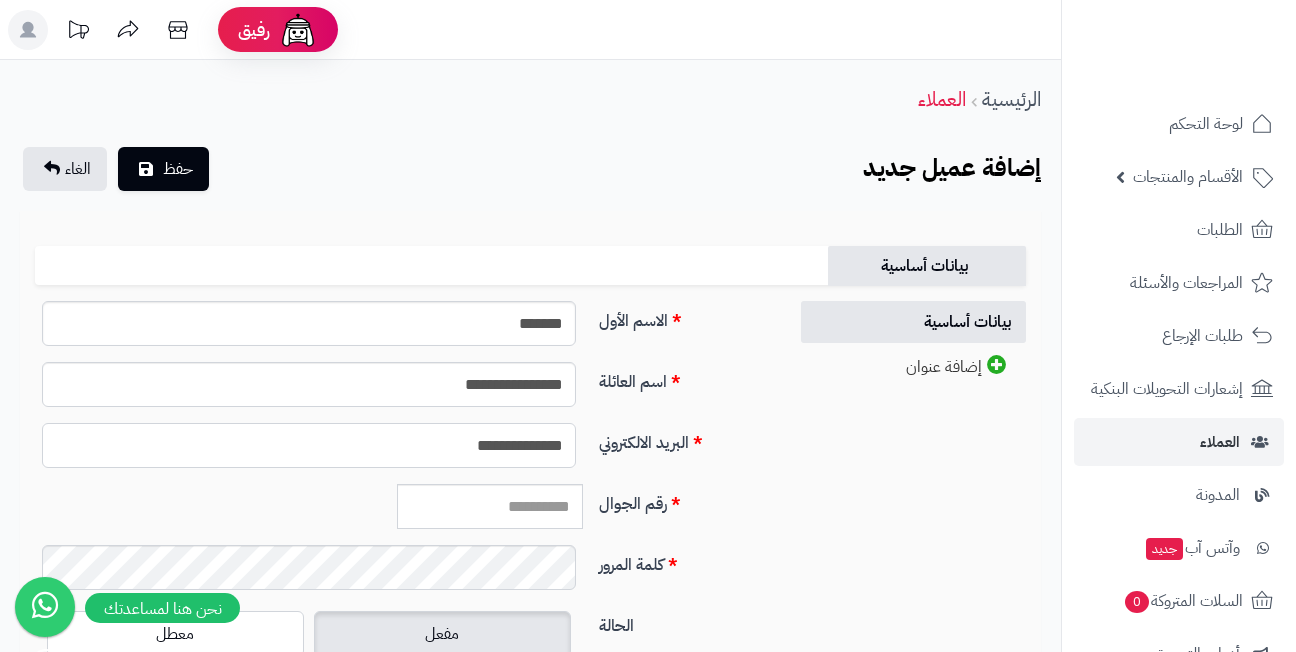 type on "**********" 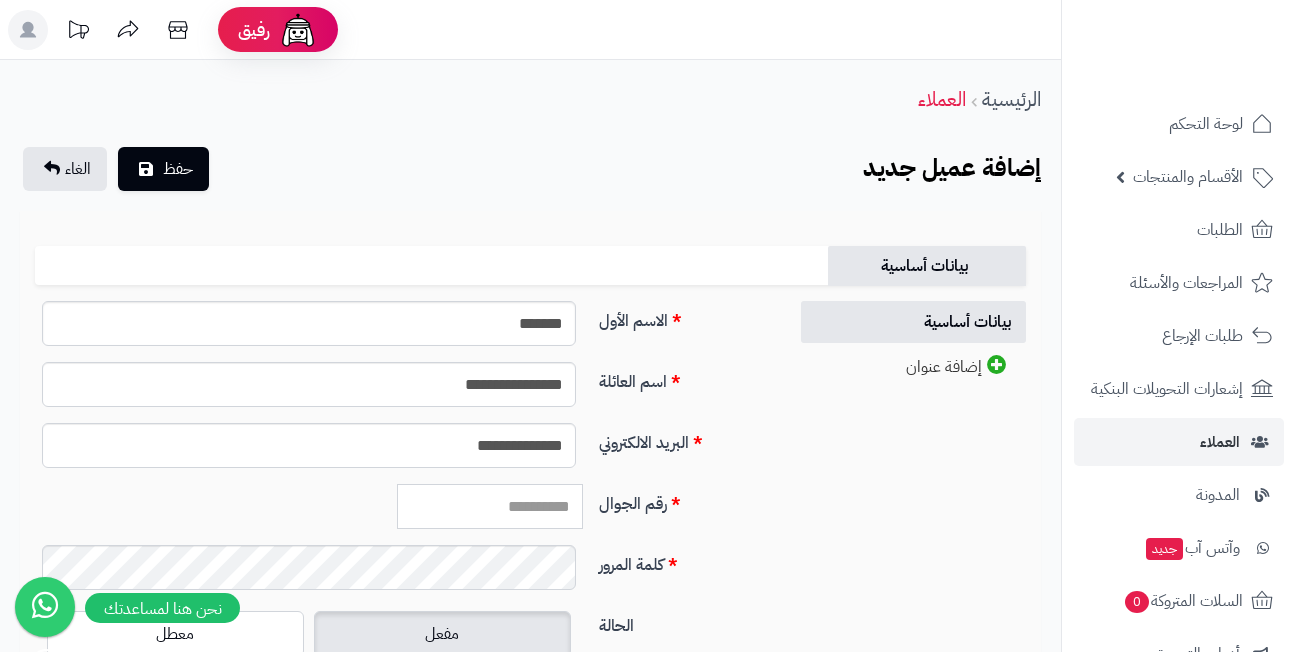 paste on "*********" 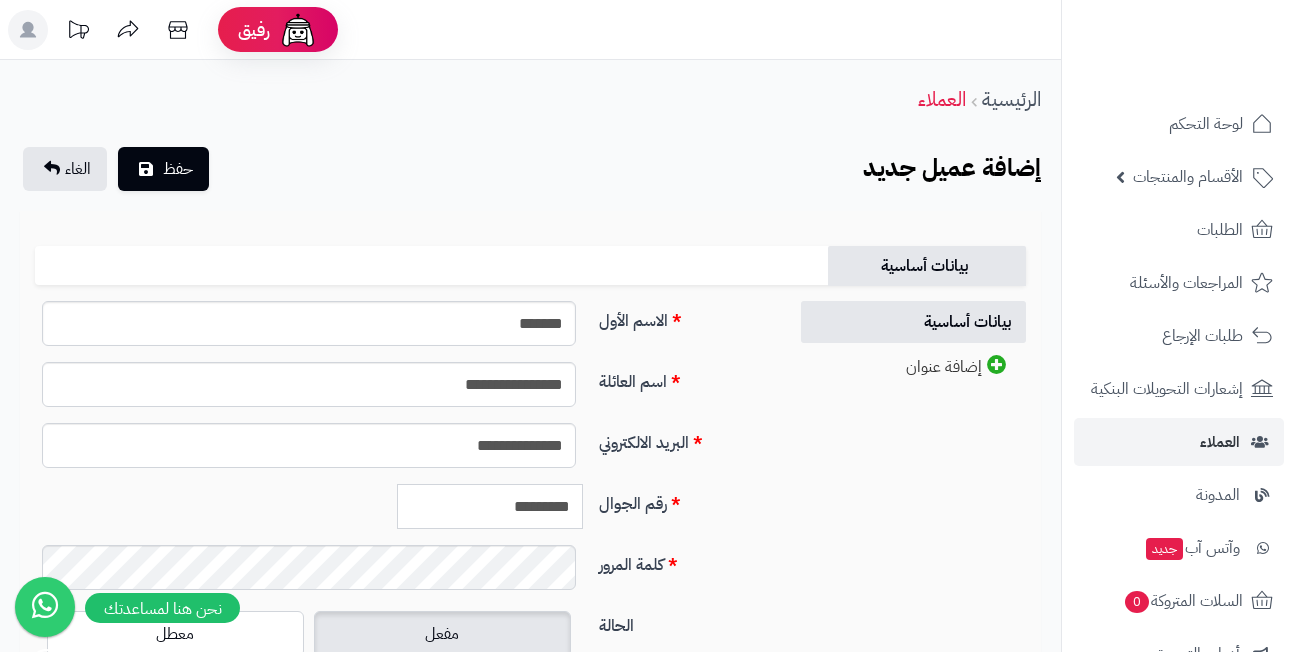 type on "*********" 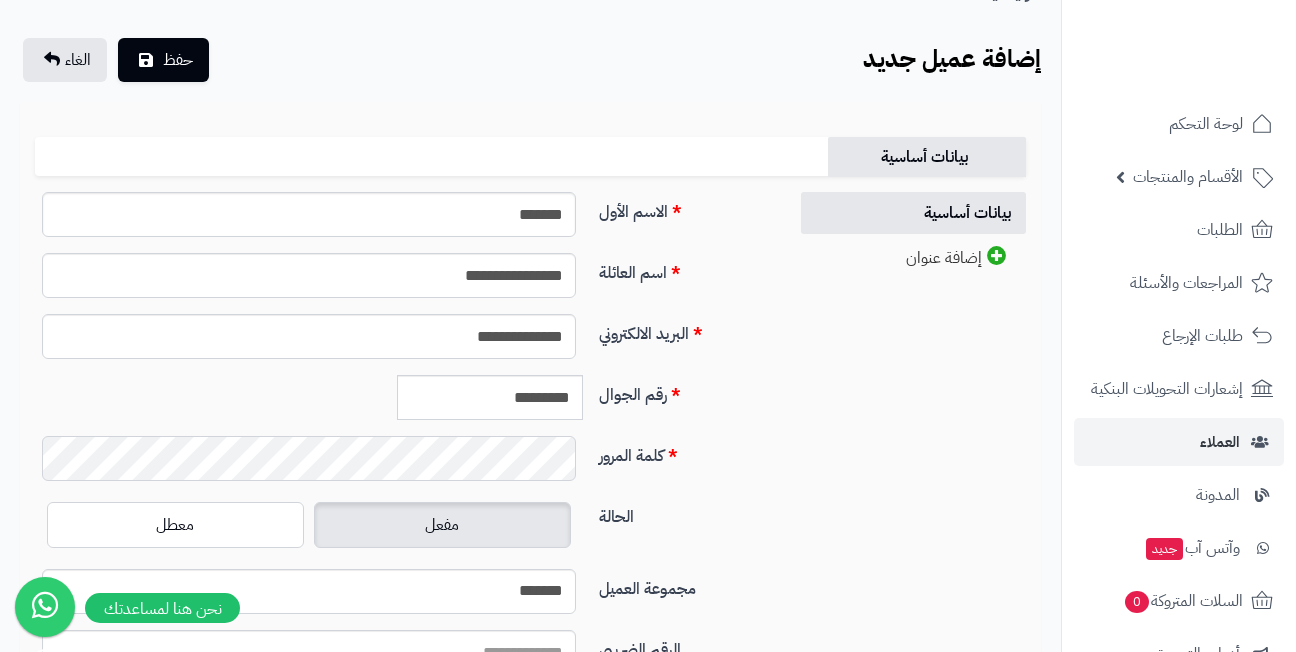 scroll, scrollTop: 300, scrollLeft: 0, axis: vertical 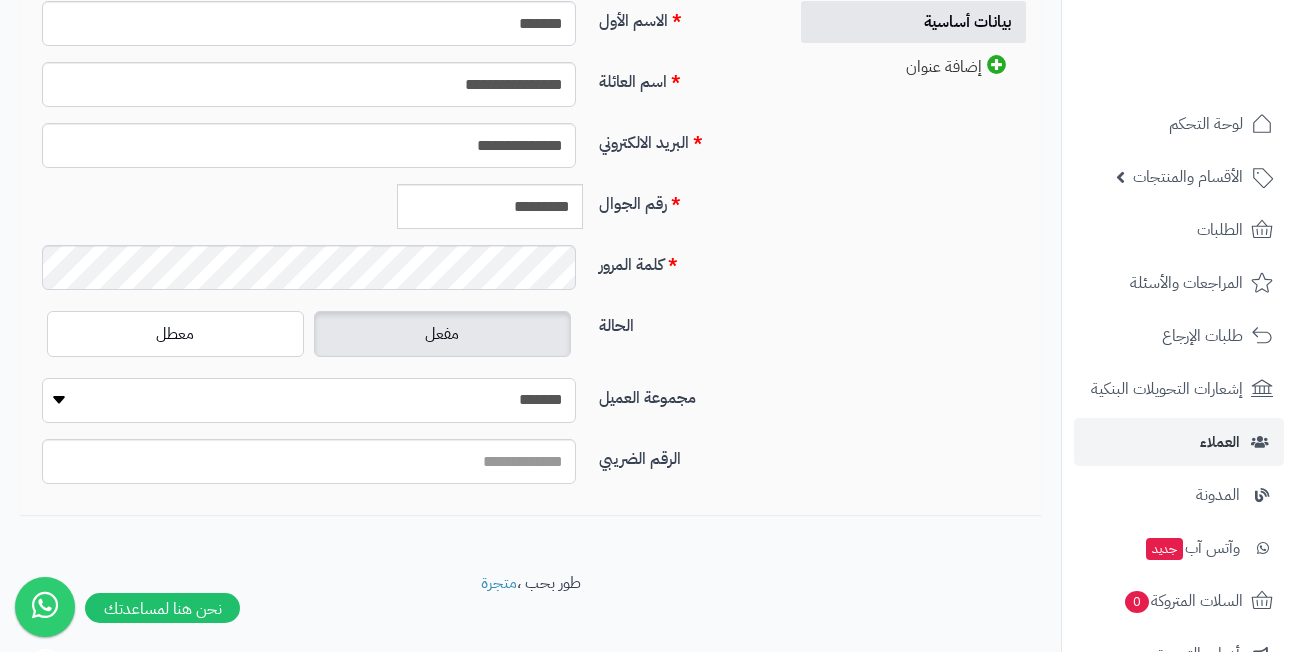 click on "**********" at bounding box center [309, 400] 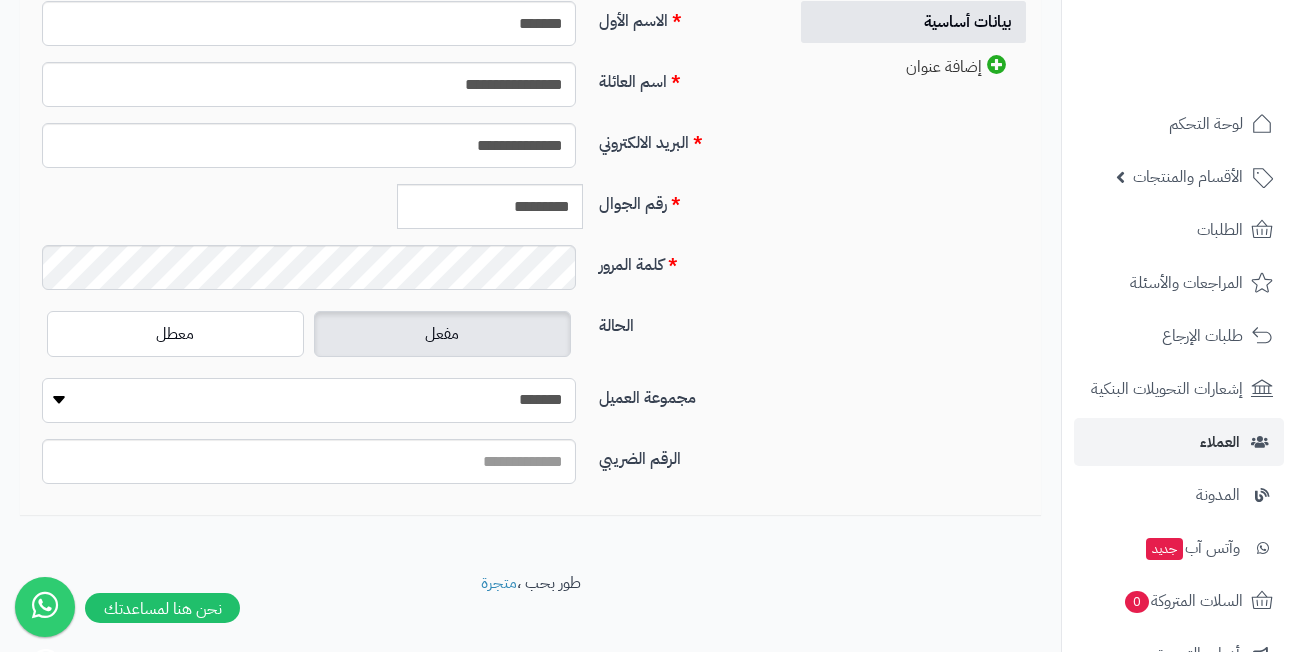 click on "**********" at bounding box center (309, 400) 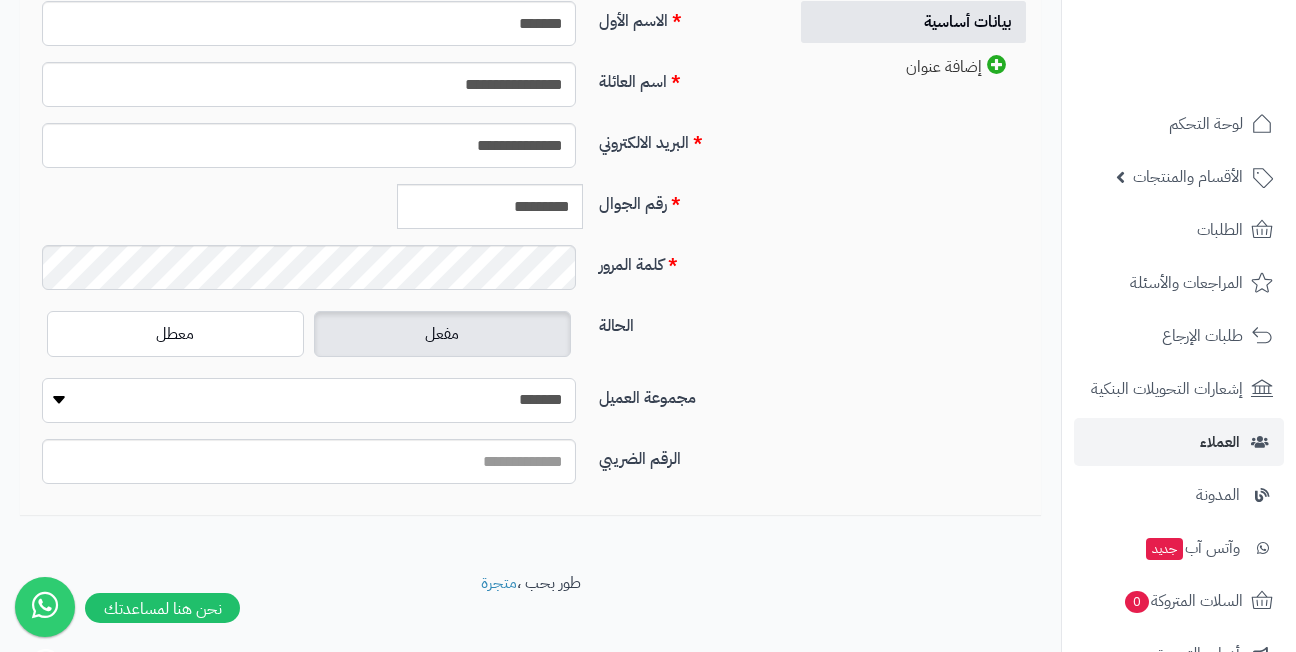 select on "*" 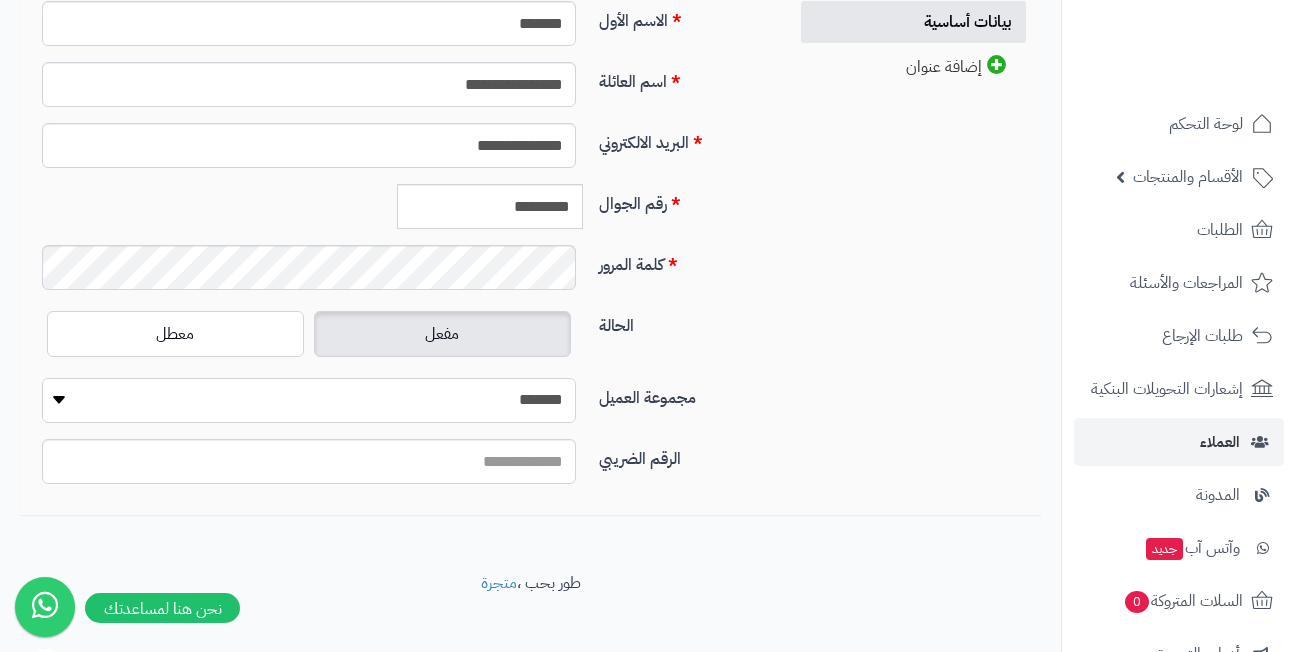 click on "**********" at bounding box center [309, 400] 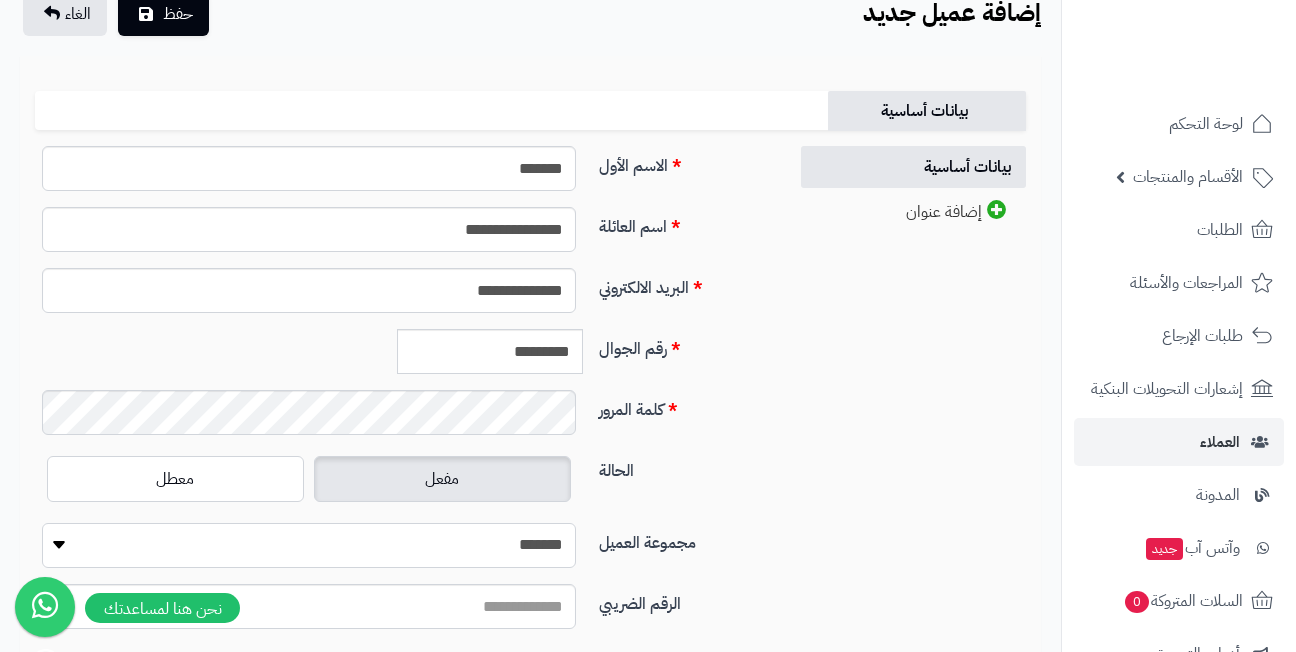 scroll, scrollTop: 100, scrollLeft: 0, axis: vertical 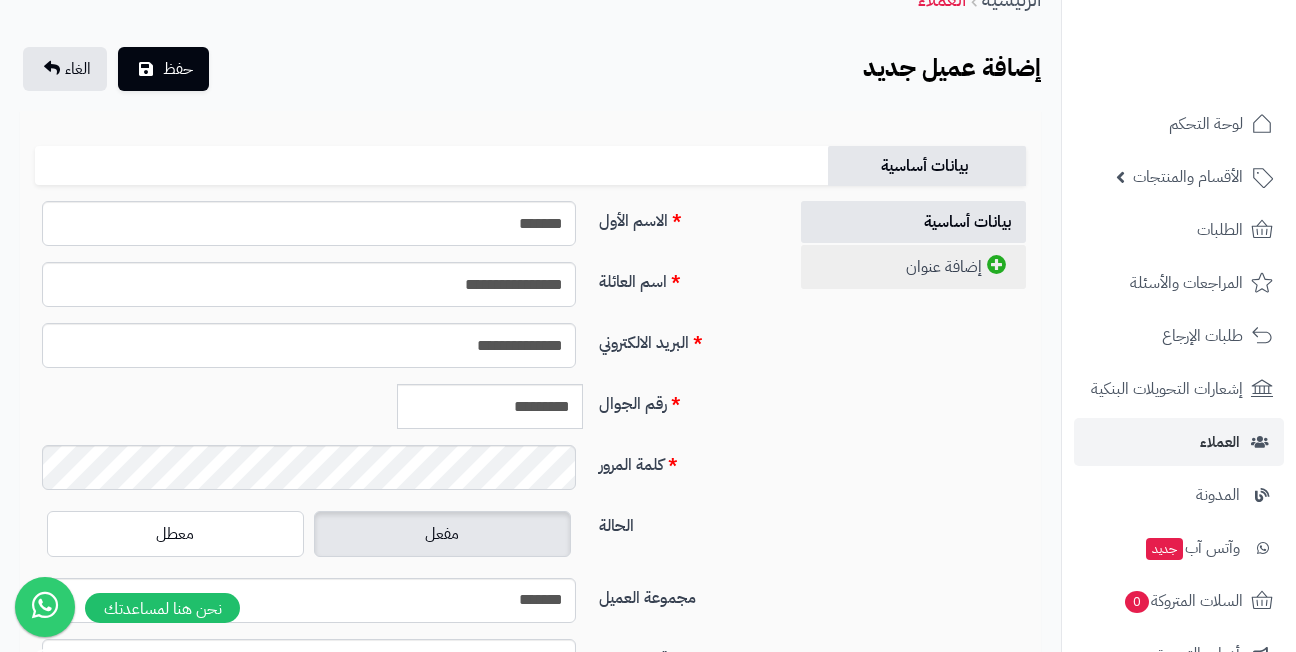 click on "إضافة عنوان" at bounding box center [913, 267] 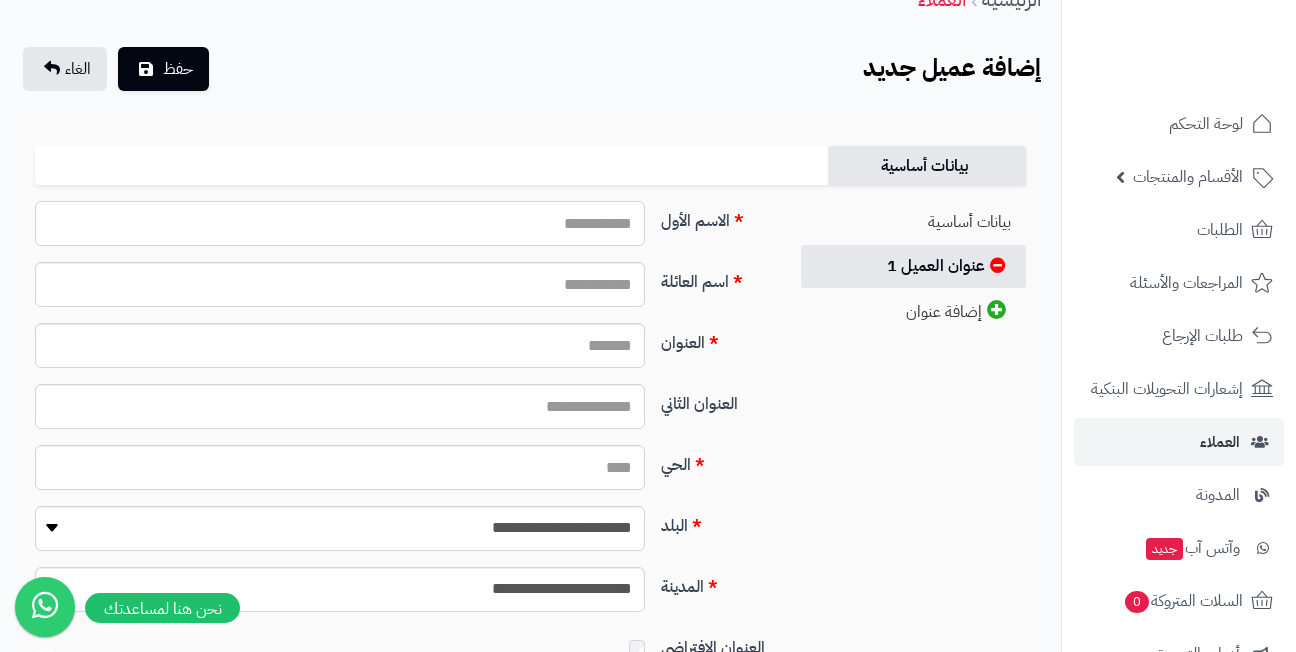 click on "الاسم الأول" at bounding box center [340, 223] 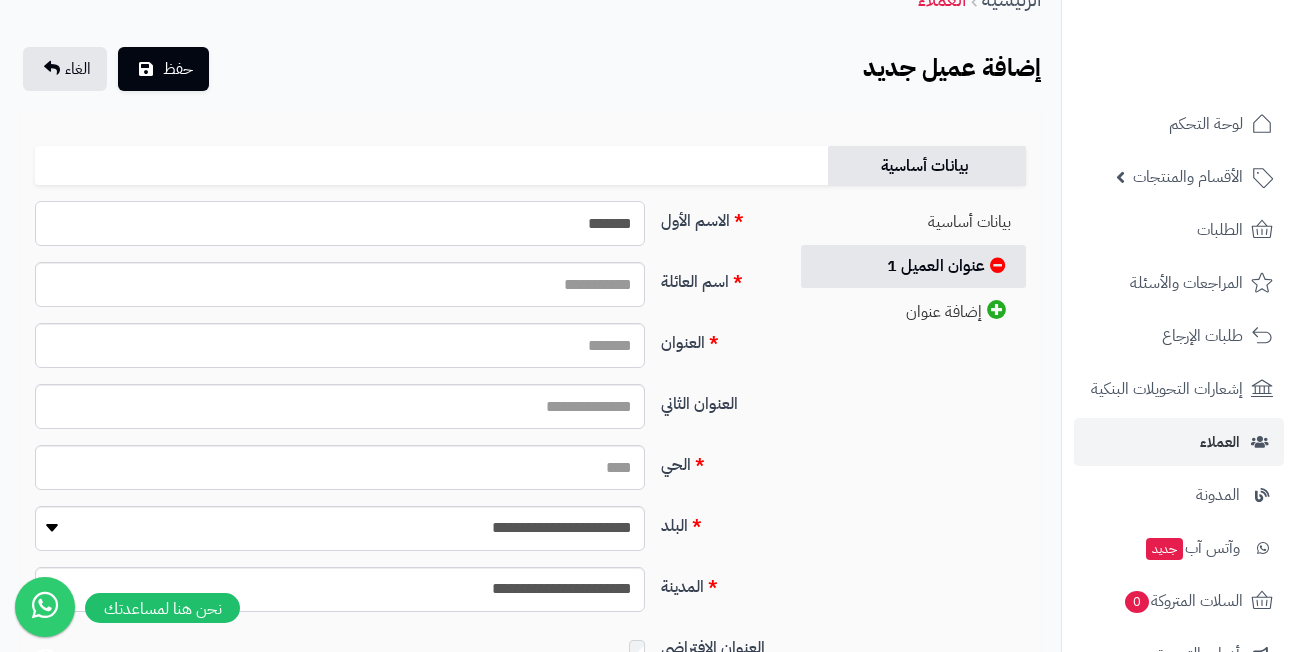 type on "*******" 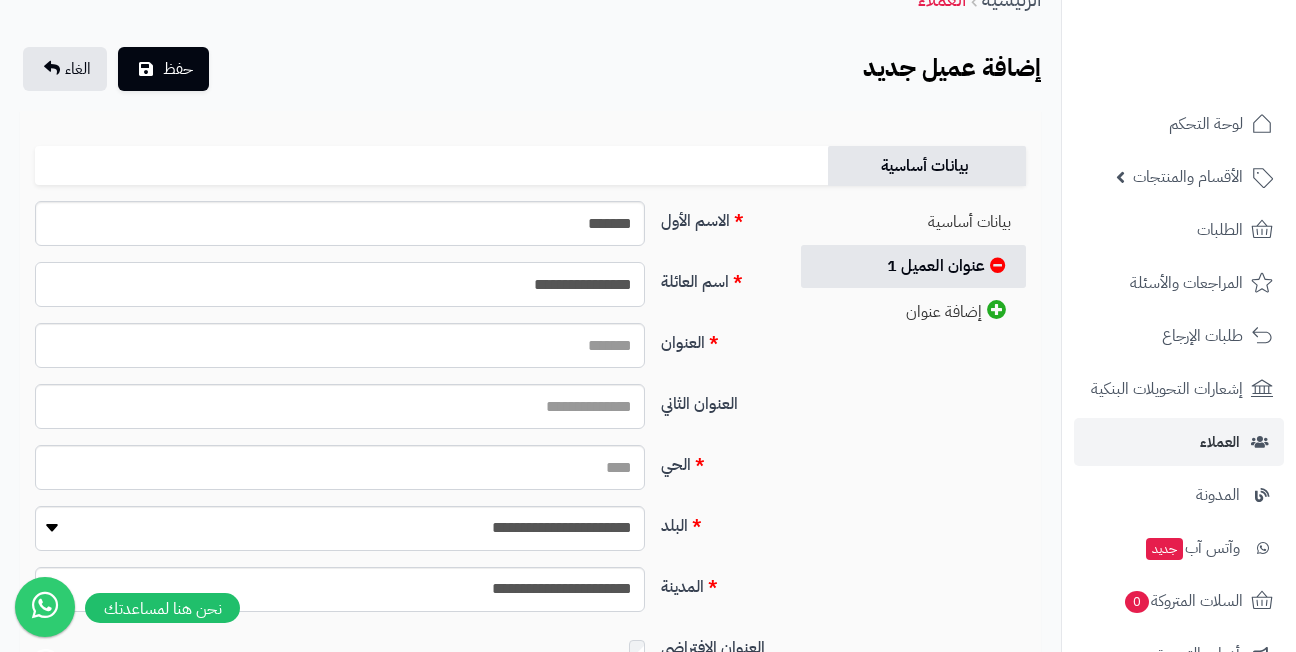 type on "**********" 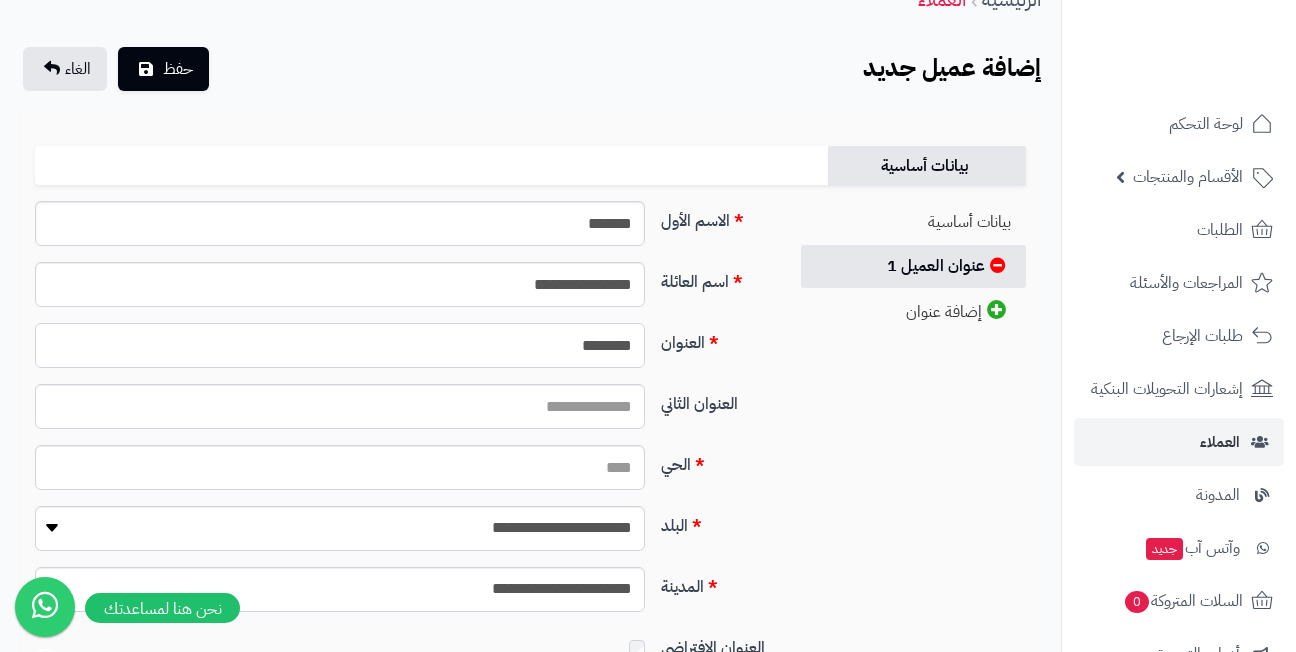 type on "********" 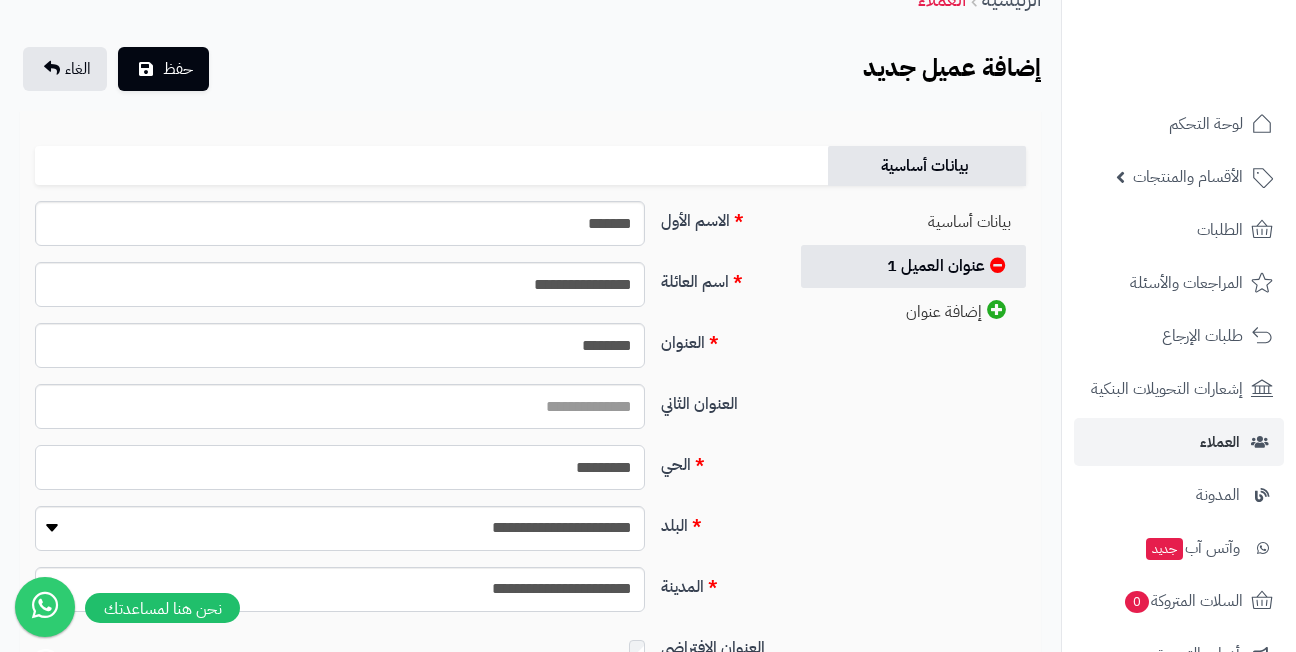 type on "********" 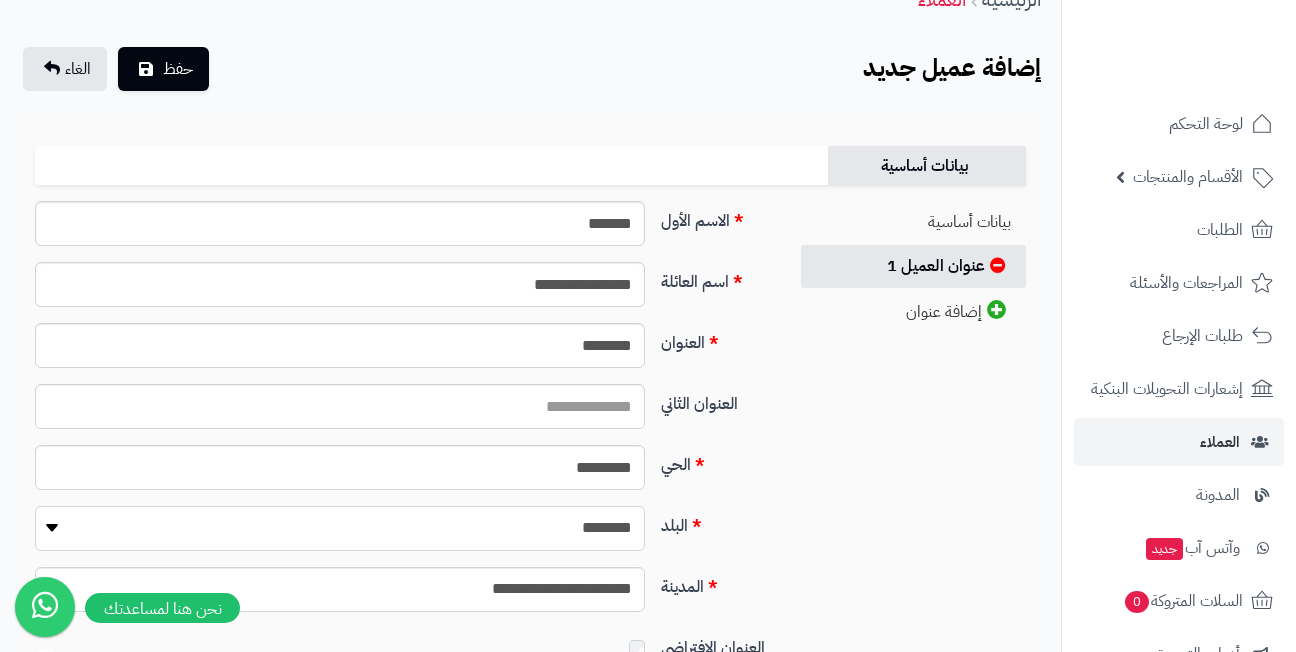 select on "***" 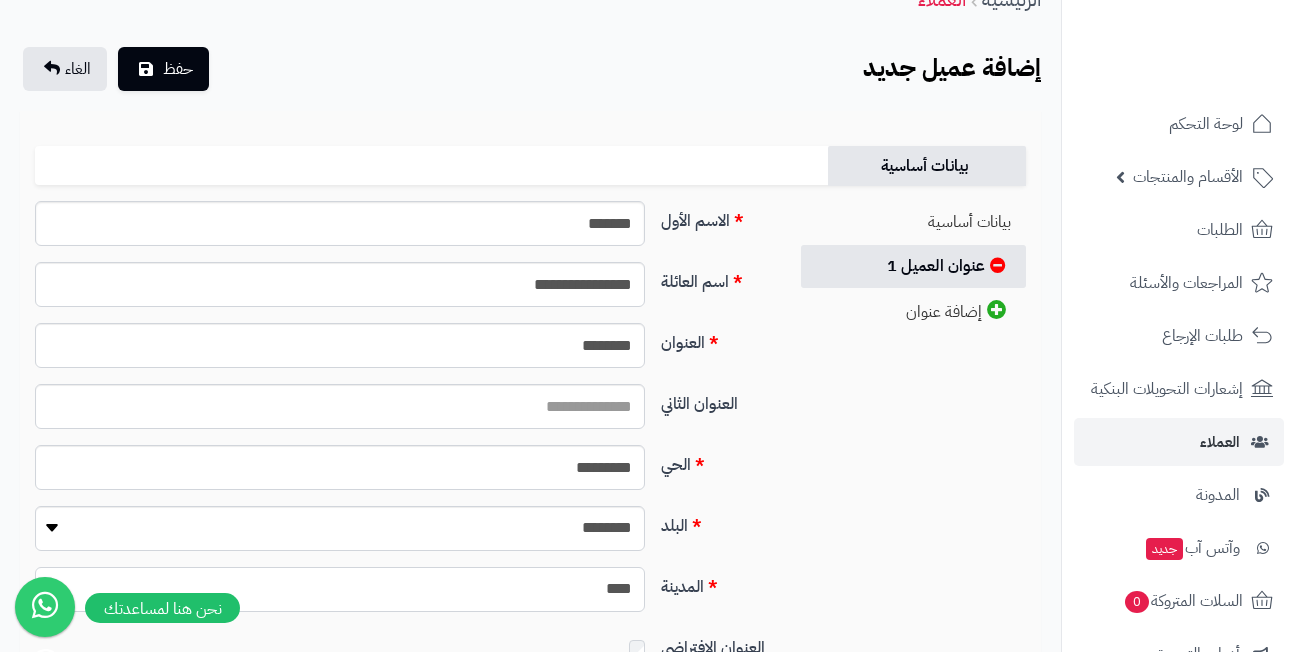 select on "***" 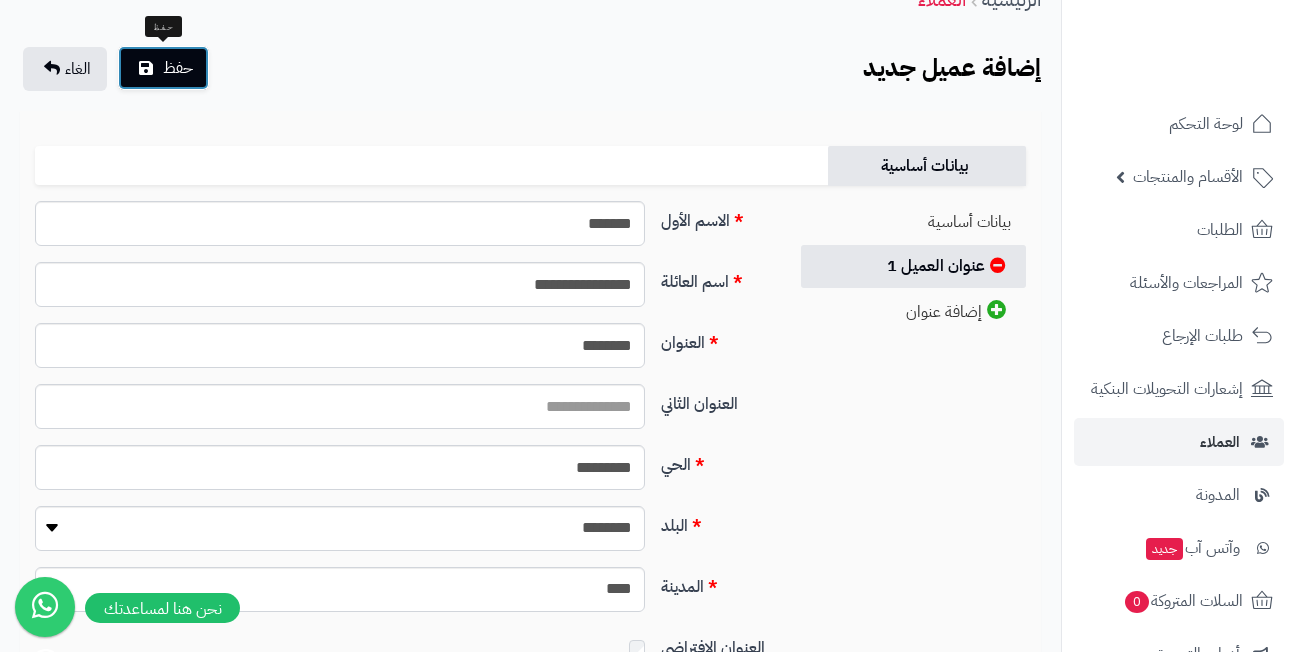 click on "حفظ" at bounding box center [163, 68] 